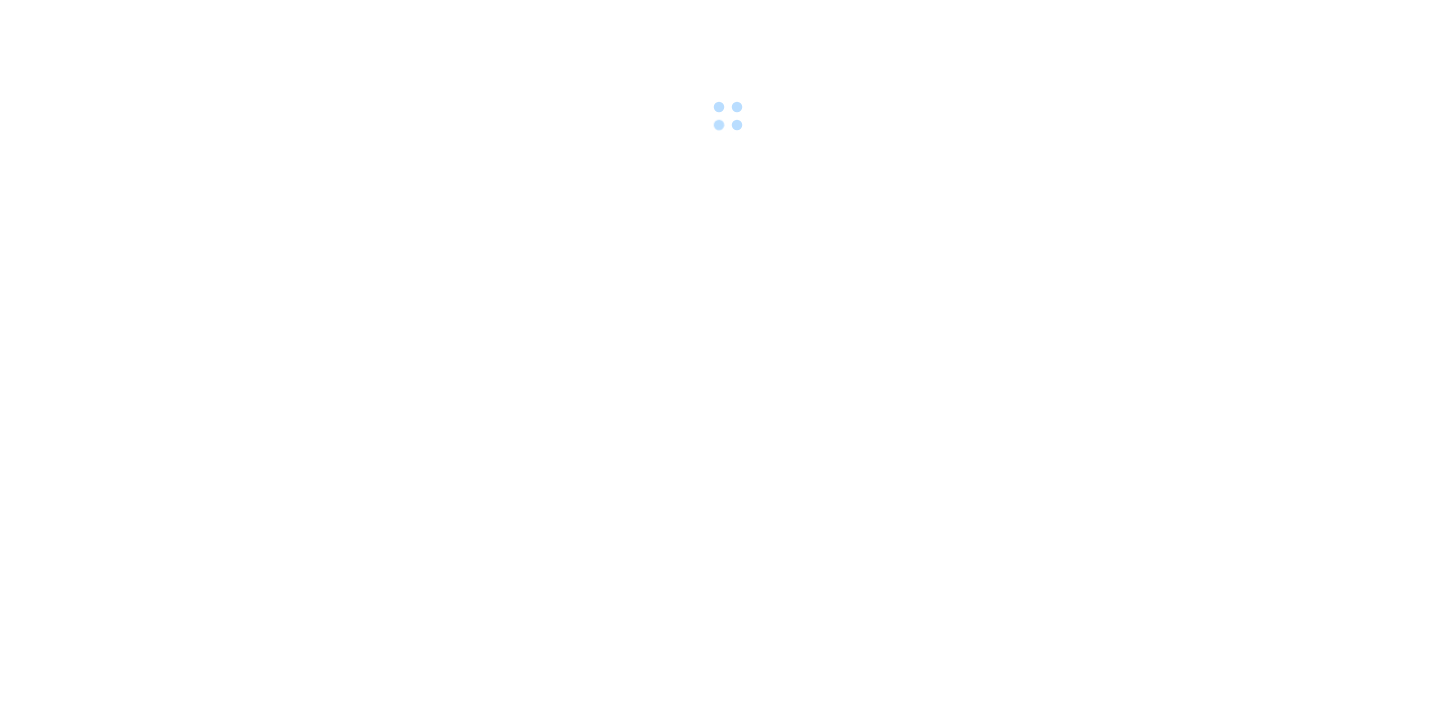 scroll, scrollTop: 0, scrollLeft: 0, axis: both 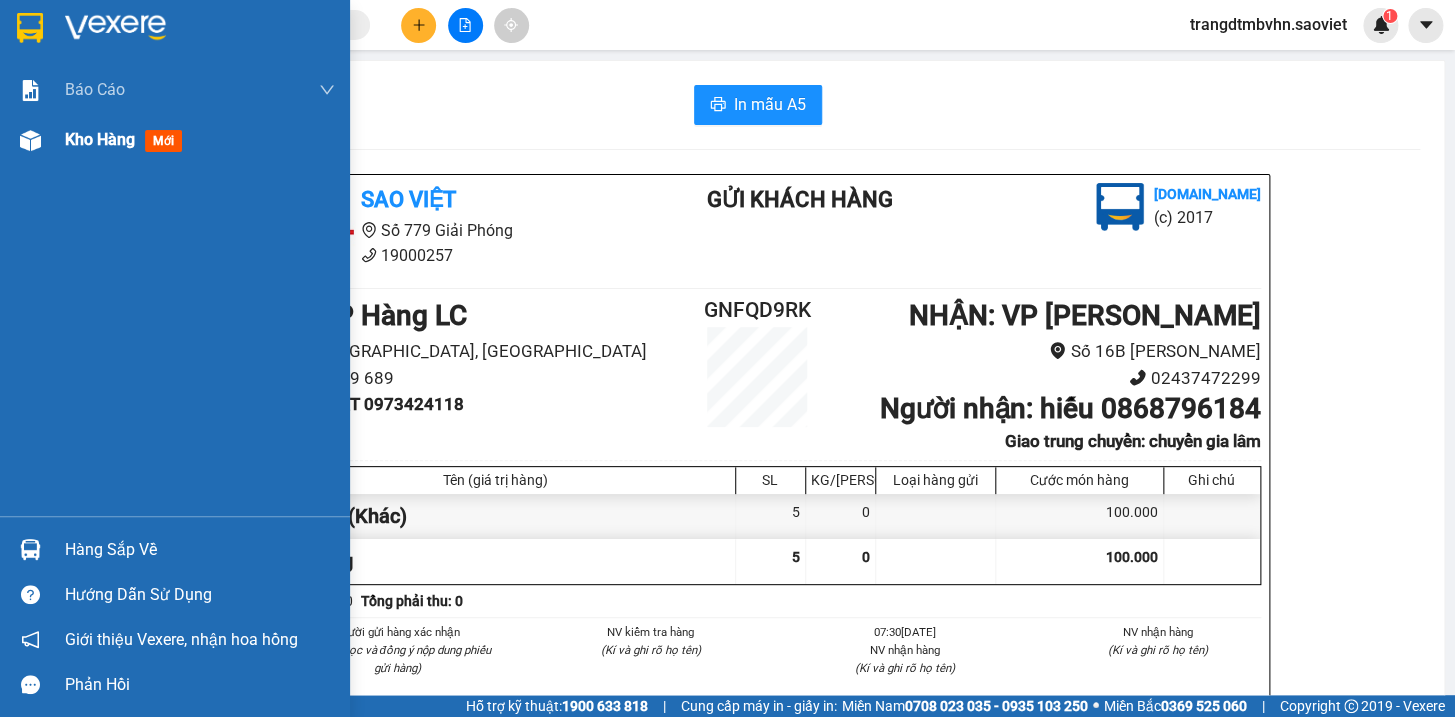 click on "Kho hàng" at bounding box center (100, 139) 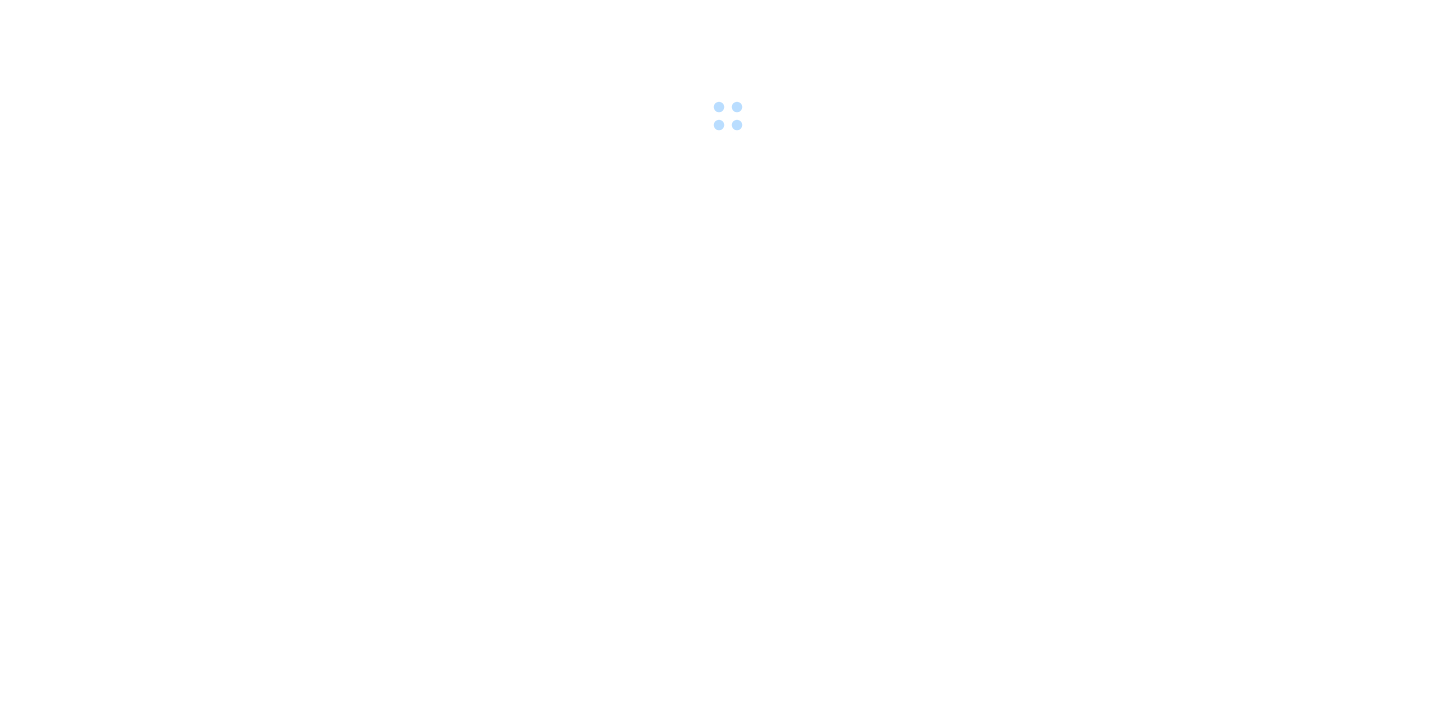 scroll, scrollTop: 0, scrollLeft: 0, axis: both 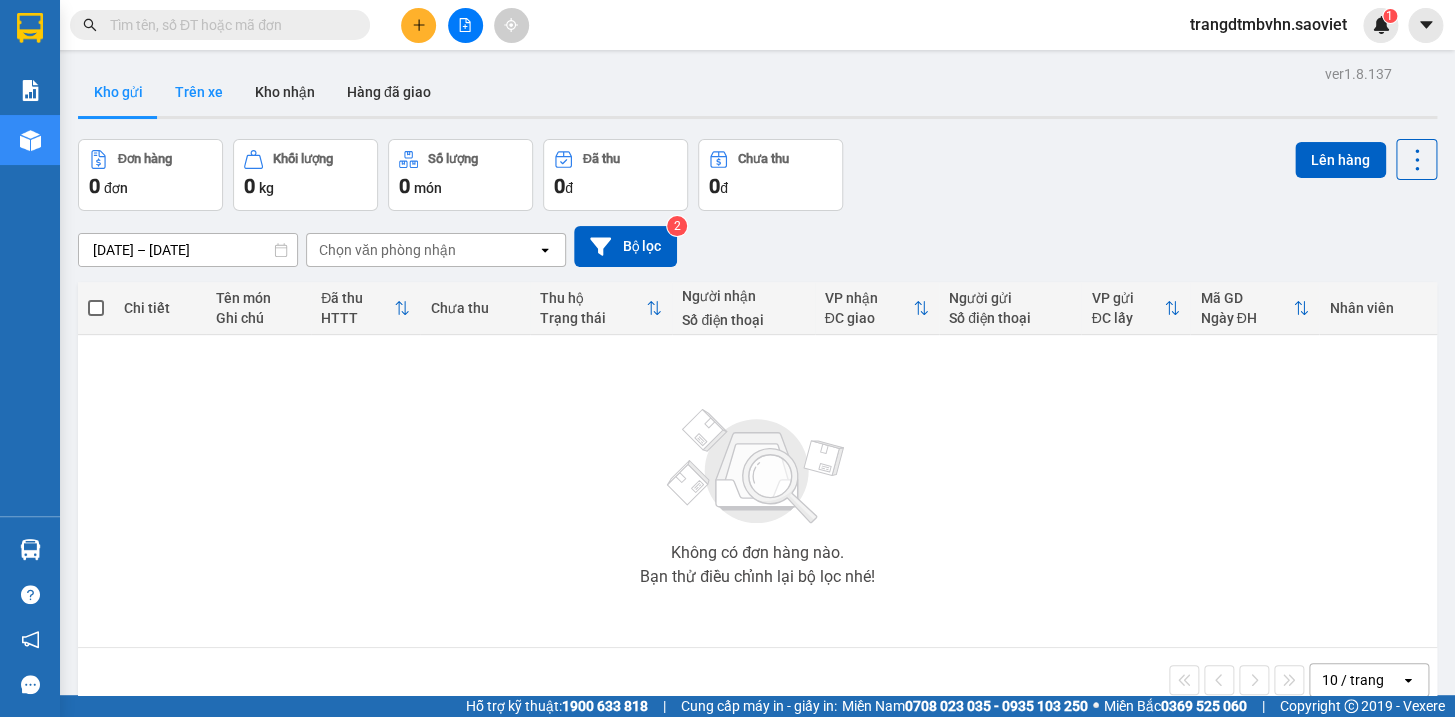 click on "Trên xe" at bounding box center (199, 92) 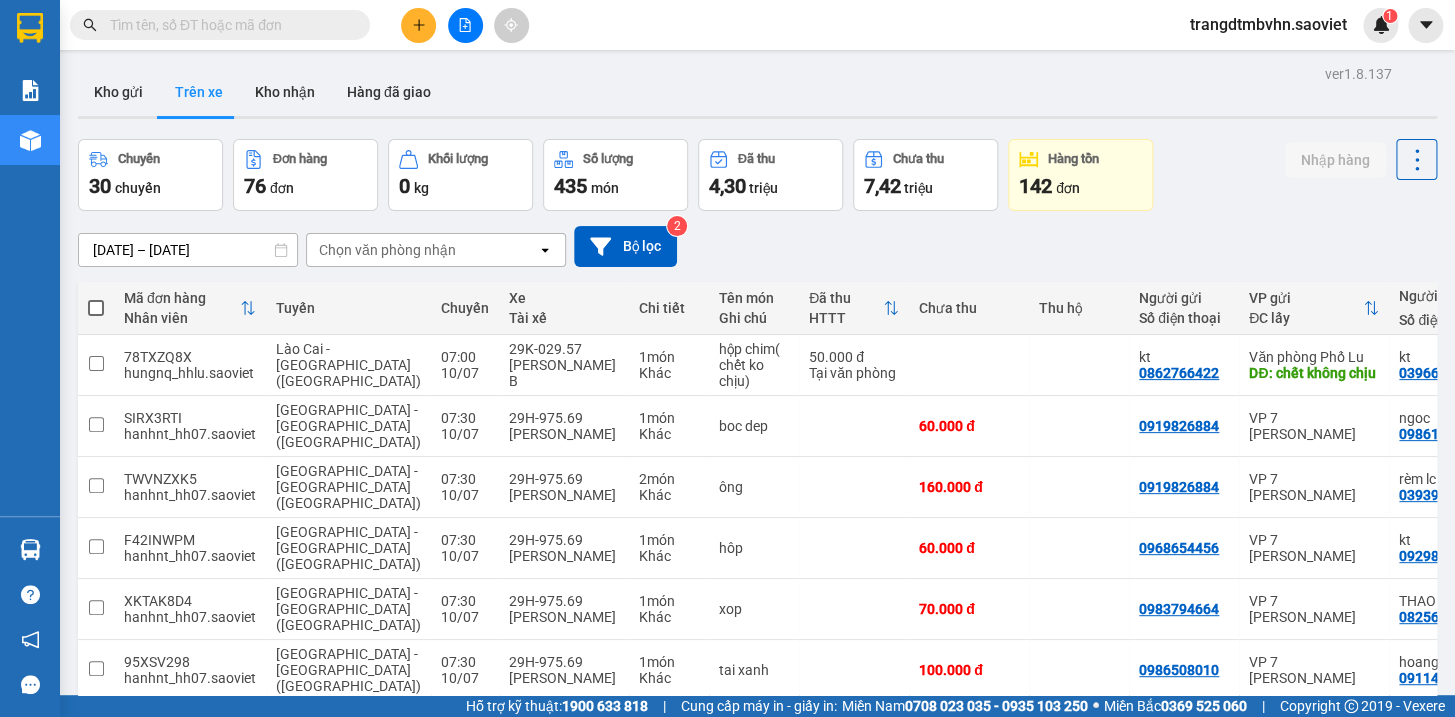 click on "Chọn văn phòng nhận" at bounding box center [387, 250] 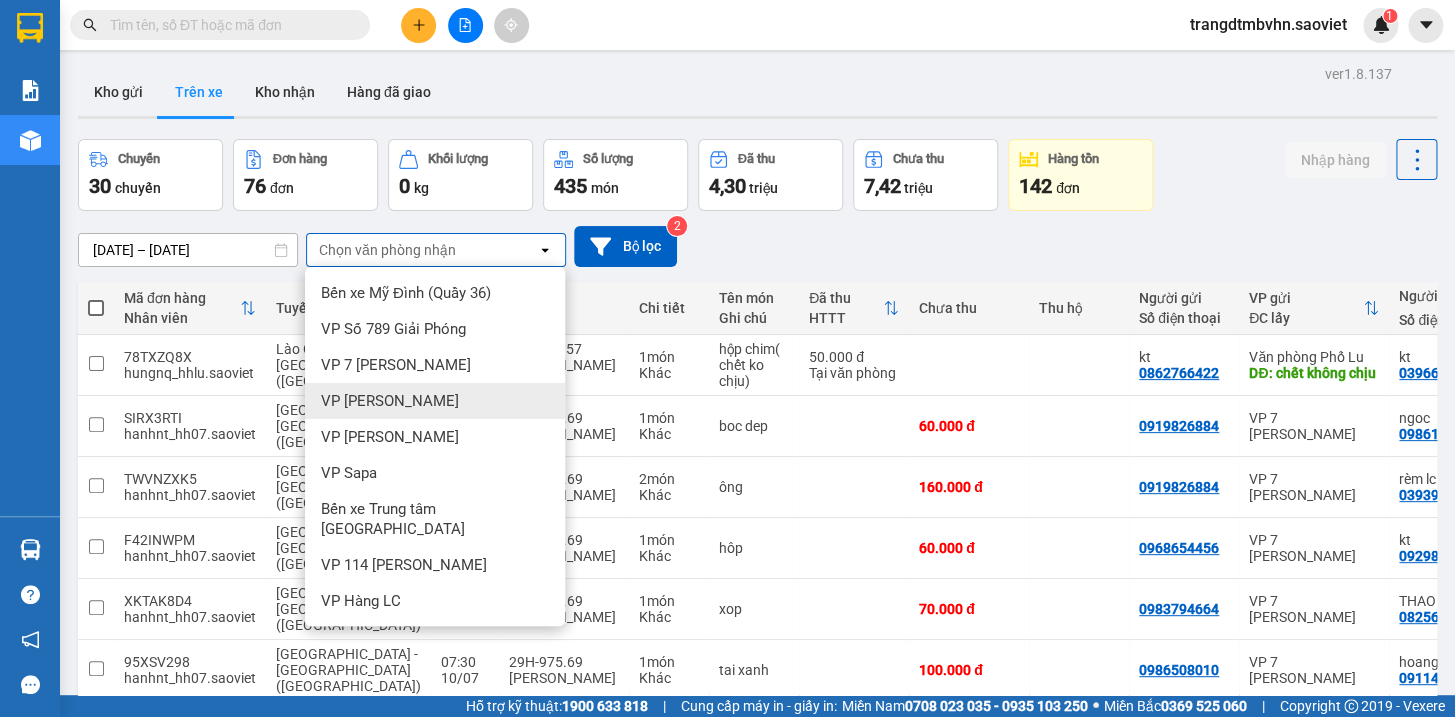 click on "VP [PERSON_NAME]" at bounding box center [390, 401] 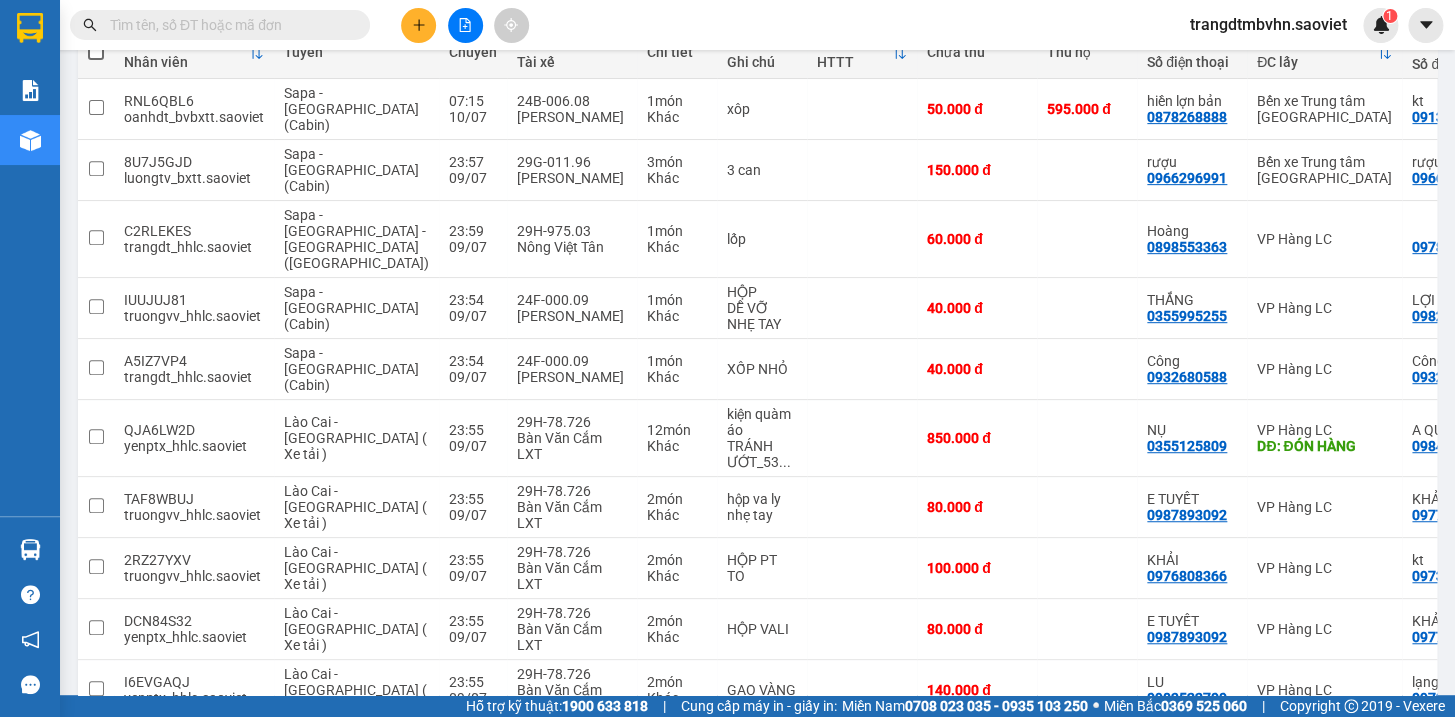 scroll, scrollTop: 257, scrollLeft: 0, axis: vertical 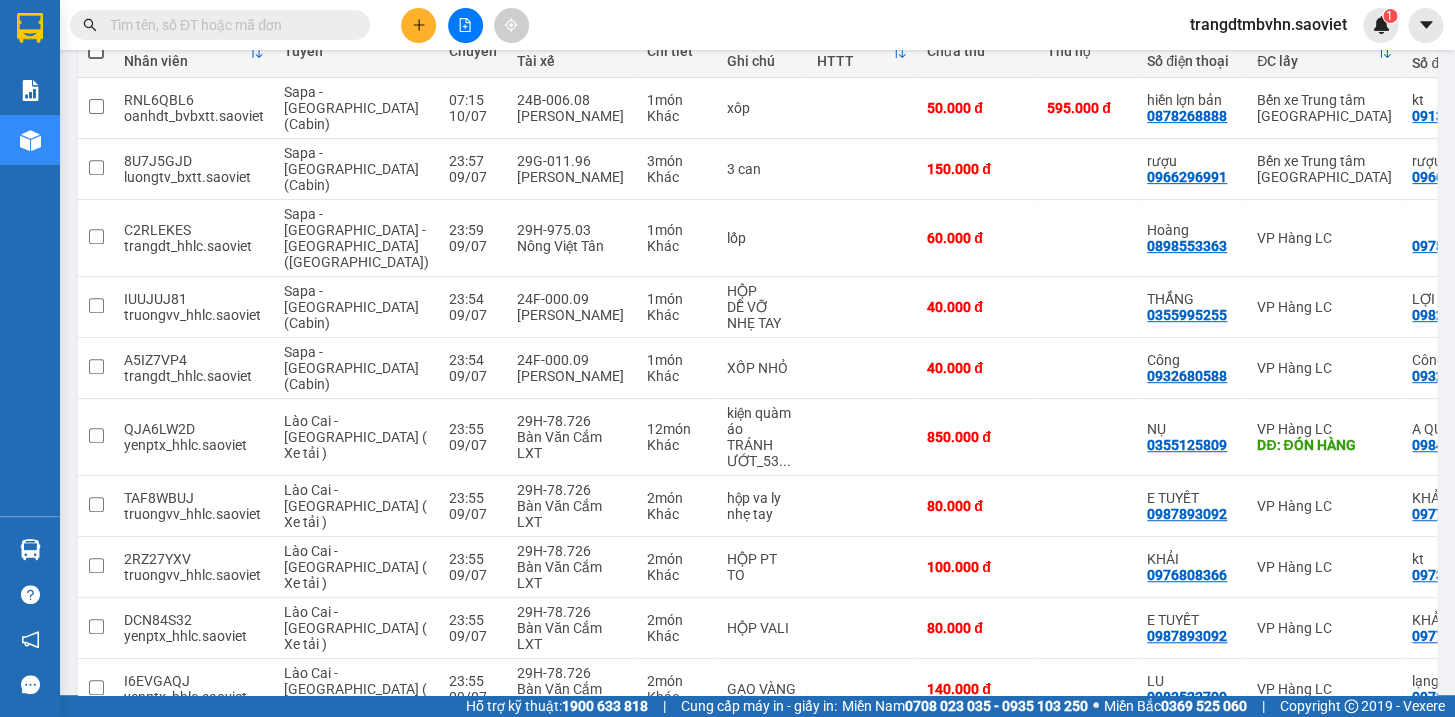 click on "2" at bounding box center [1219, 752] 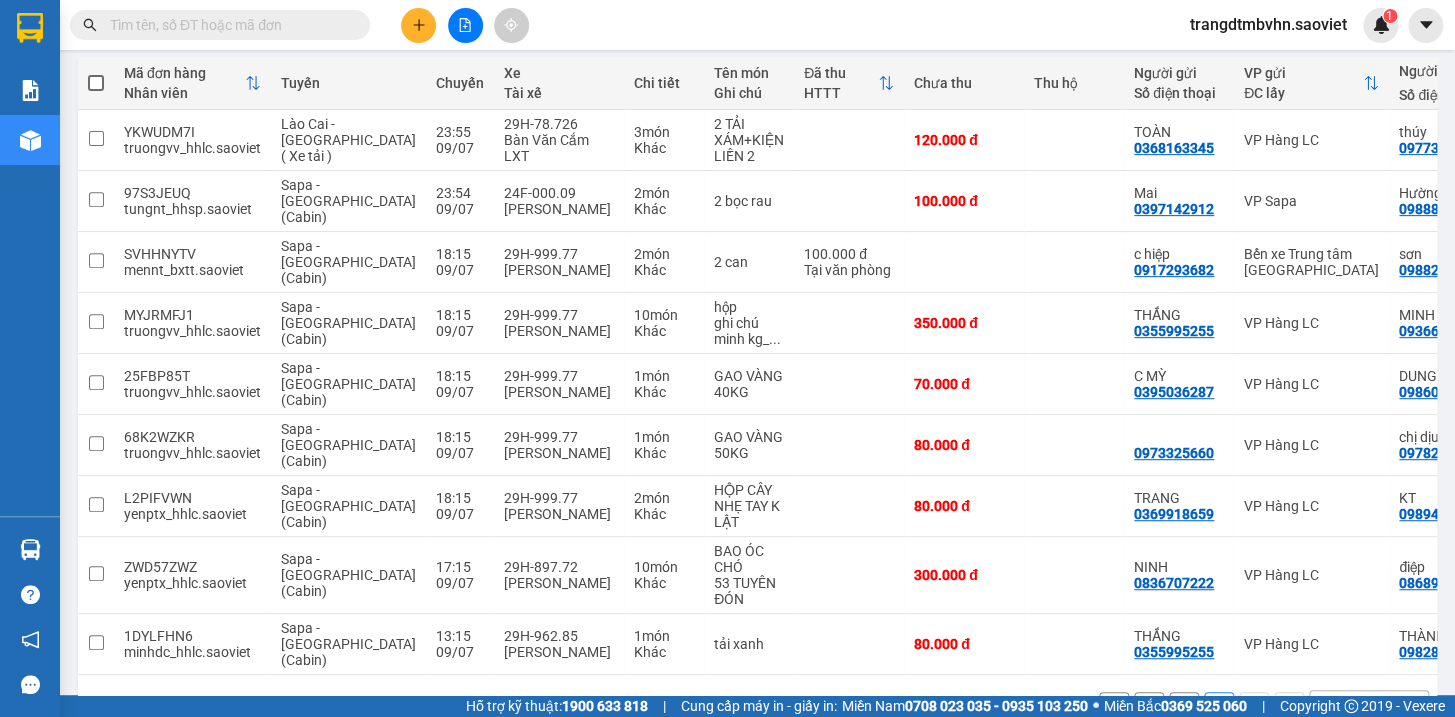 scroll, scrollTop: 228, scrollLeft: 0, axis: vertical 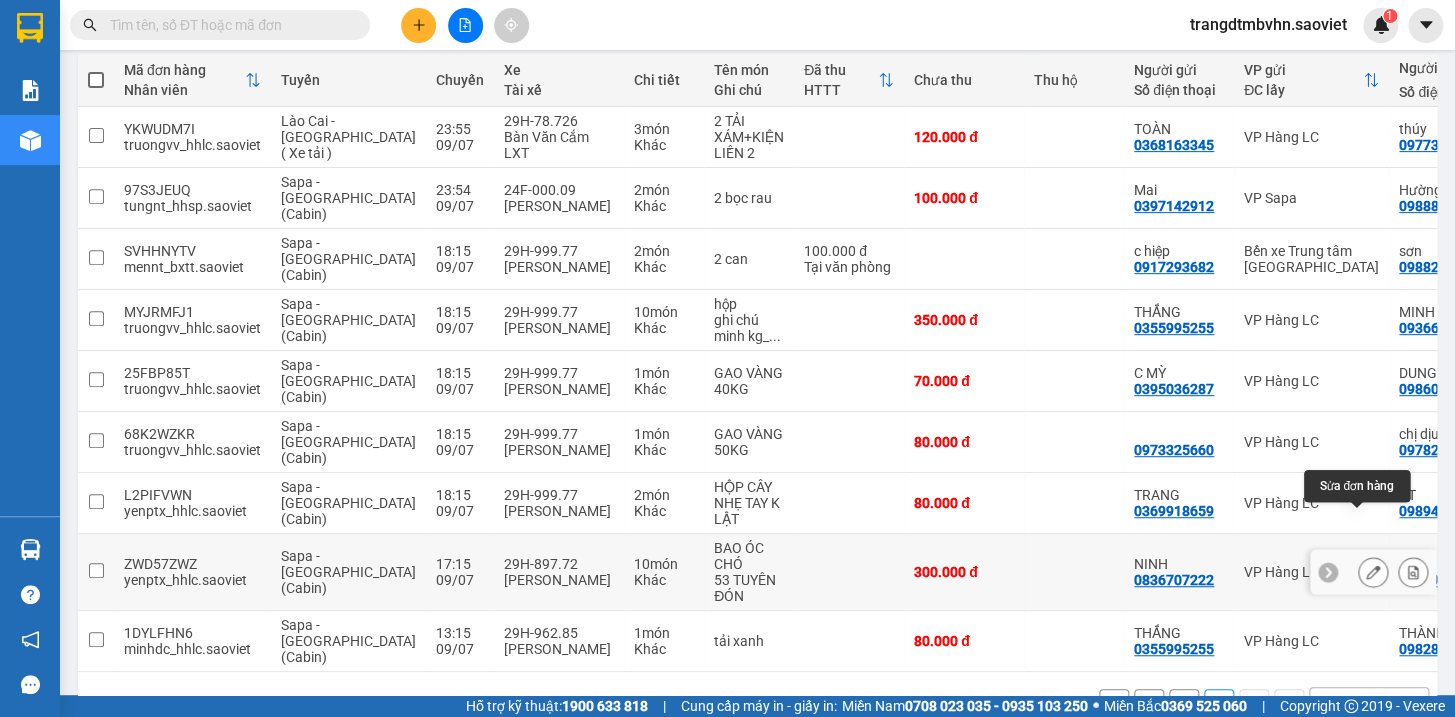 click at bounding box center [1373, 572] 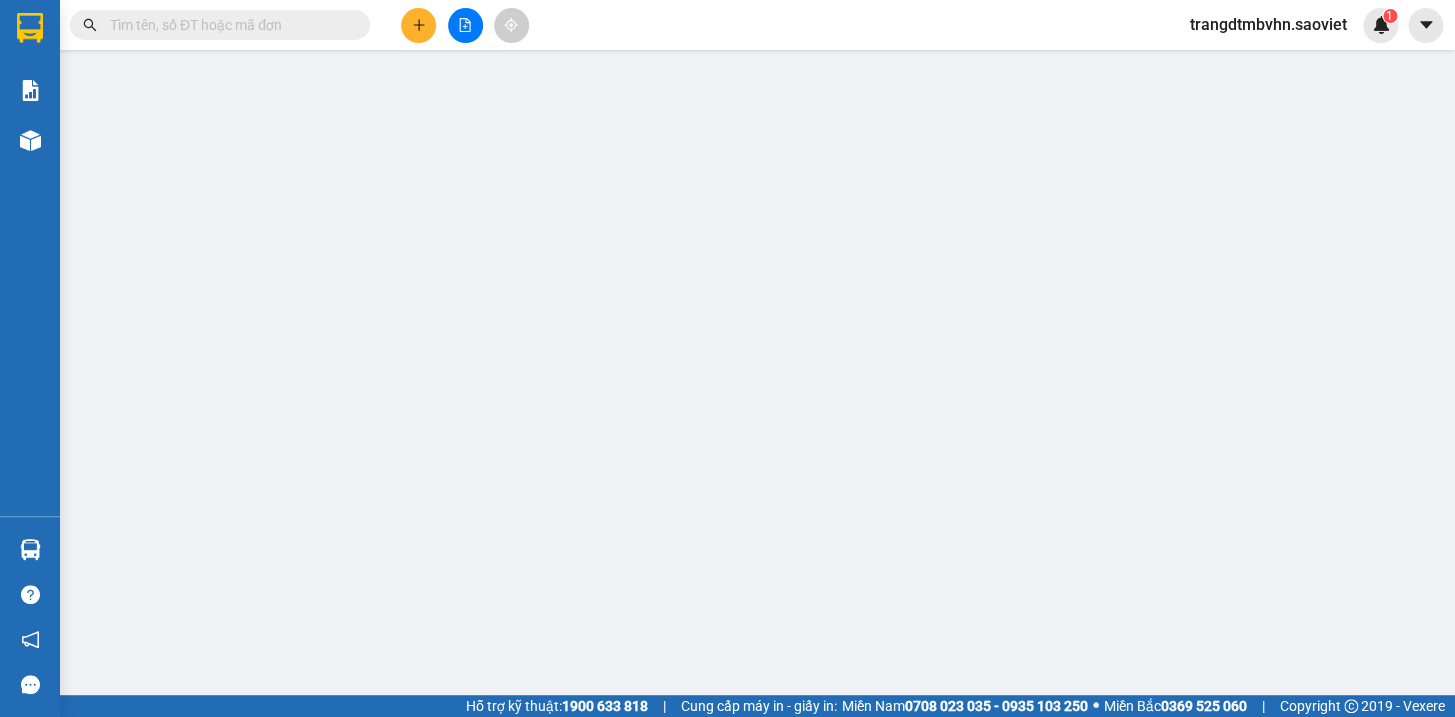 scroll, scrollTop: 0, scrollLeft: 0, axis: both 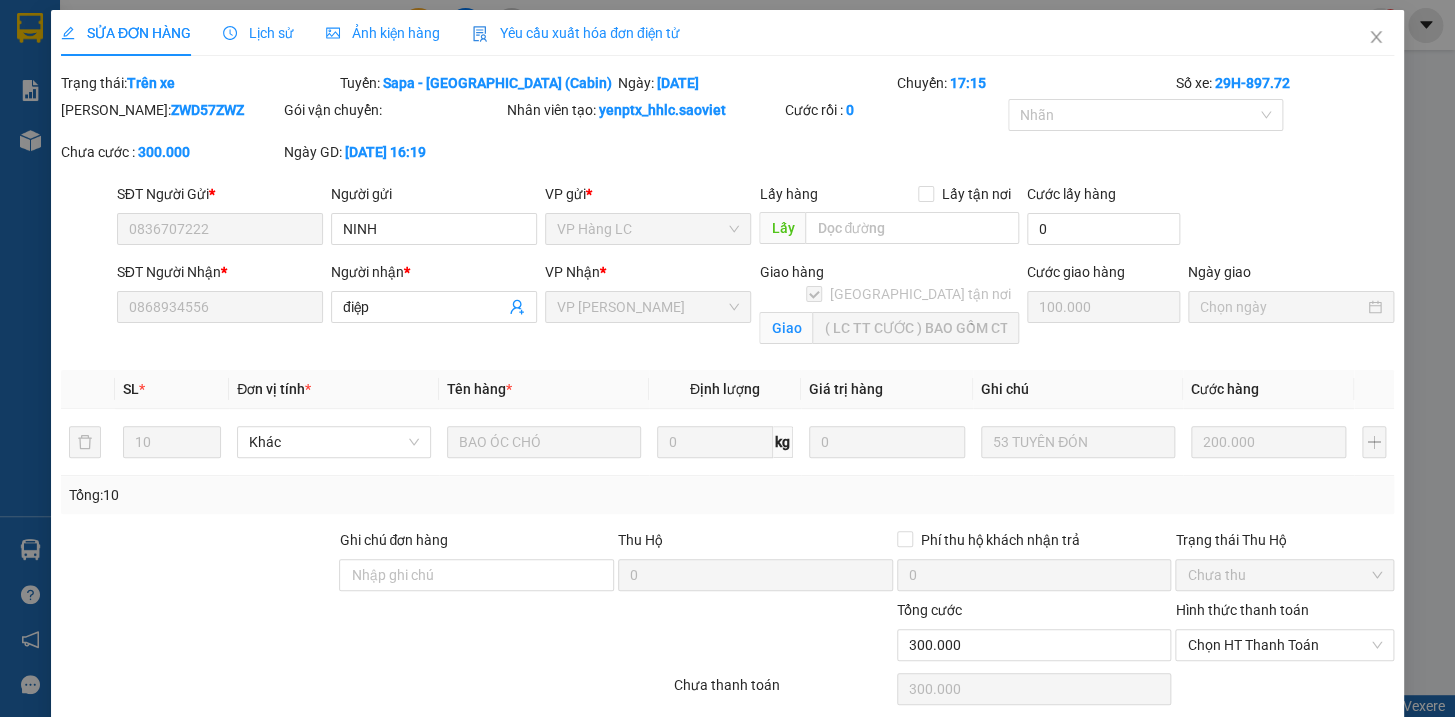 type on "0836707222" 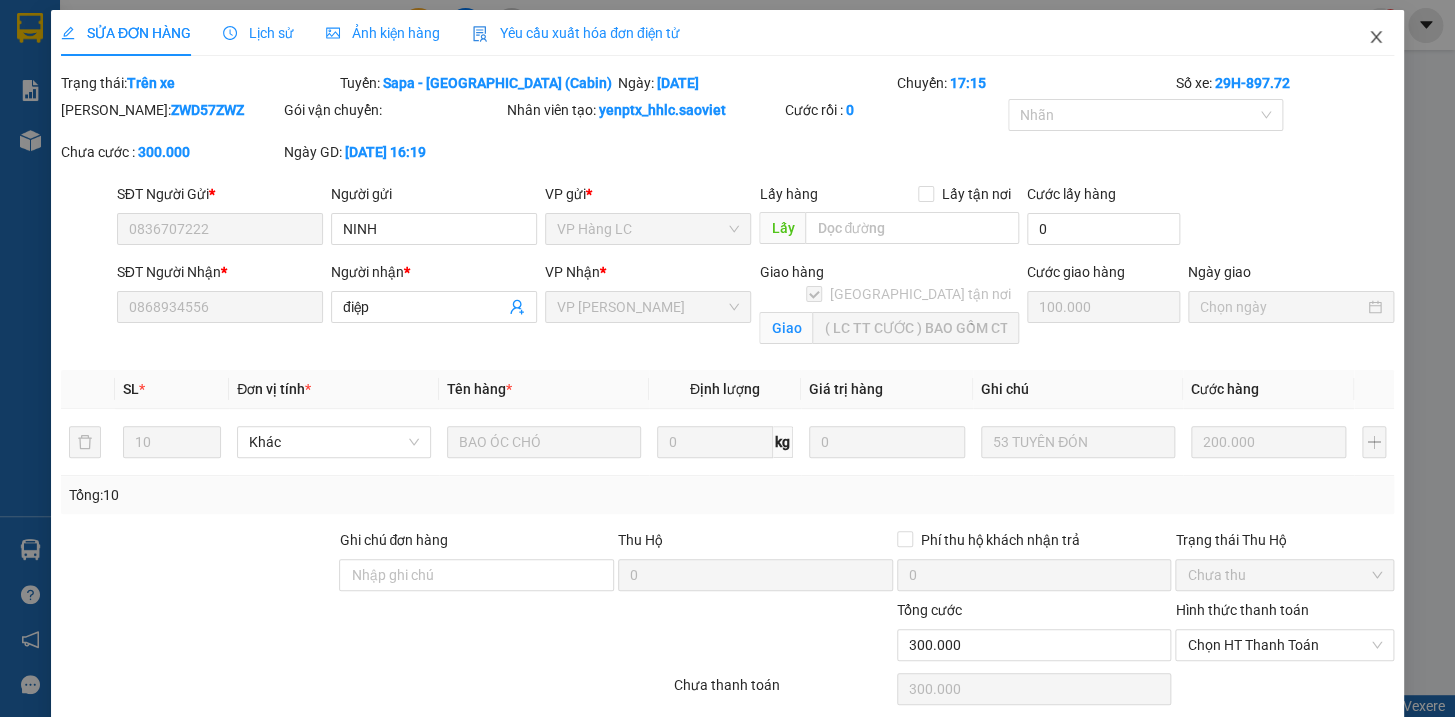 click 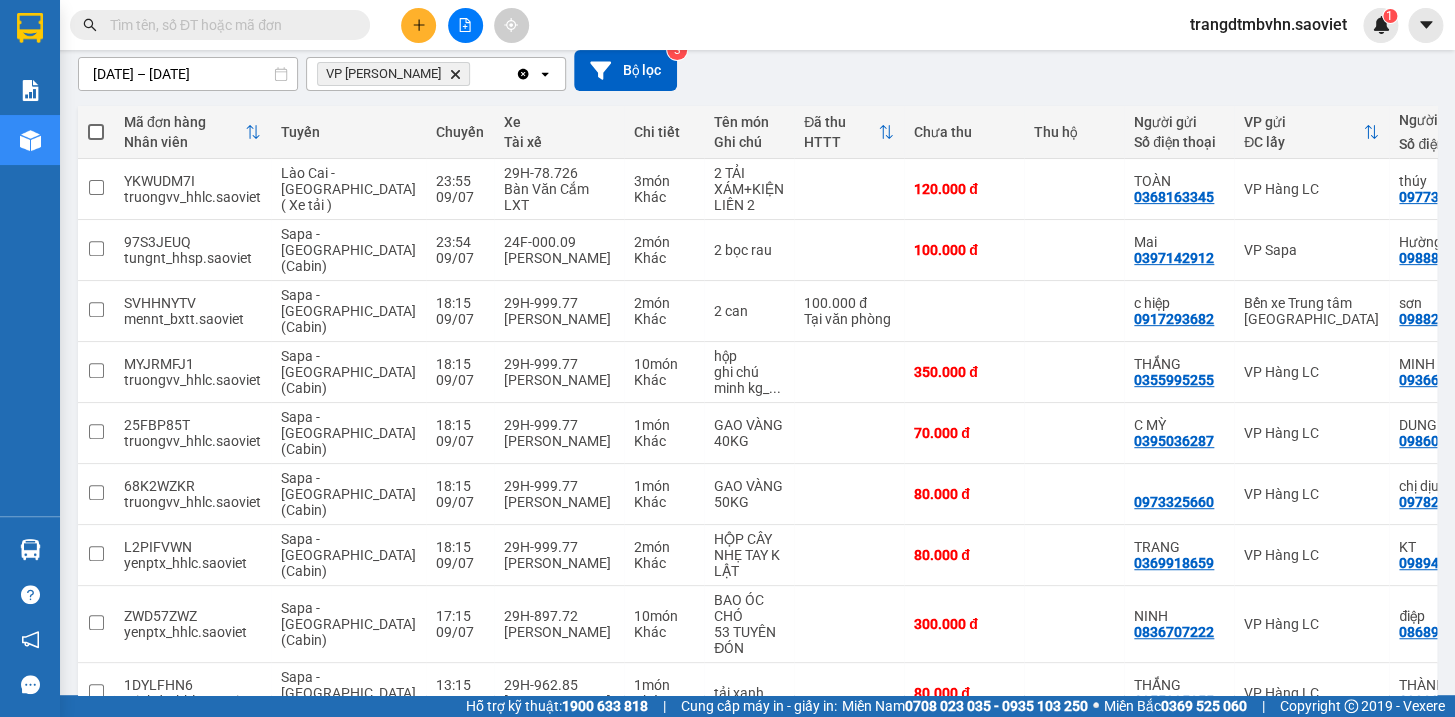 scroll, scrollTop: 178, scrollLeft: 0, axis: vertical 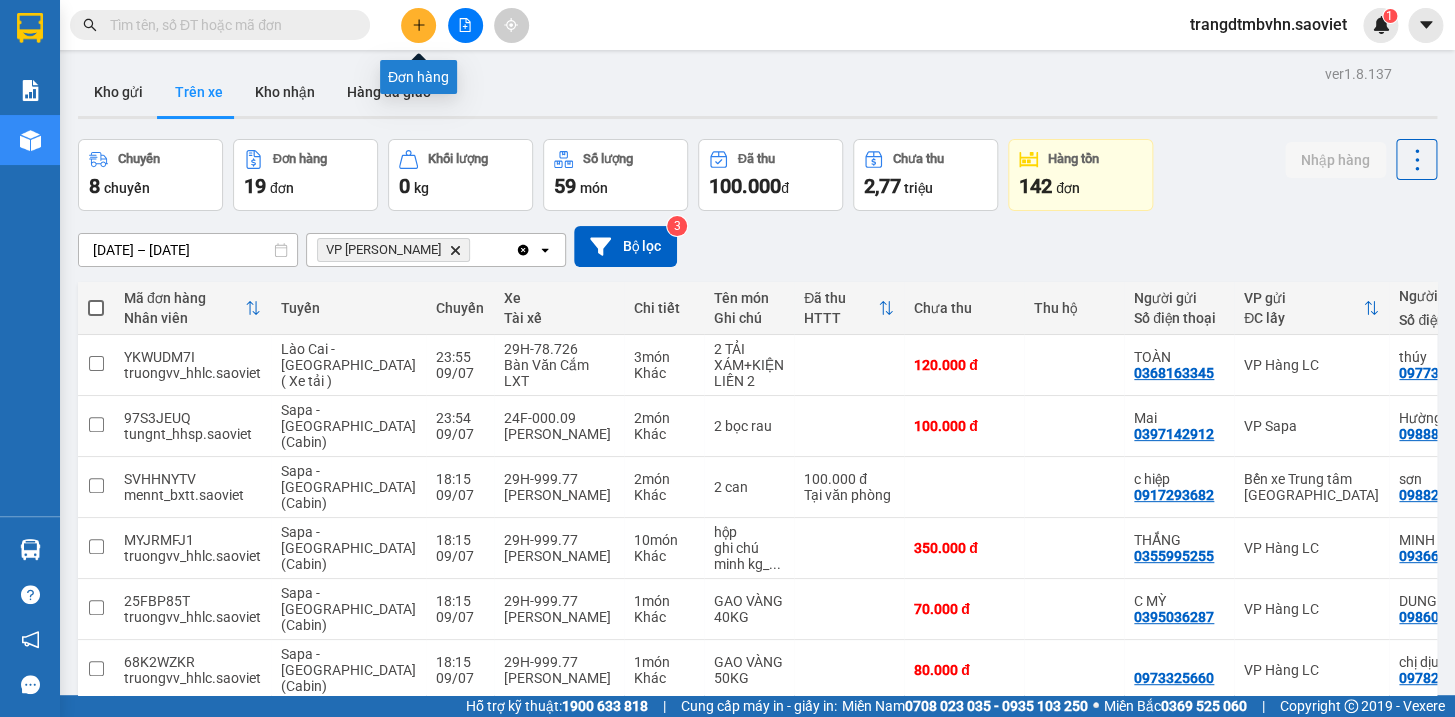 click 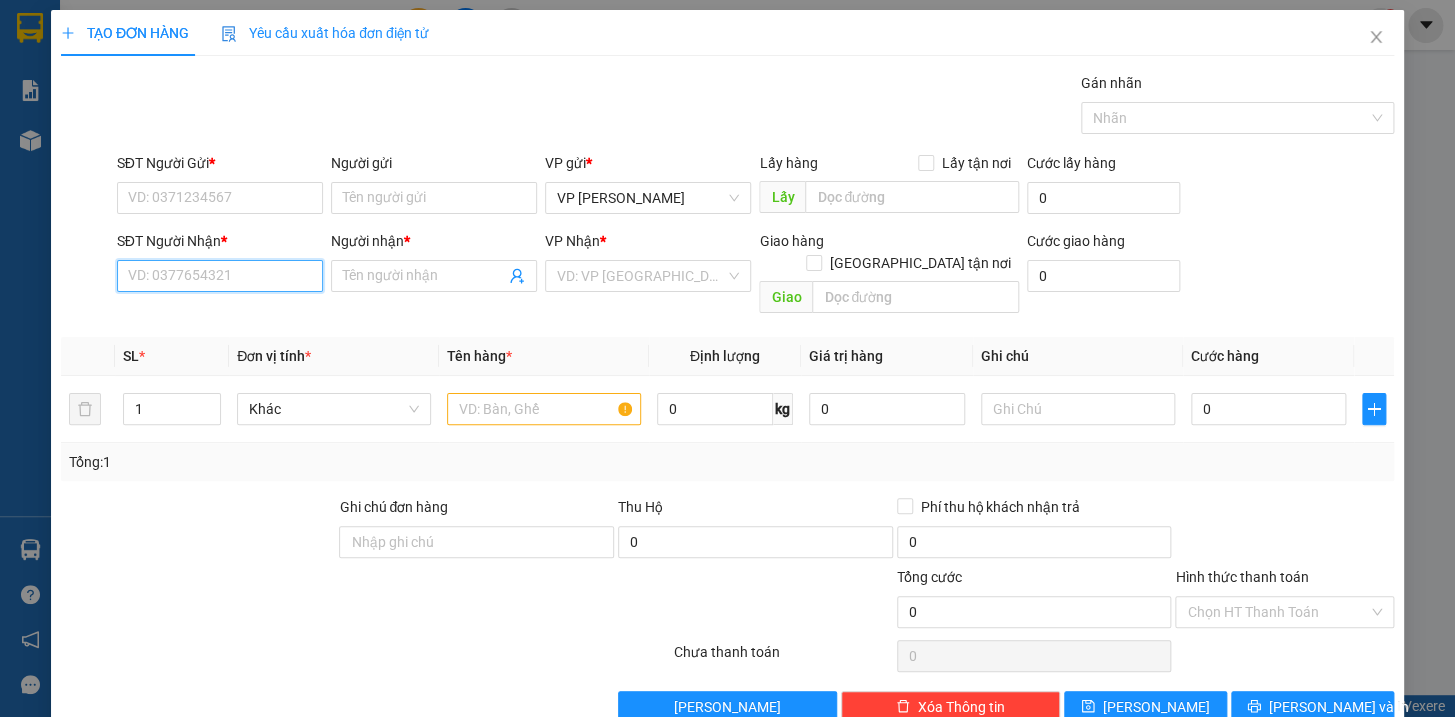 click on "SĐT Người Nhận  *" at bounding box center [220, 276] 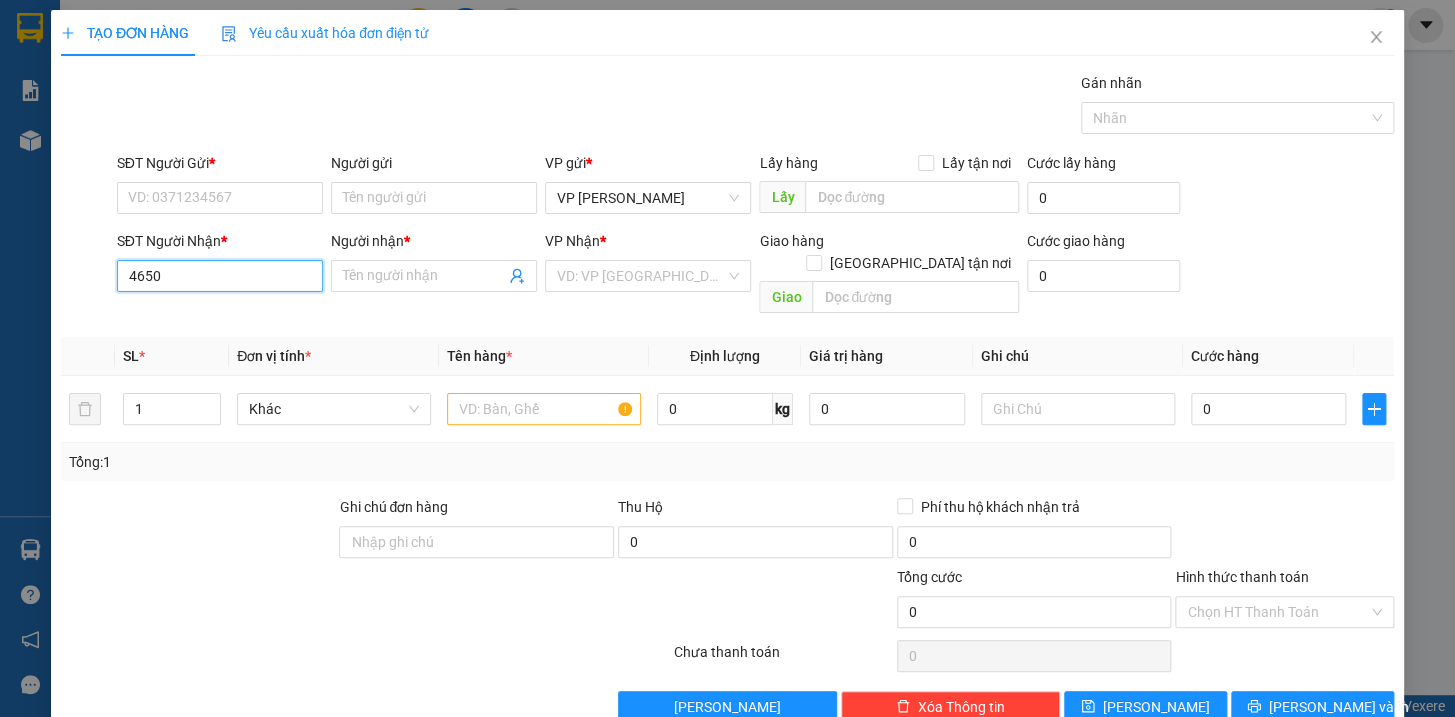 click on "4650" at bounding box center (220, 276) 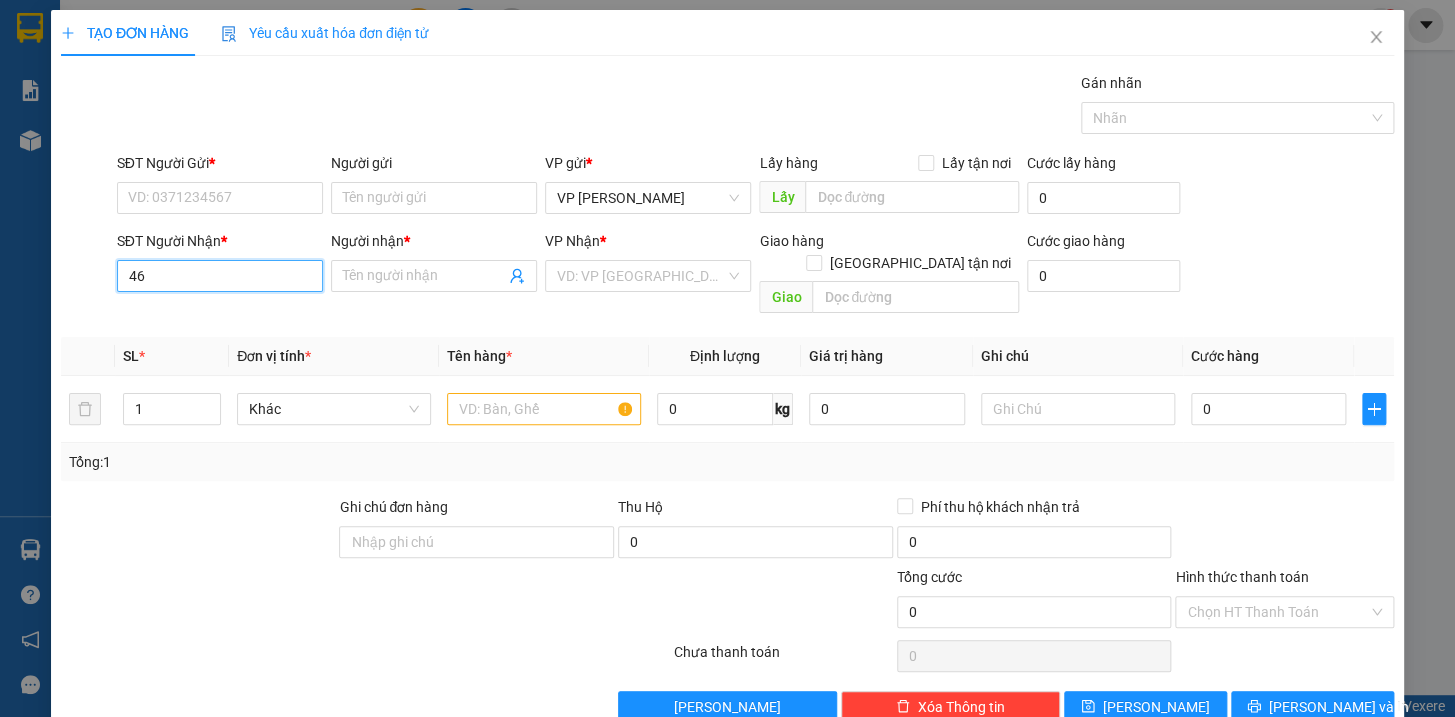 type on "4" 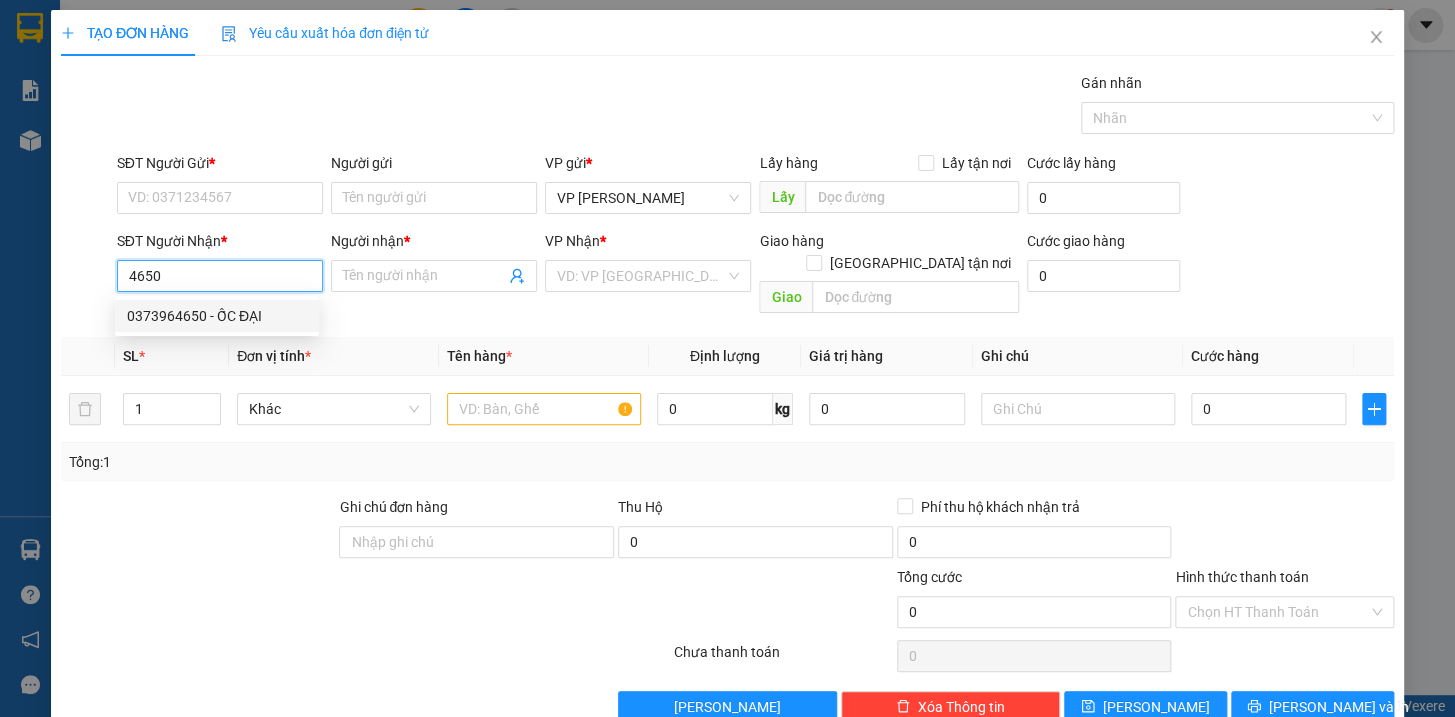 click on "0373964650 - ỐC ĐẠI" at bounding box center (217, 316) 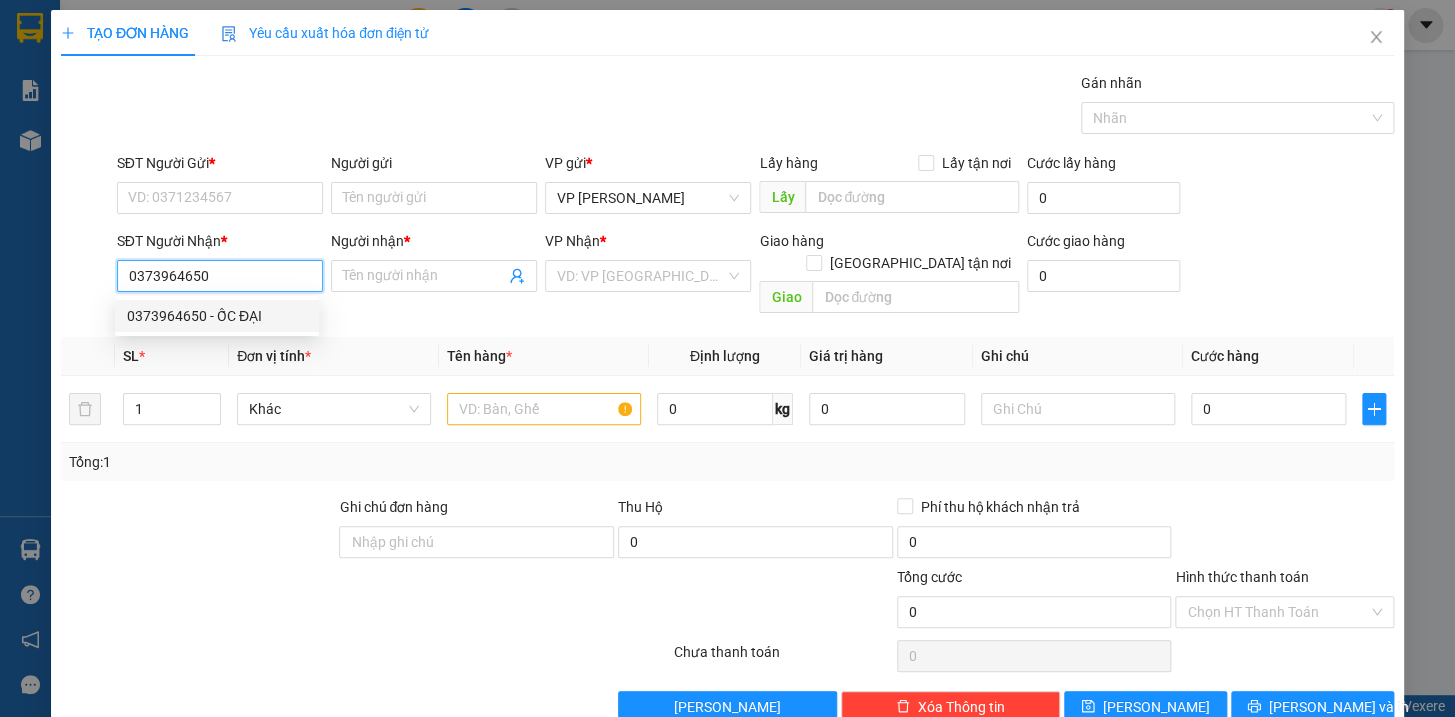 type on "ỐC ĐẠI" 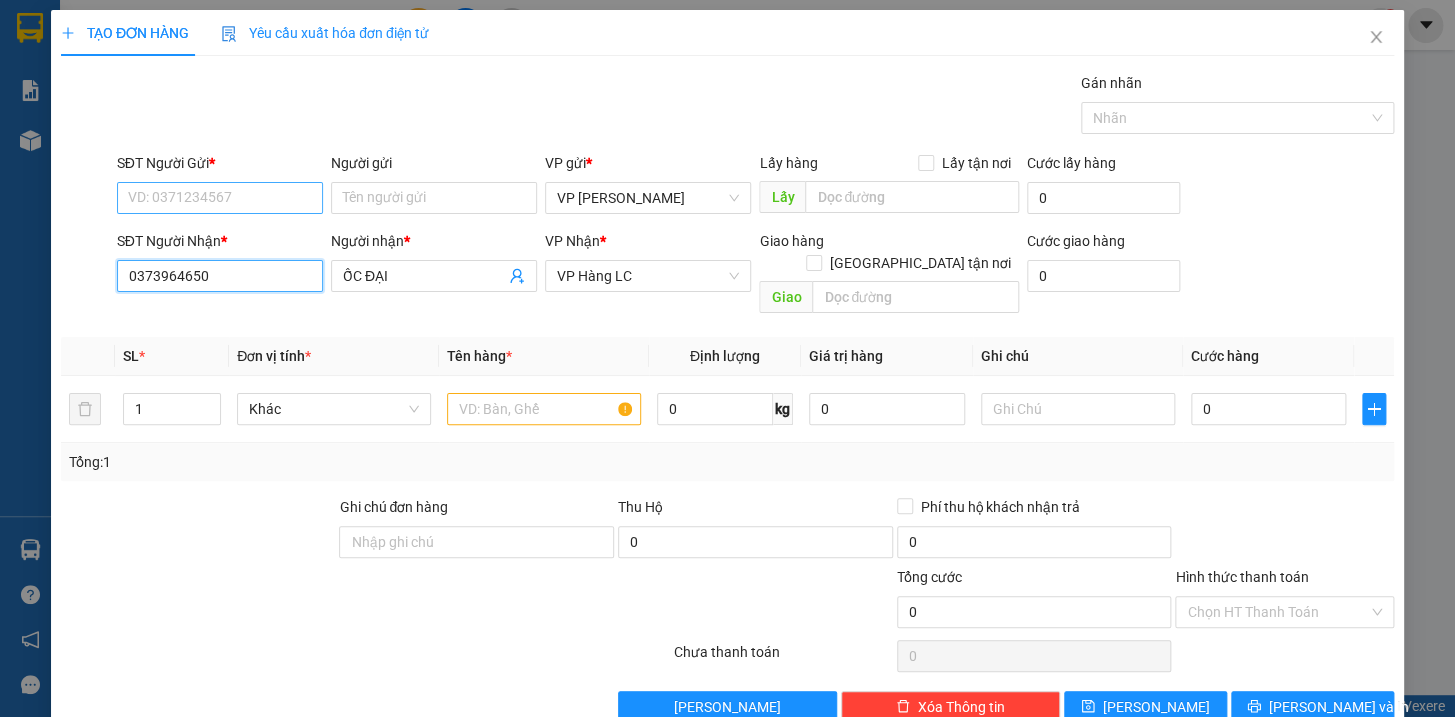 type on "0373964650" 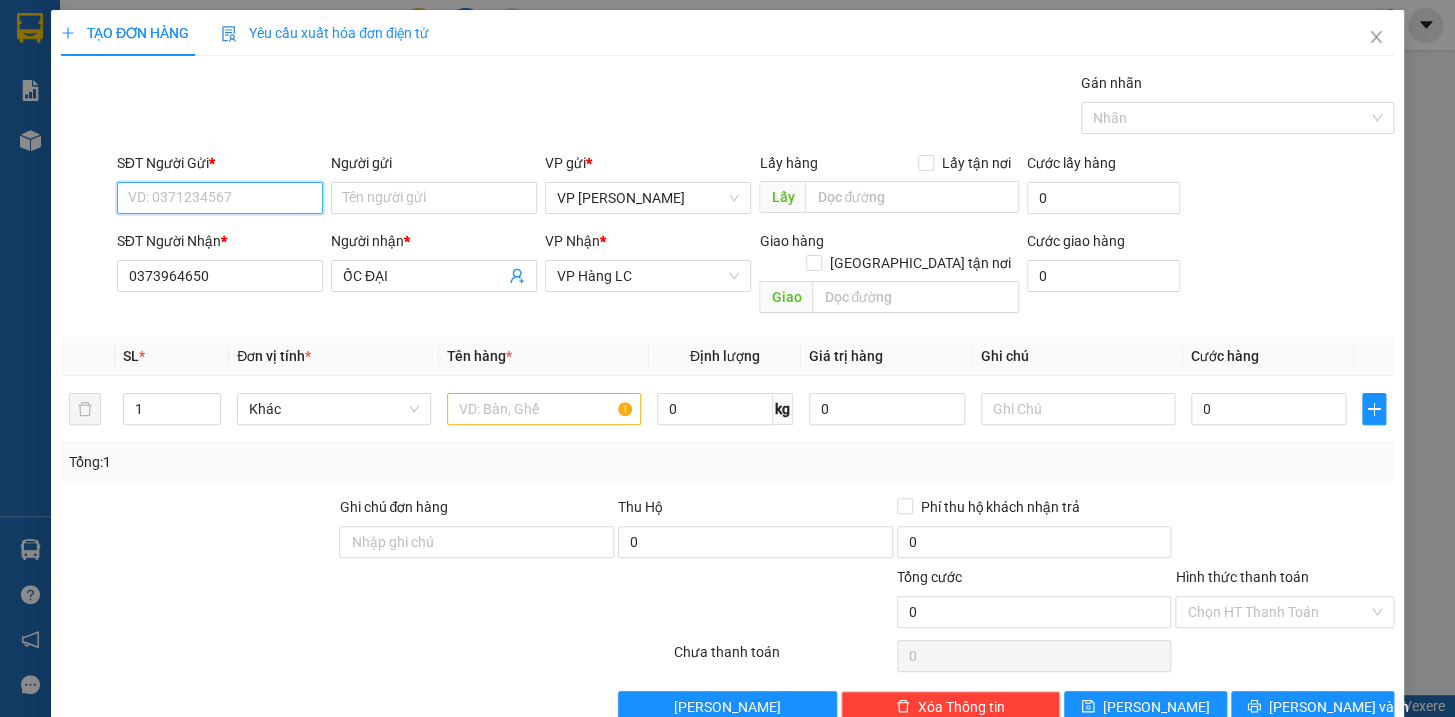 click on "SĐT Người Gửi  *" at bounding box center [220, 198] 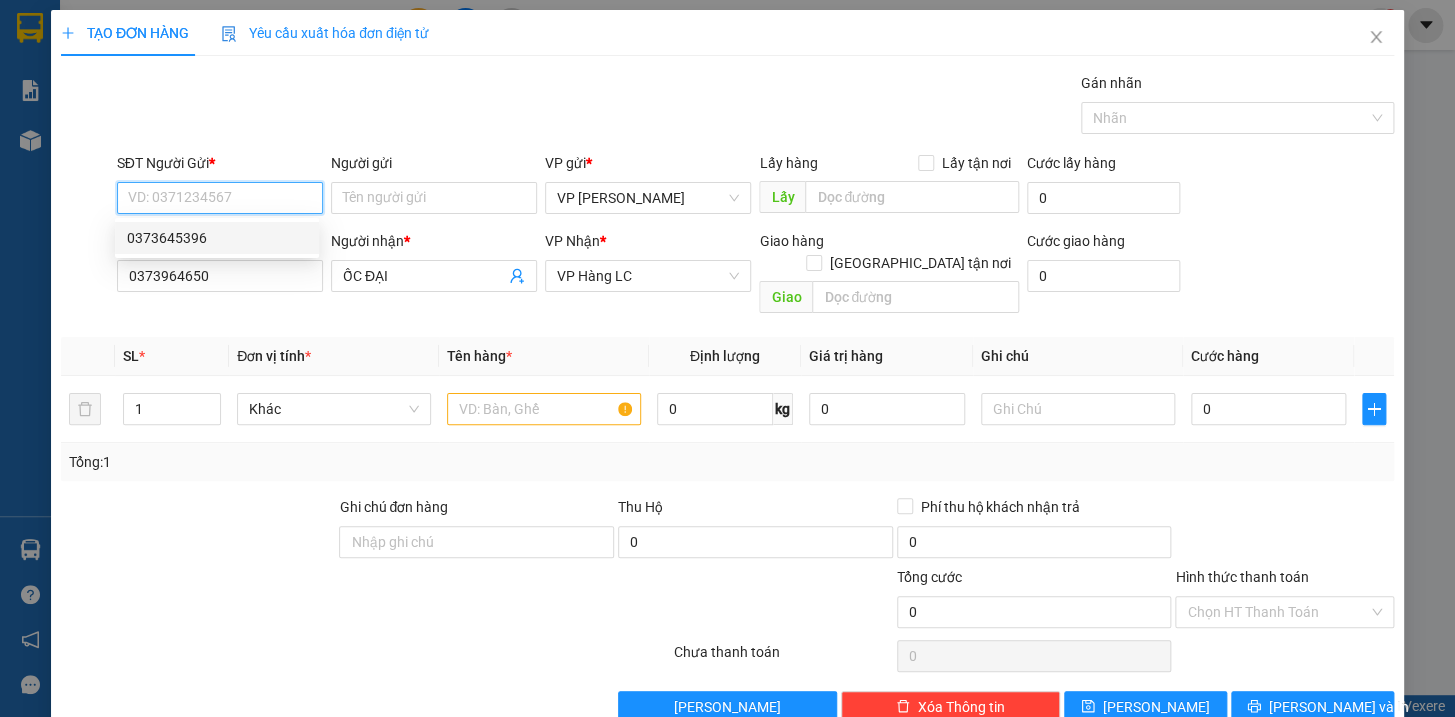 click on "0373645396" at bounding box center (217, 238) 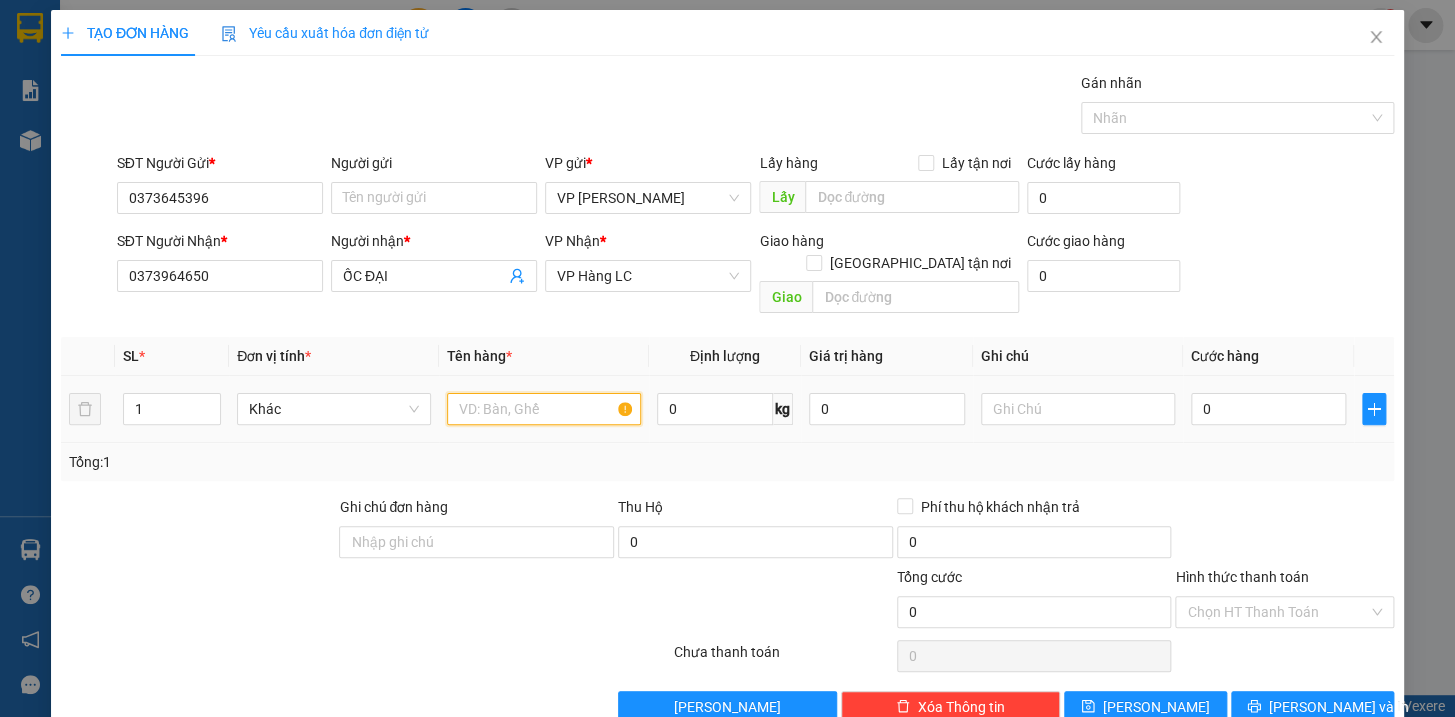 click at bounding box center (544, 409) 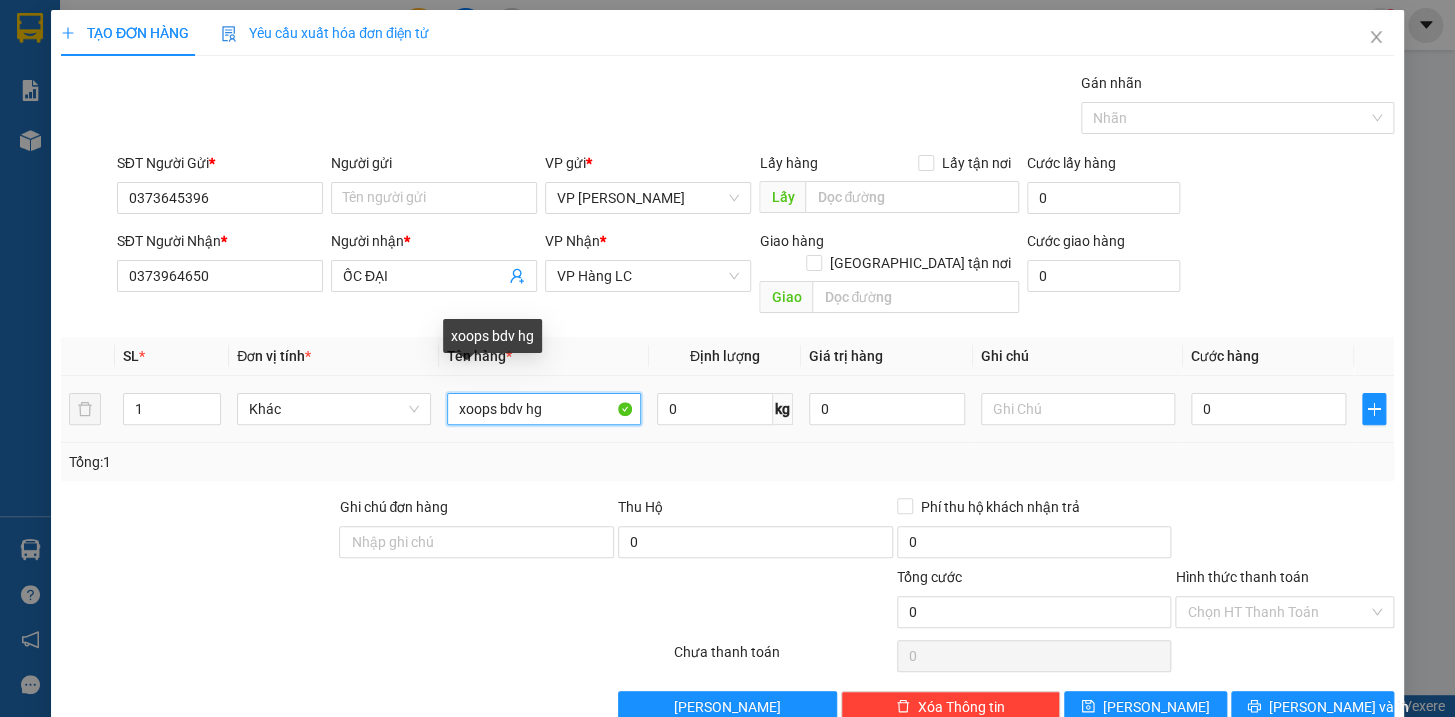 click on "xoops bdv hg" at bounding box center (544, 409) 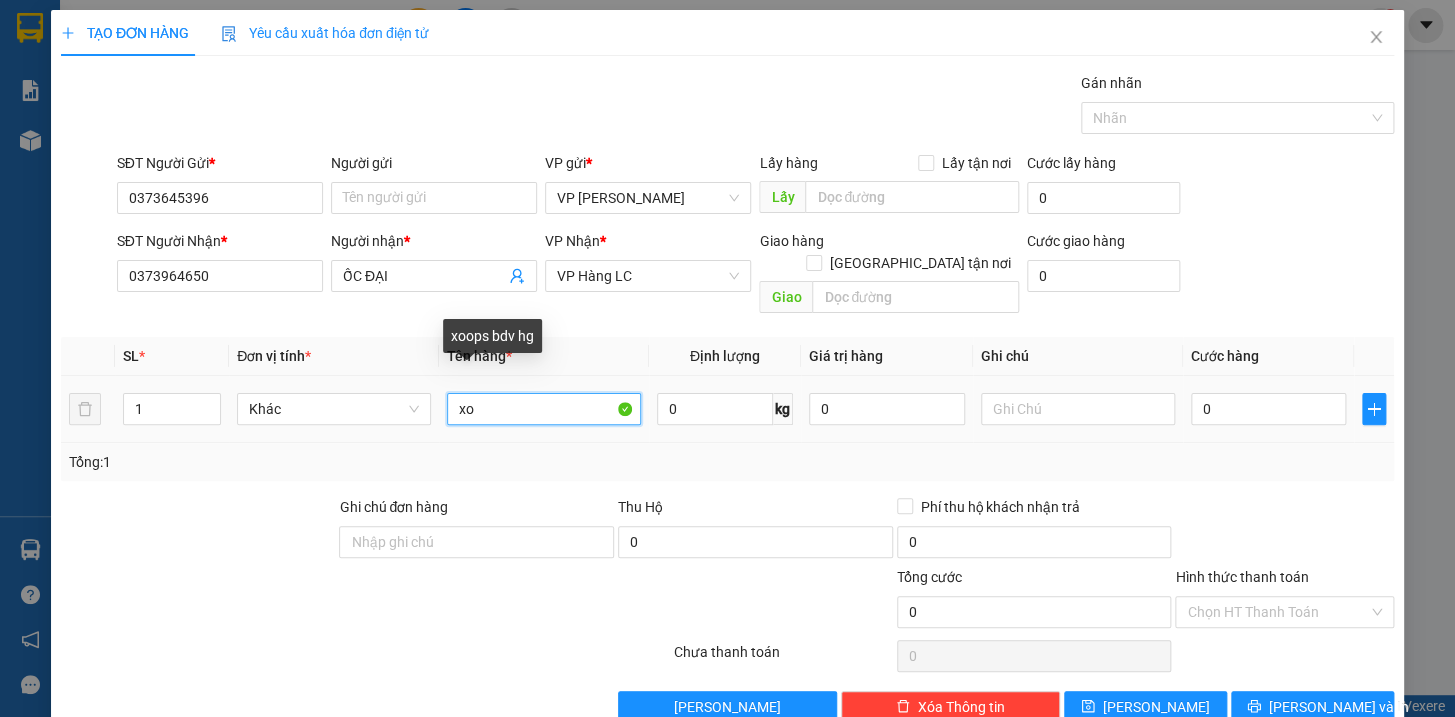 type on "x" 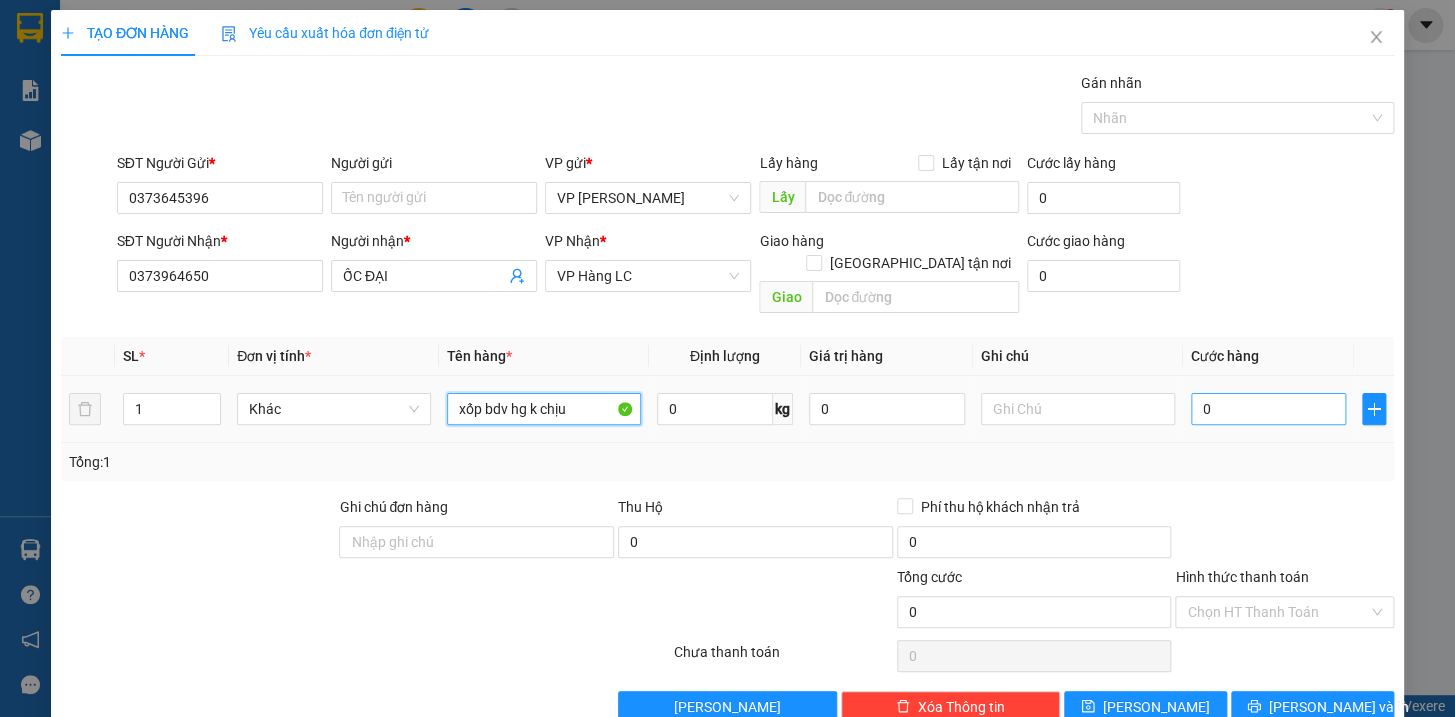 type on "xốp bdv hg k chịu" 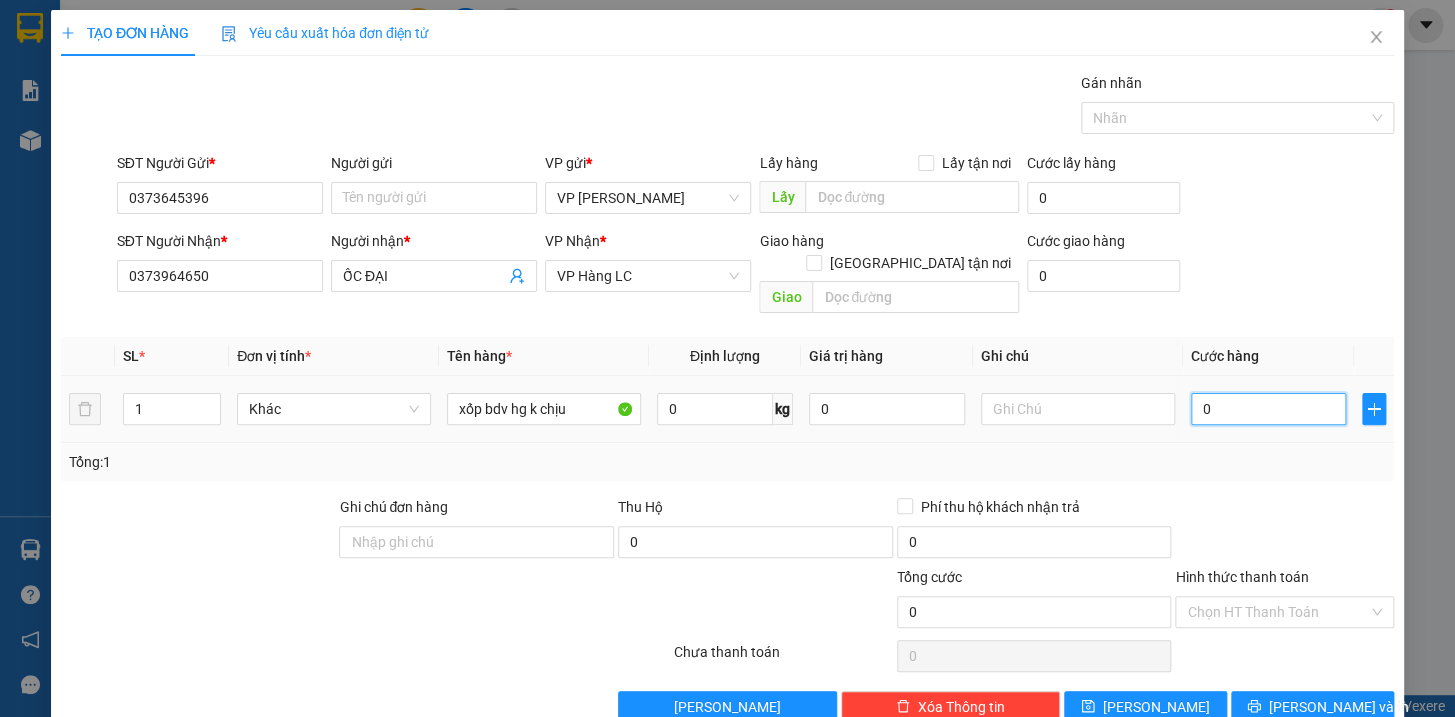 click on "0" at bounding box center [1269, 409] 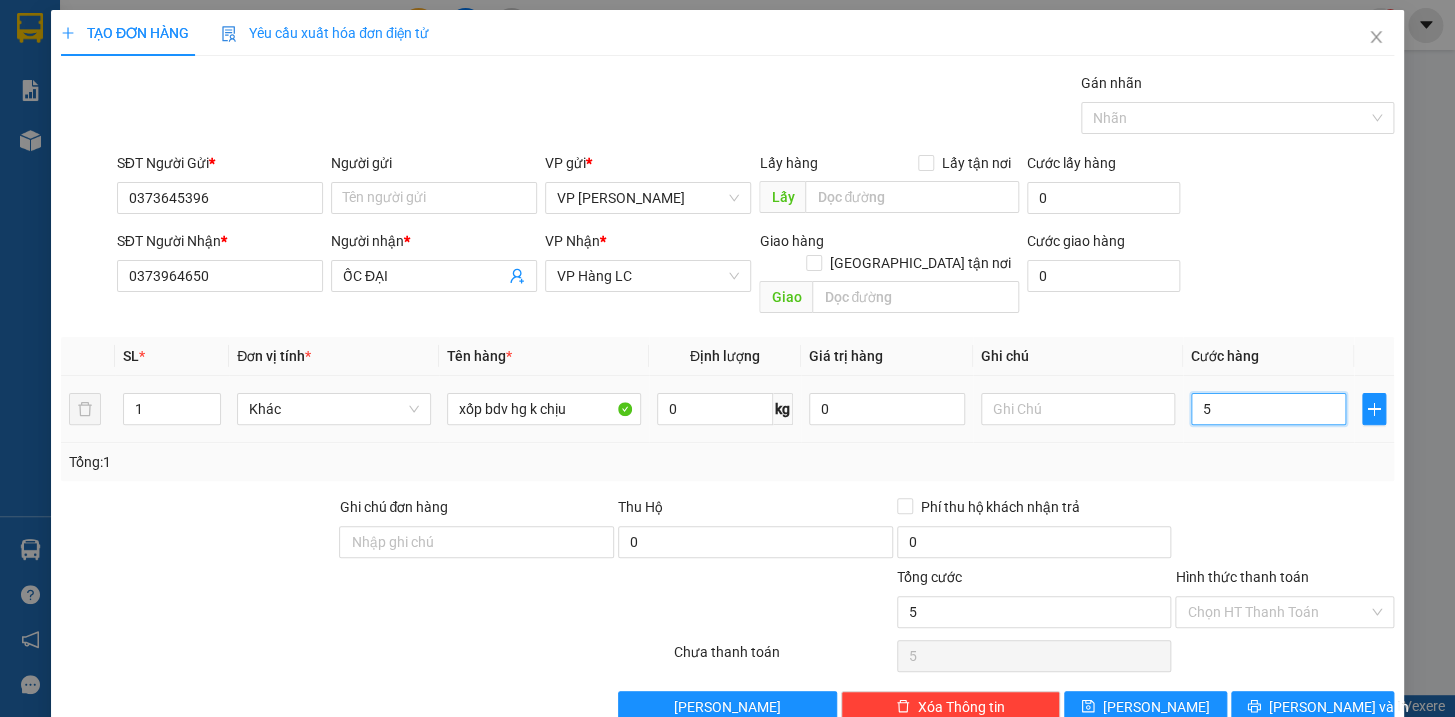 type on "50" 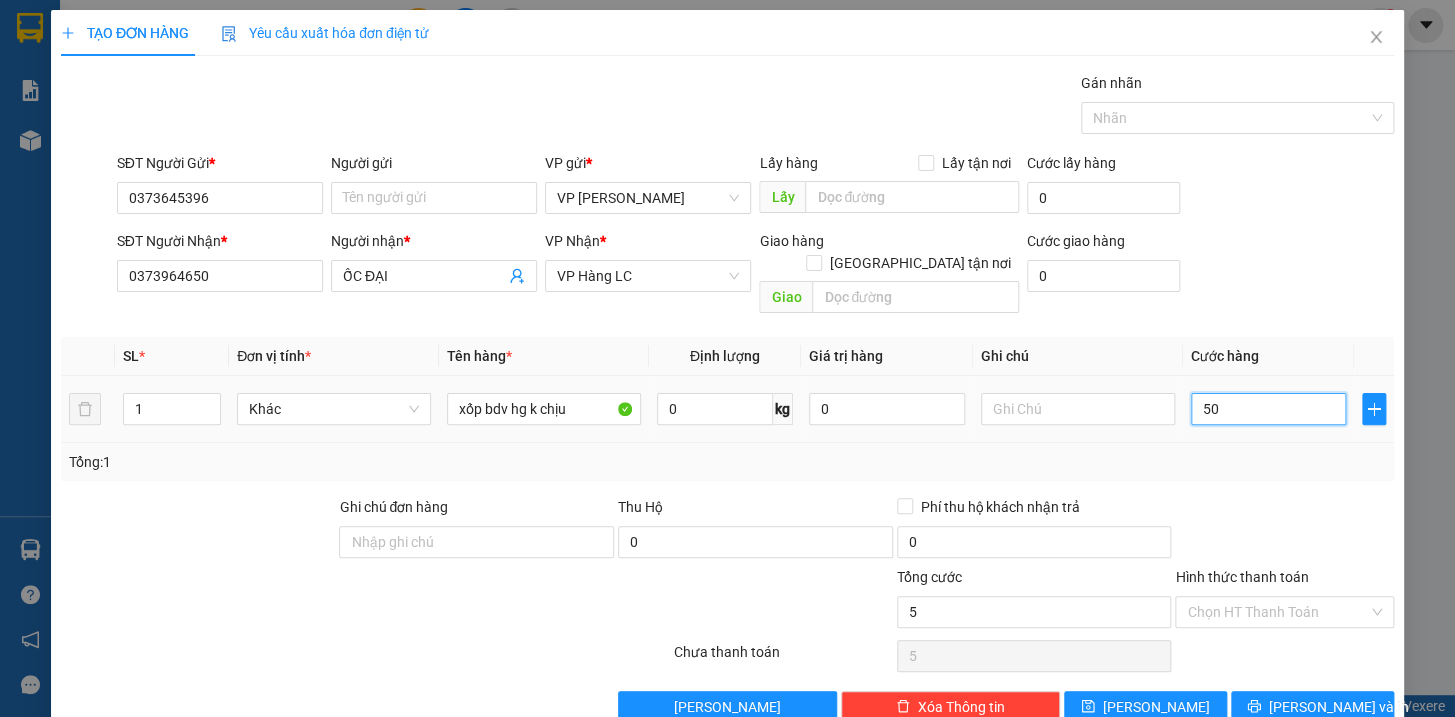 type on "50" 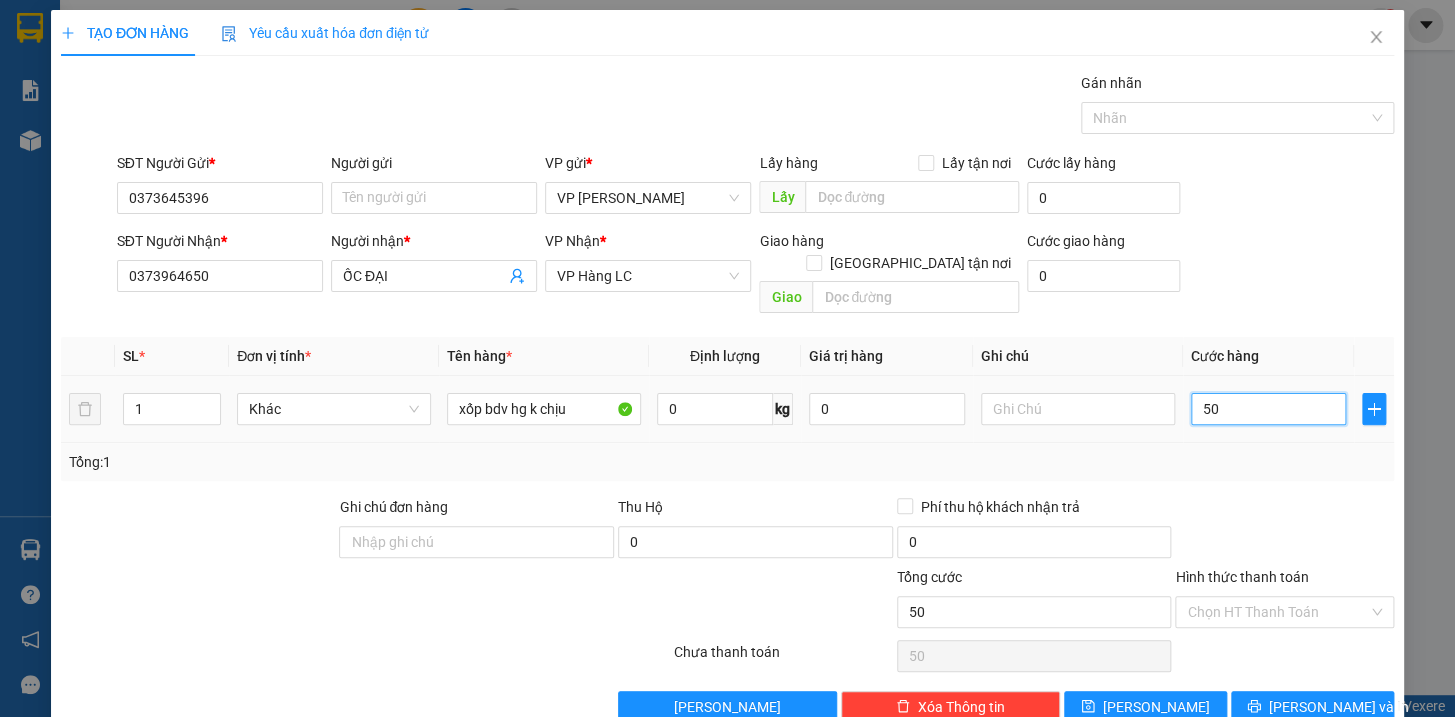 type on "500" 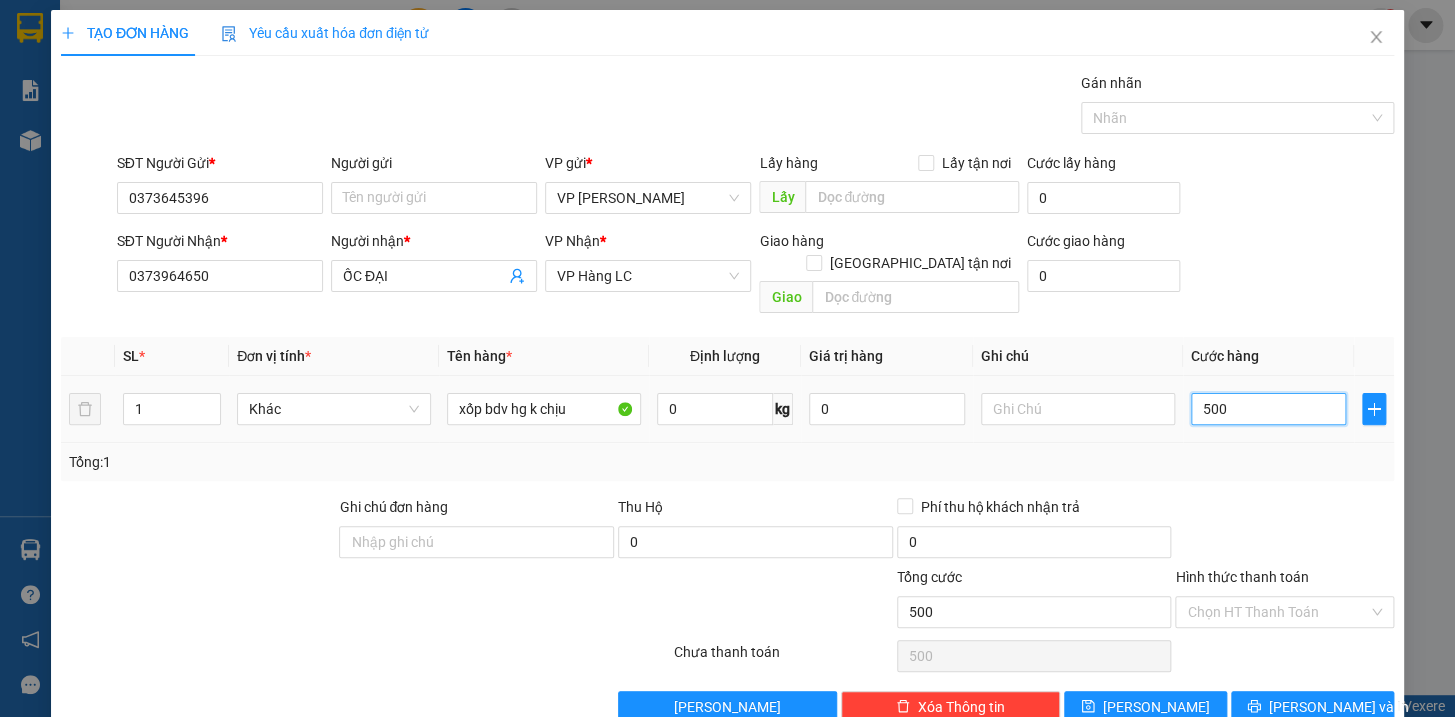 type on "5.000" 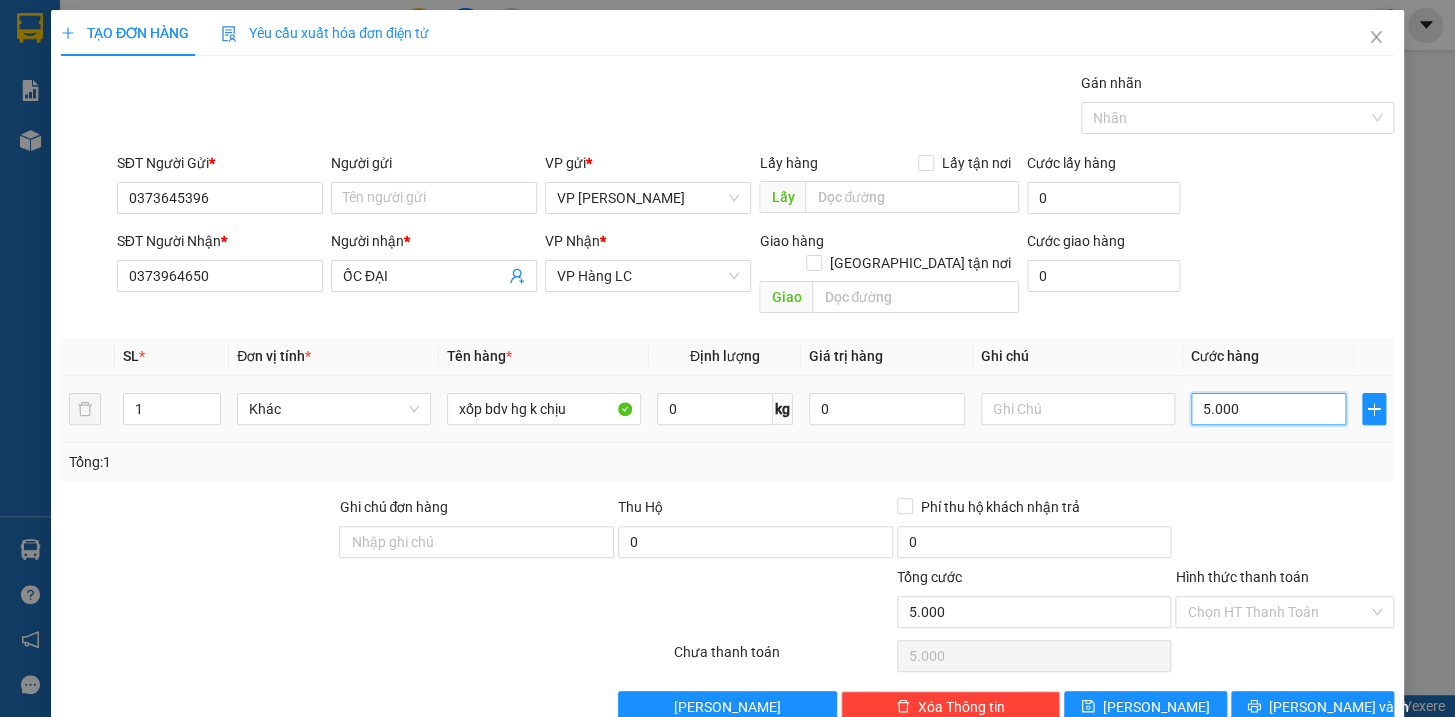 type on "50.000" 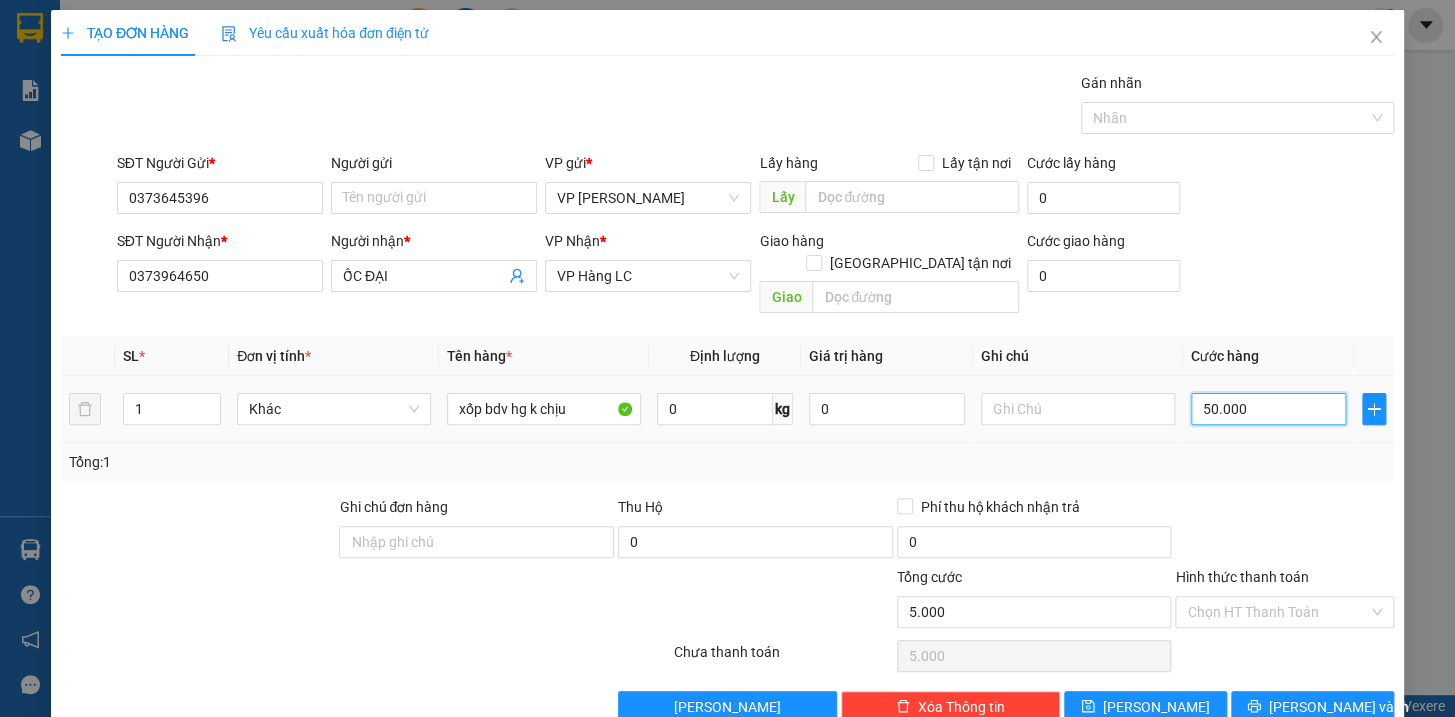 type on "50.000" 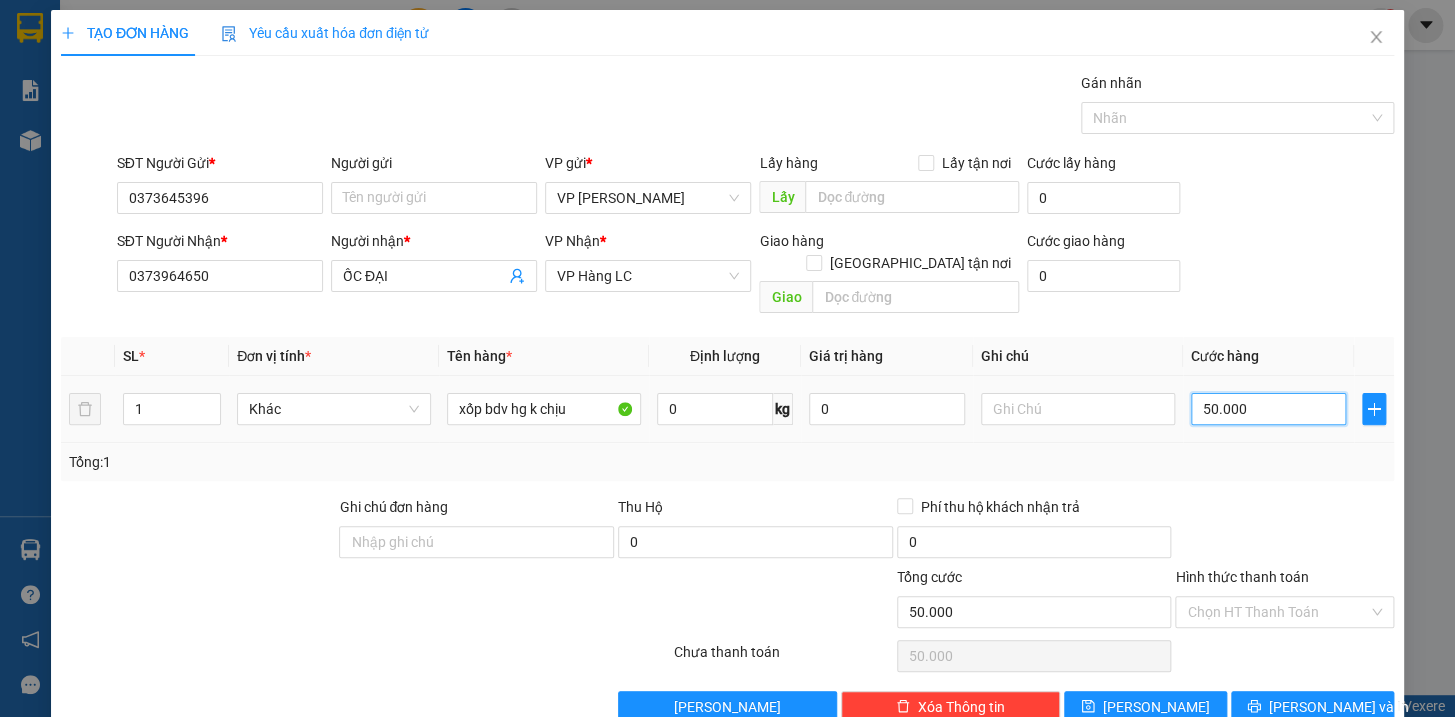 type on "500.000" 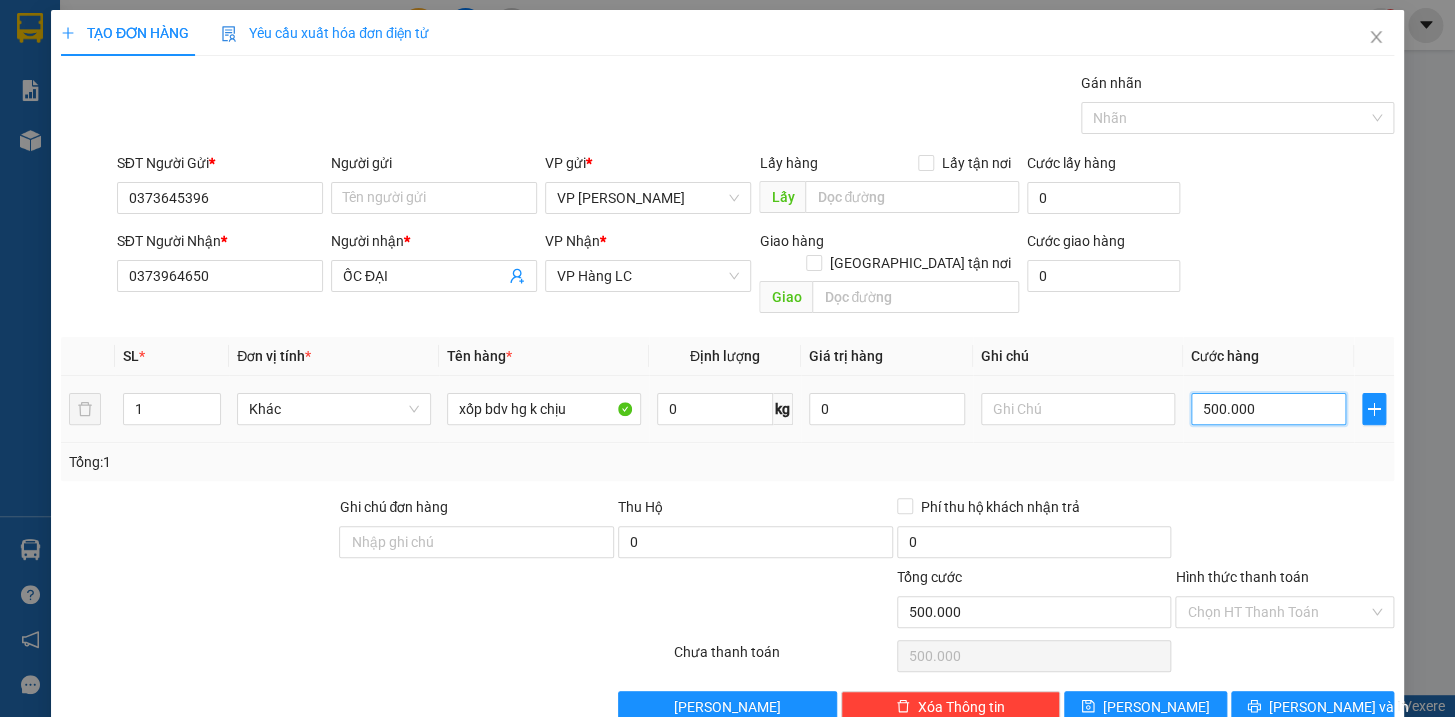 type on "50.000" 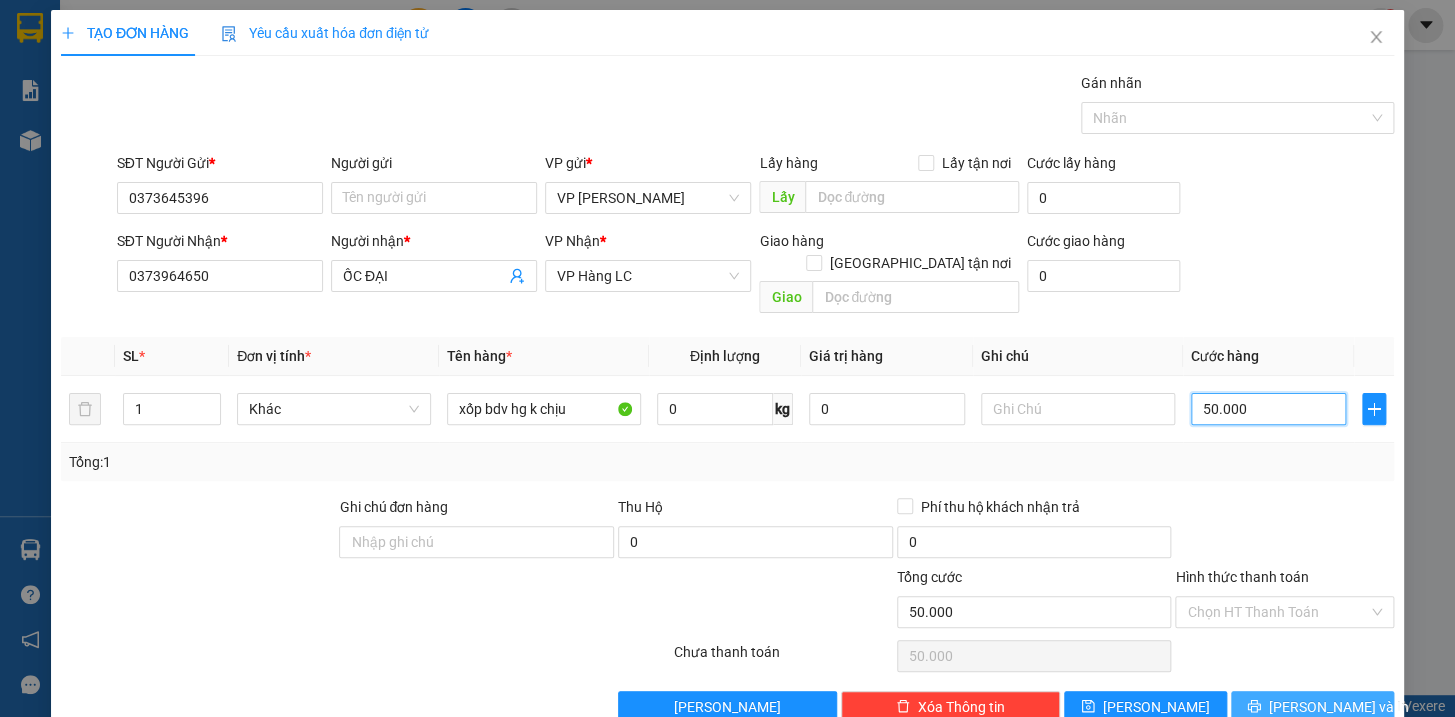 type on "50.000" 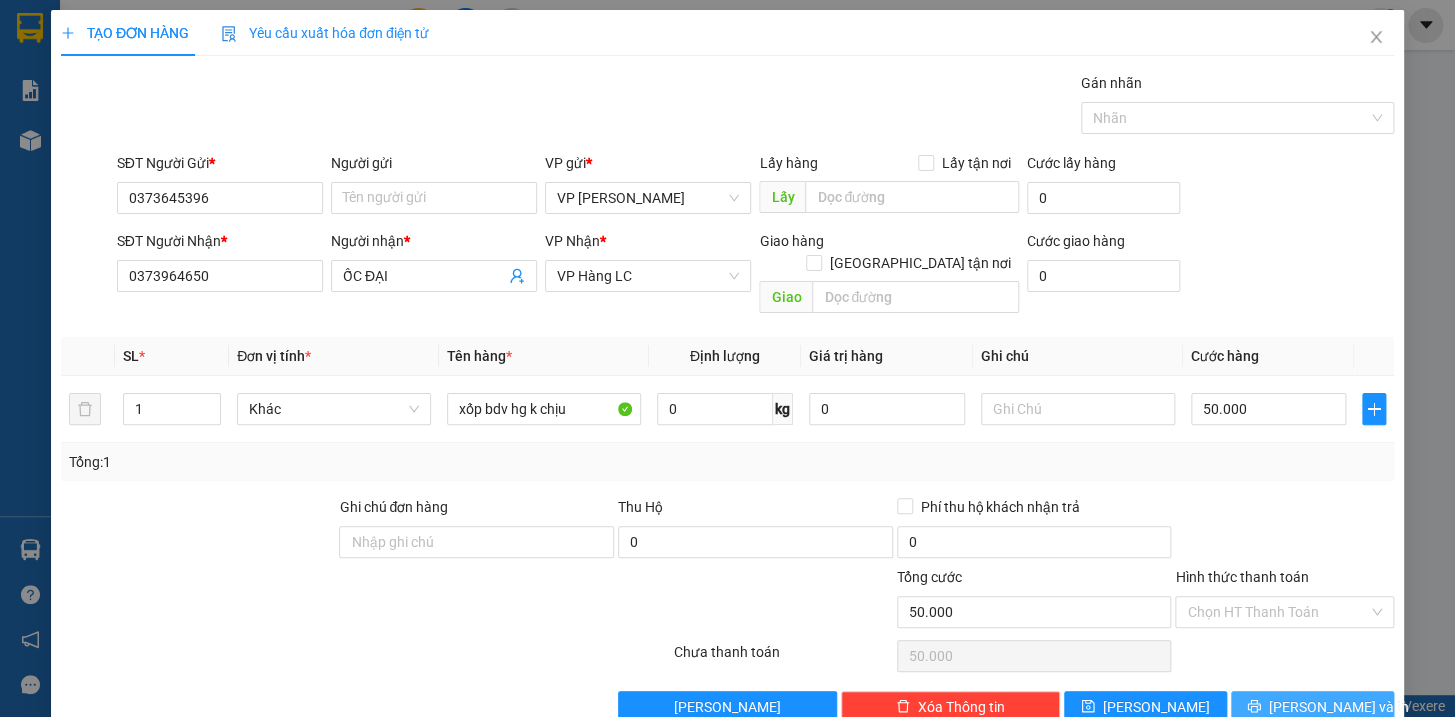 click on "[PERSON_NAME] và In" at bounding box center [1339, 707] 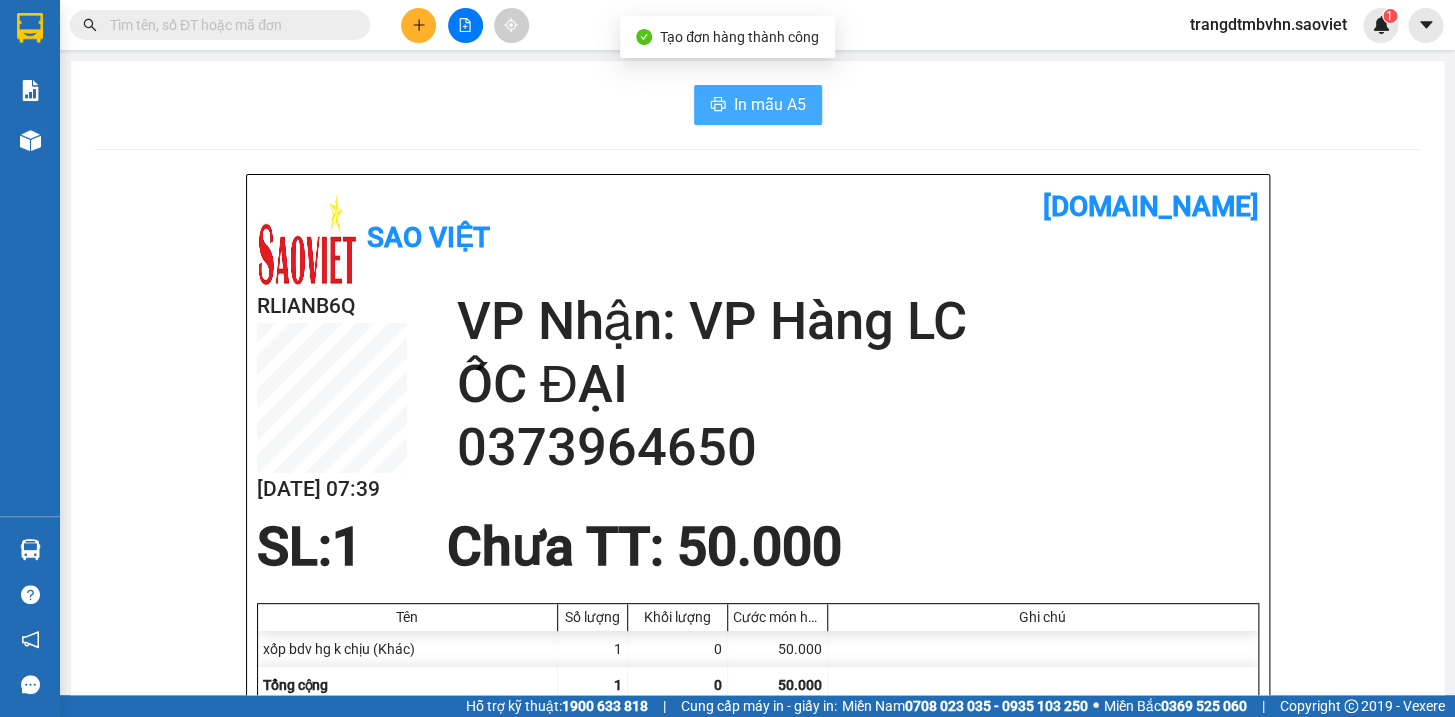 click on "In mẫu A5" at bounding box center (770, 104) 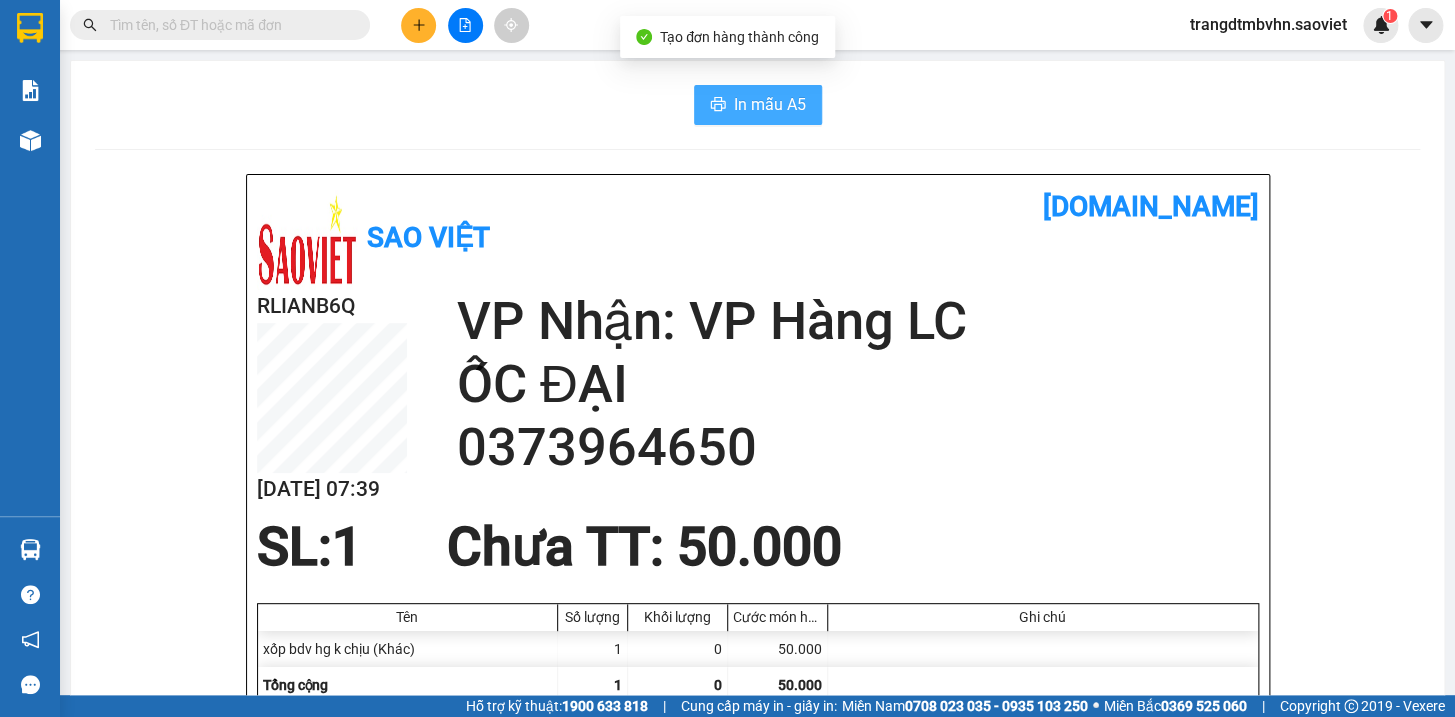 scroll, scrollTop: 0, scrollLeft: 0, axis: both 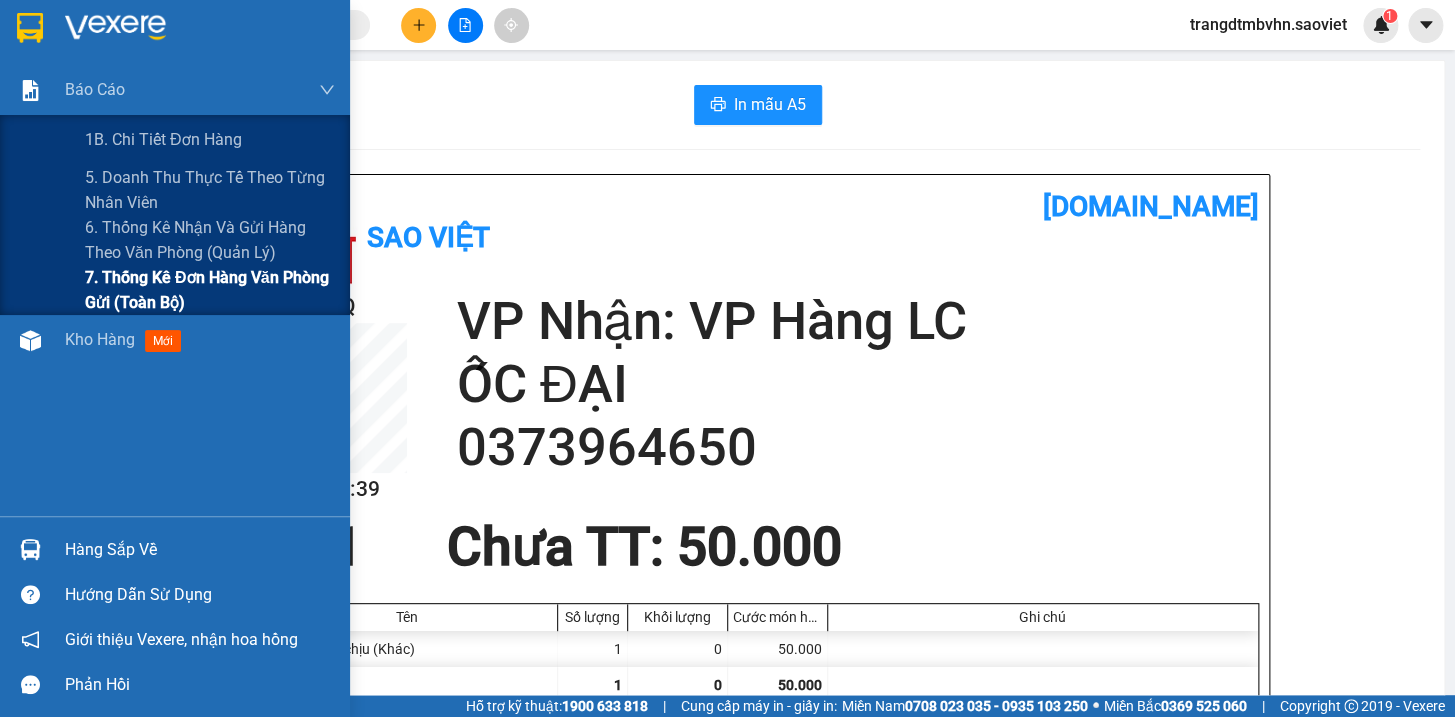 click on "7. Thống kê đơn hàng văn phòng gửi (toàn bộ)" at bounding box center [210, 290] 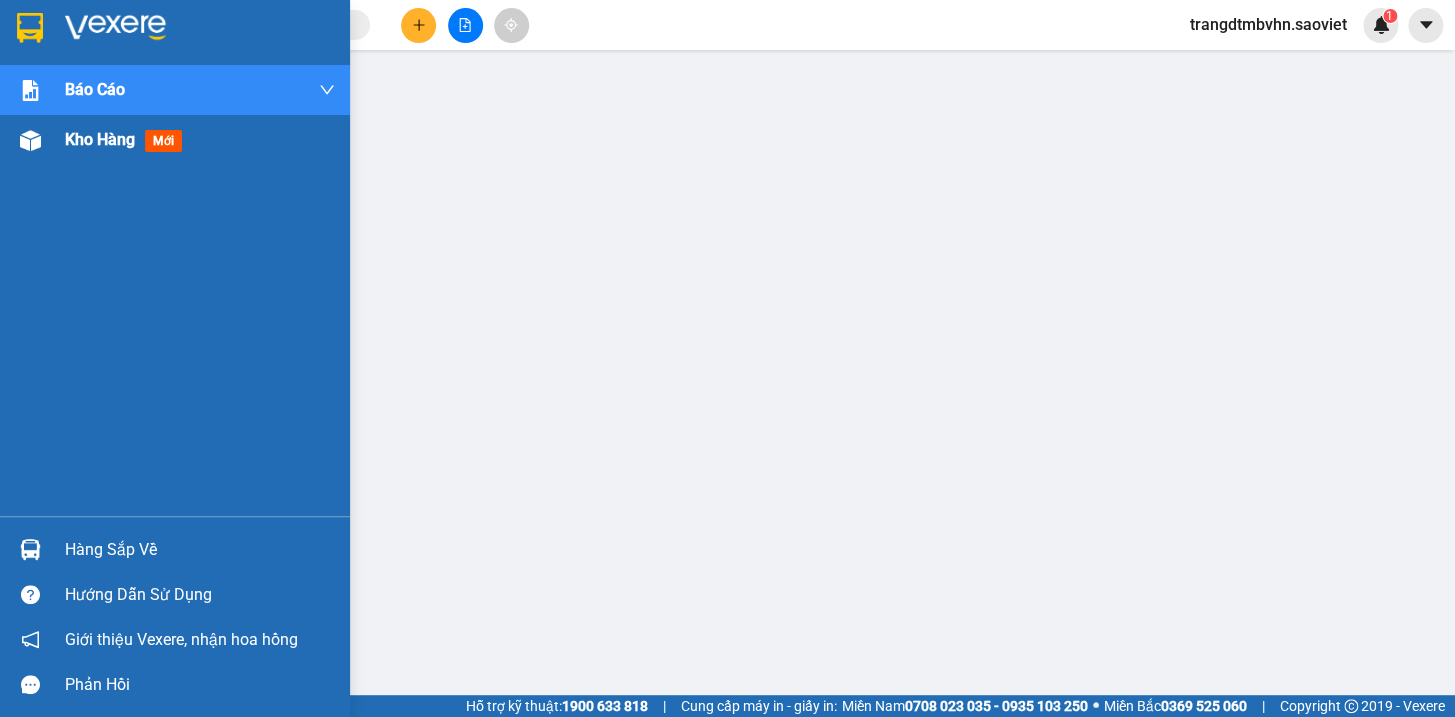click on "Kho hàng" at bounding box center [100, 139] 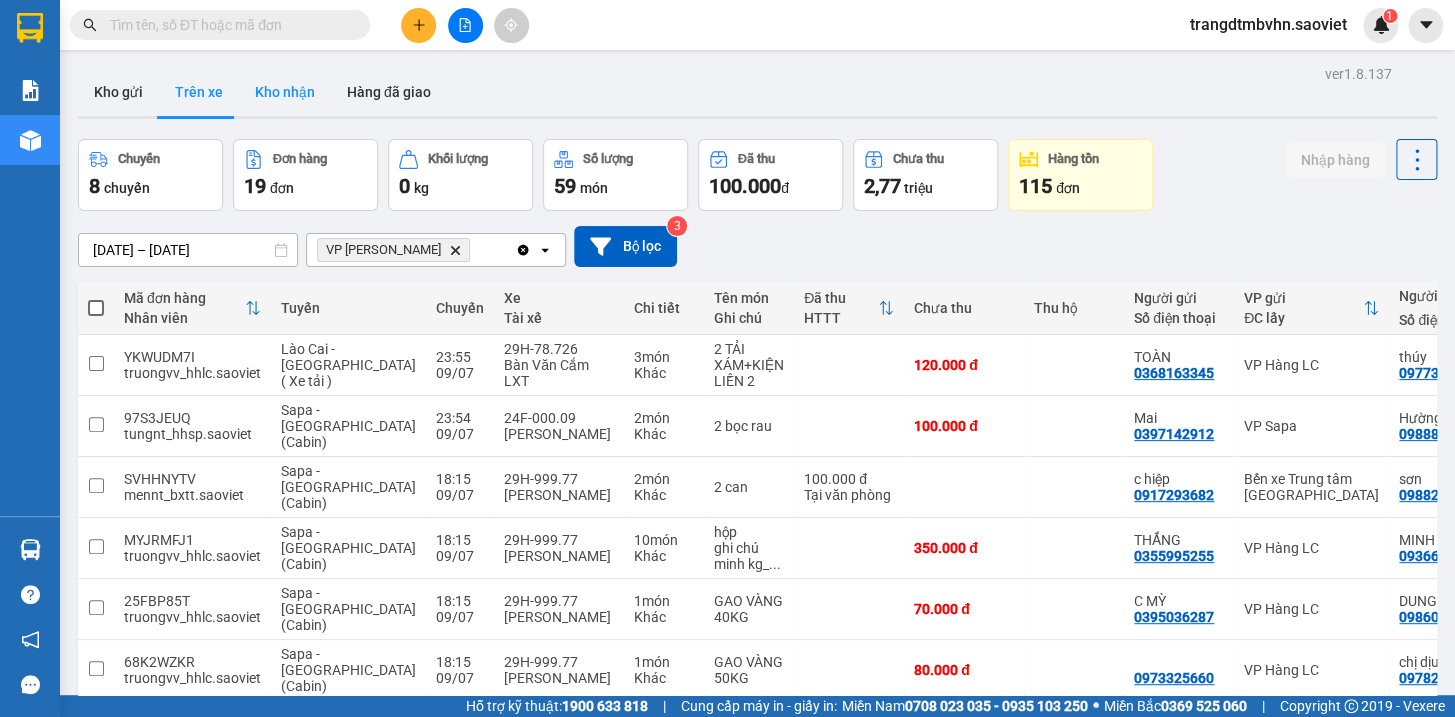 click on "Kho nhận" at bounding box center (285, 92) 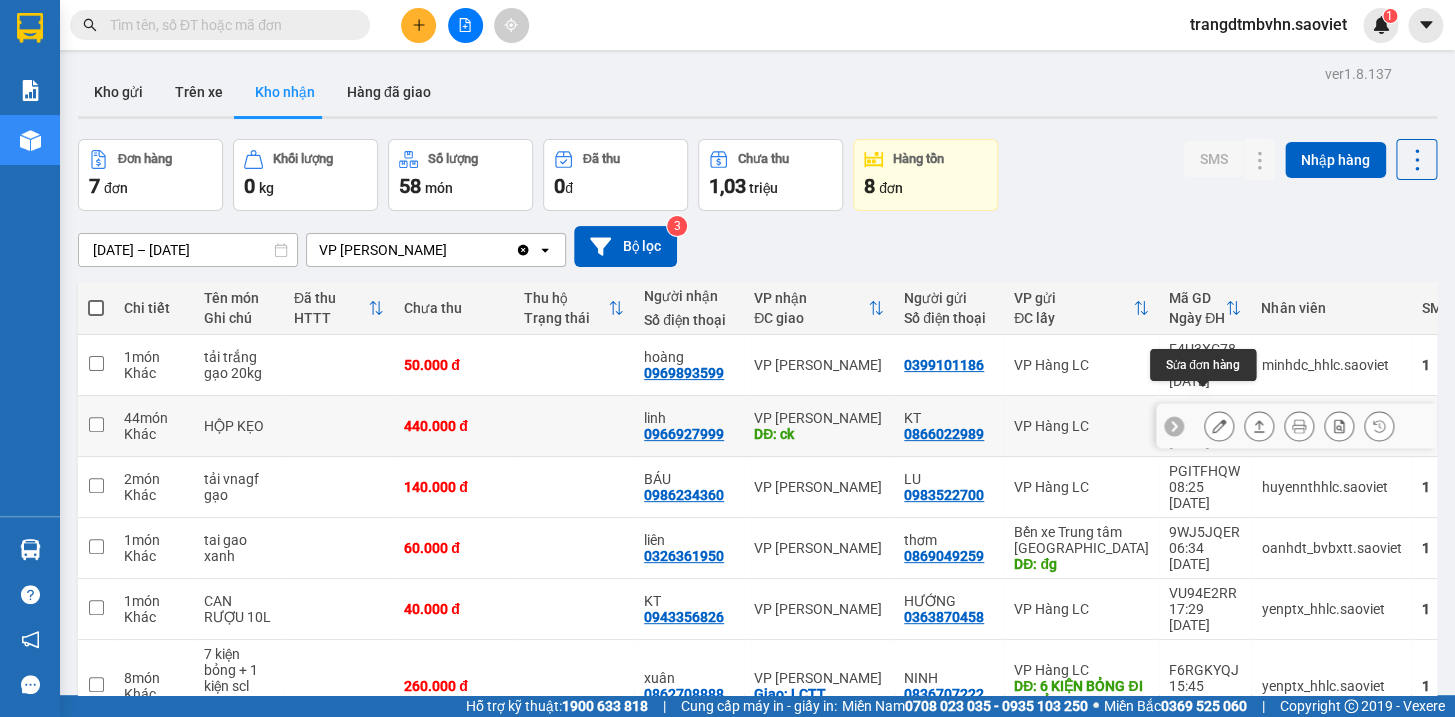 click 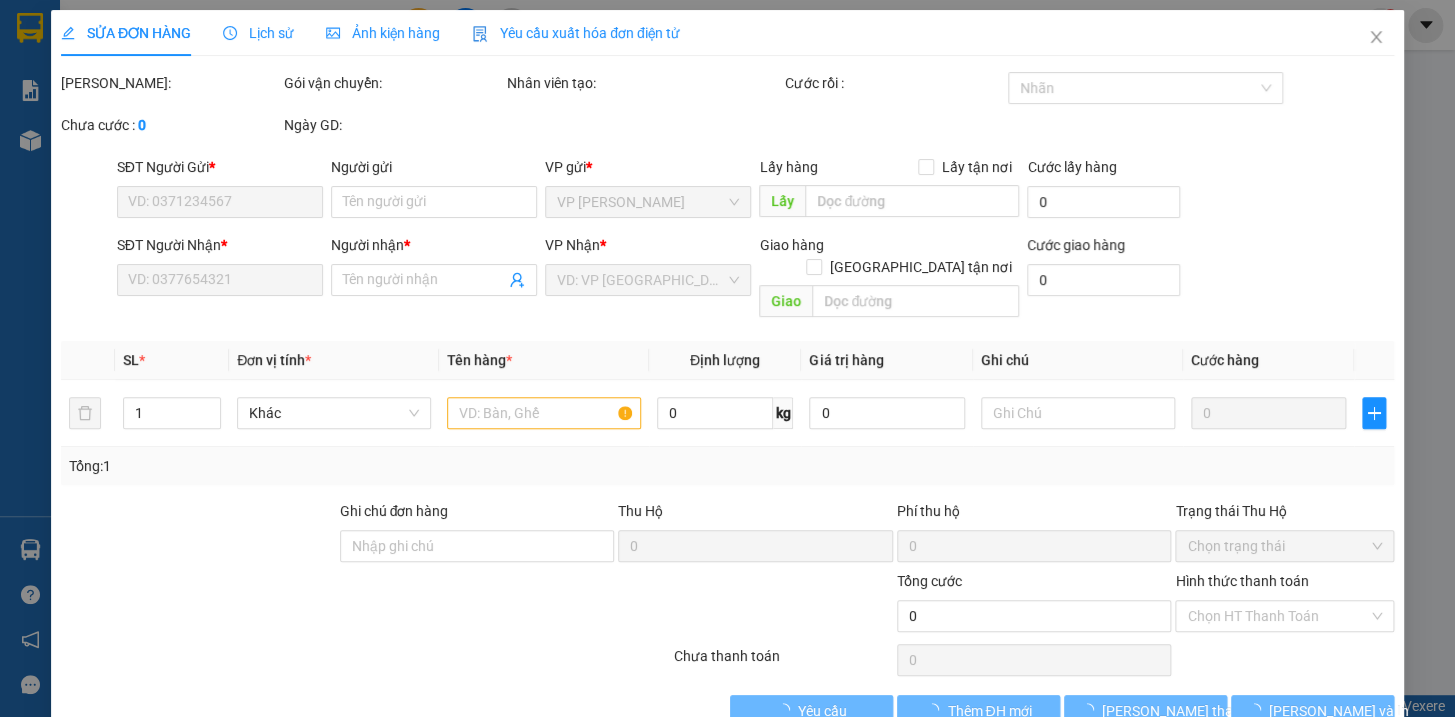 type on "0866022989" 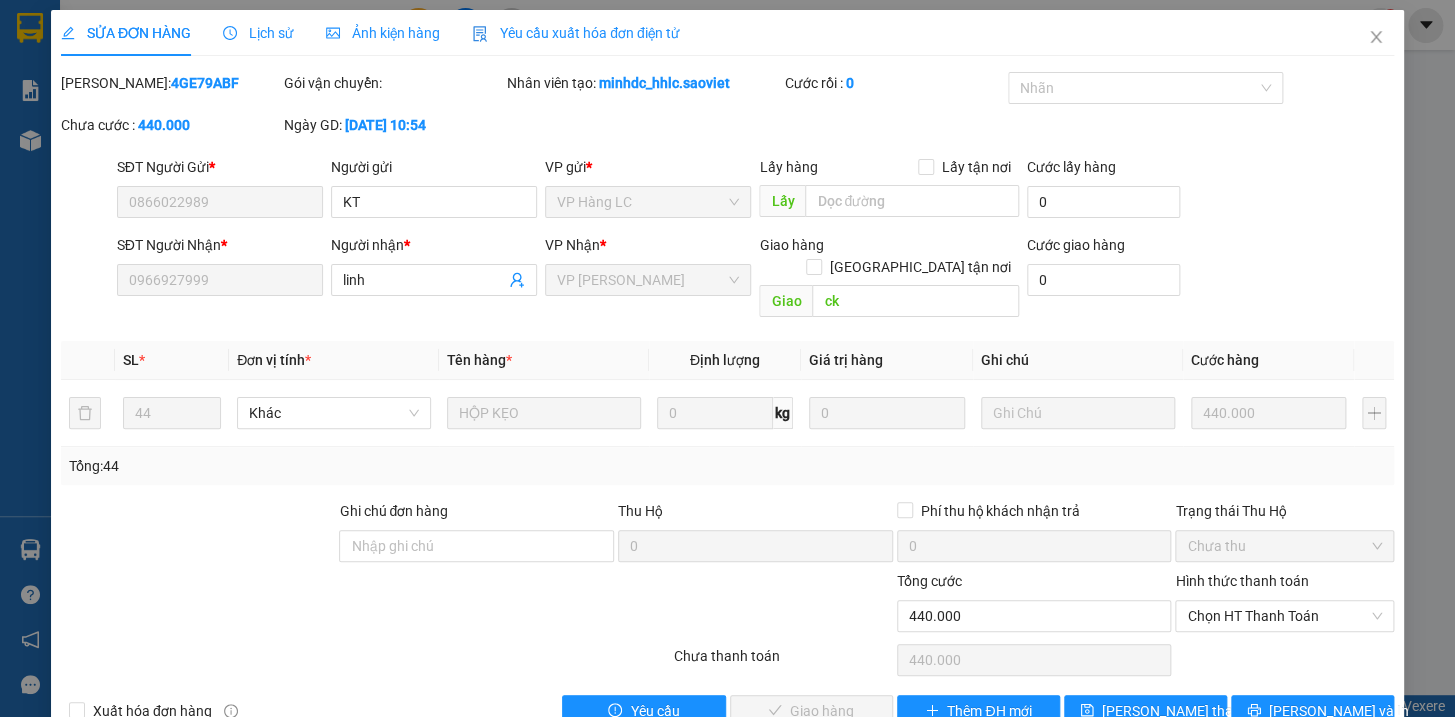 scroll, scrollTop: 26, scrollLeft: 0, axis: vertical 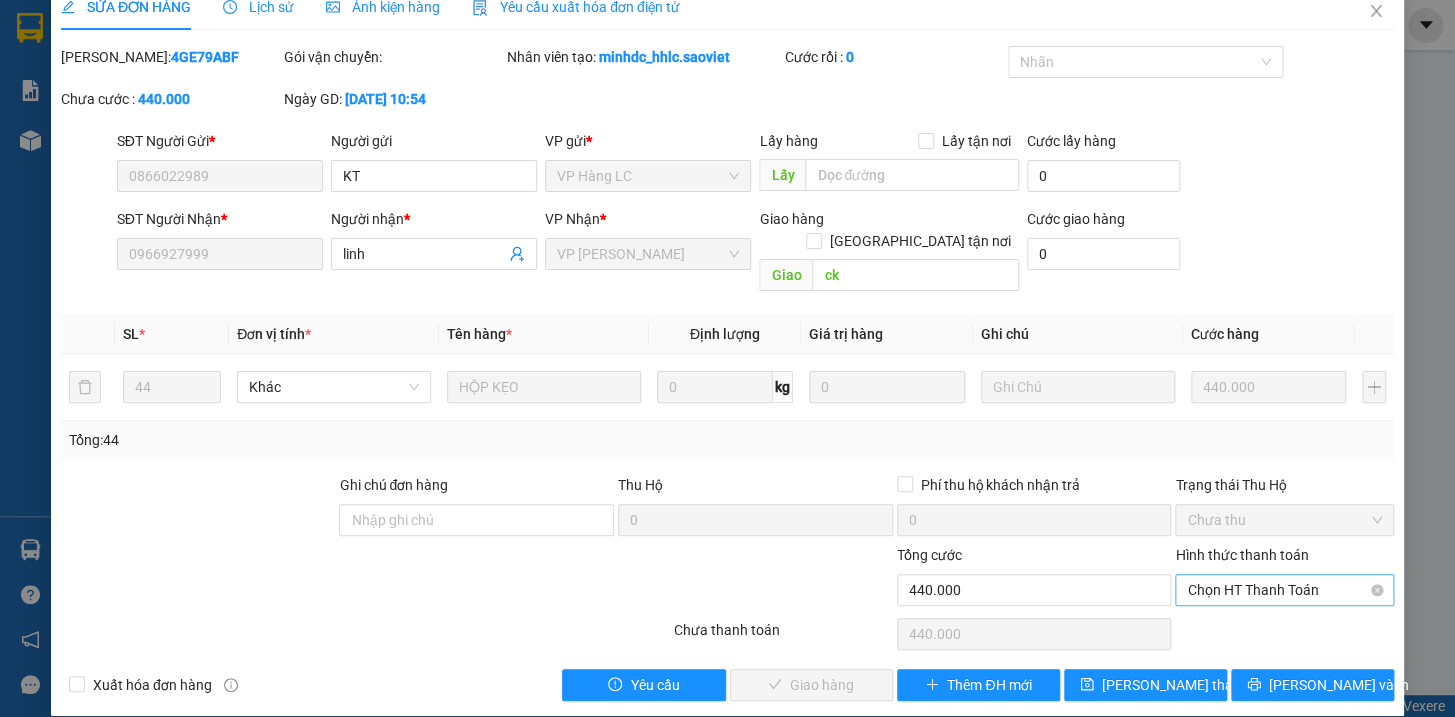 click on "Chọn HT Thanh Toán" at bounding box center [1284, 590] 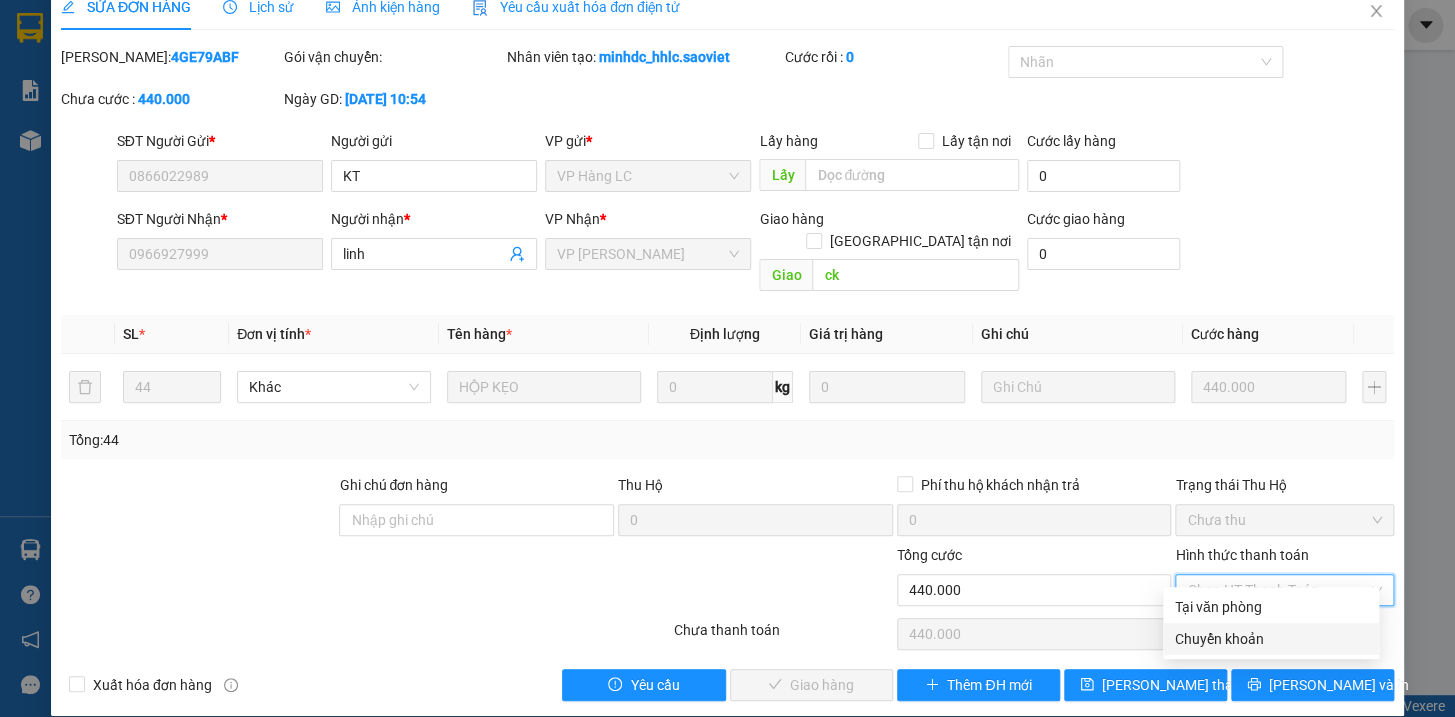 click on "Chuyển khoản" at bounding box center [1271, 639] 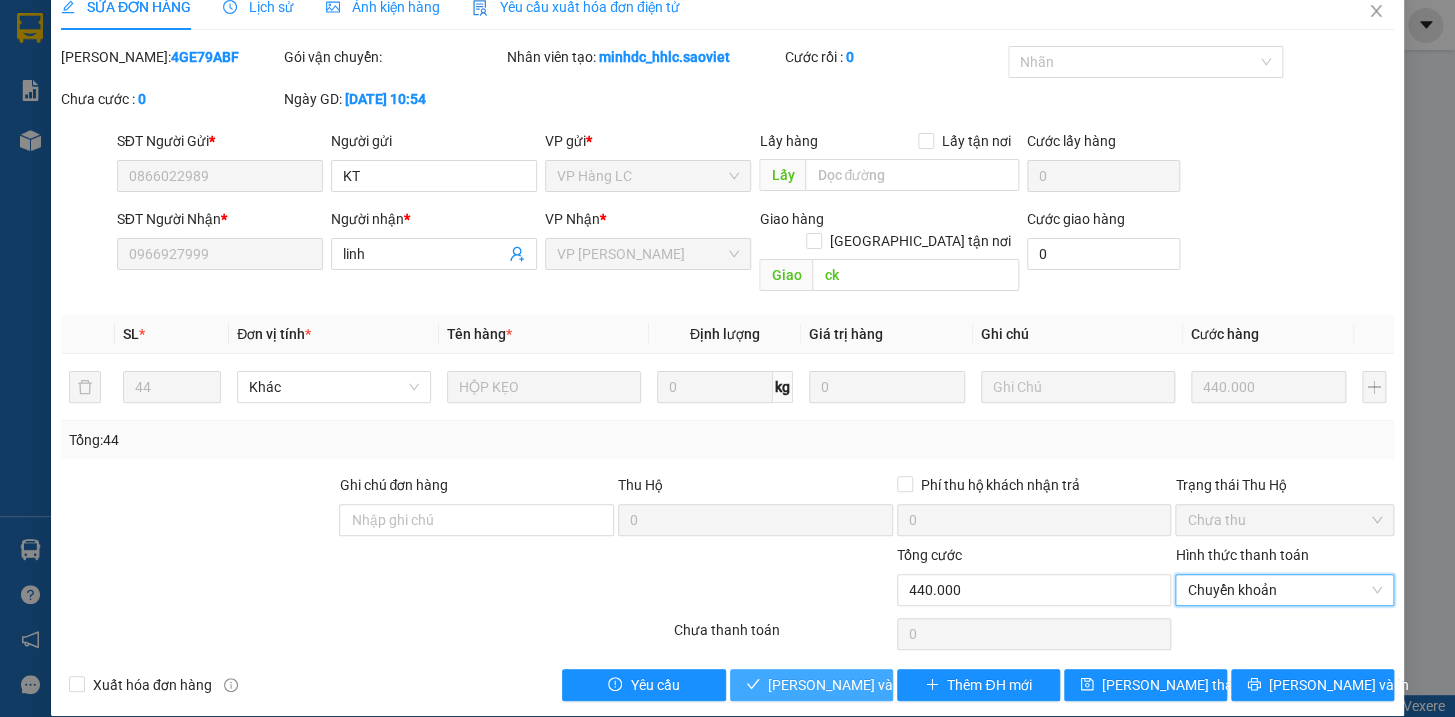 click on "[PERSON_NAME] và Giao hàng" at bounding box center (864, 685) 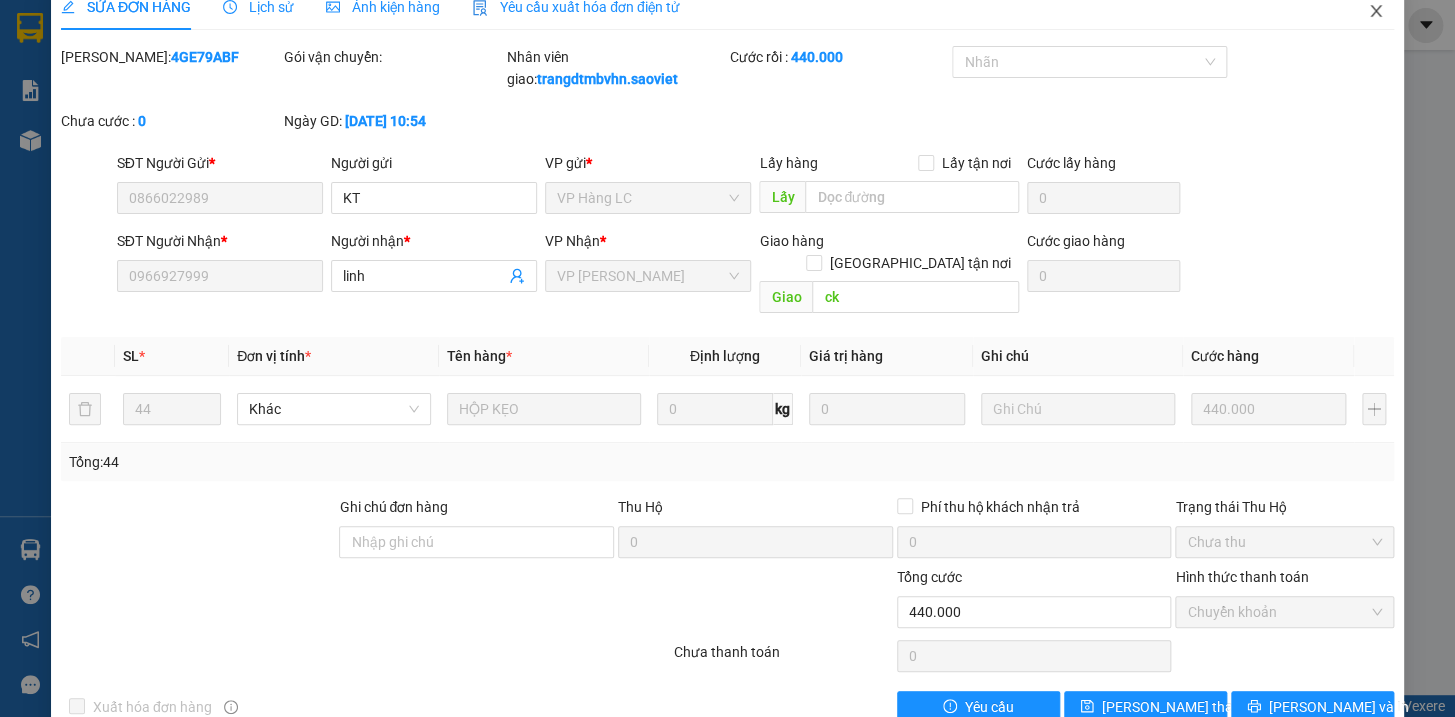 click 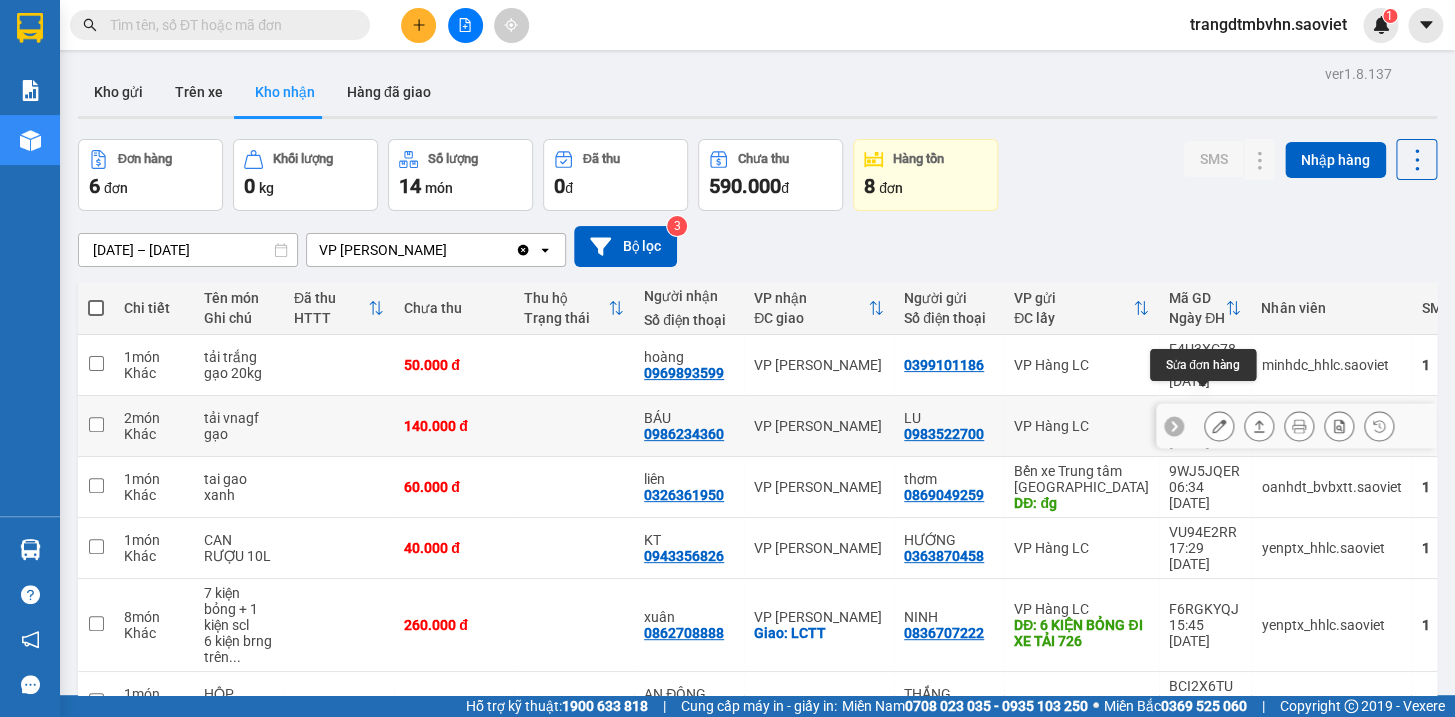 click 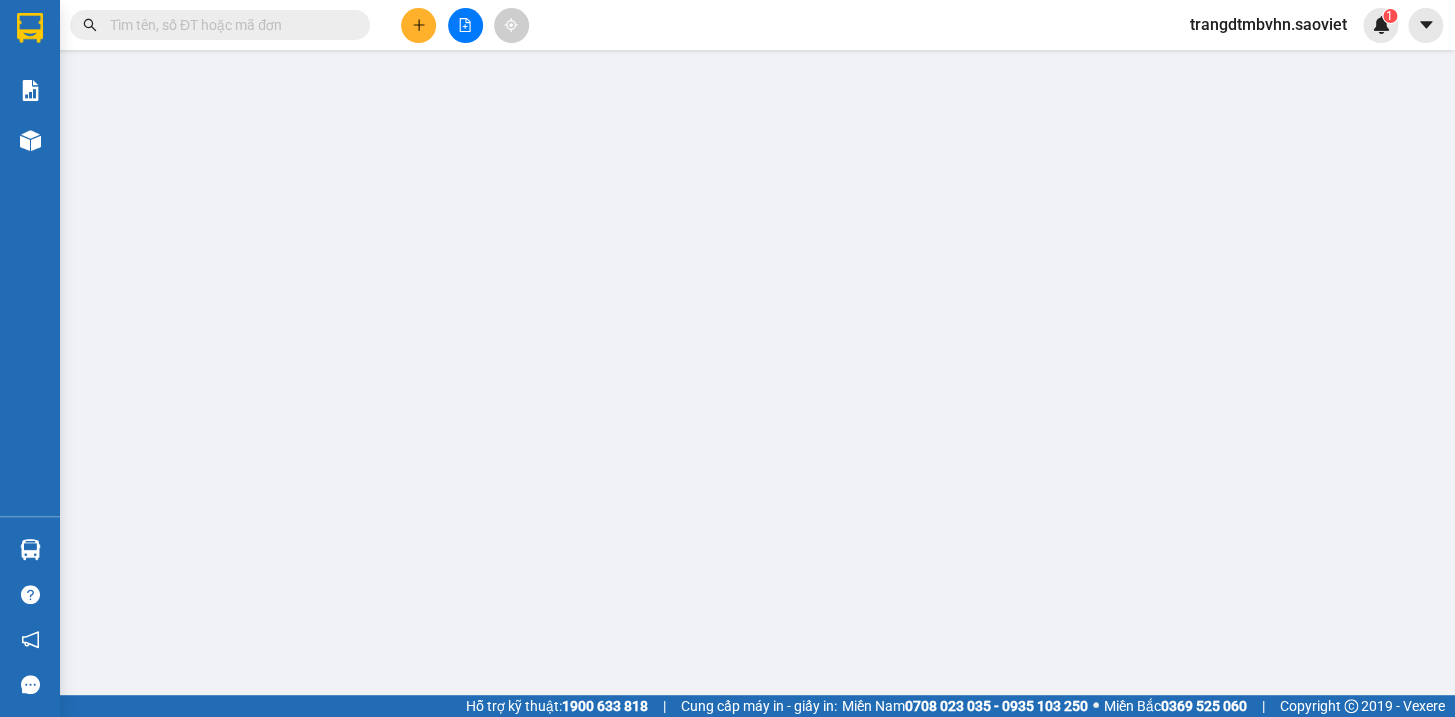 type on "0983522700" 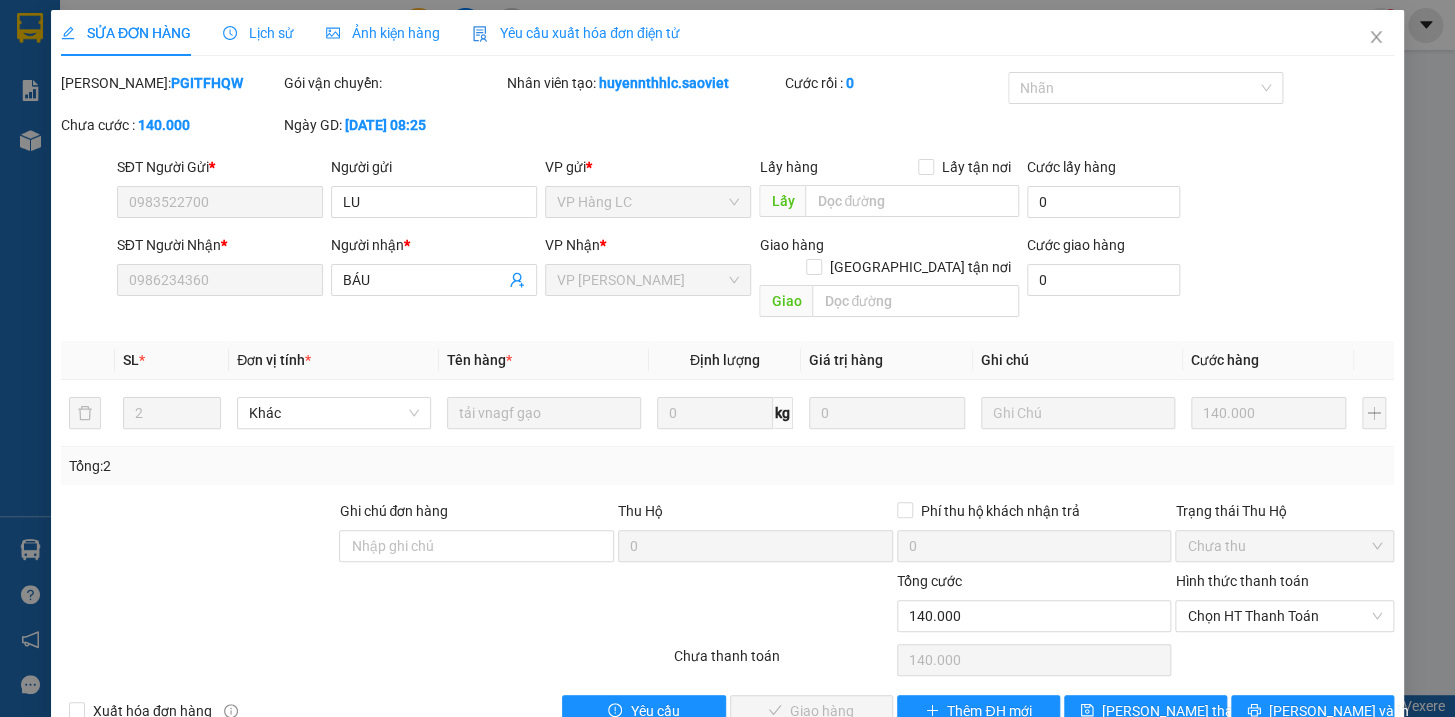 scroll, scrollTop: 26, scrollLeft: 0, axis: vertical 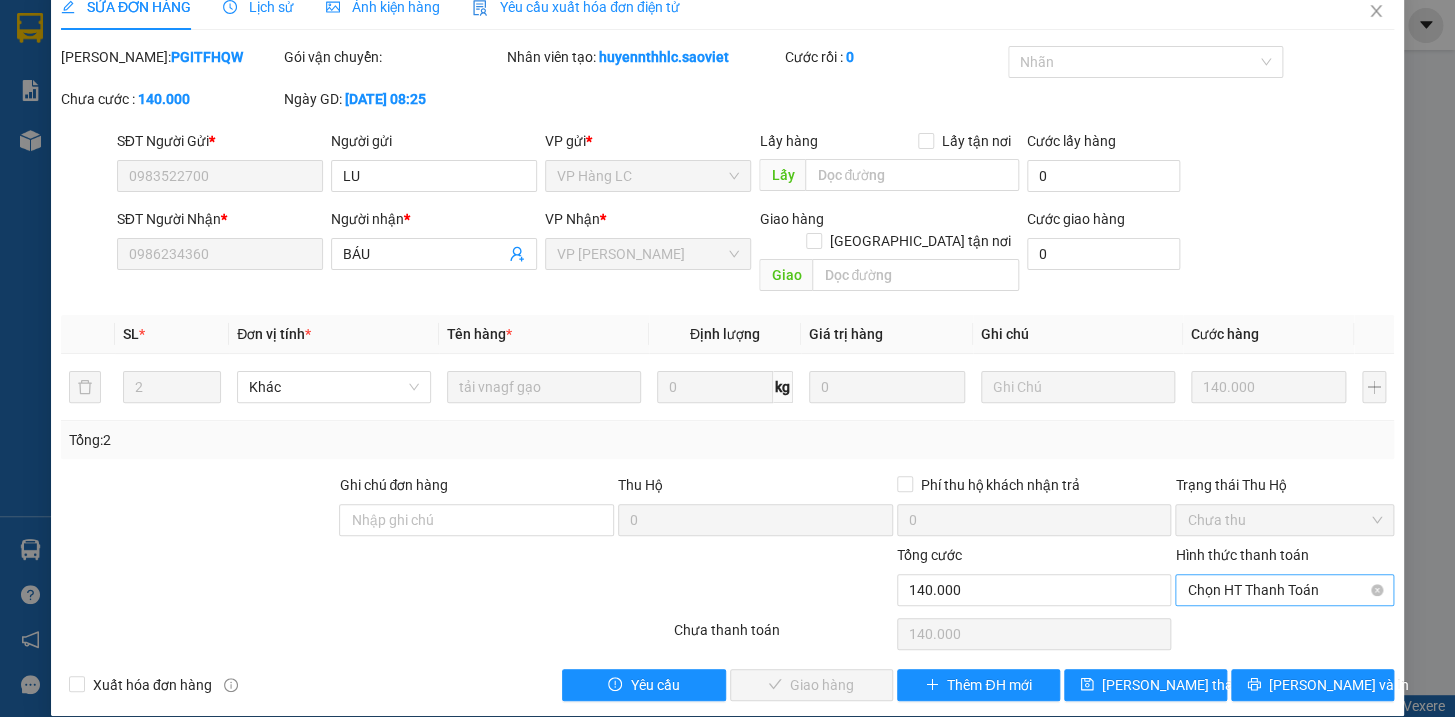 click on "Chọn HT Thanh Toán" at bounding box center (1284, 590) 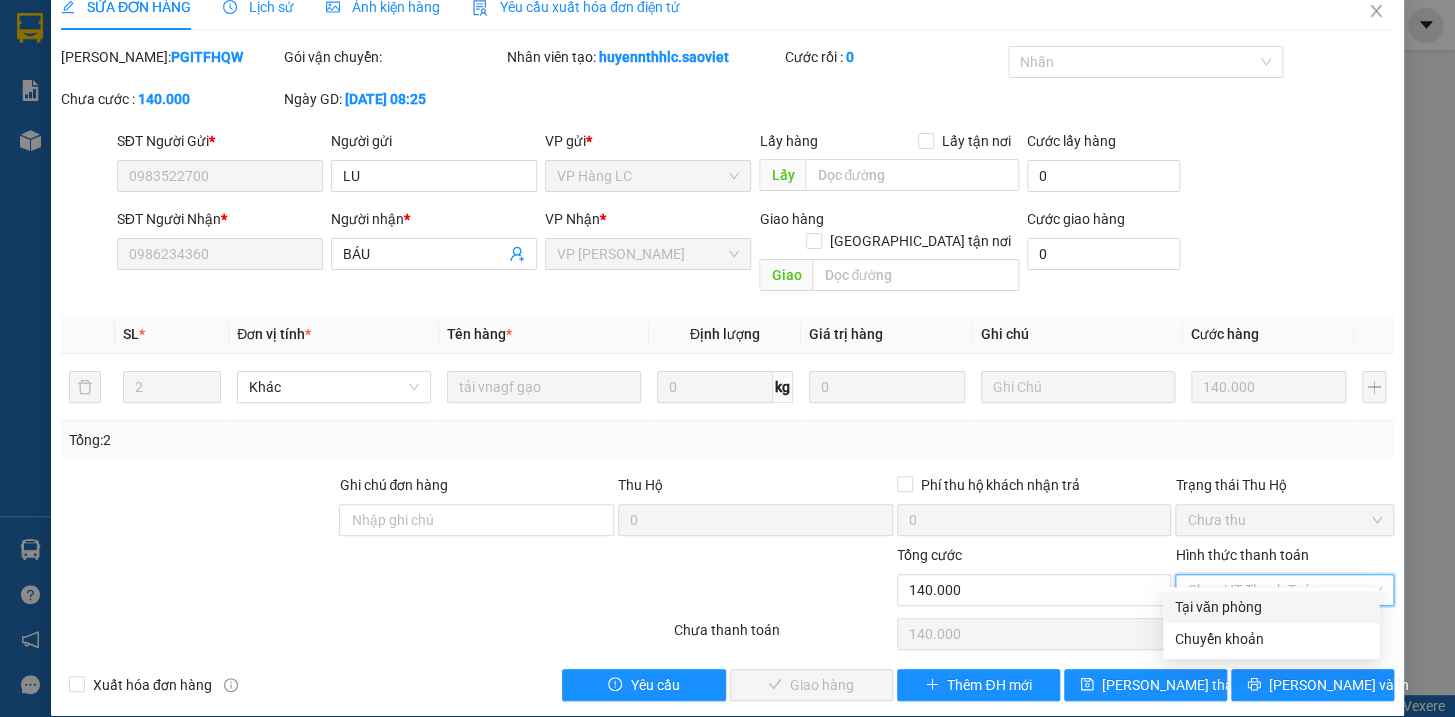 click on "Tại văn phòng" at bounding box center (1271, 607) 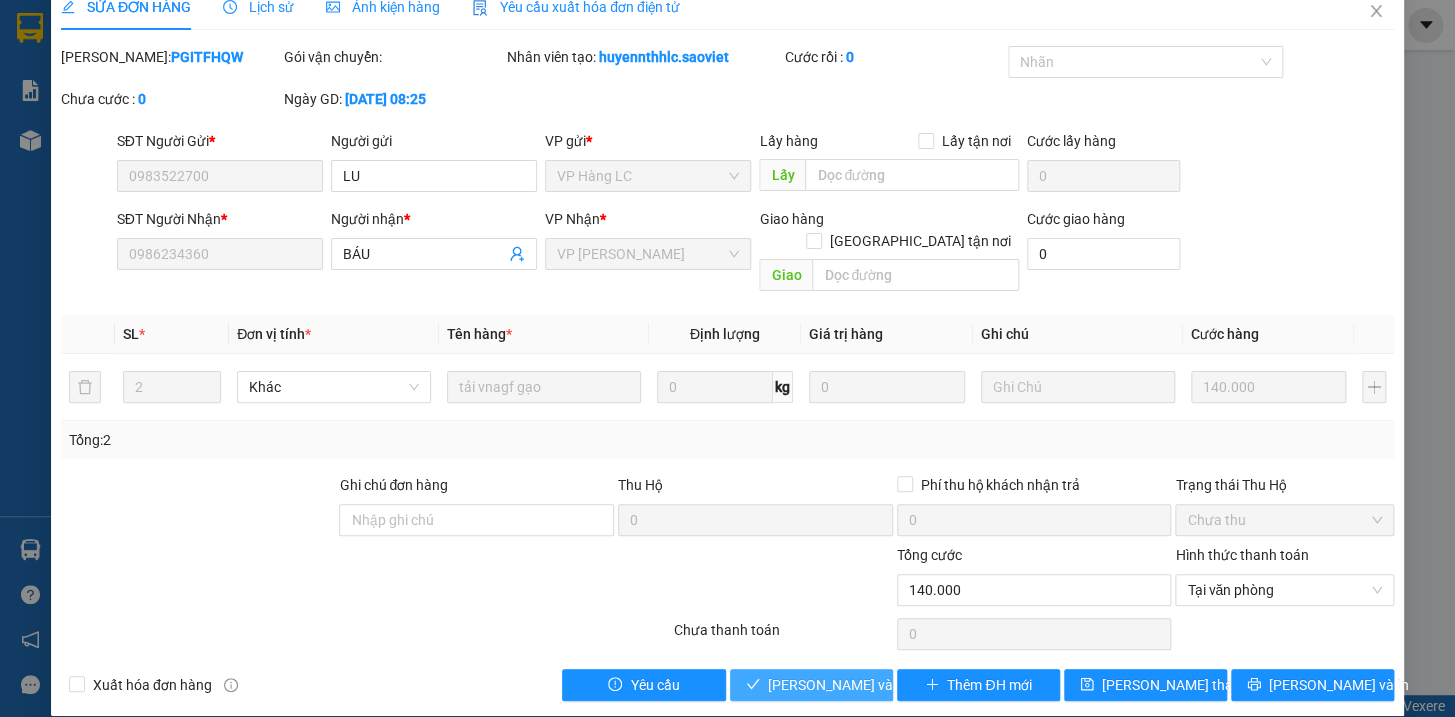 click on "[PERSON_NAME] và Giao hàng" at bounding box center (864, 685) 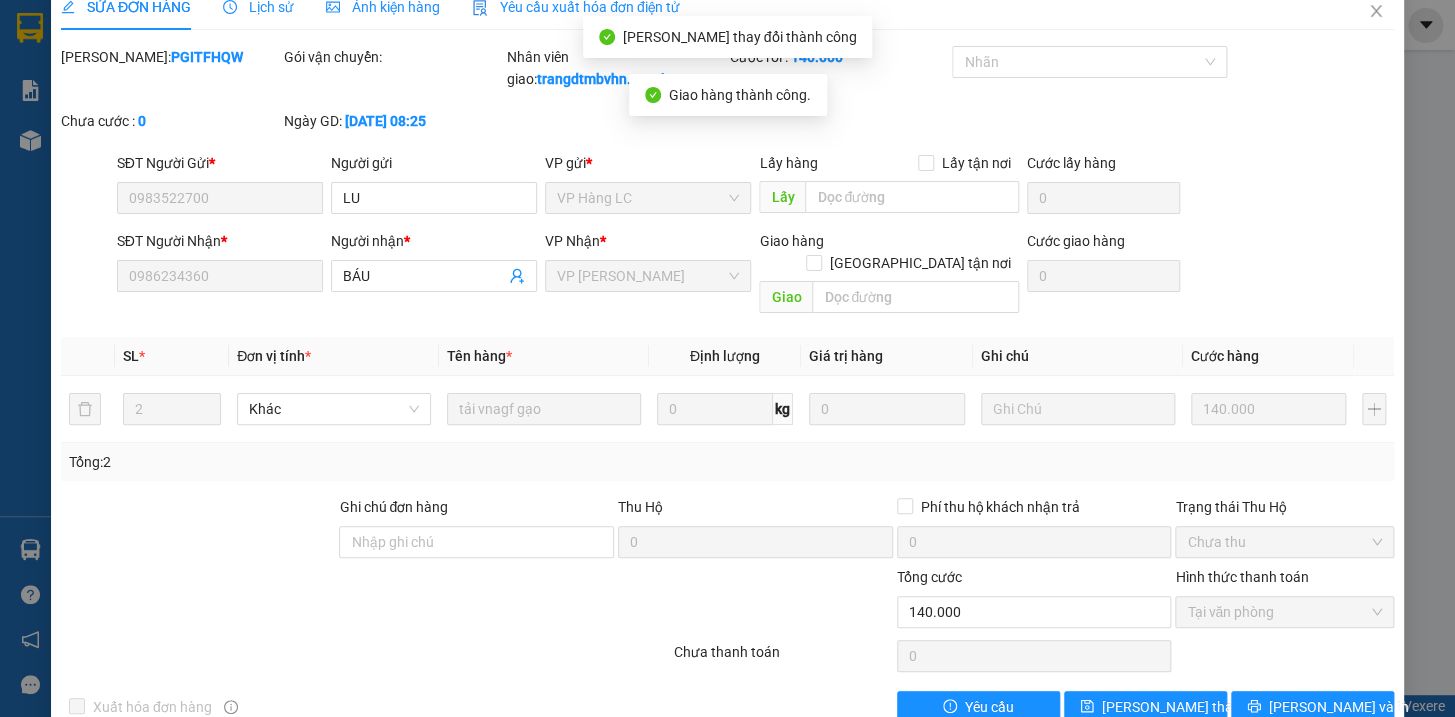 scroll, scrollTop: 0, scrollLeft: 0, axis: both 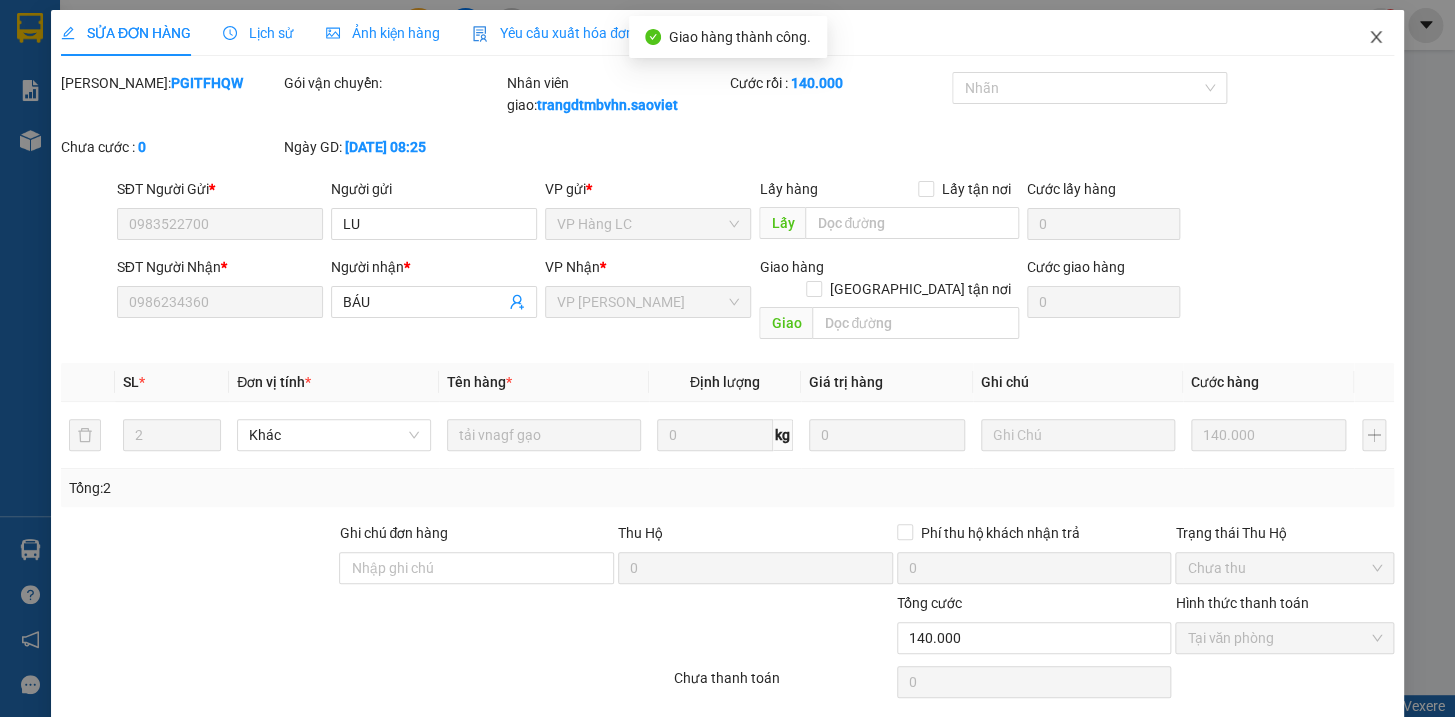 click 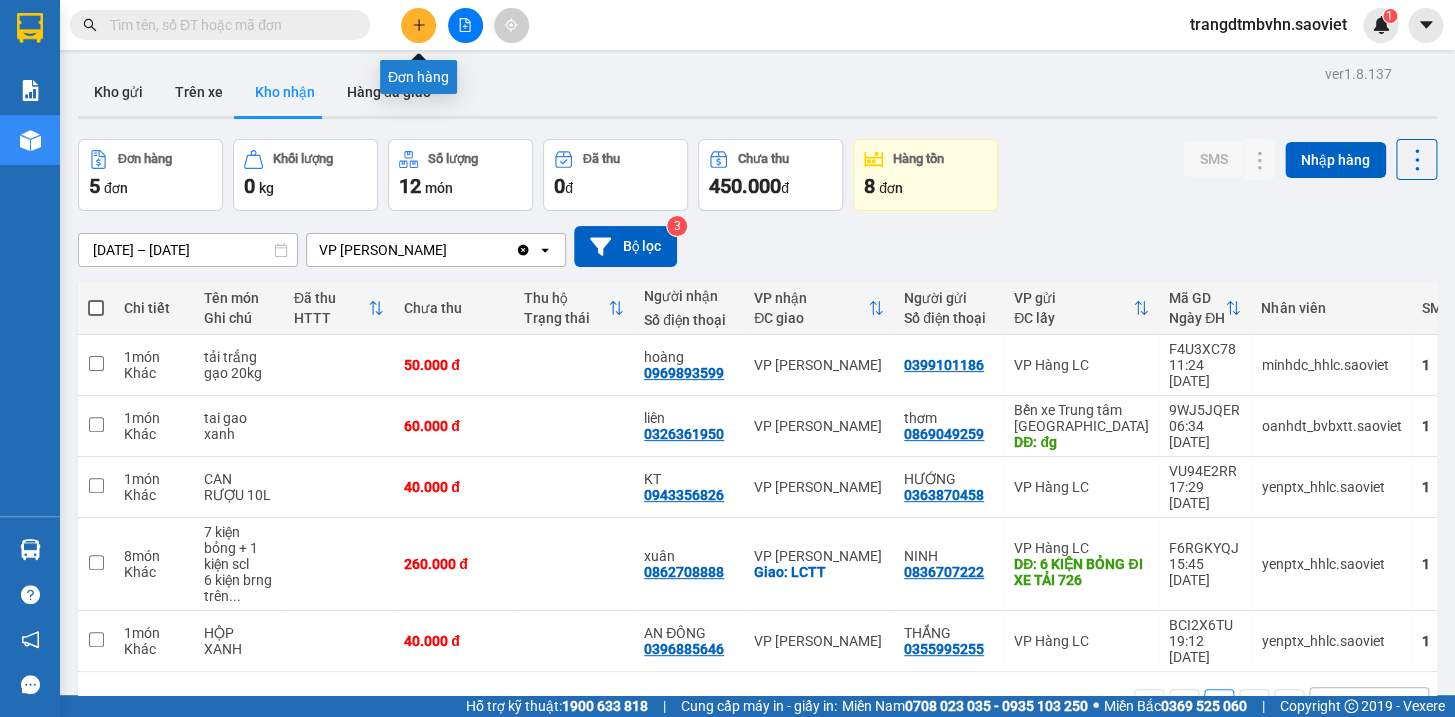 click 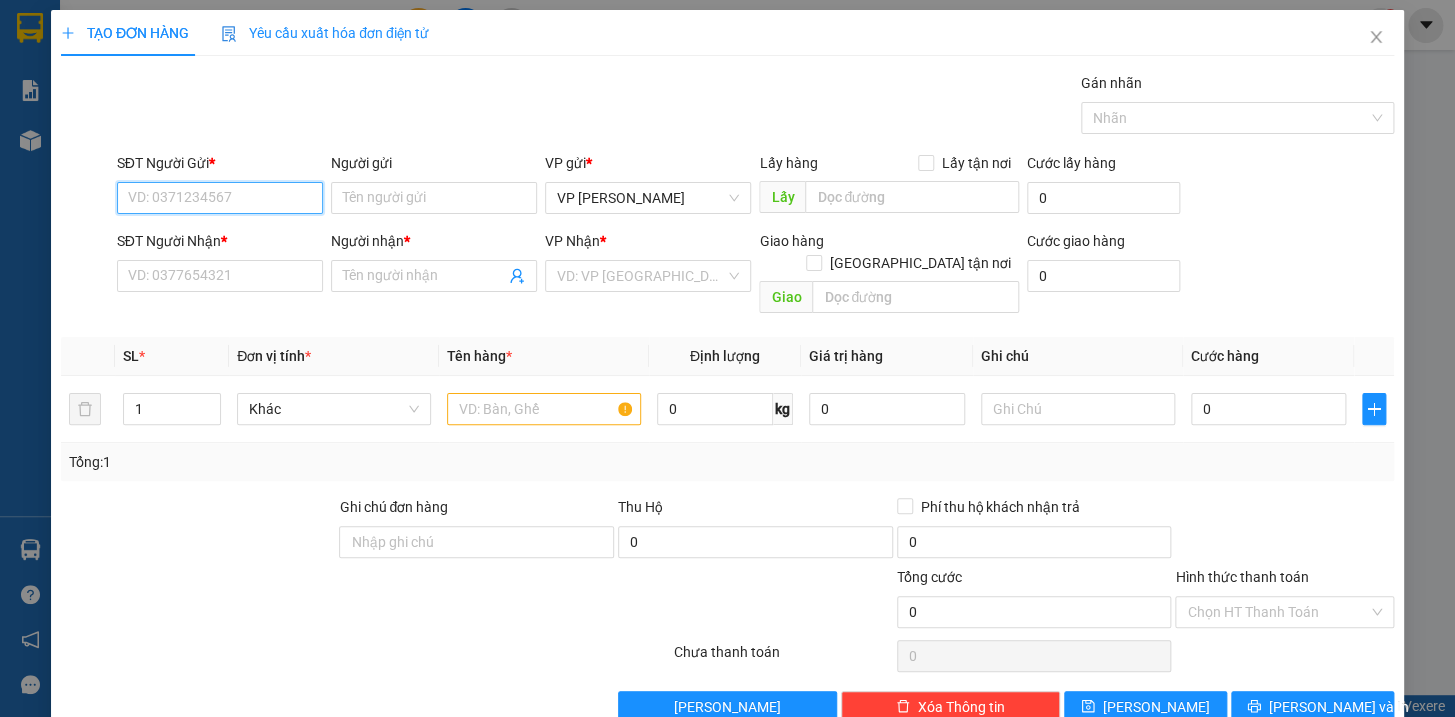 click on "SĐT Người Gửi  *" at bounding box center (220, 198) 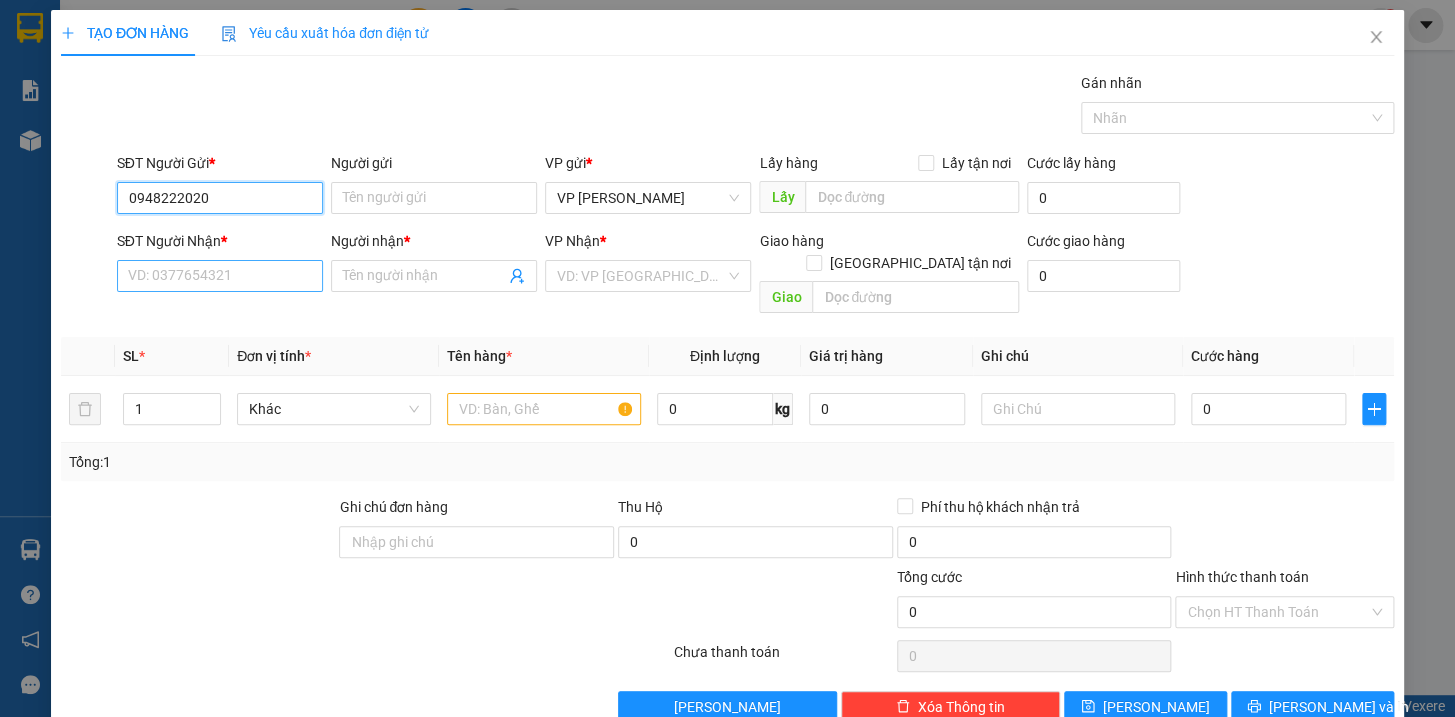 type on "0948222020" 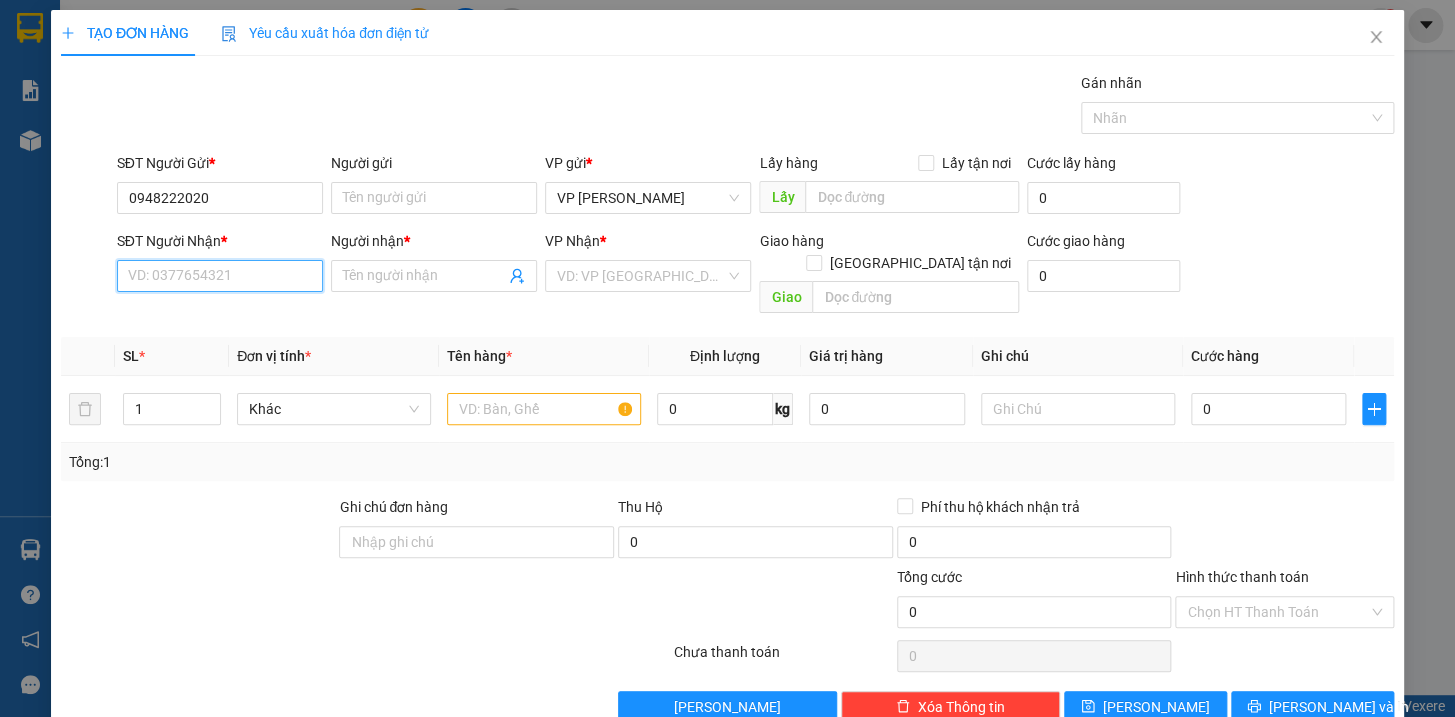 click on "SĐT Người Nhận  *" at bounding box center [220, 276] 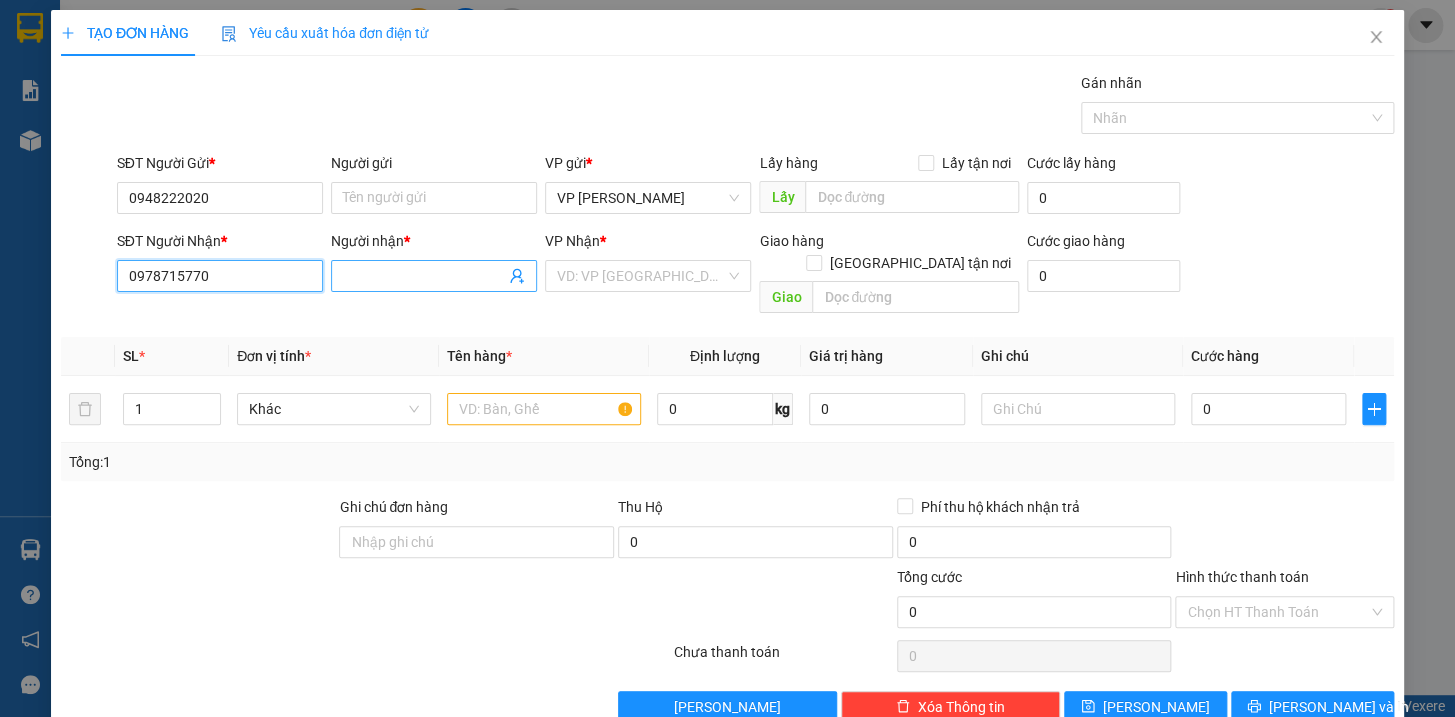 type on "0978715770" 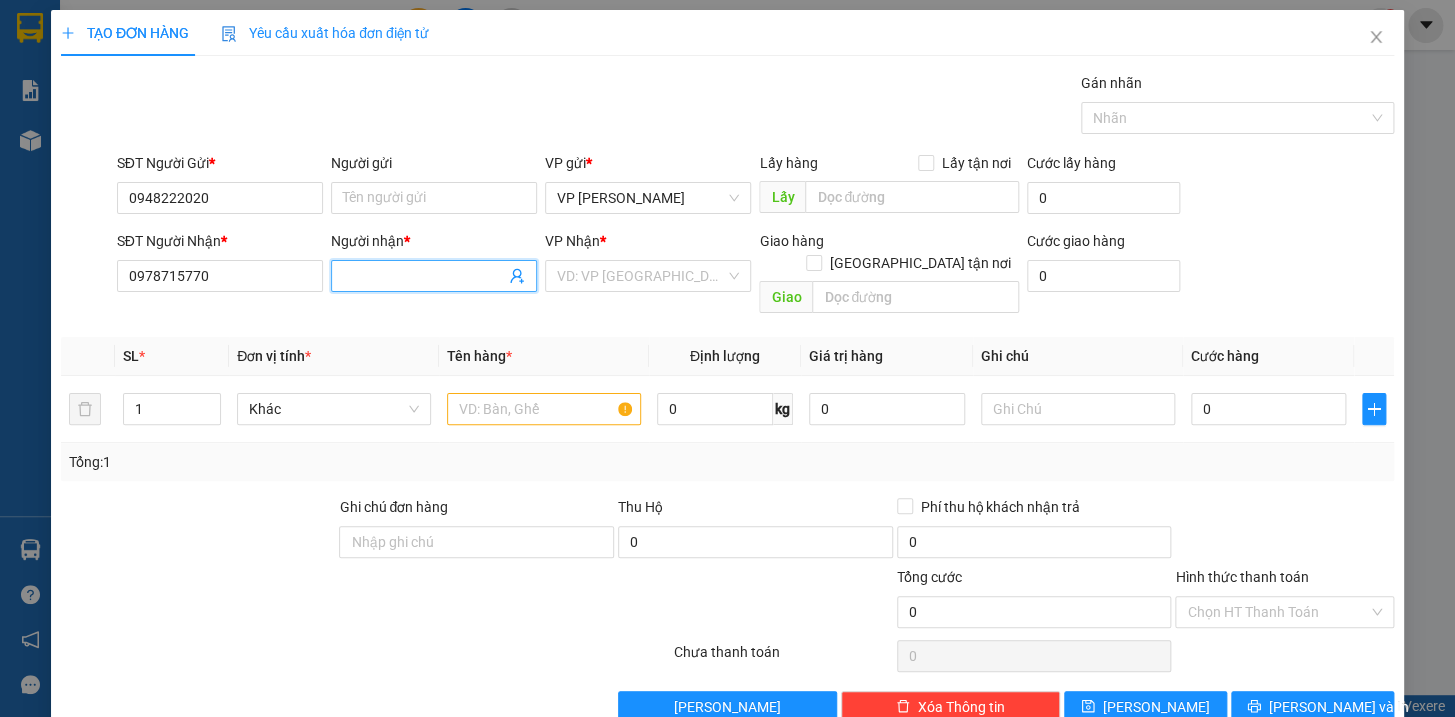 click on "Người nhận  *" at bounding box center [424, 276] 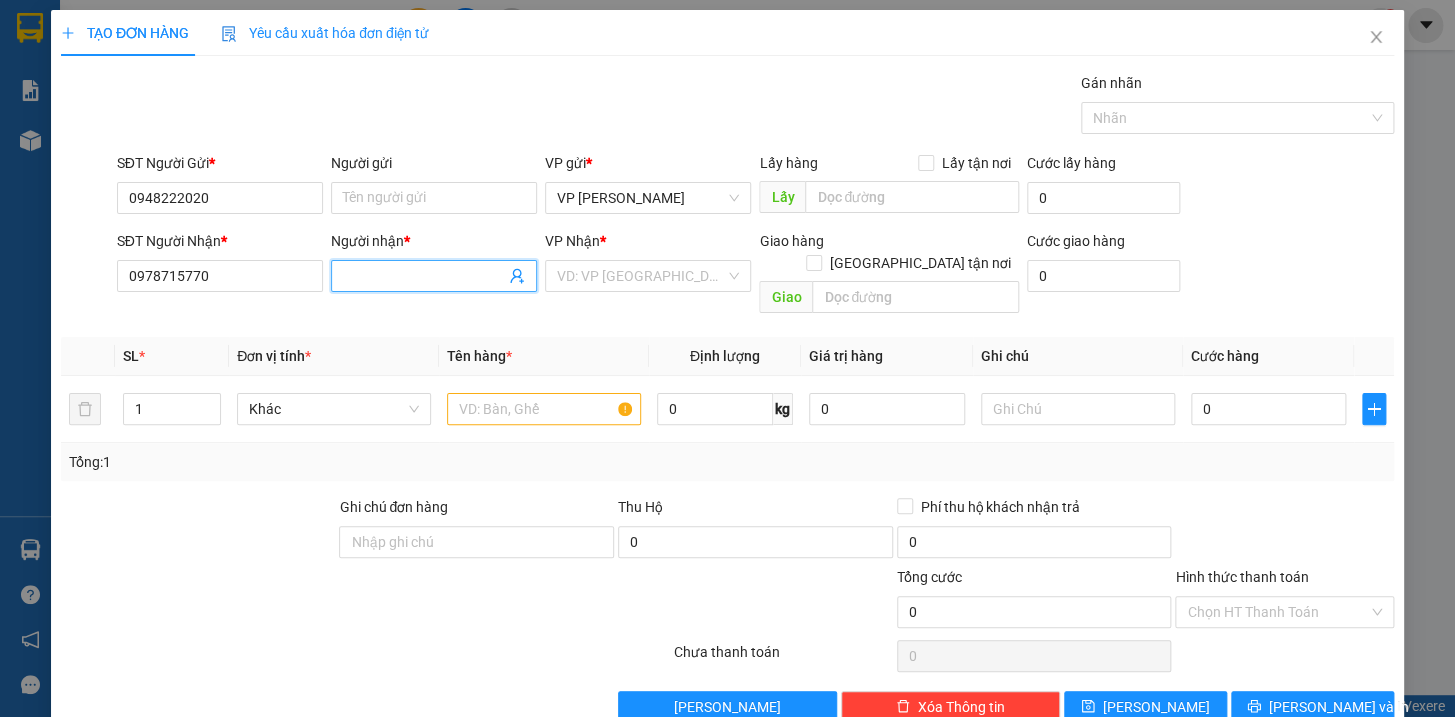 type on "k" 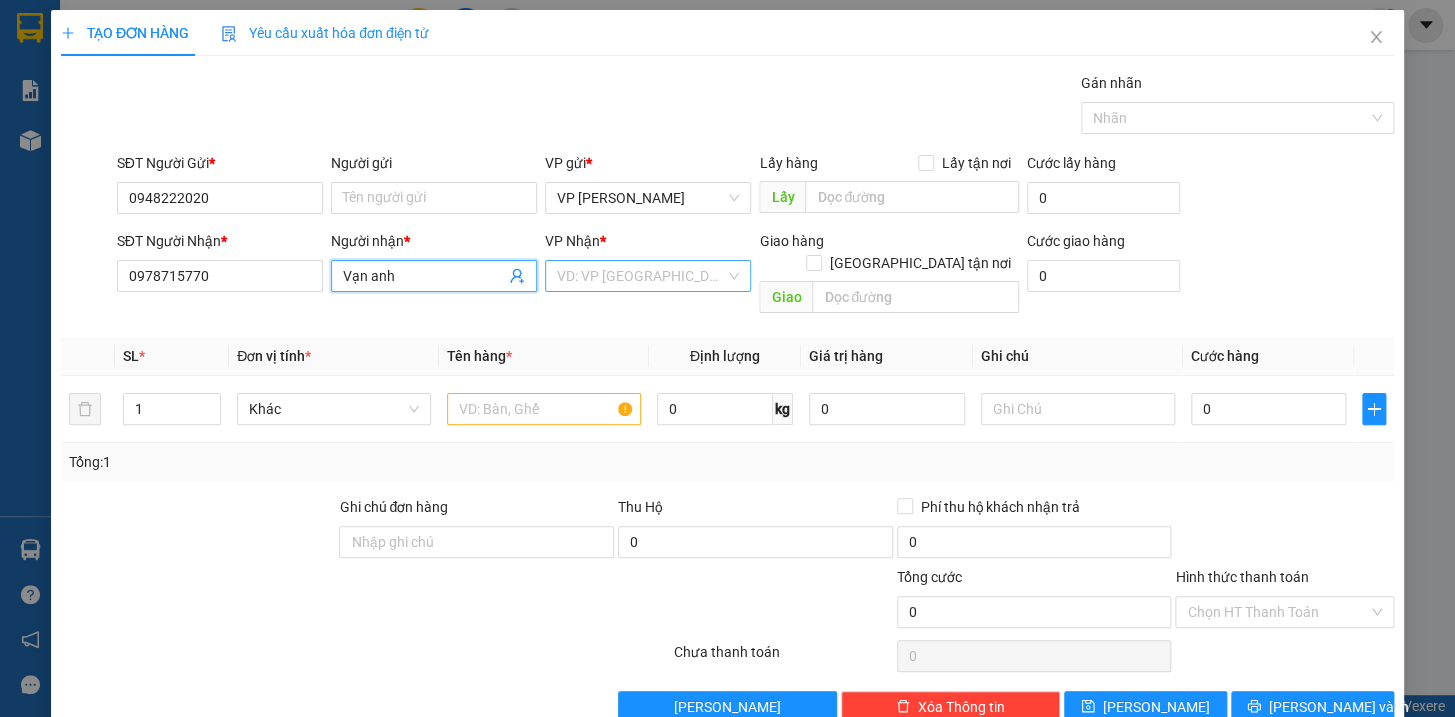 type on "Vạn anh" 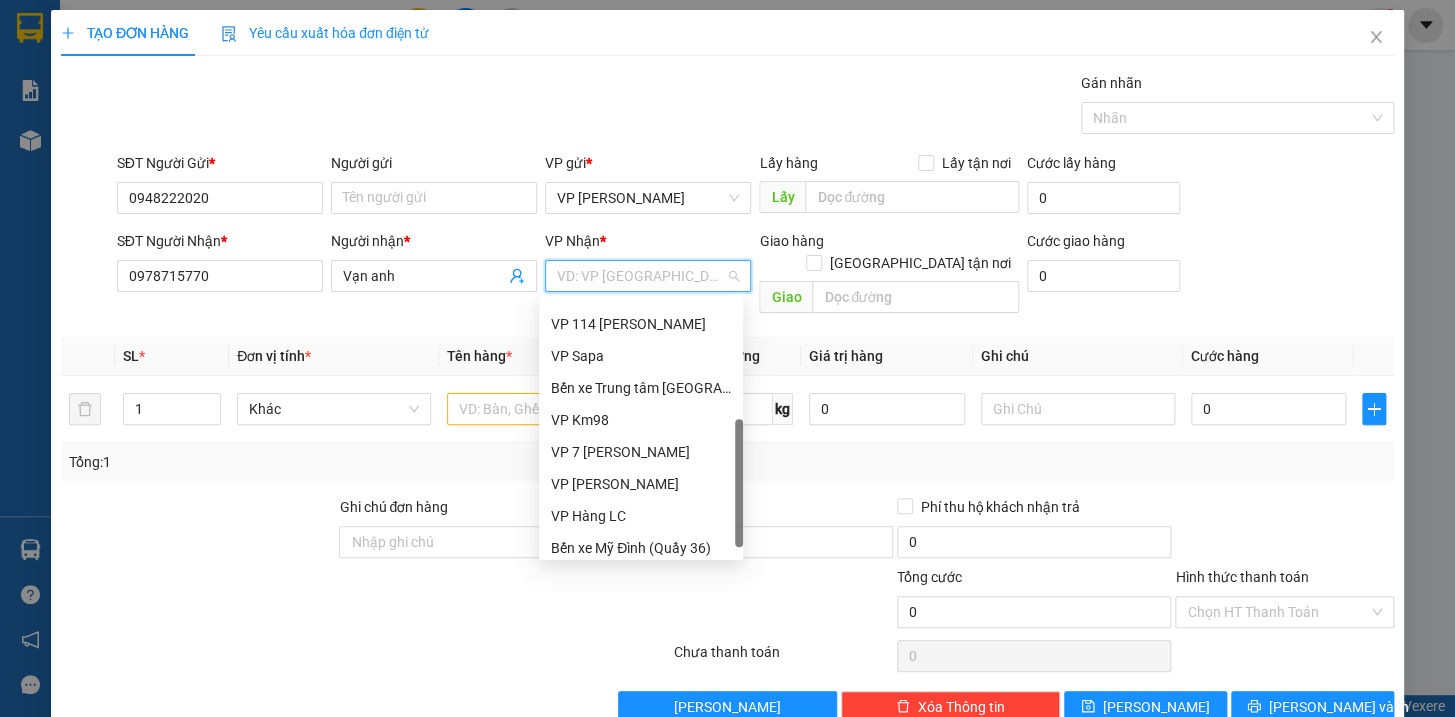 scroll, scrollTop: 223, scrollLeft: 0, axis: vertical 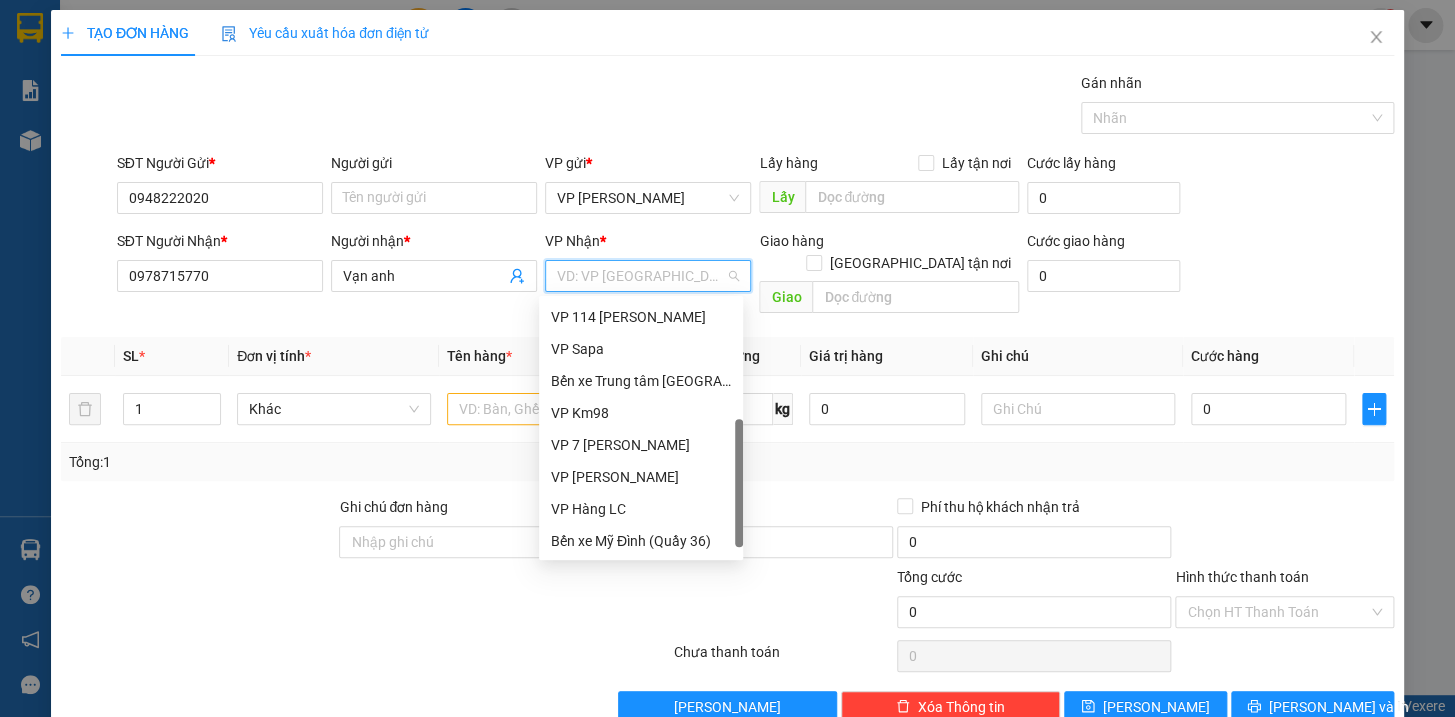 drag, startPoint x: 738, startPoint y: 401, endPoint x: 740, endPoint y: 529, distance: 128.01562 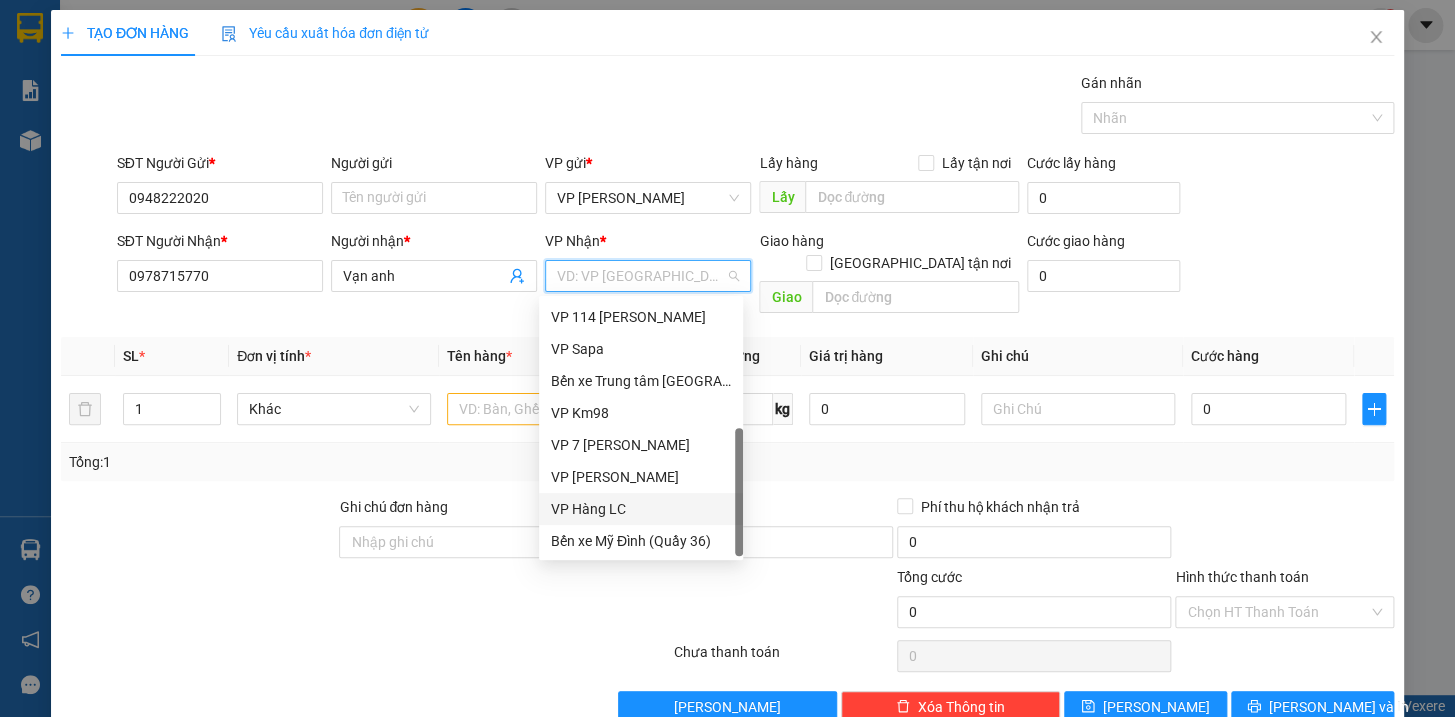 click on "VP Hàng LC" at bounding box center [641, 509] 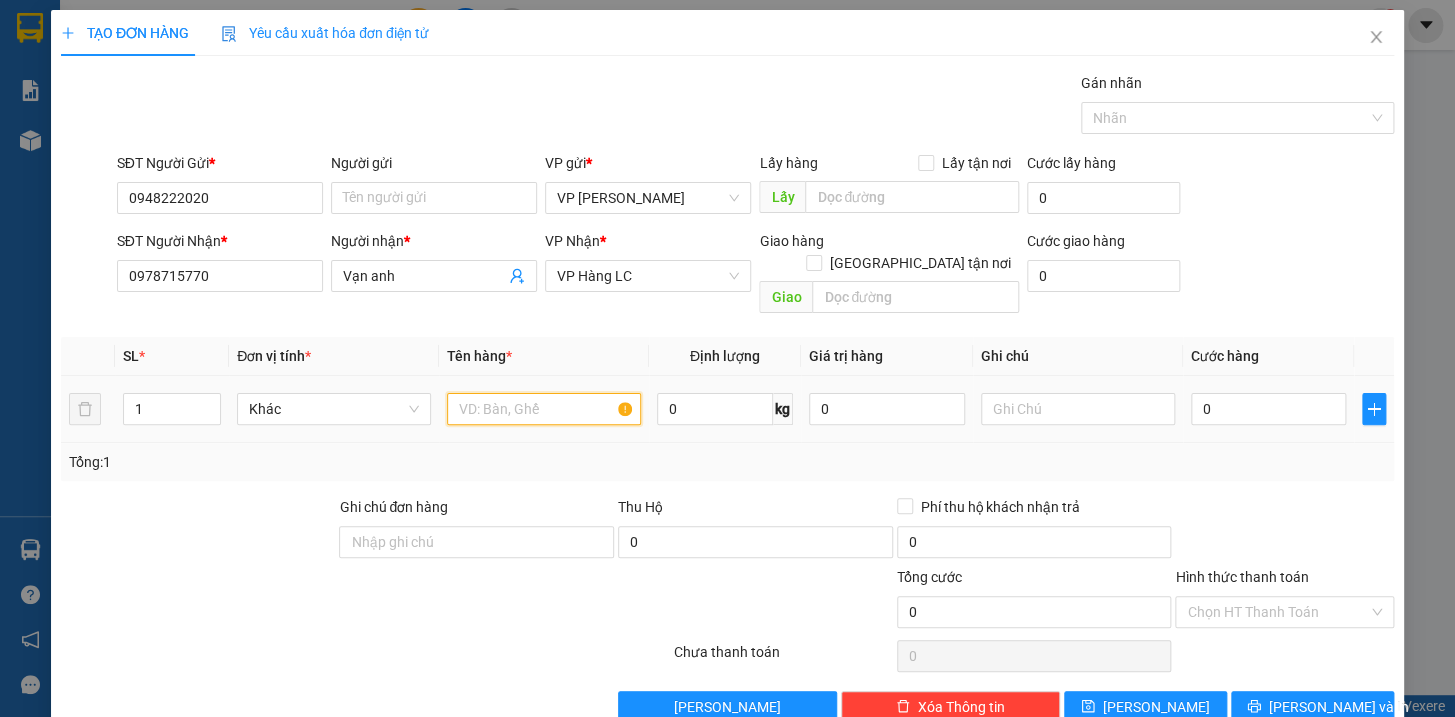 click at bounding box center [544, 409] 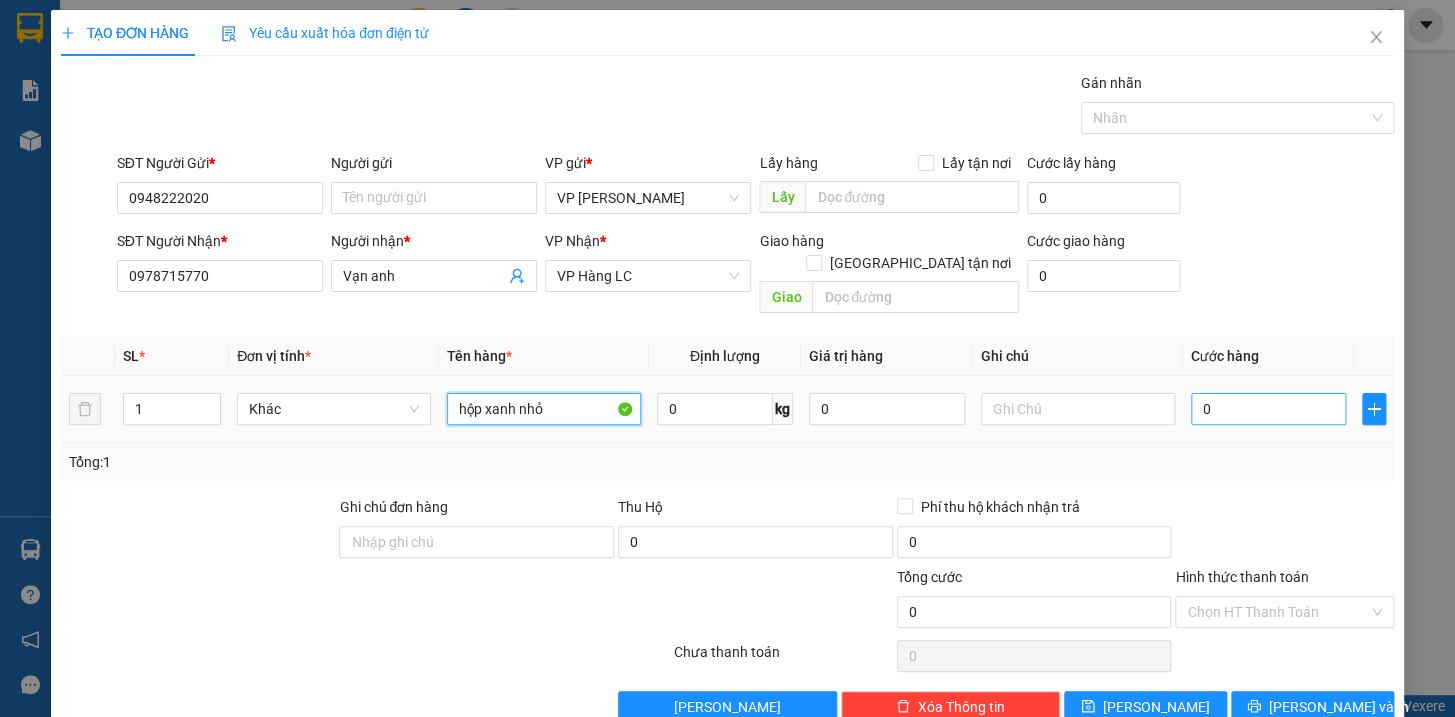 type on "hộp xanh nhỏ" 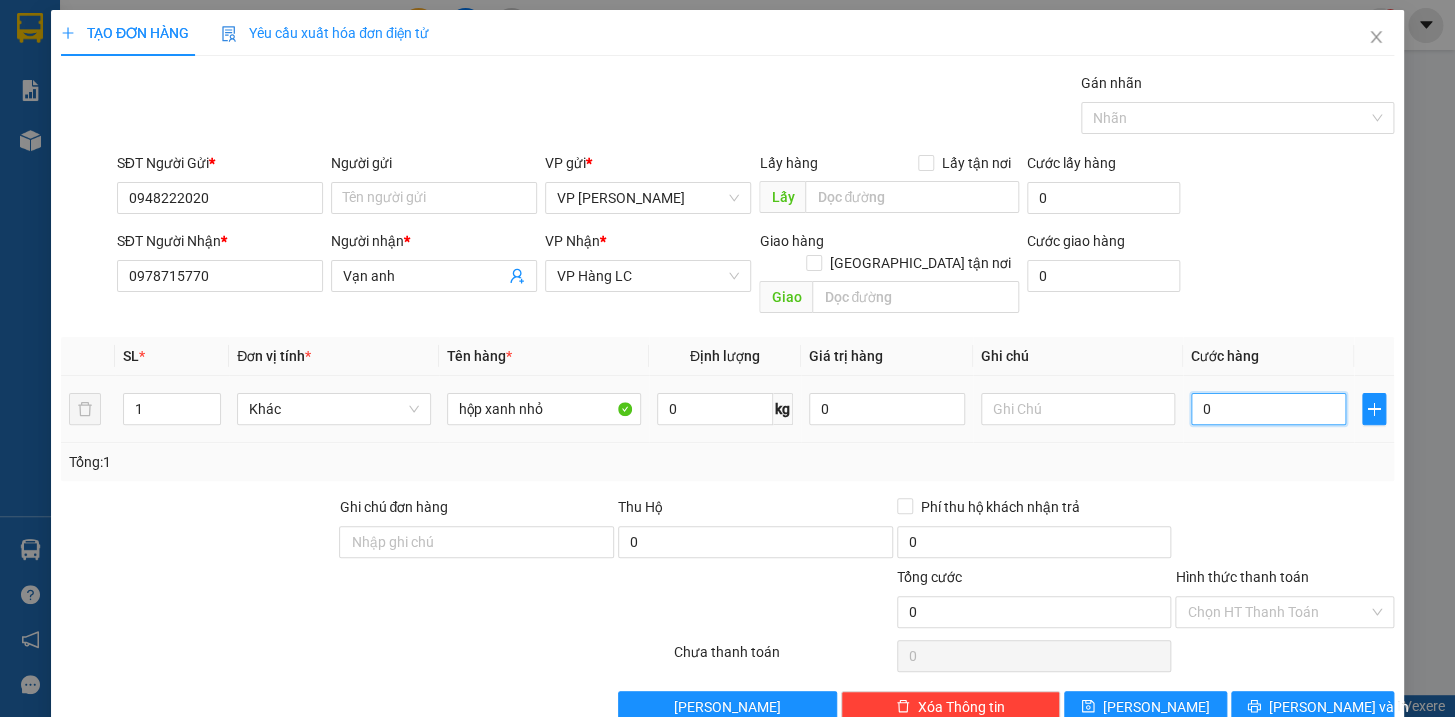 click on "0" at bounding box center (1269, 409) 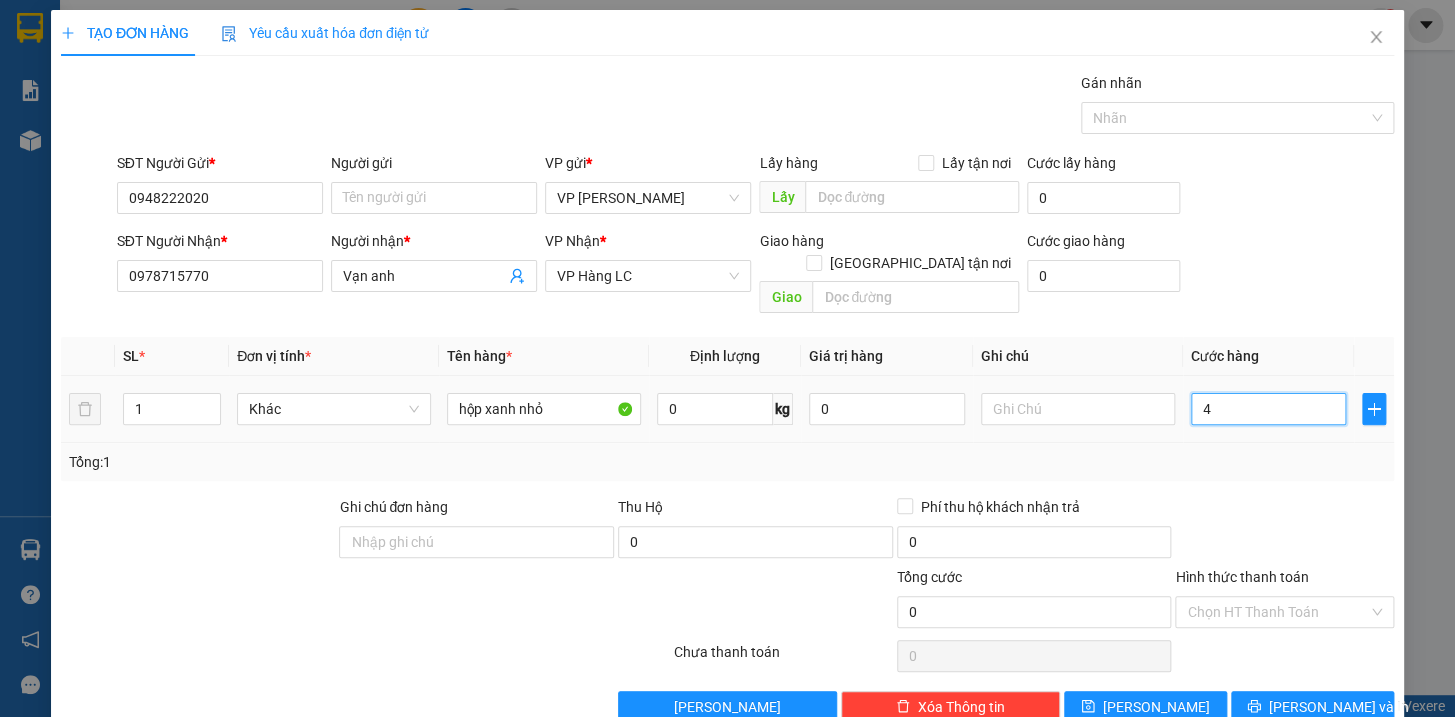 type on "4" 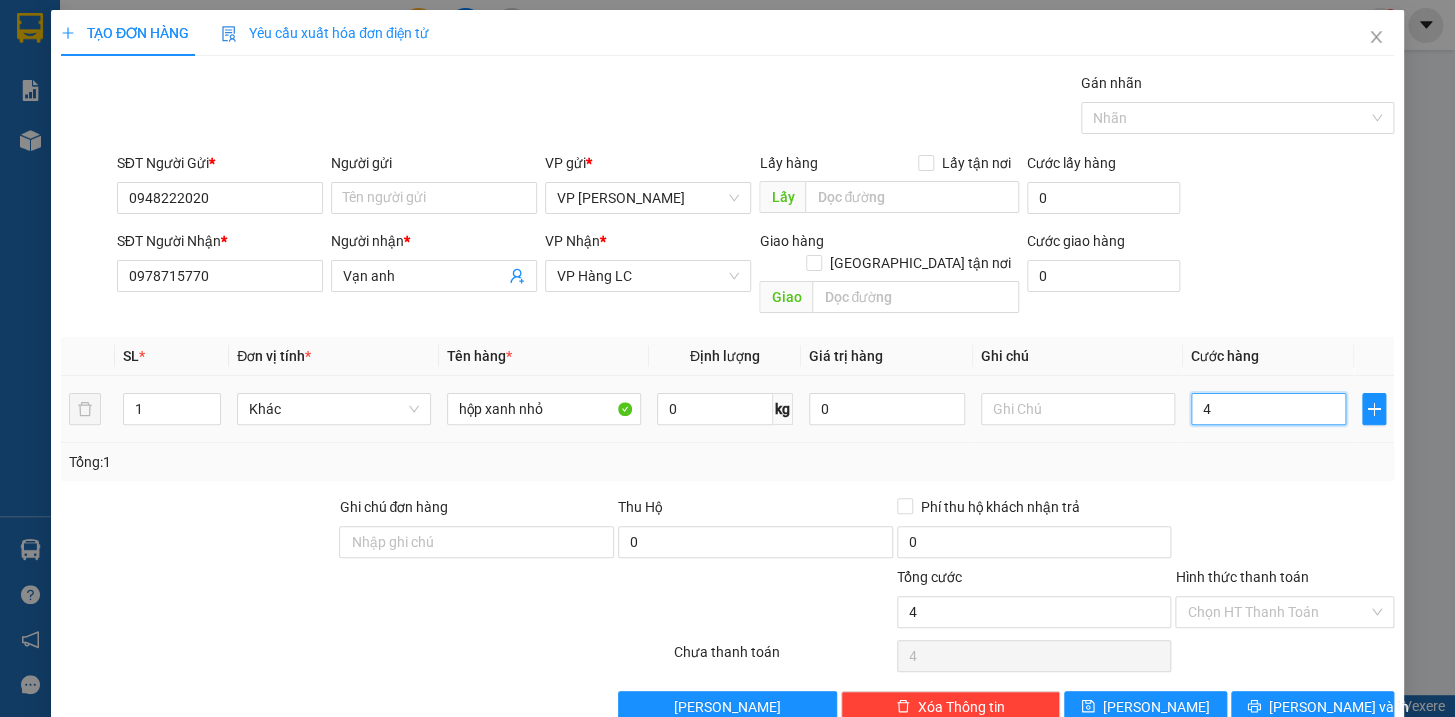 type on "40" 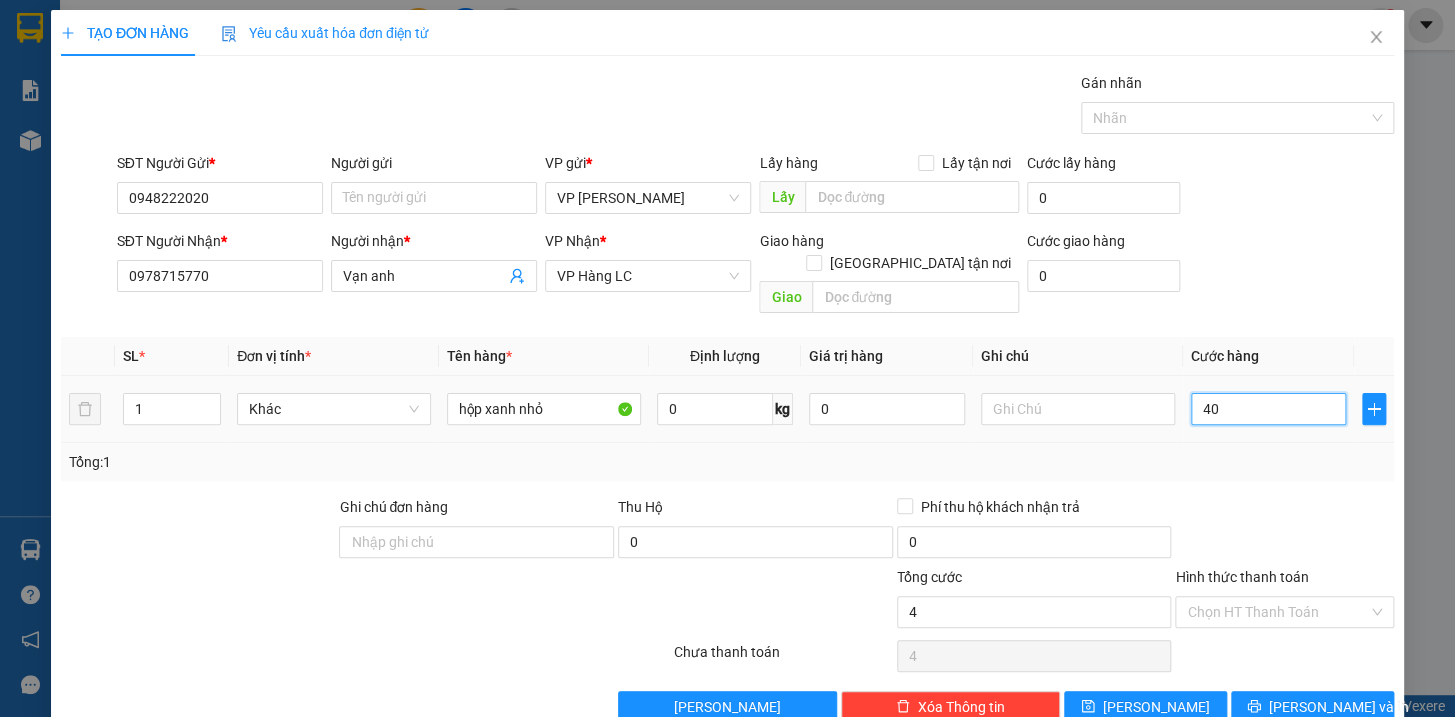 type on "40" 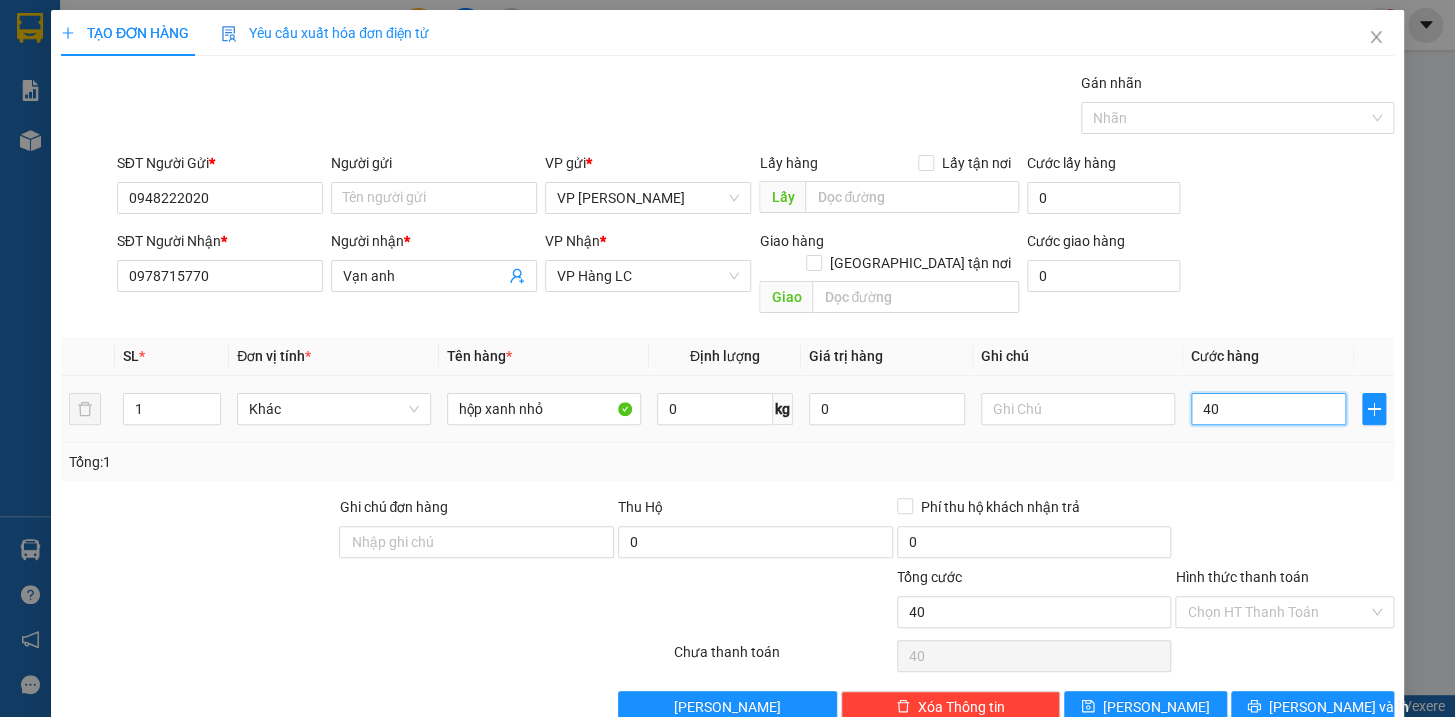 type on "400" 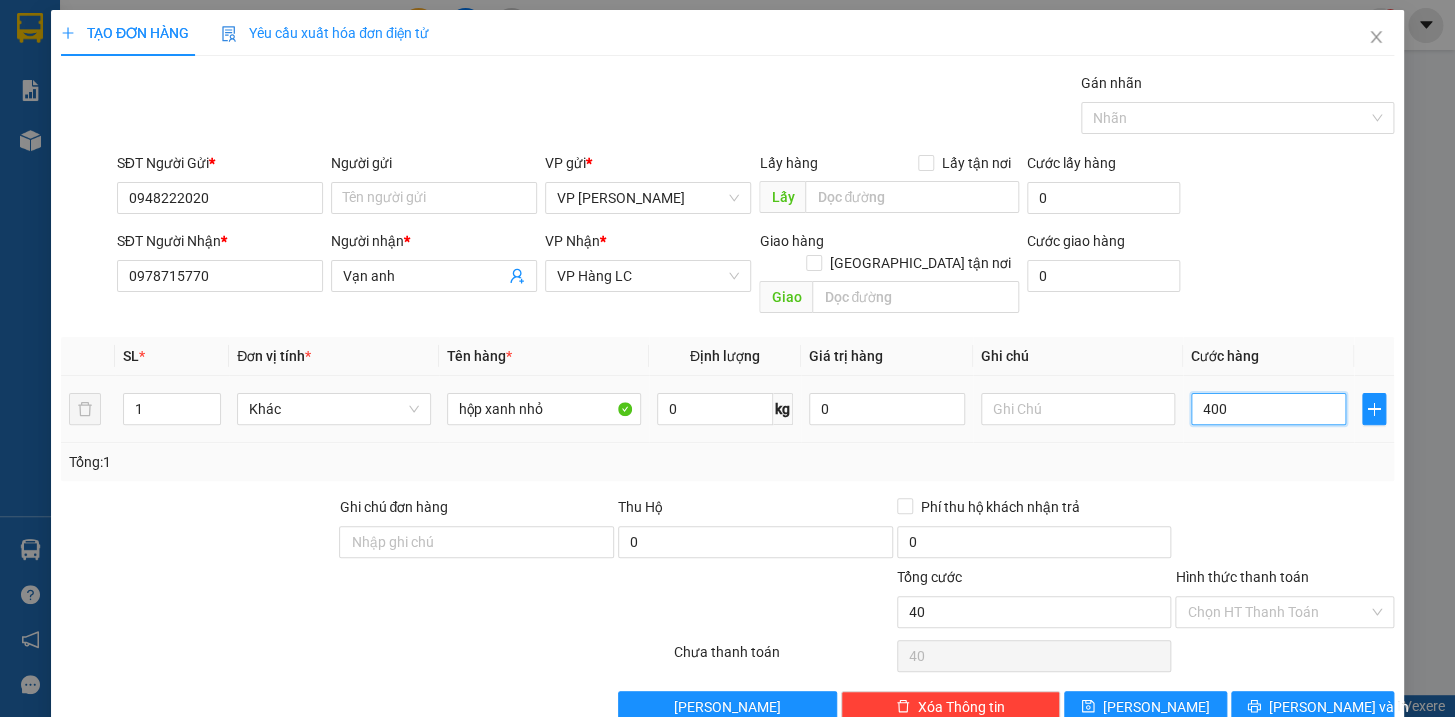 type on "400" 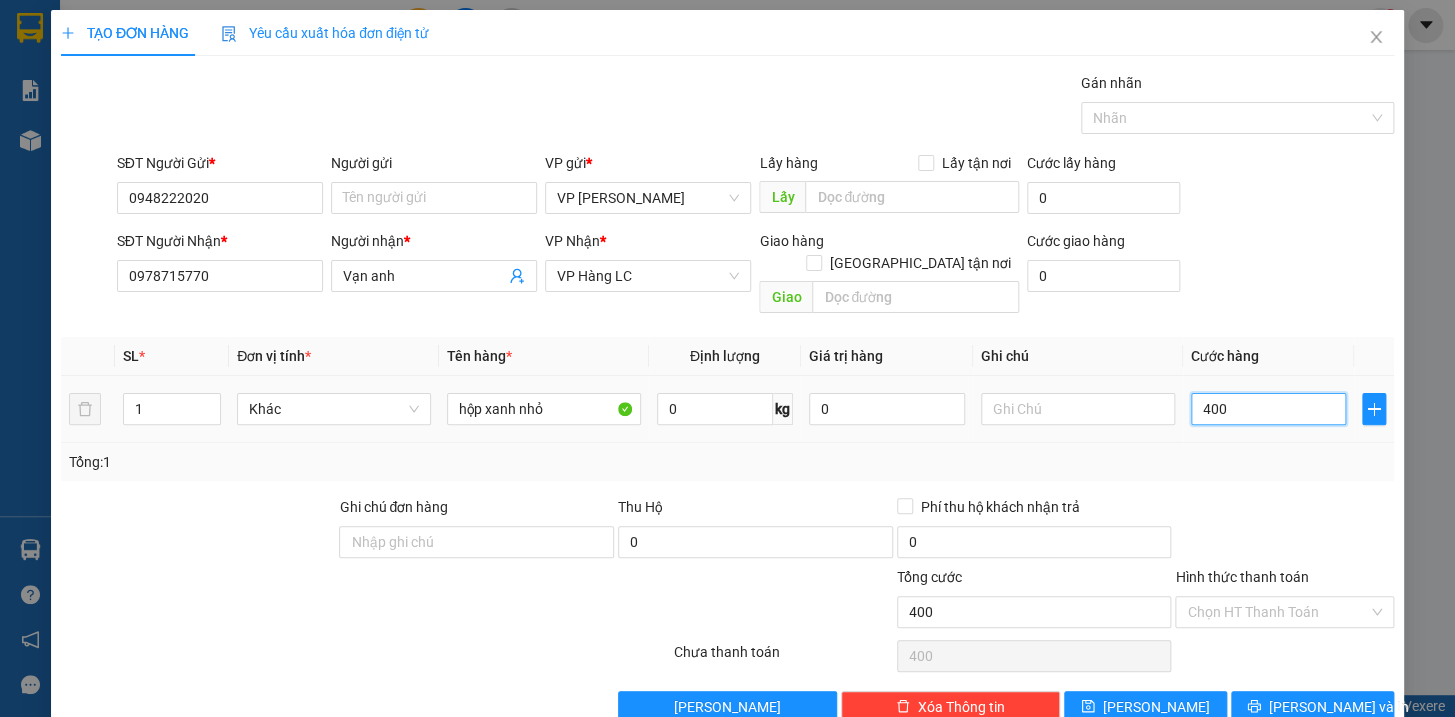 type on "4.000" 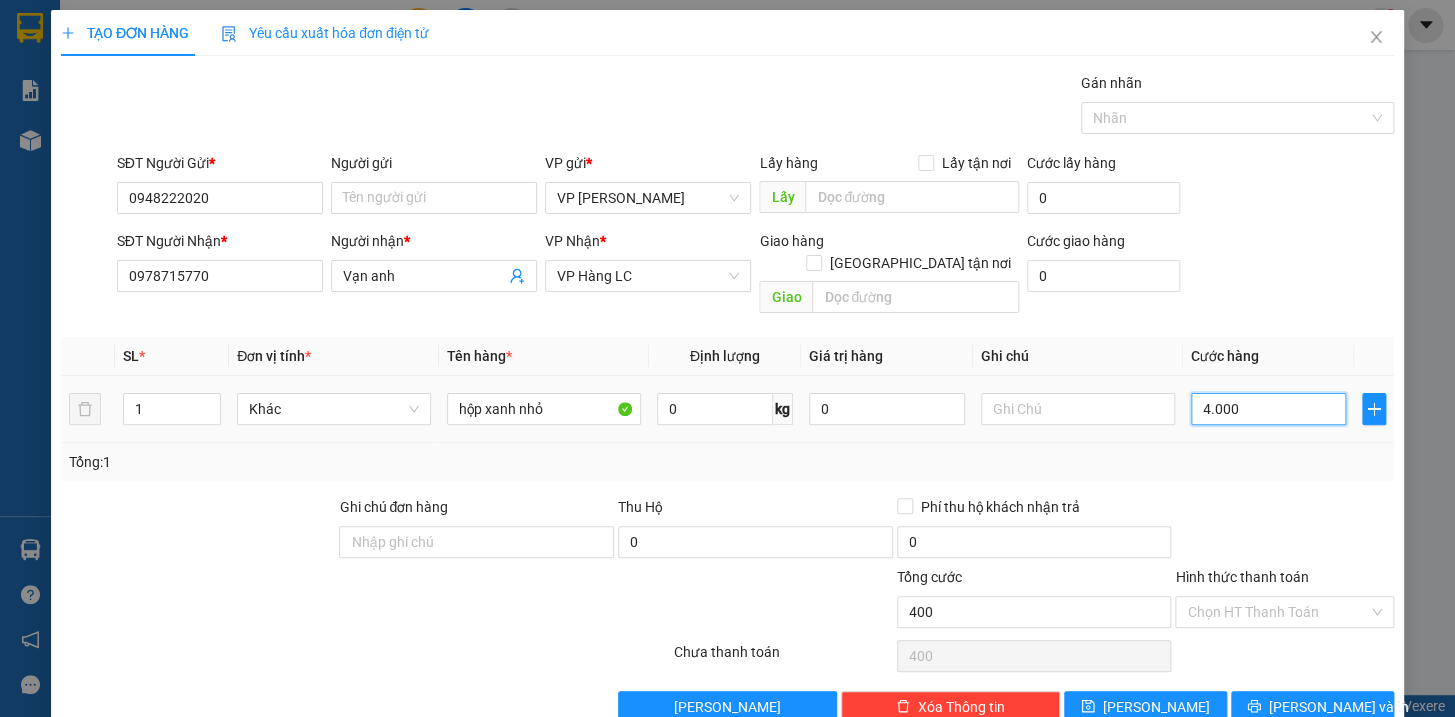 type on "4.000" 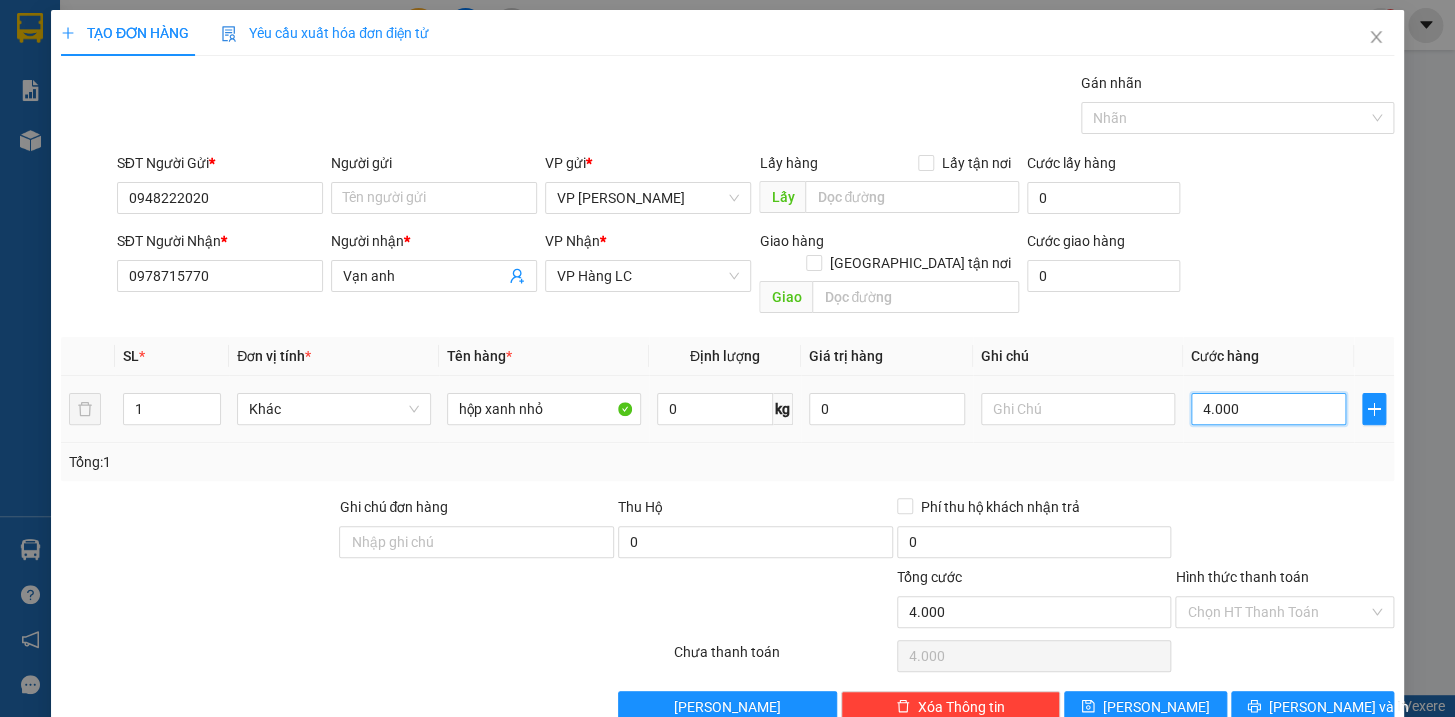 type on "40.000" 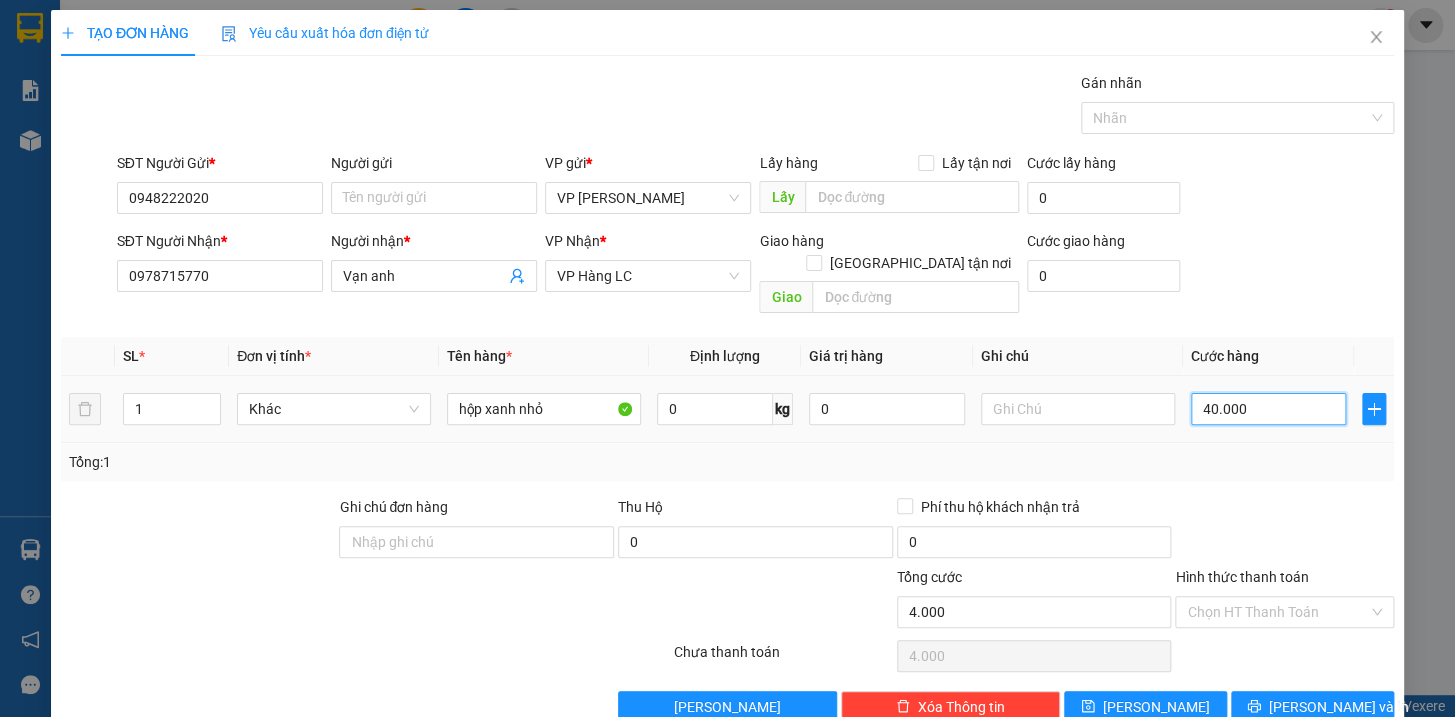 type on "40.000" 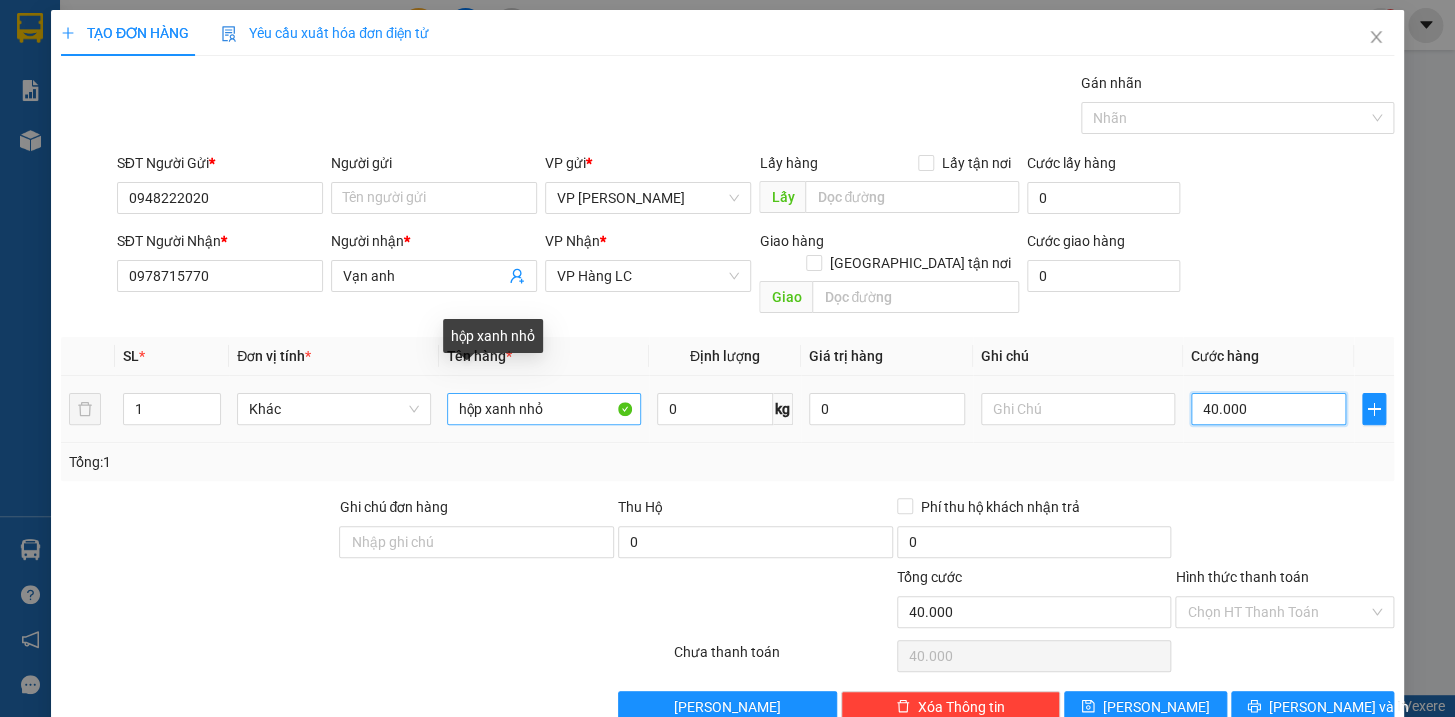 type on "40.000" 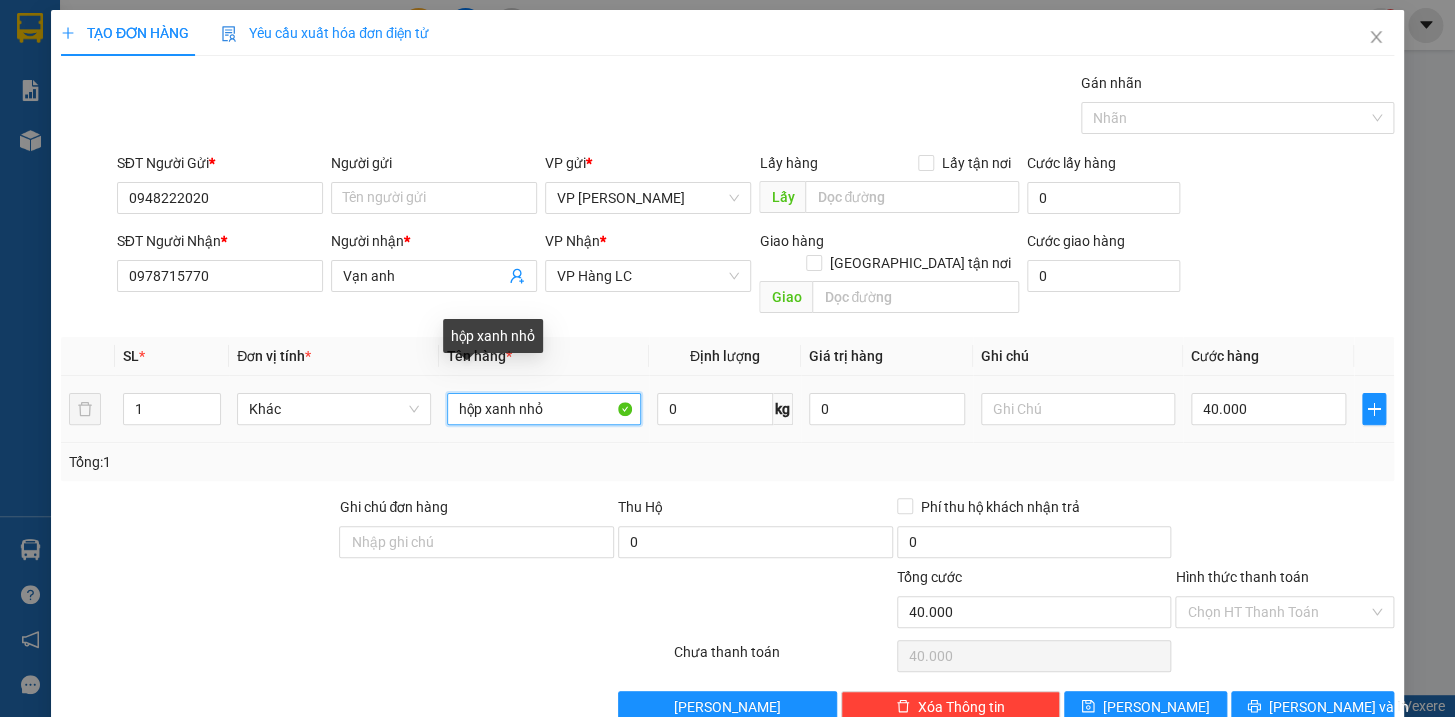 click on "hộp xanh nhỏ" at bounding box center [544, 409] 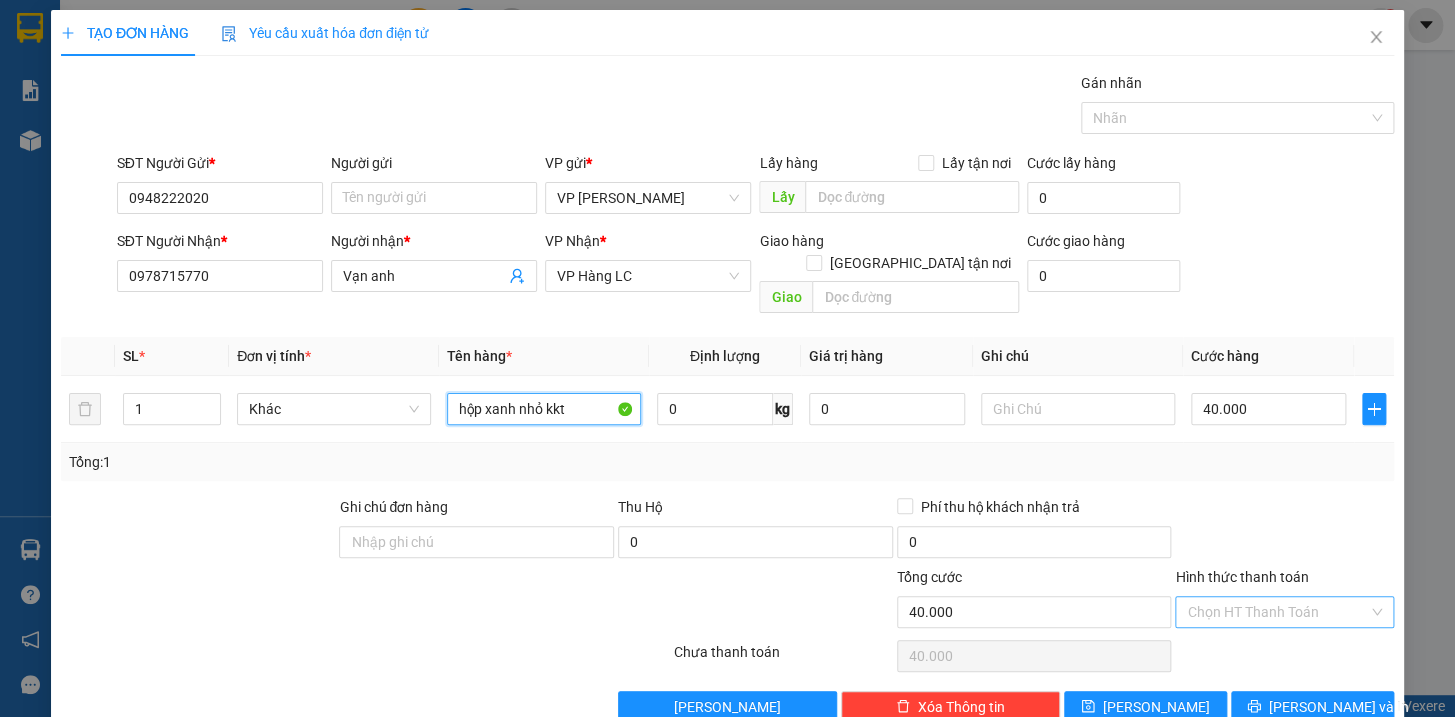 type on "hộp xanh nhỏ kkt" 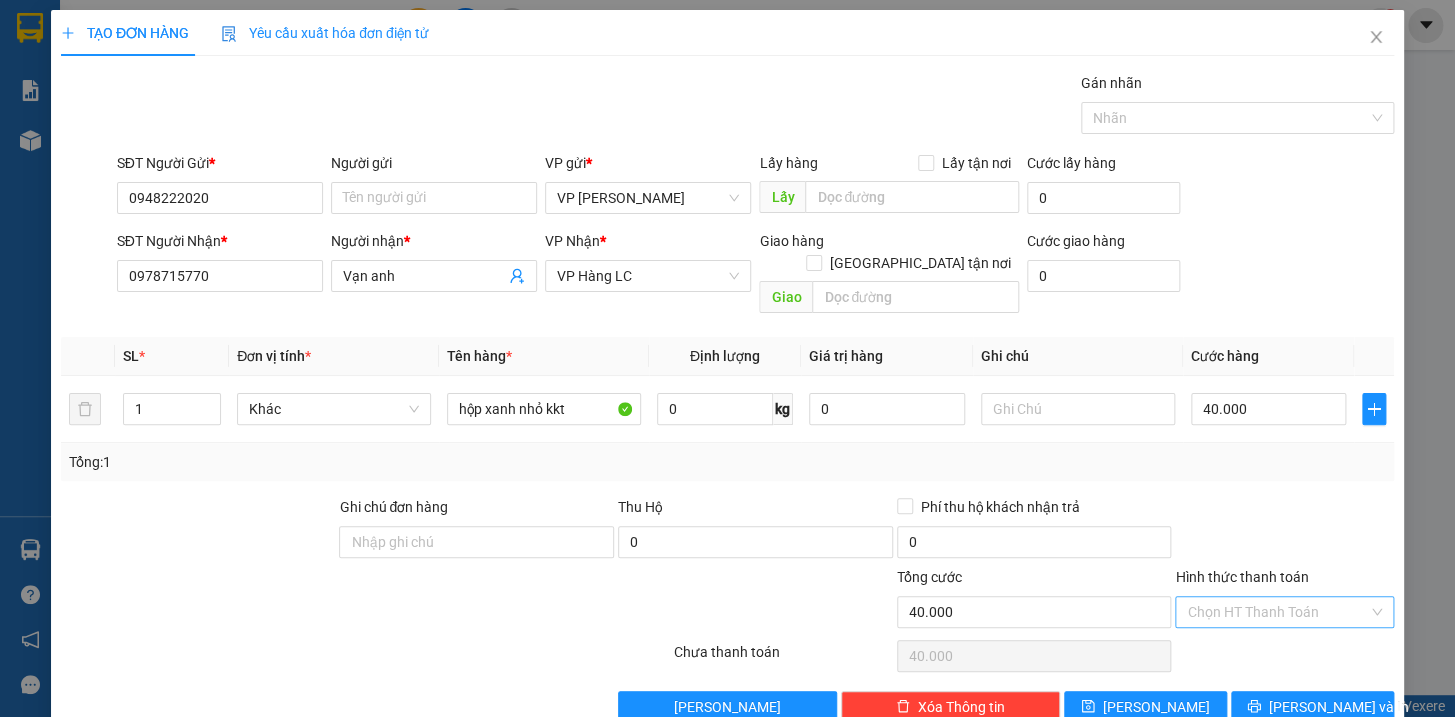 click on "Hình thức thanh toán" at bounding box center [1277, 612] 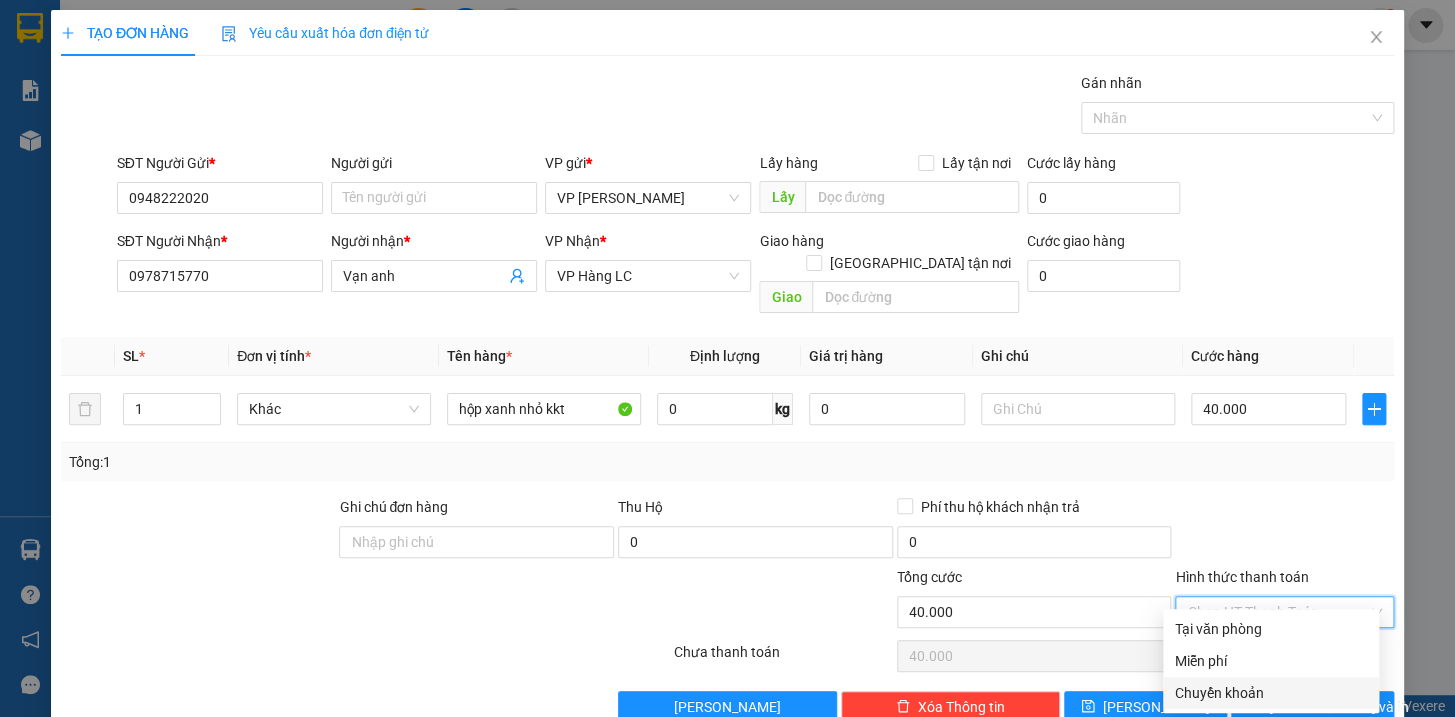 click on "Chuyển khoản" at bounding box center (1271, 693) 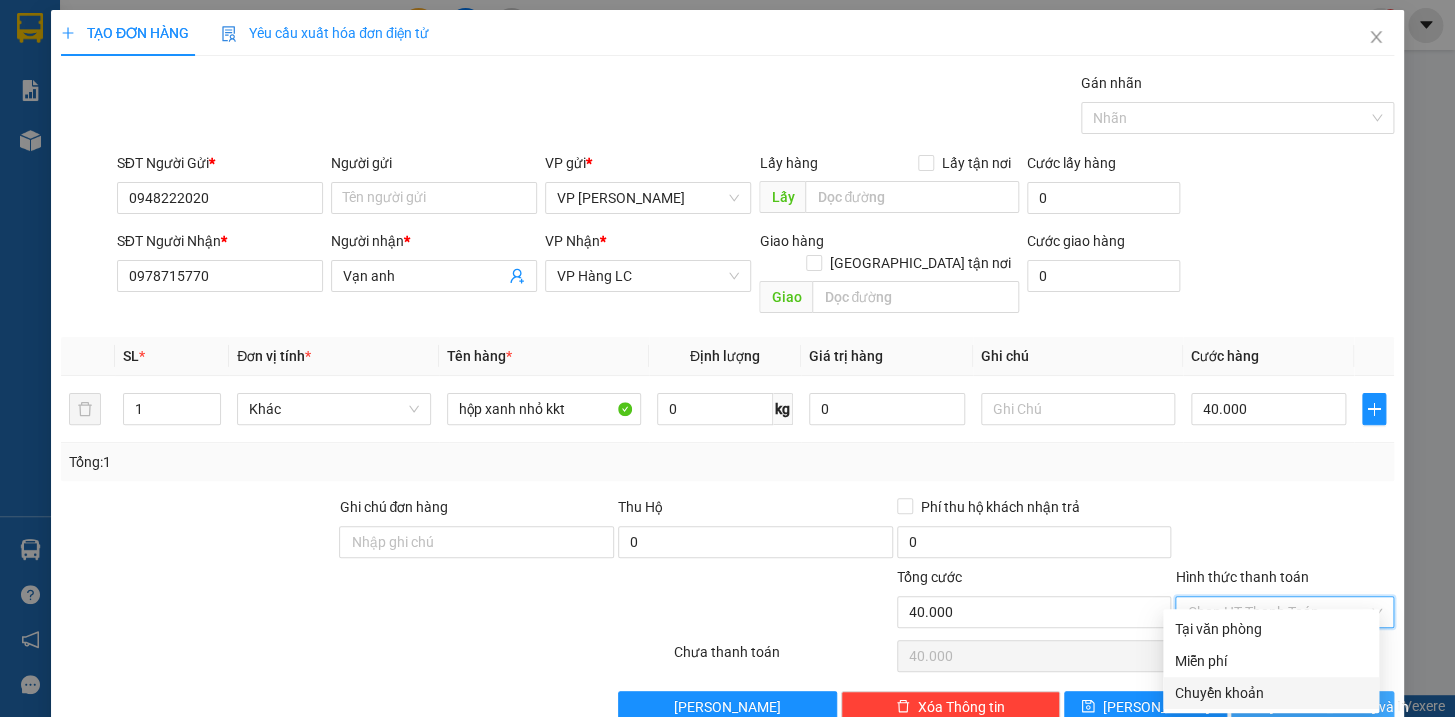 type on "0" 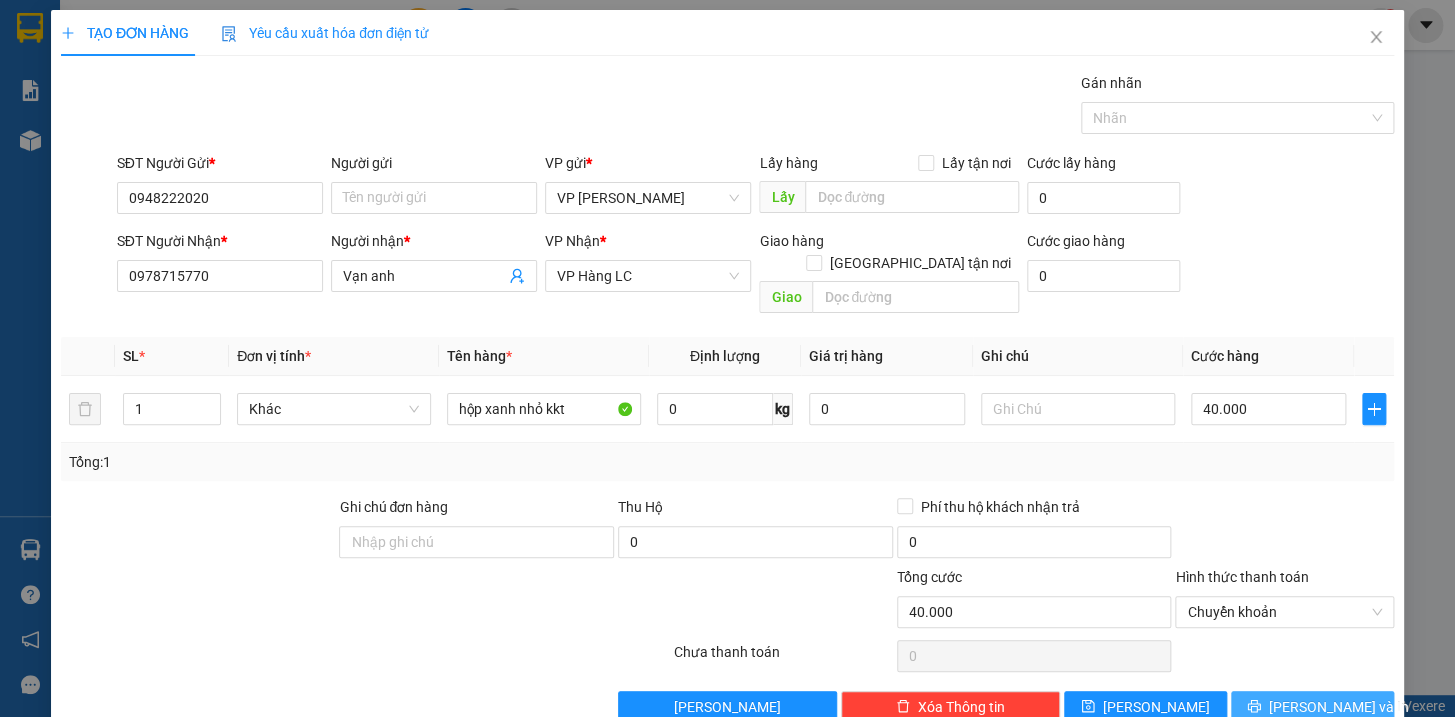 click on "[PERSON_NAME] và In" at bounding box center (1339, 707) 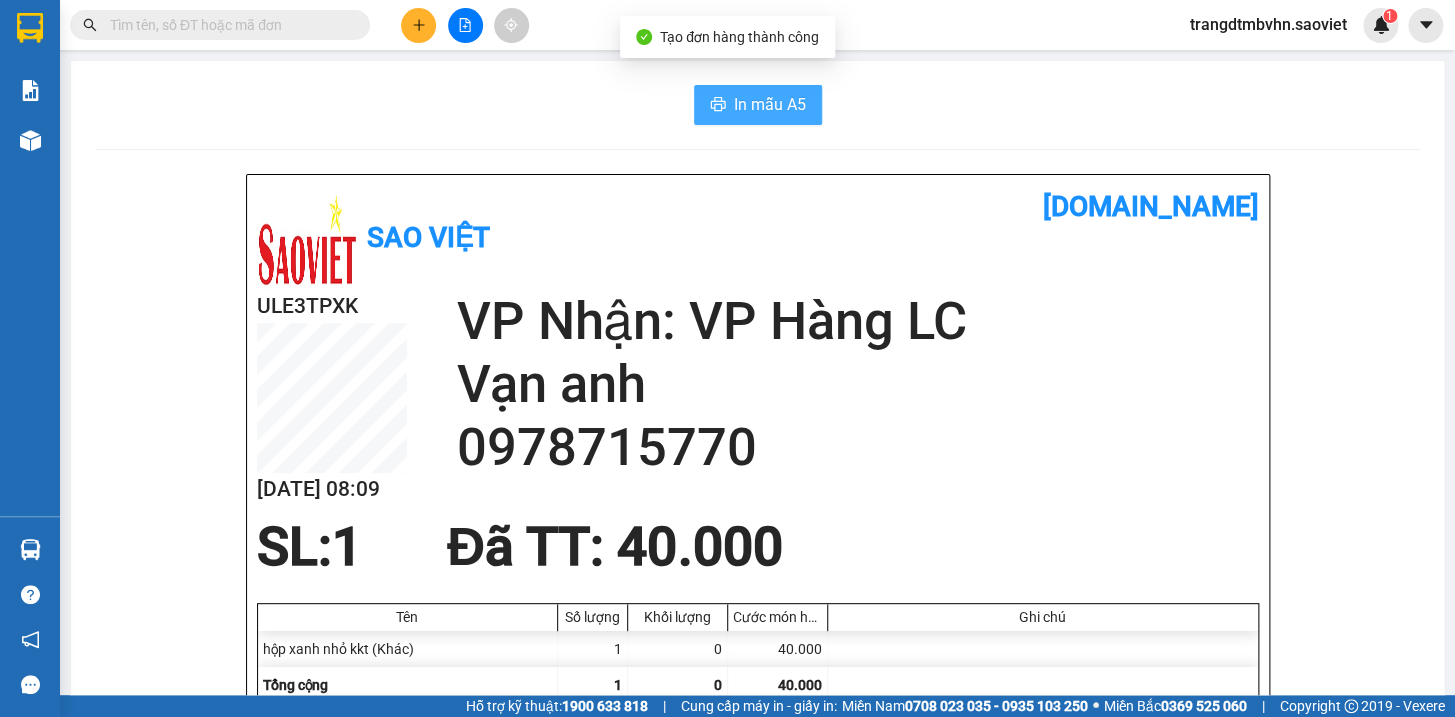 click on "In mẫu A5" at bounding box center [770, 104] 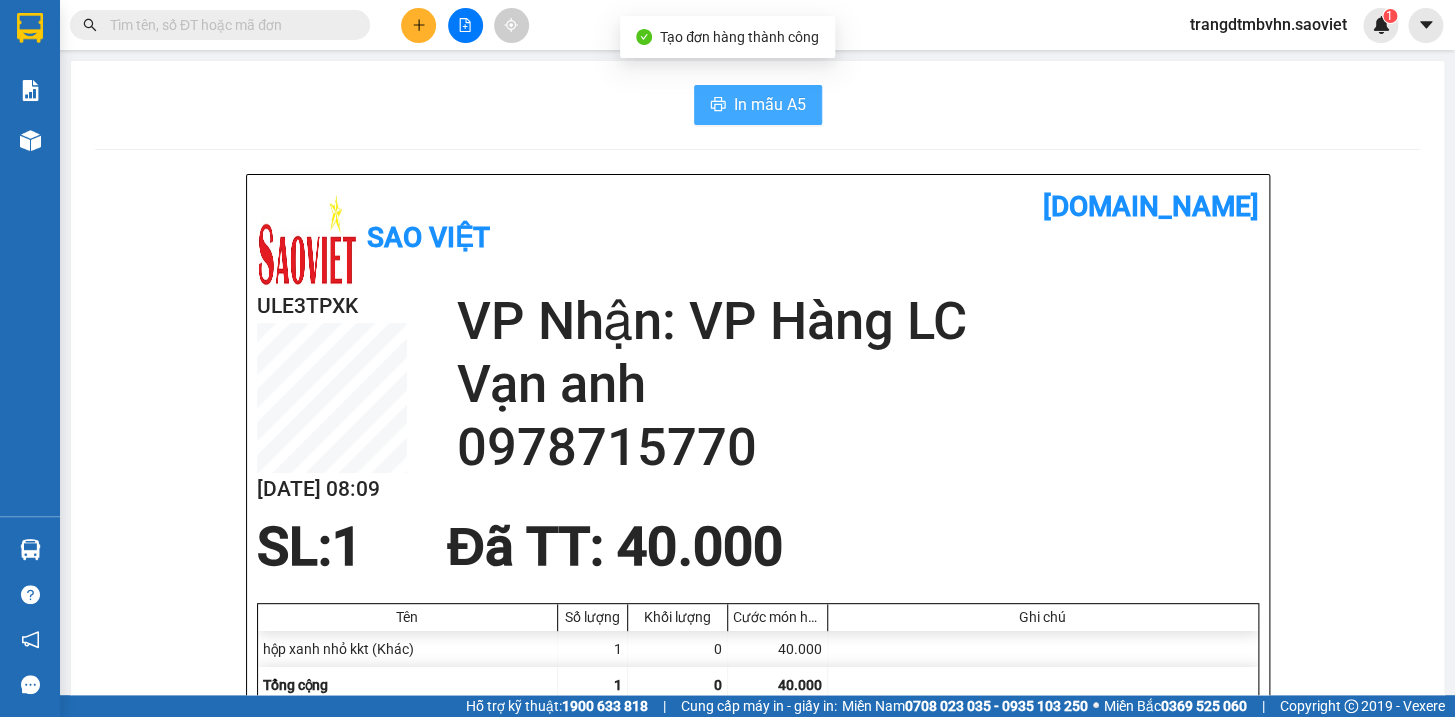 scroll, scrollTop: 0, scrollLeft: 0, axis: both 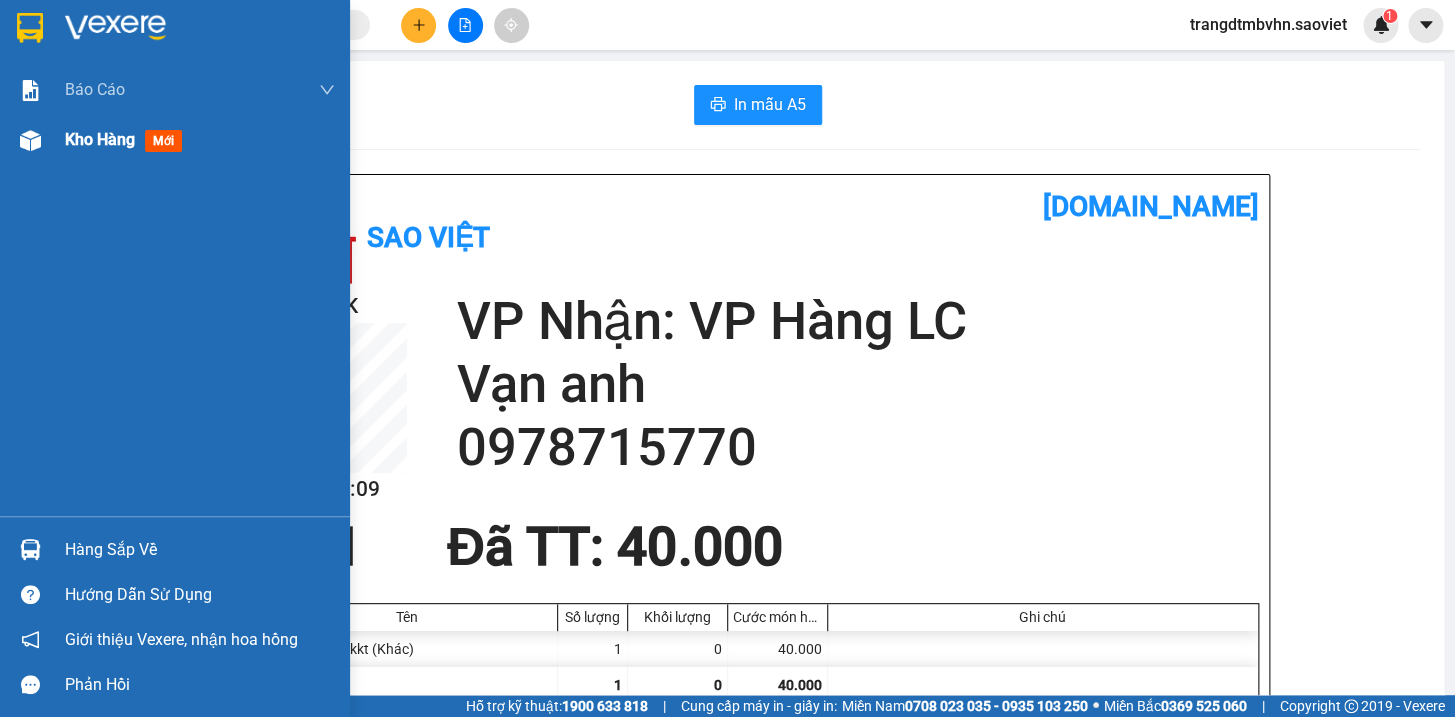 click on "Kho hàng" at bounding box center (100, 139) 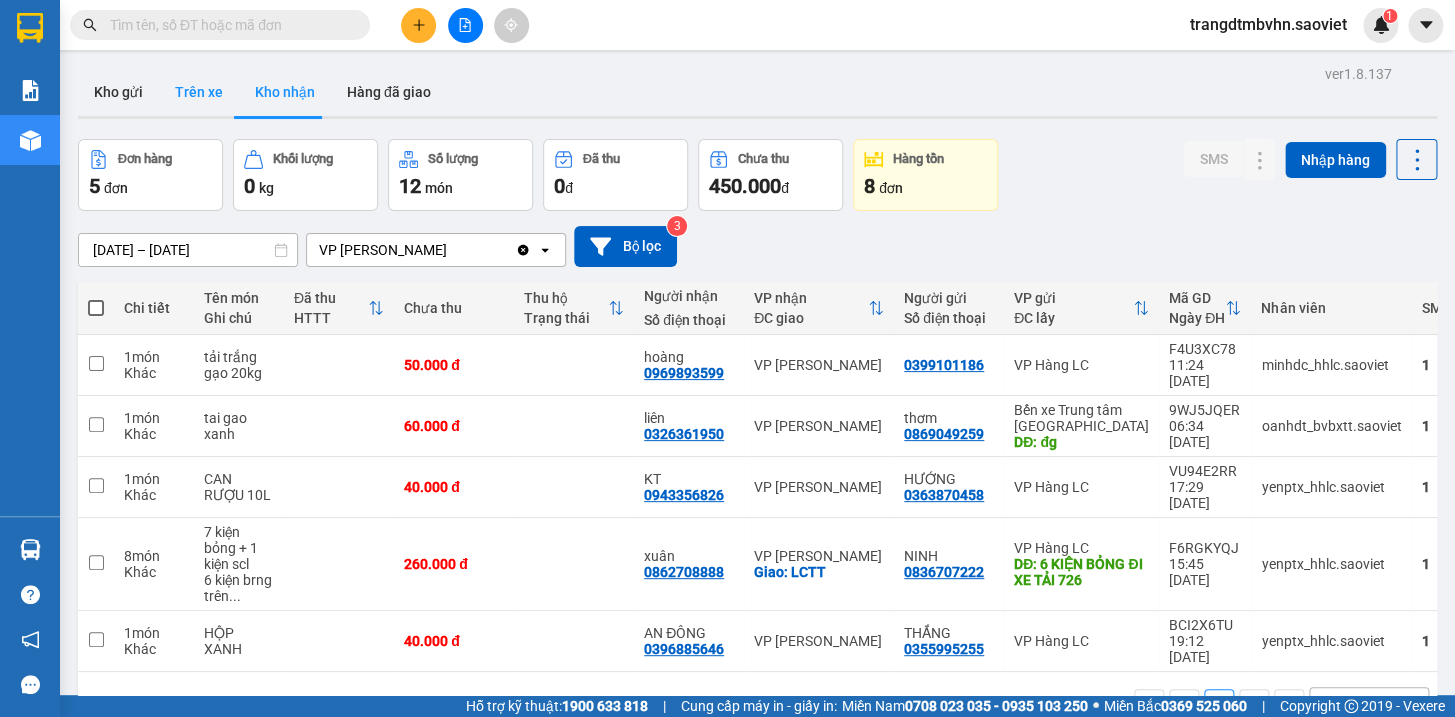 click on "Trên xe" at bounding box center (199, 92) 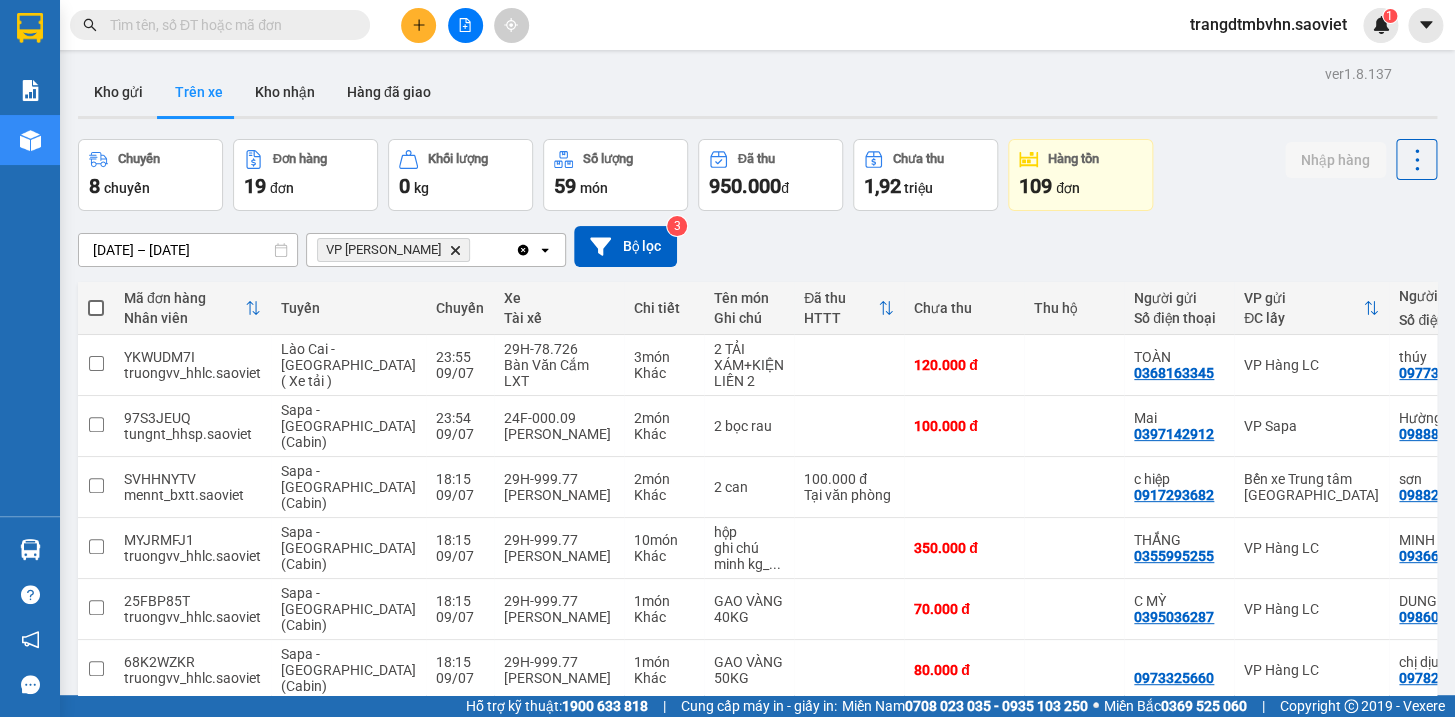 click on "1" at bounding box center (1184, 932) 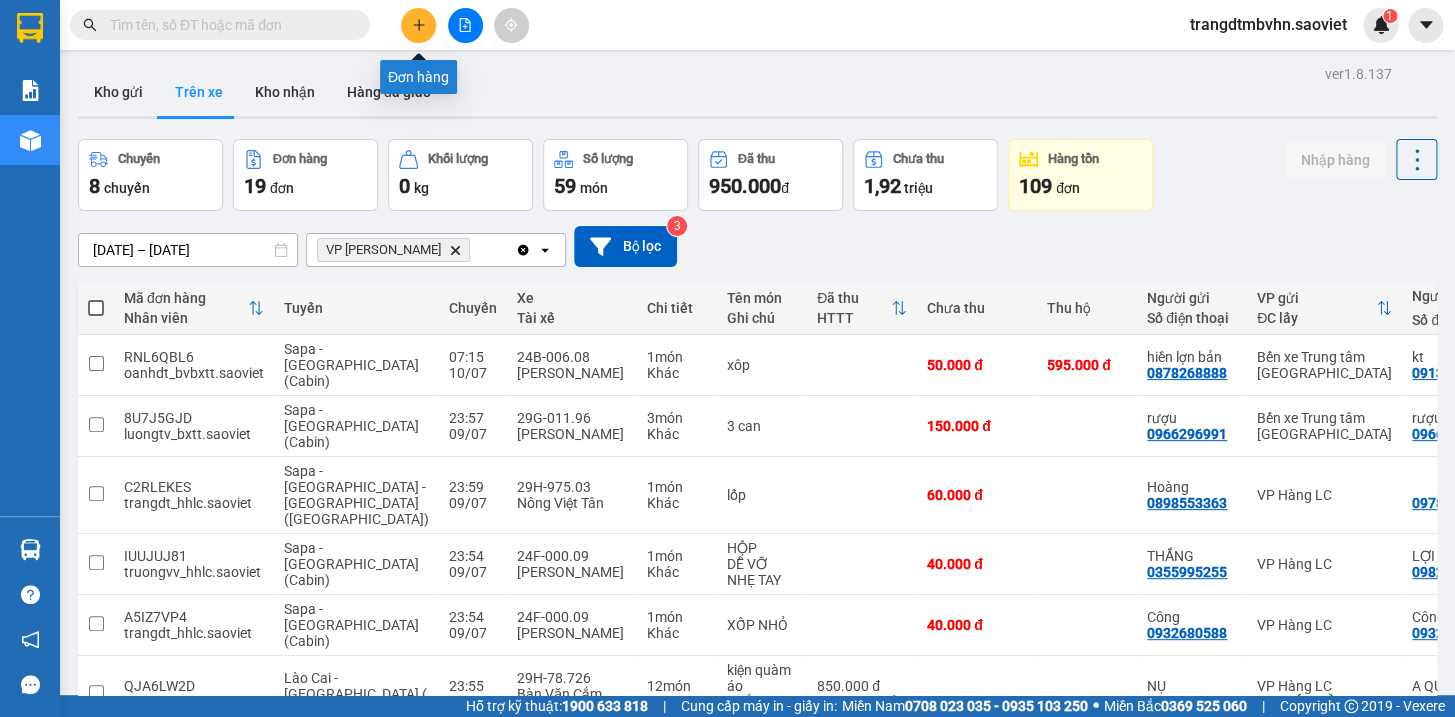 click 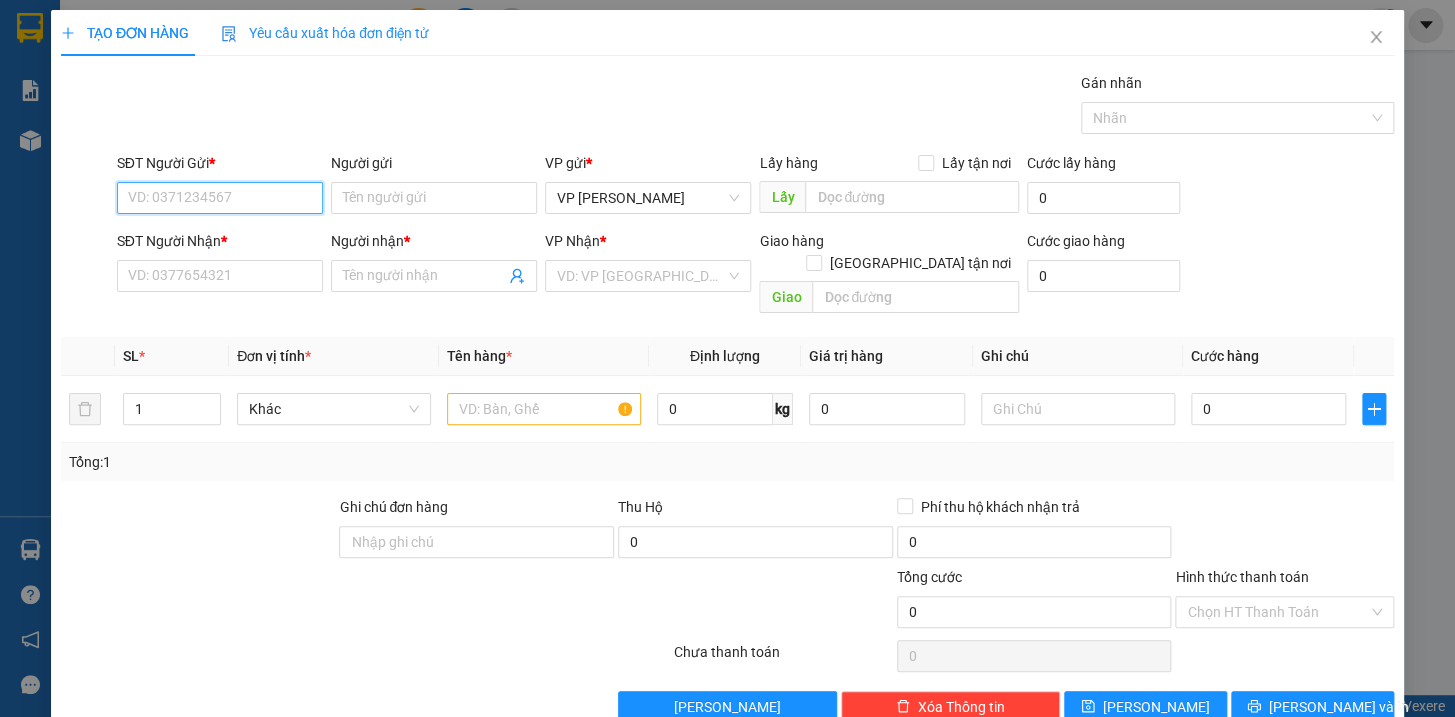 click on "SĐT Người Gửi  *" at bounding box center [220, 198] 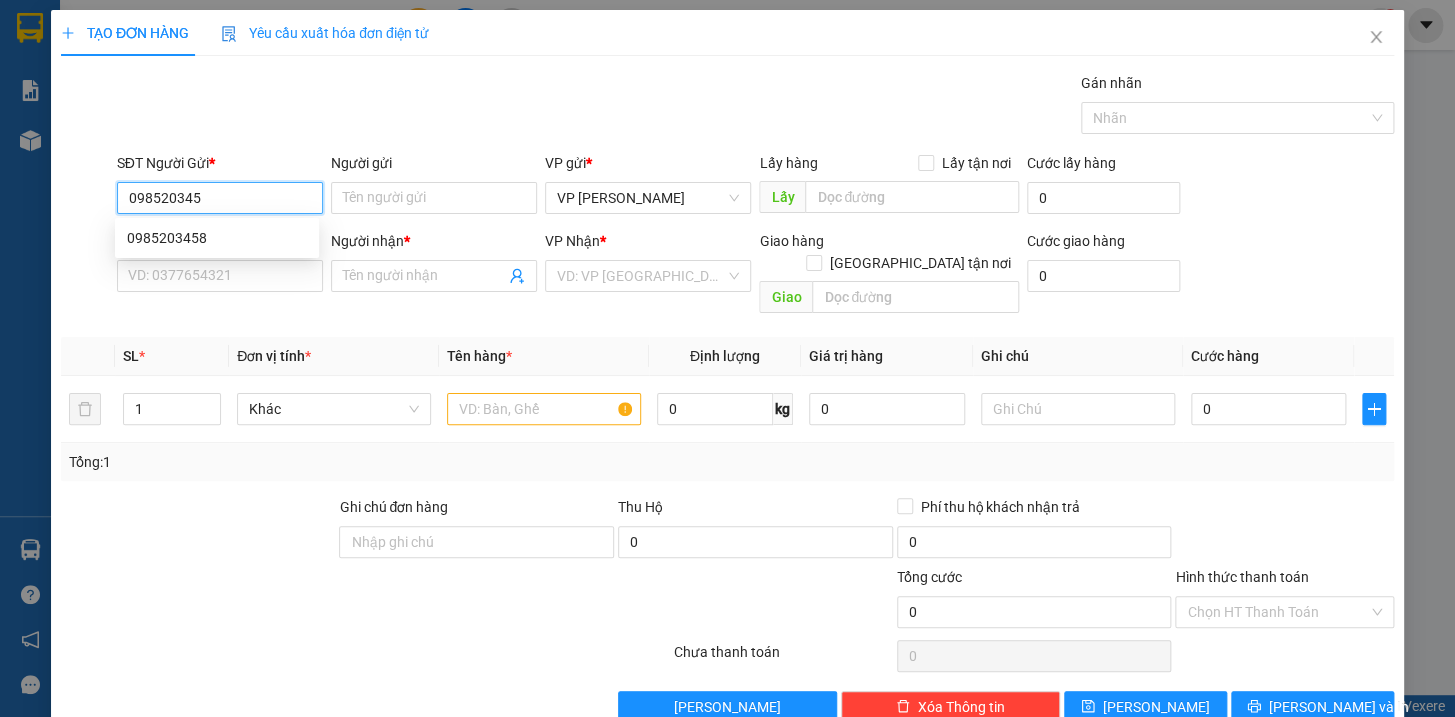 type on "0985203458" 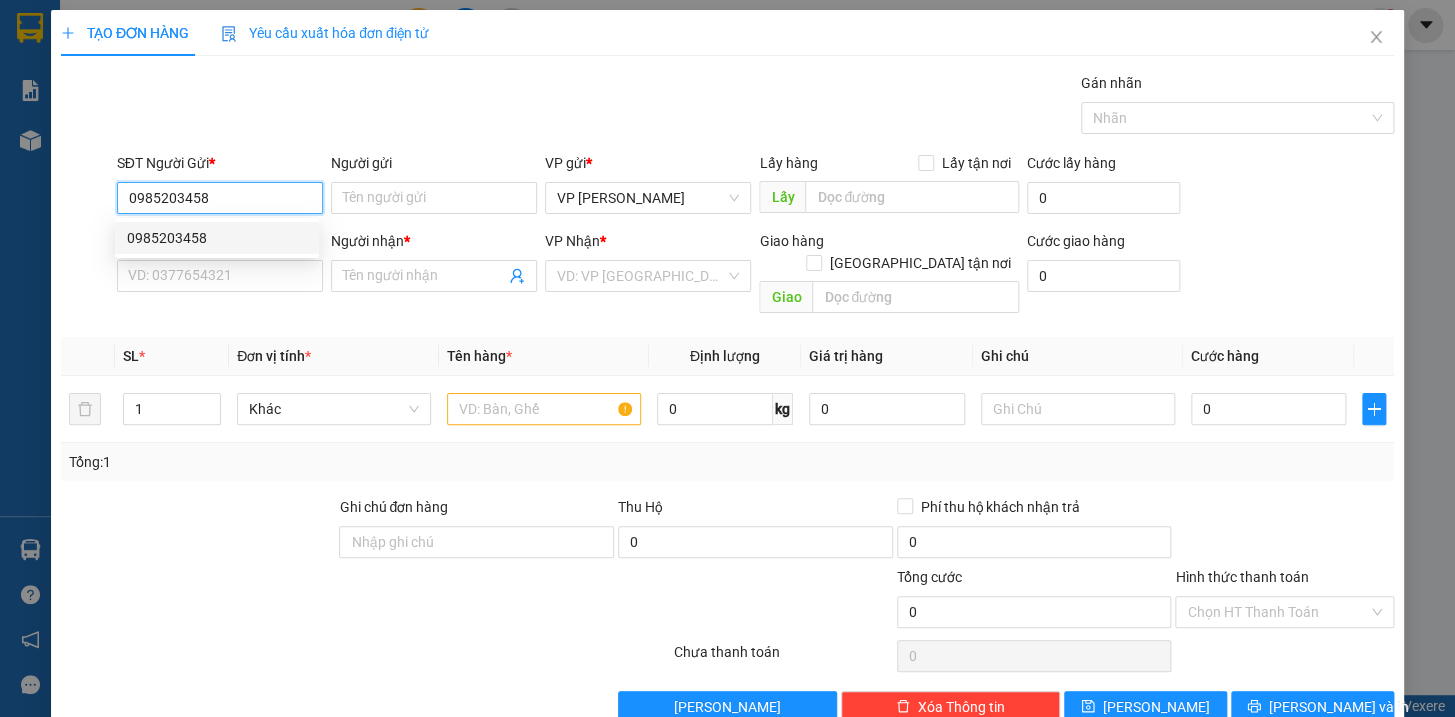 click on "0985203458" at bounding box center [217, 238] 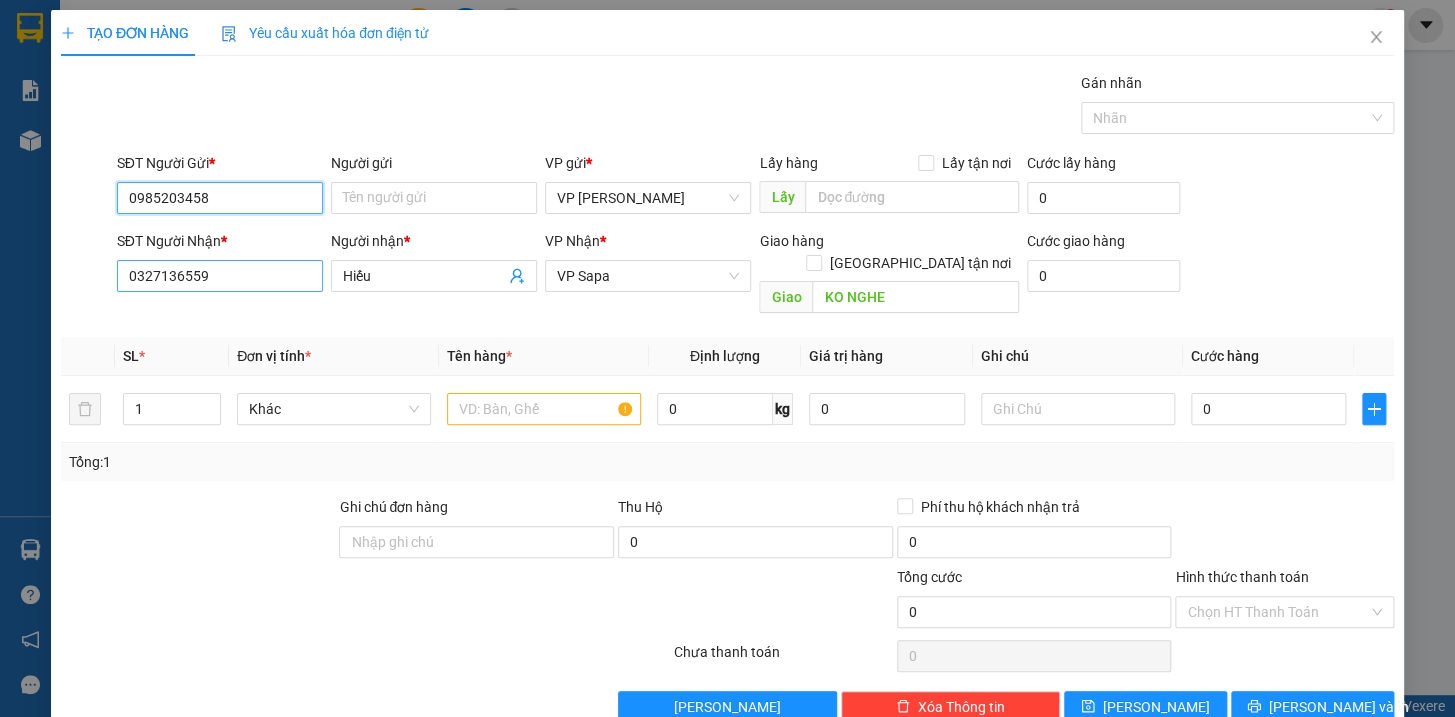 type on "0985203458" 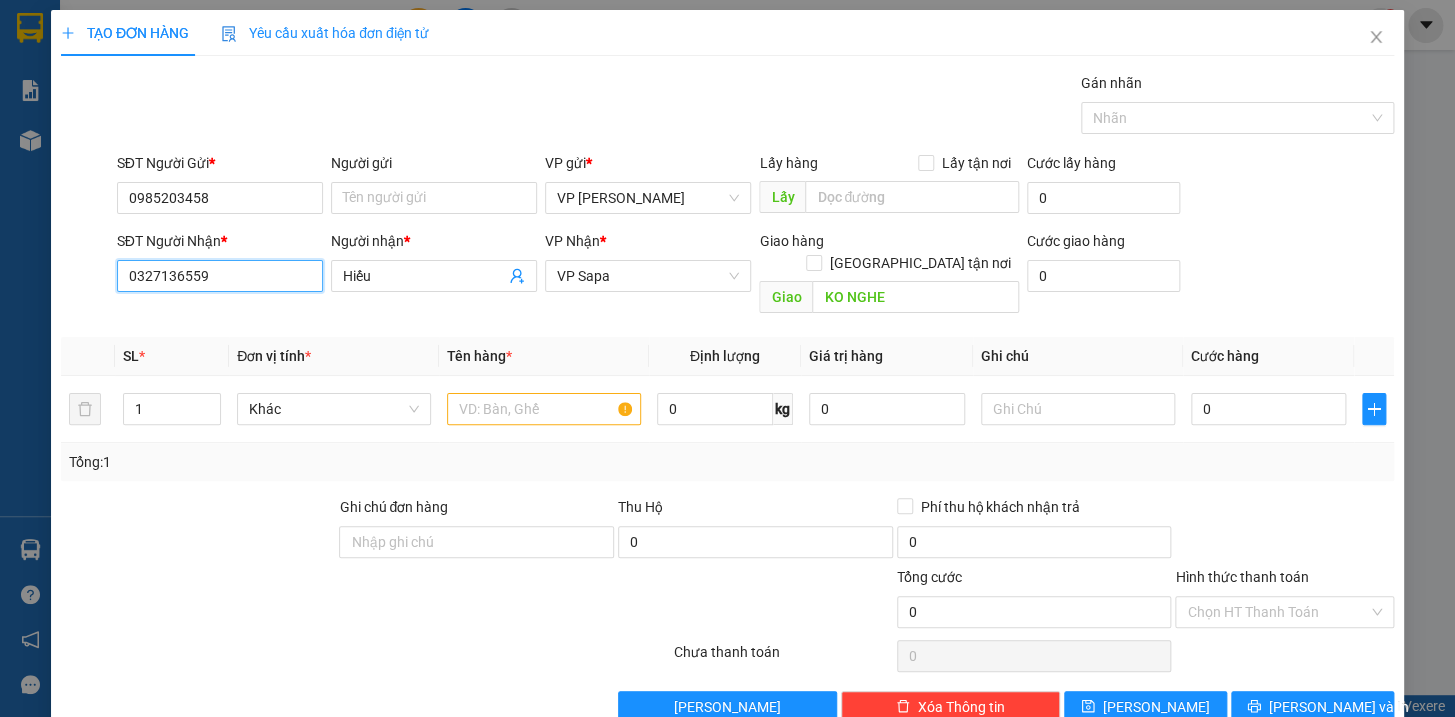 click on "0327136559" at bounding box center (220, 276) 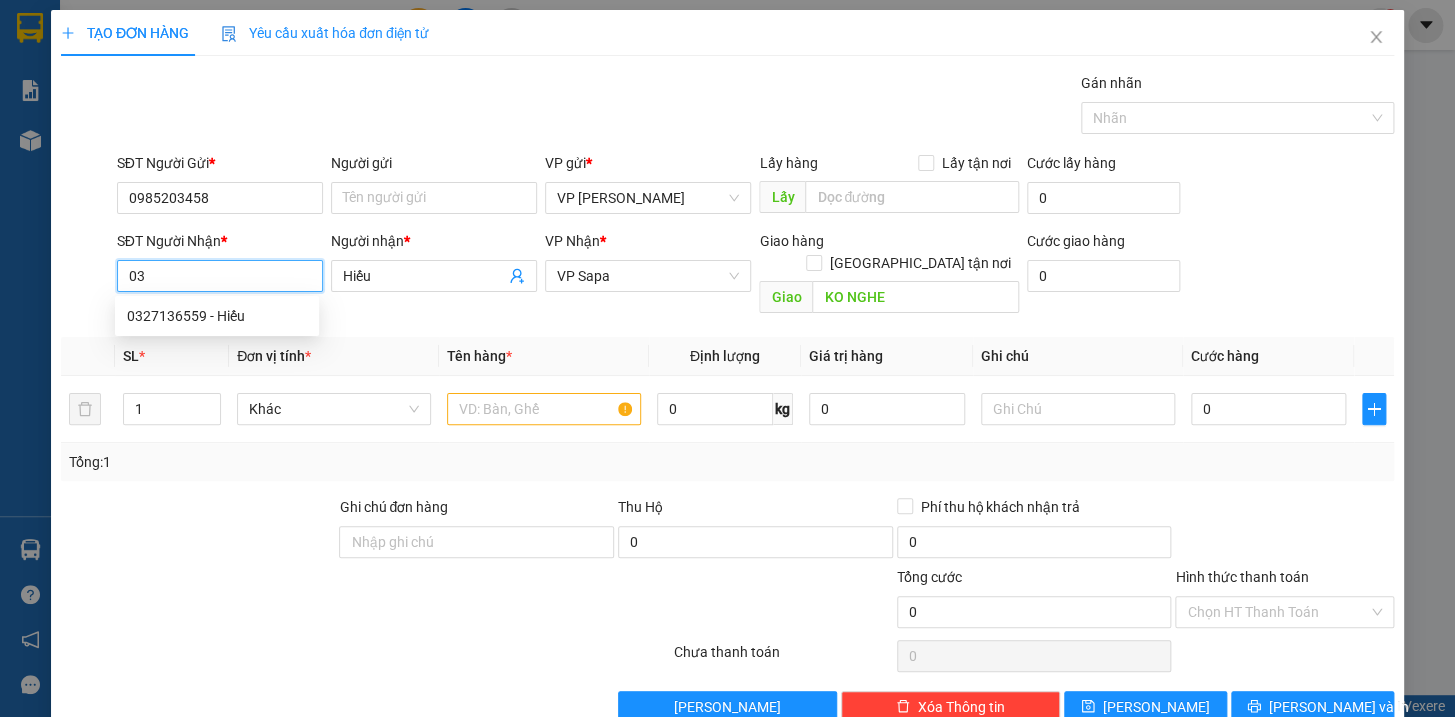 type on "0" 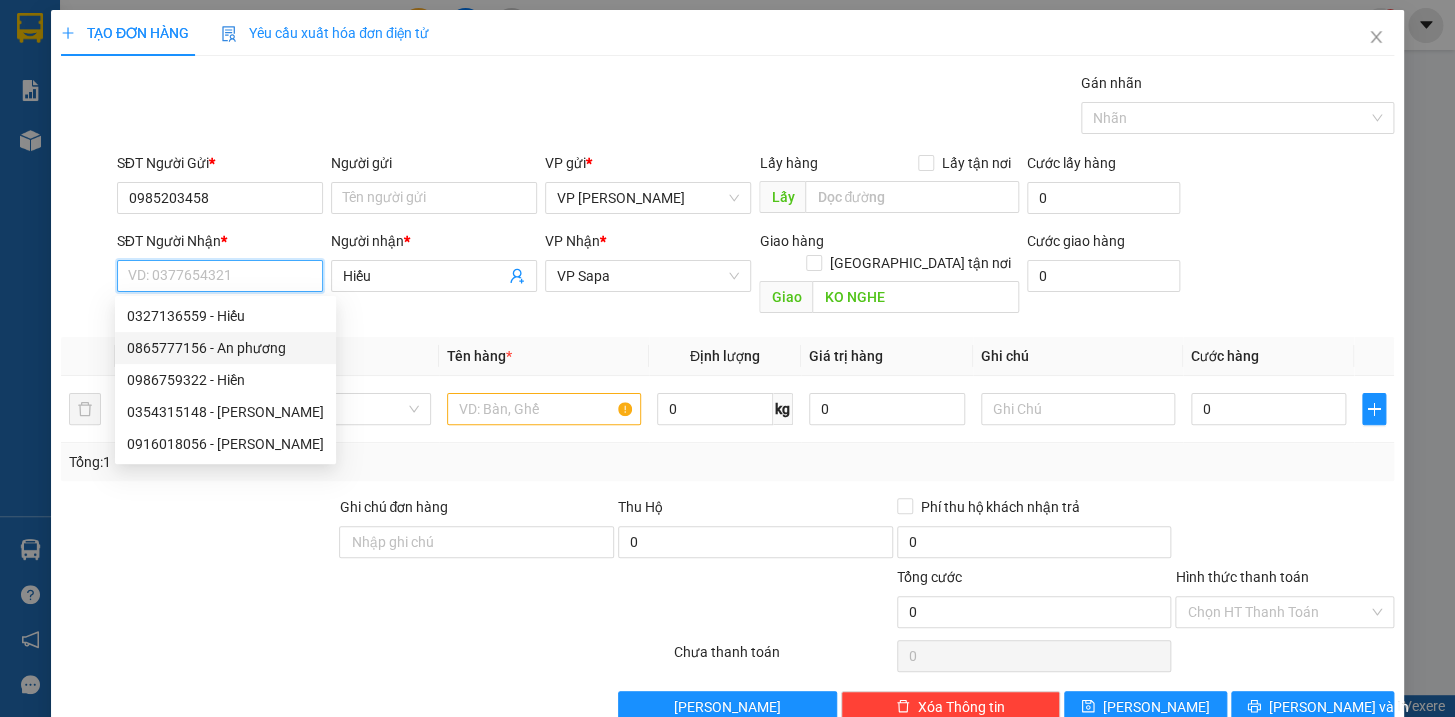 click on "0865777156 - An phương" at bounding box center (225, 348) 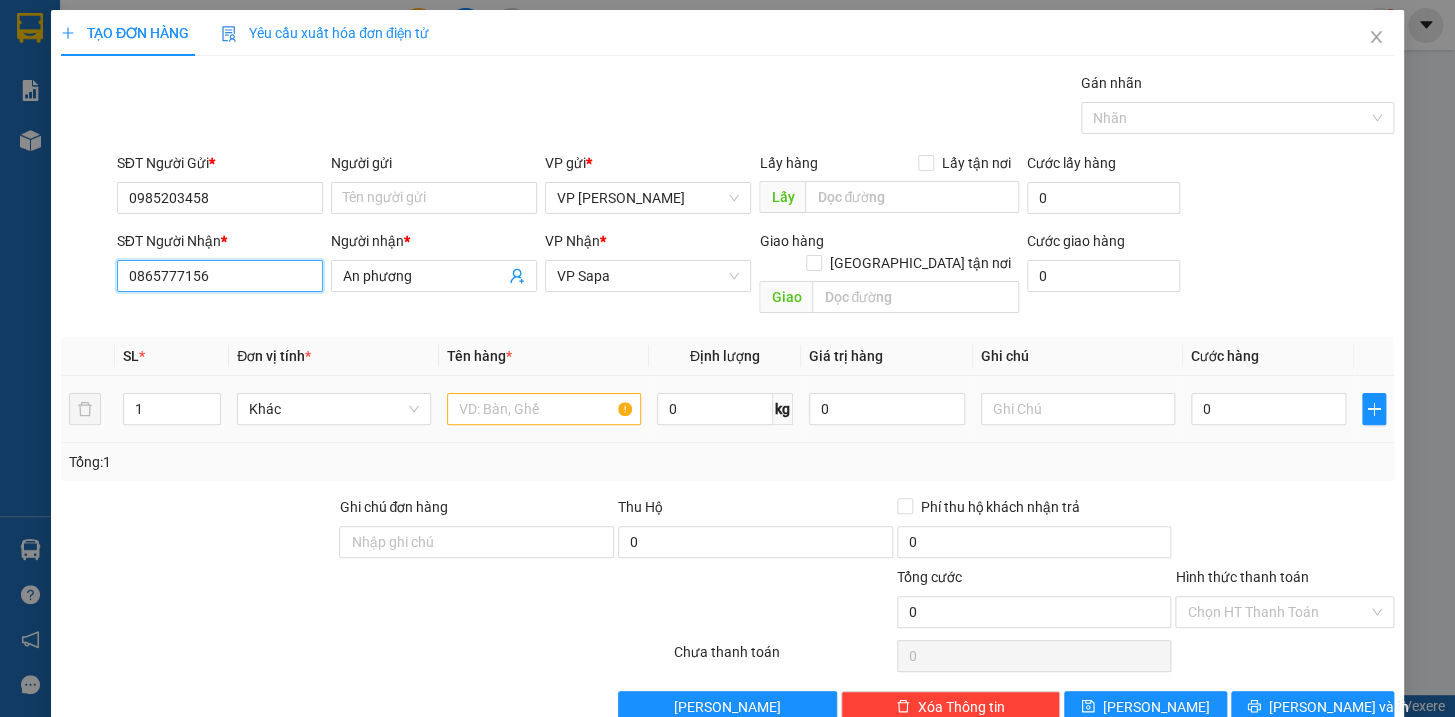type on "0865777156" 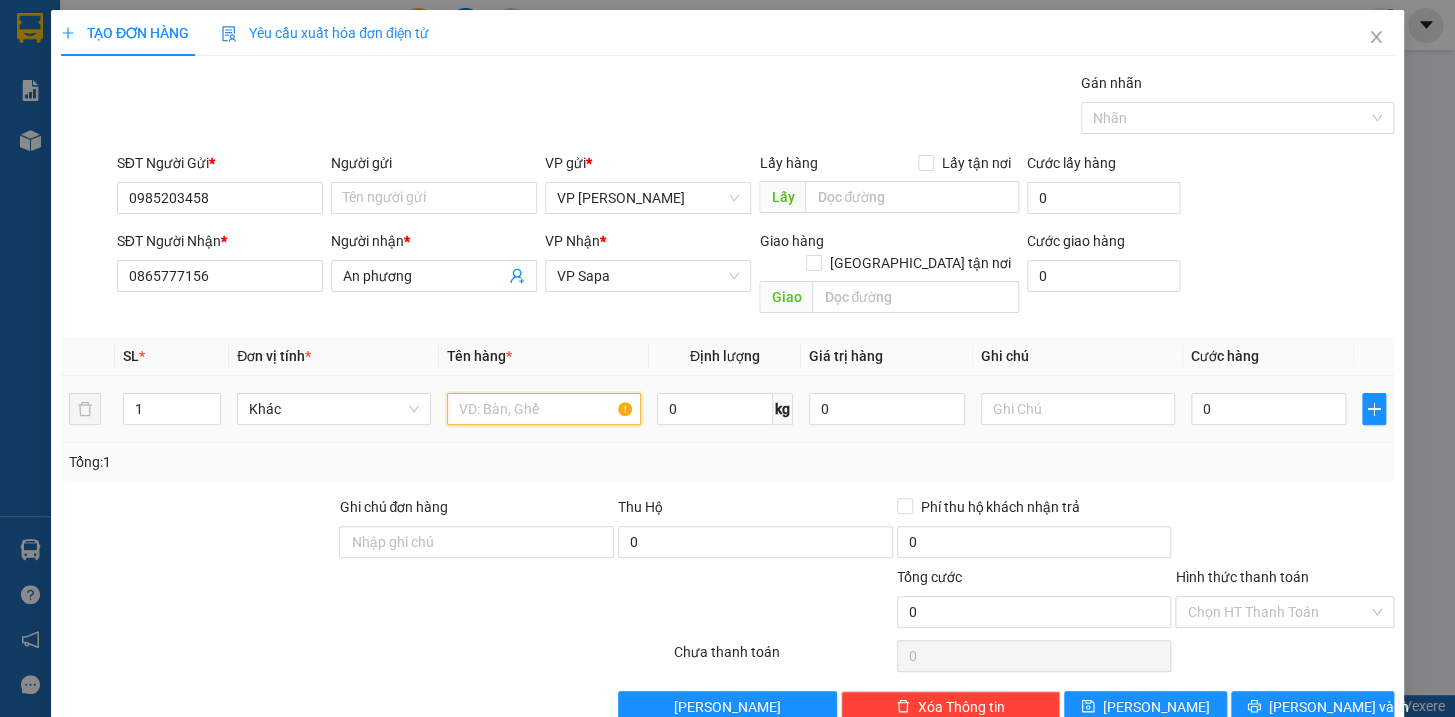 click at bounding box center [544, 409] 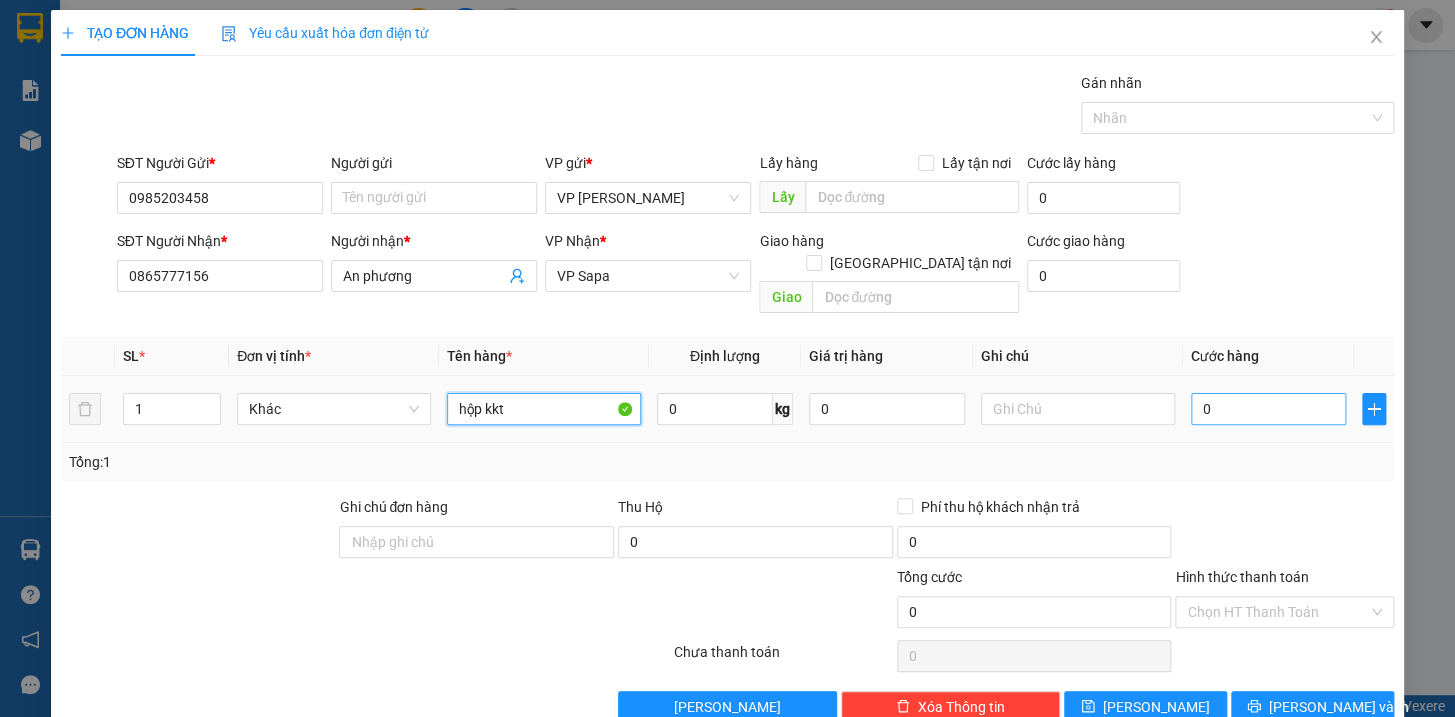type on "hộp kkt" 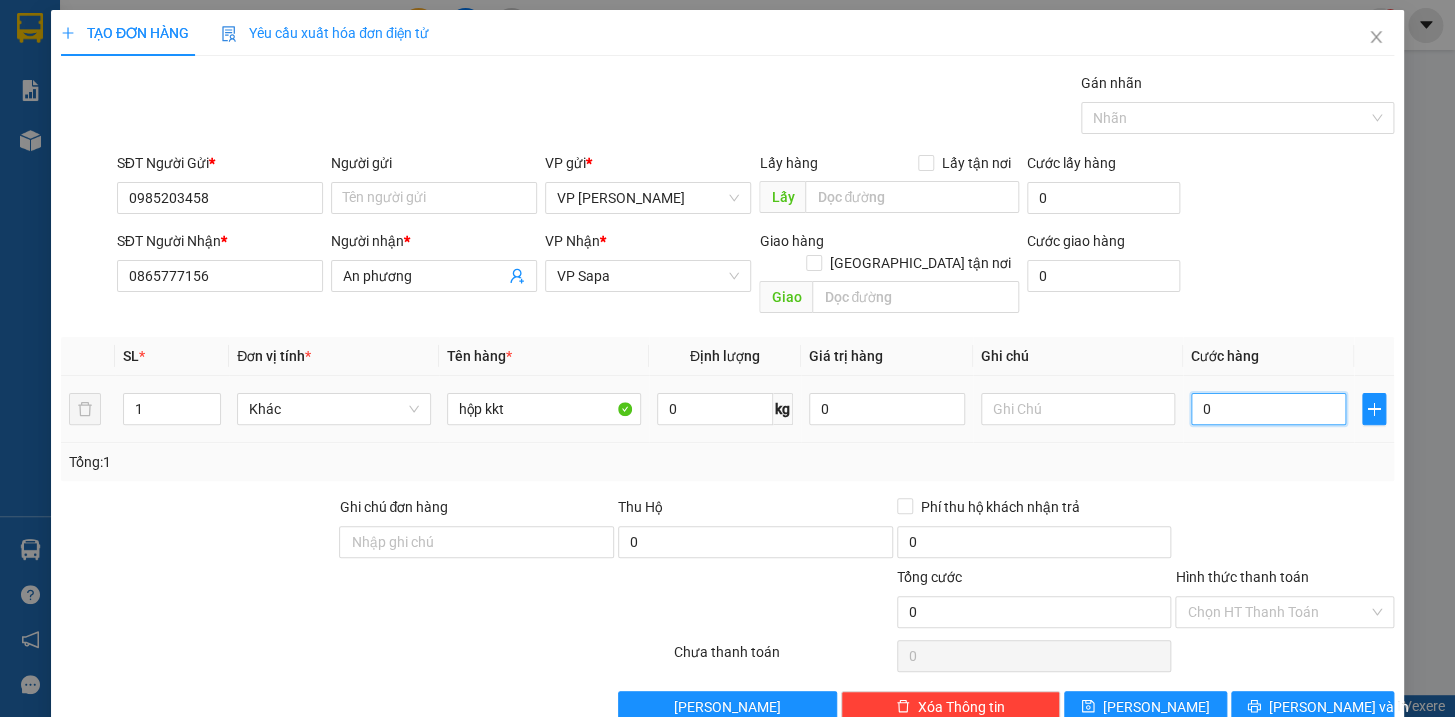 click on "0" at bounding box center (1269, 409) 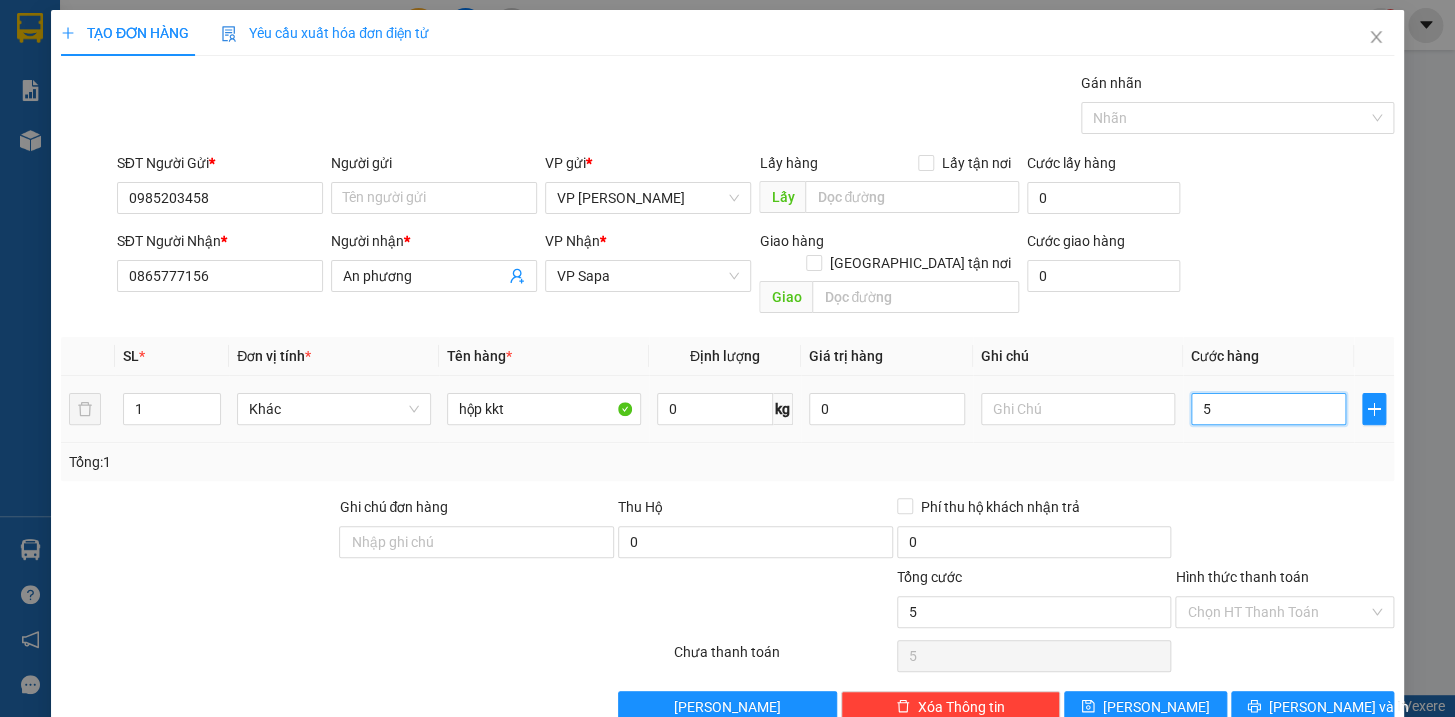 type on "50" 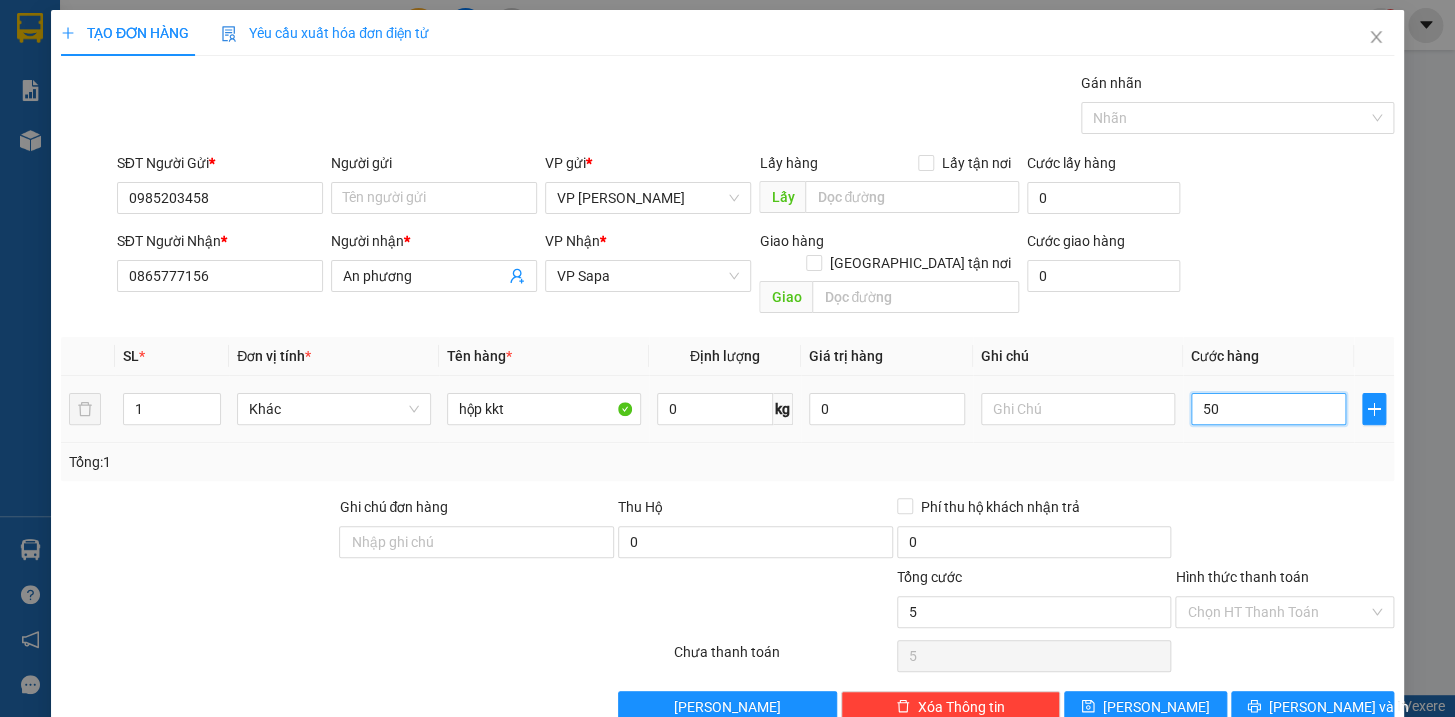 type on "50" 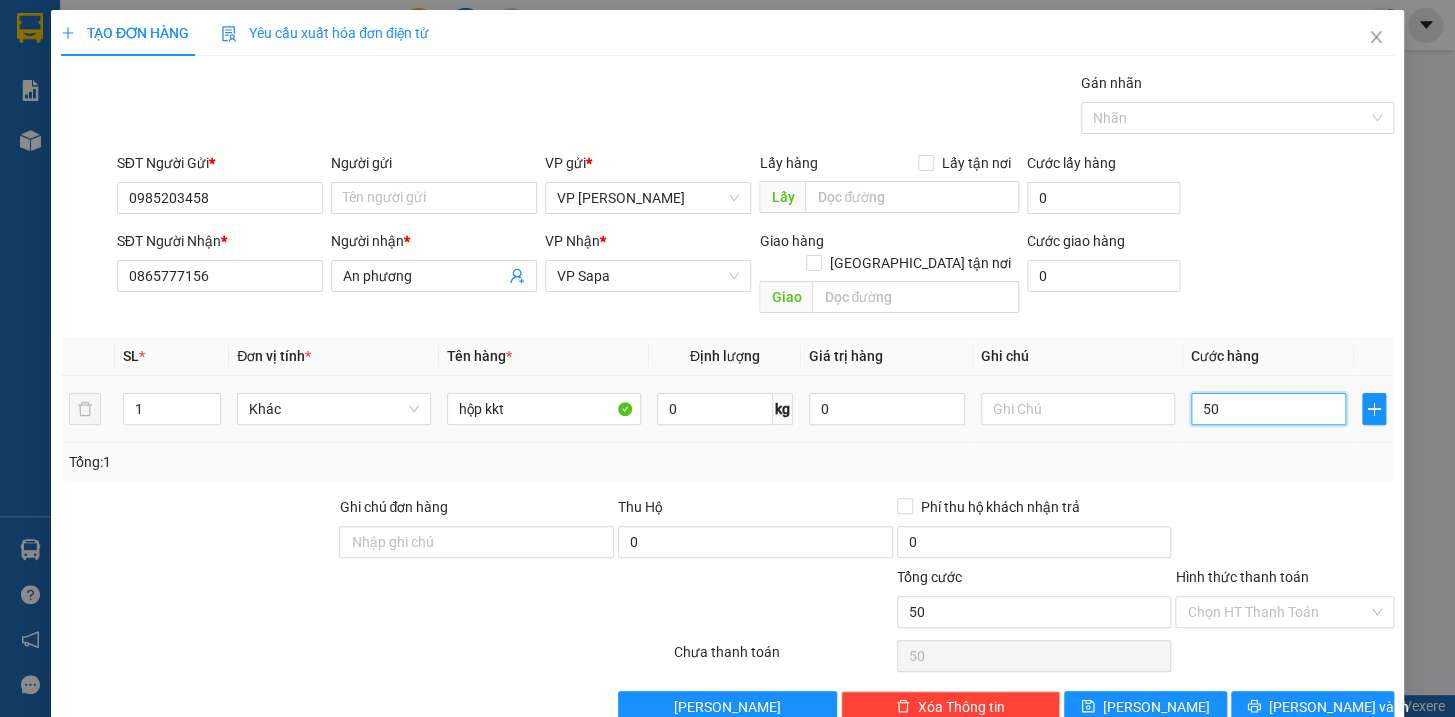 type on "500" 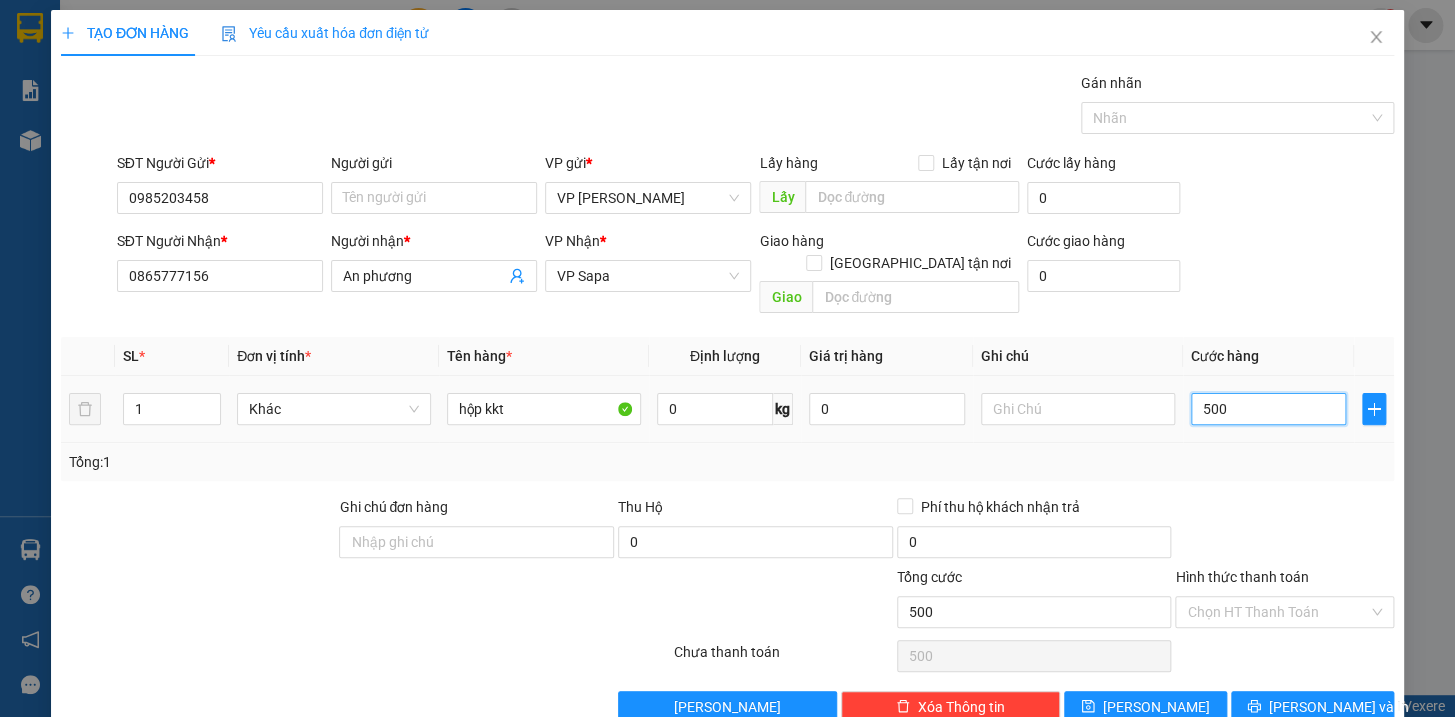type on "5.000" 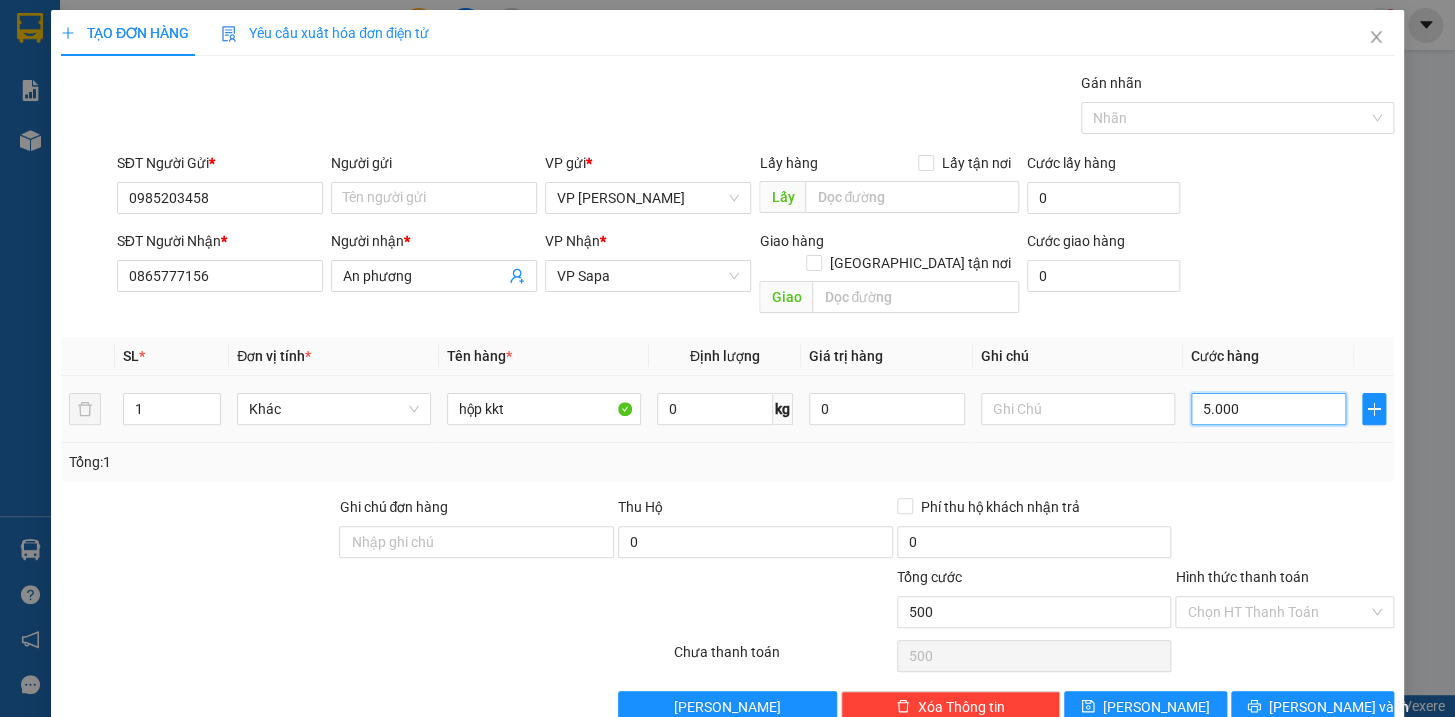 type on "5.000" 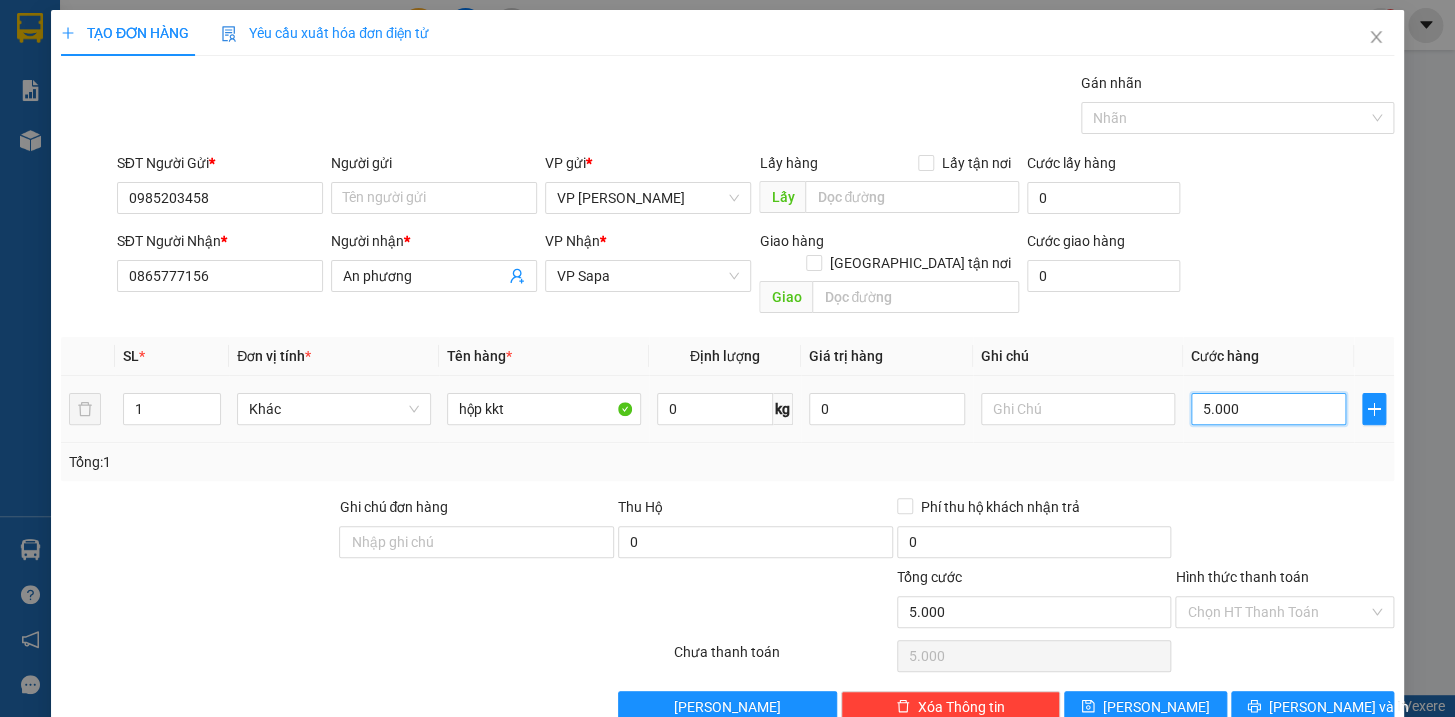 type on "50.000" 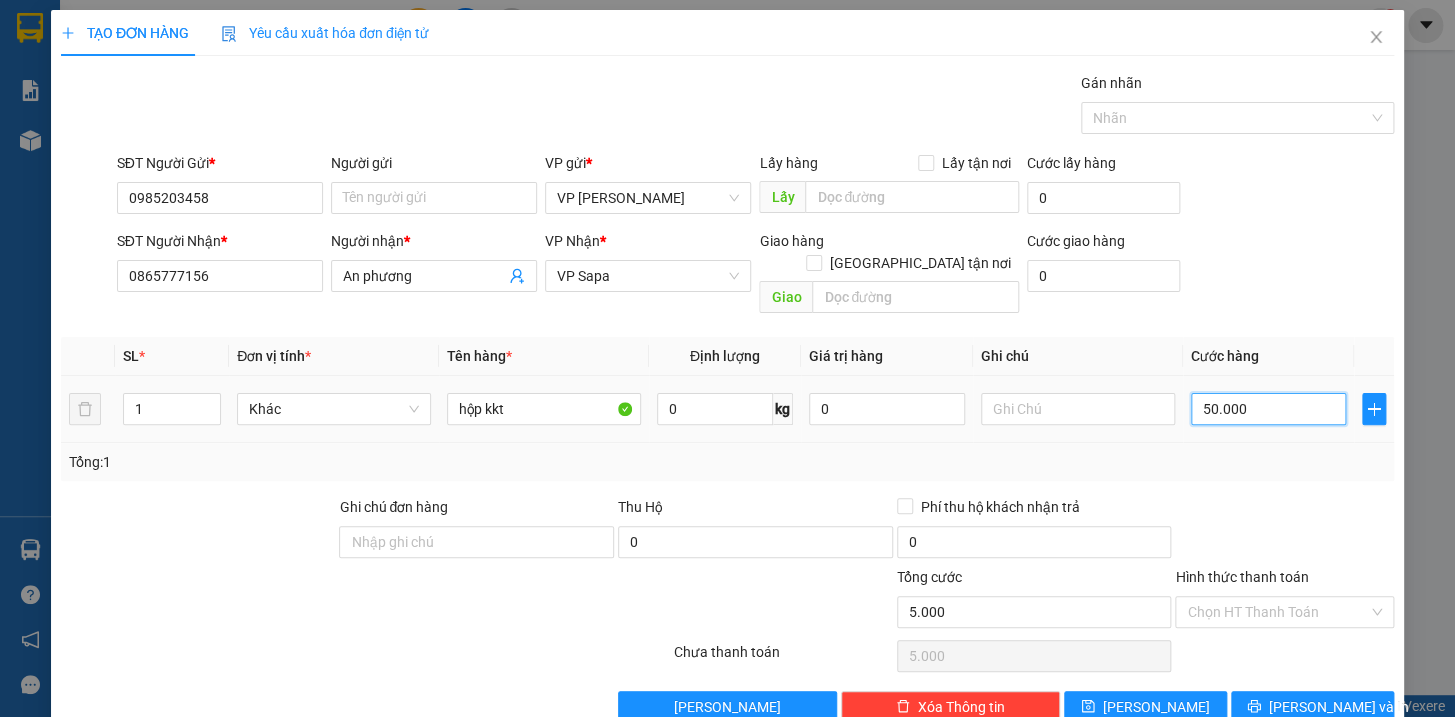 type on "50.000" 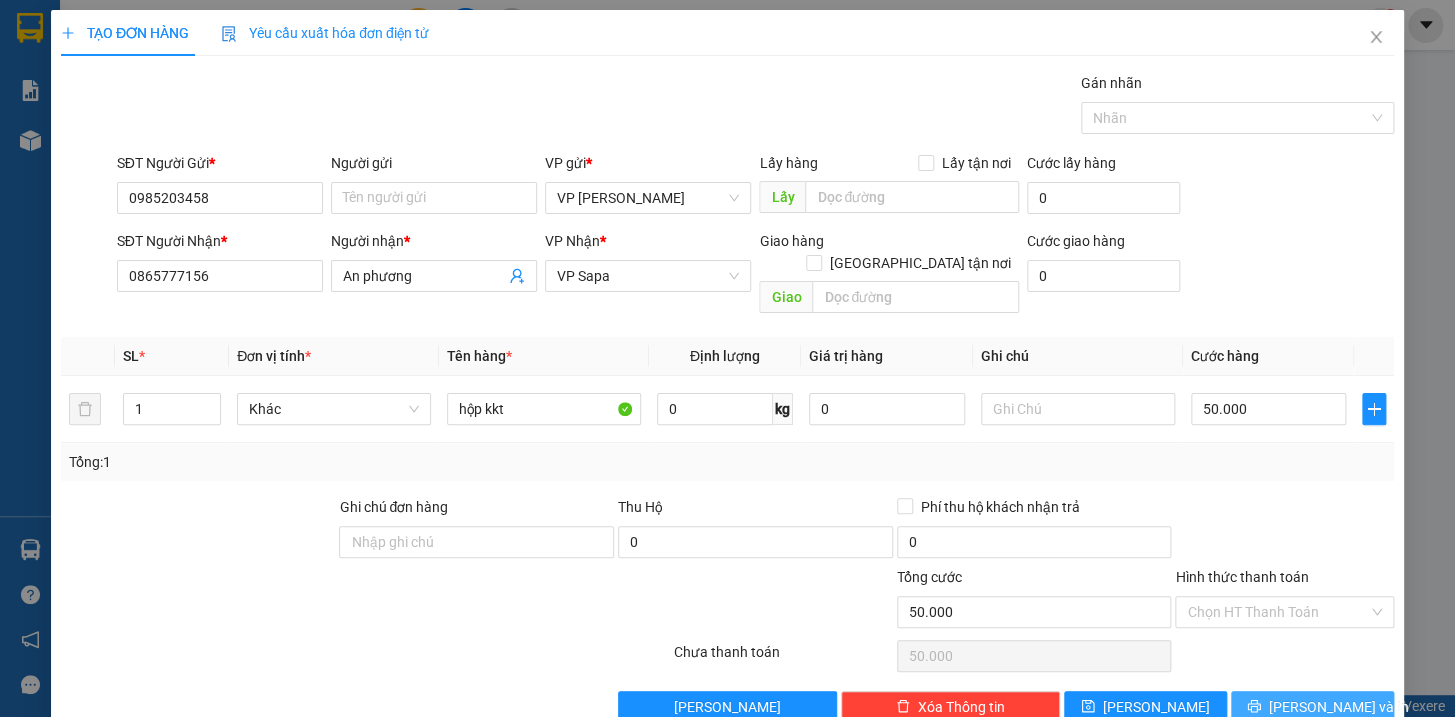 click on "[PERSON_NAME] và In" at bounding box center [1339, 707] 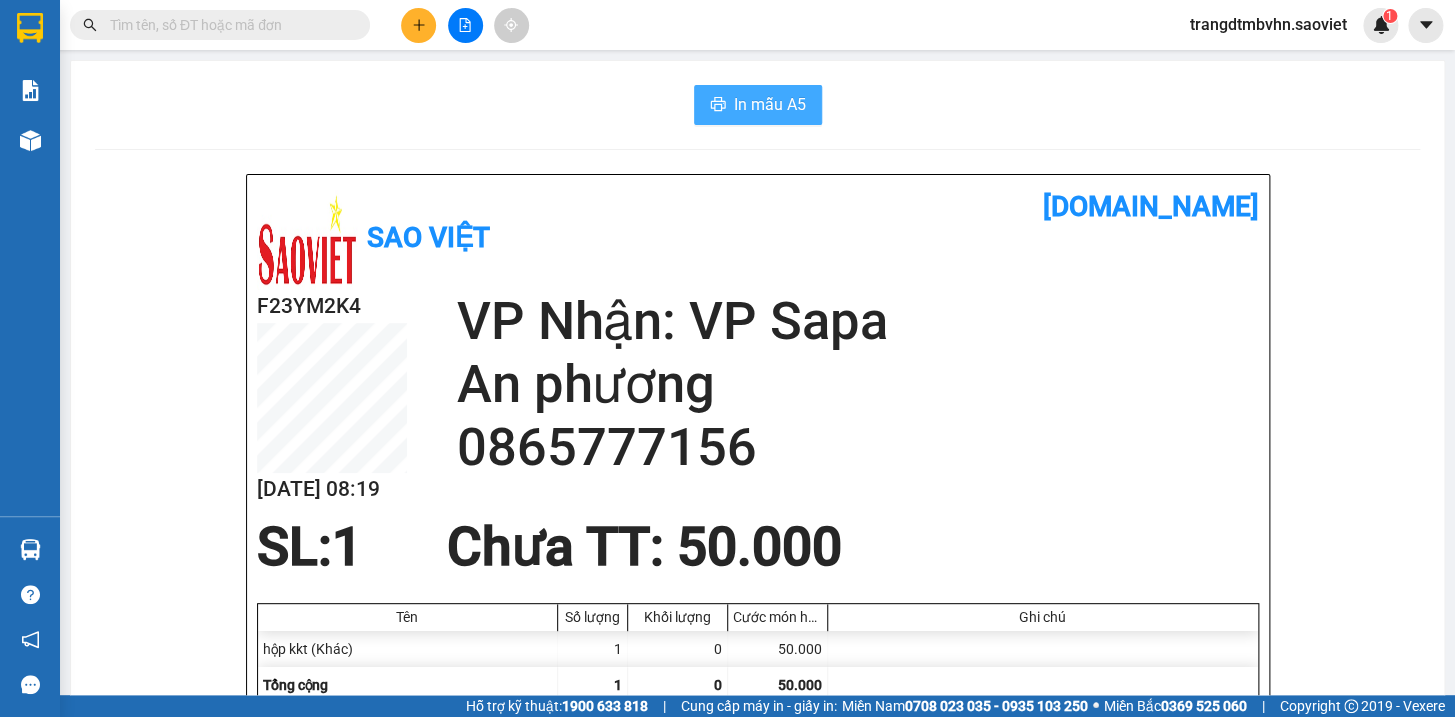 click on "In mẫu A5" at bounding box center (770, 104) 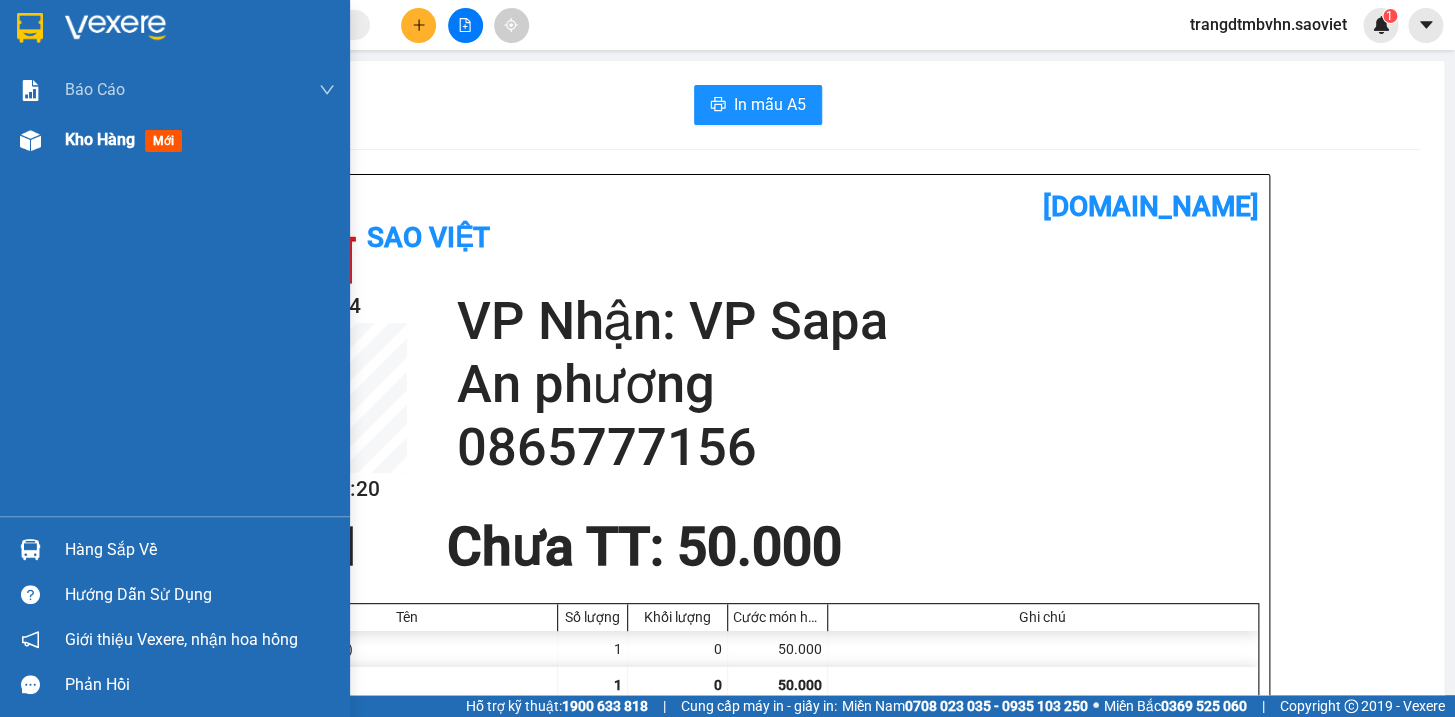 click on "Kho hàng" at bounding box center [100, 139] 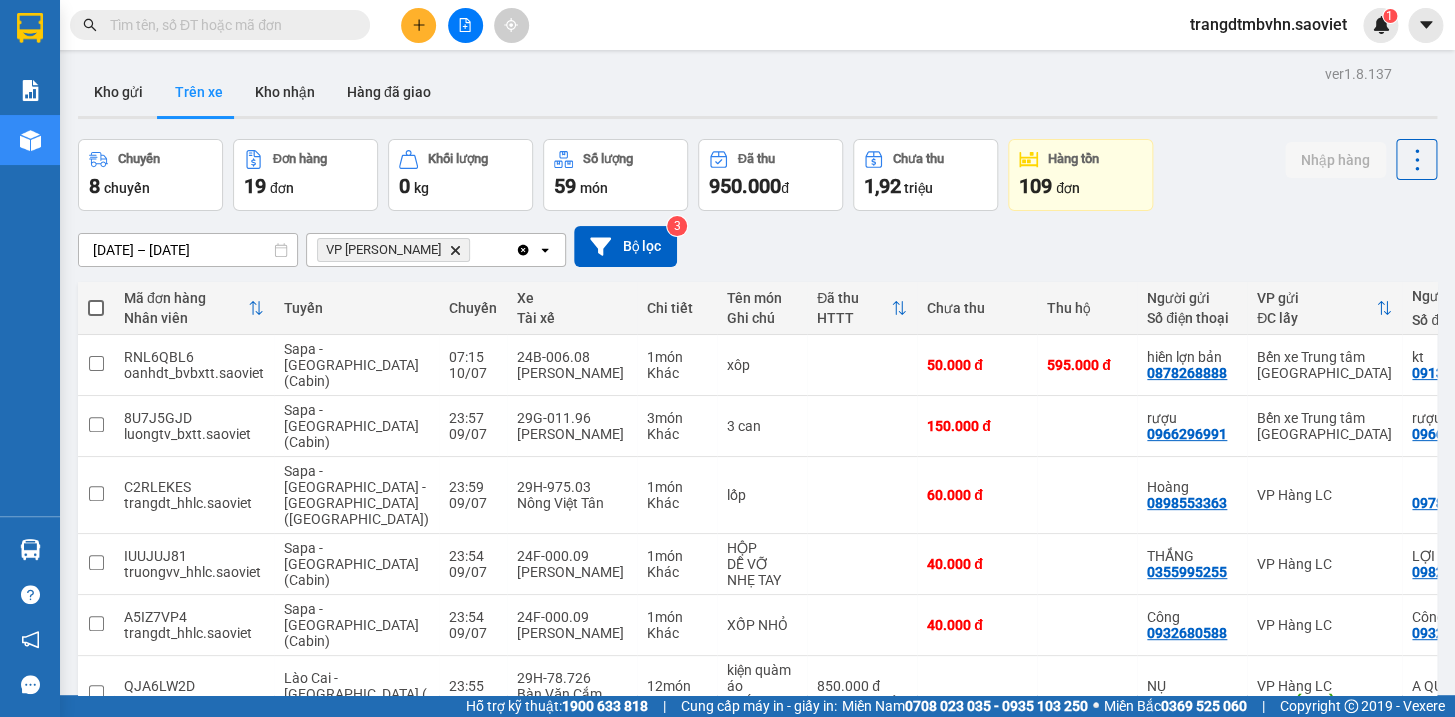 click on "2" at bounding box center (1219, 1009) 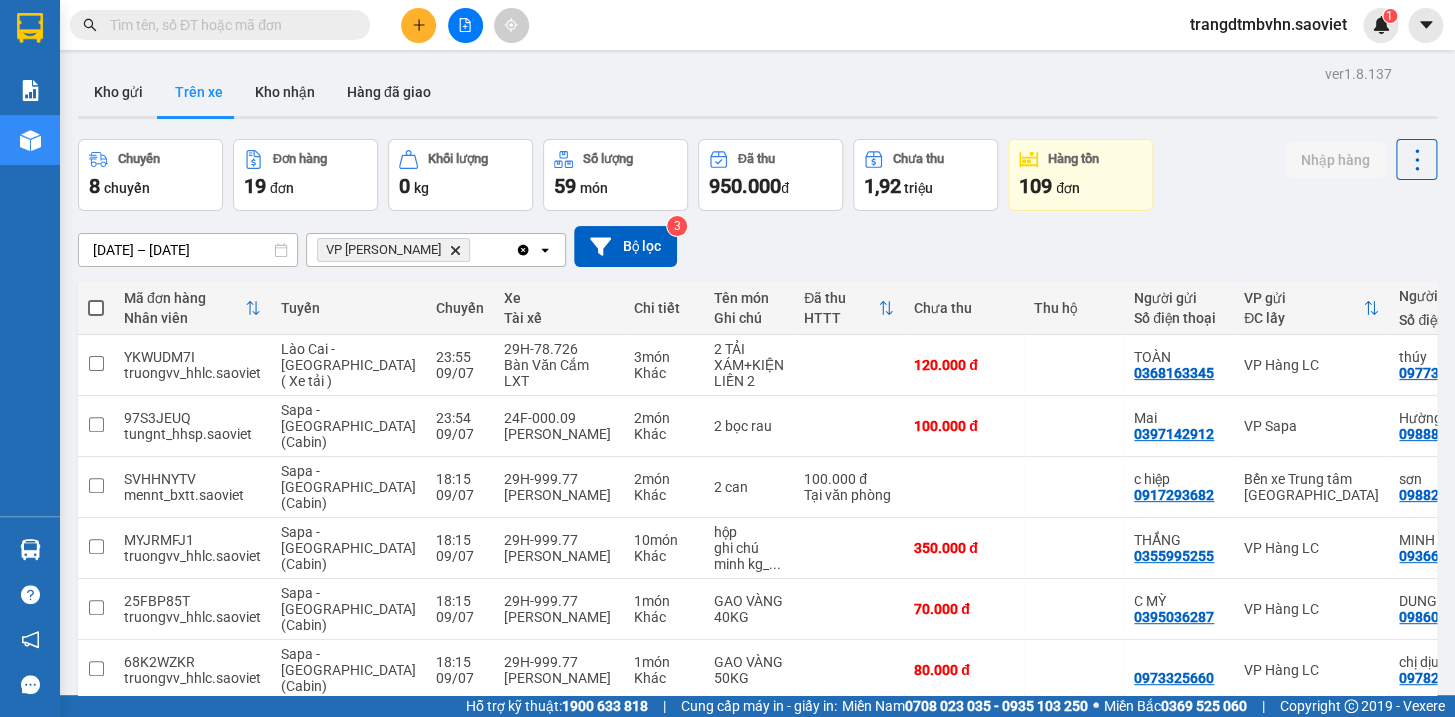 click 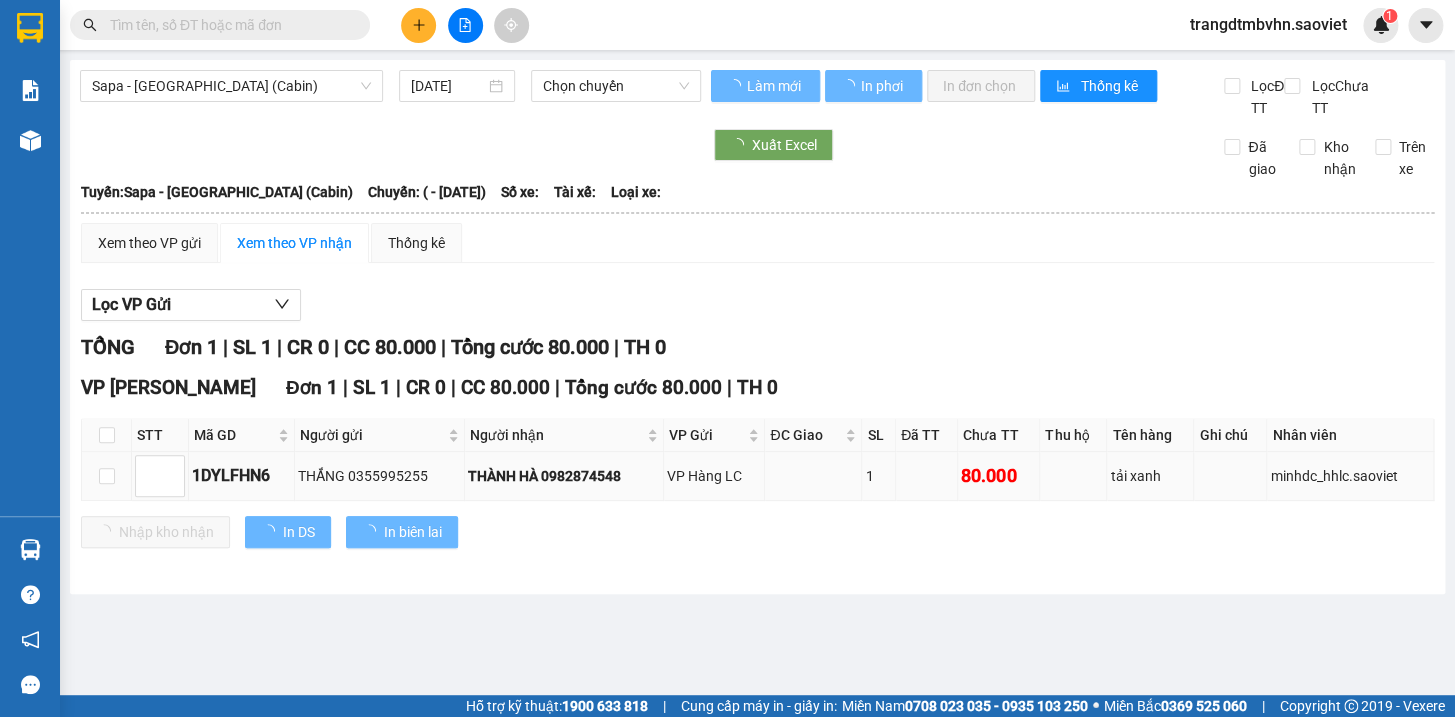 type on "[DATE]" 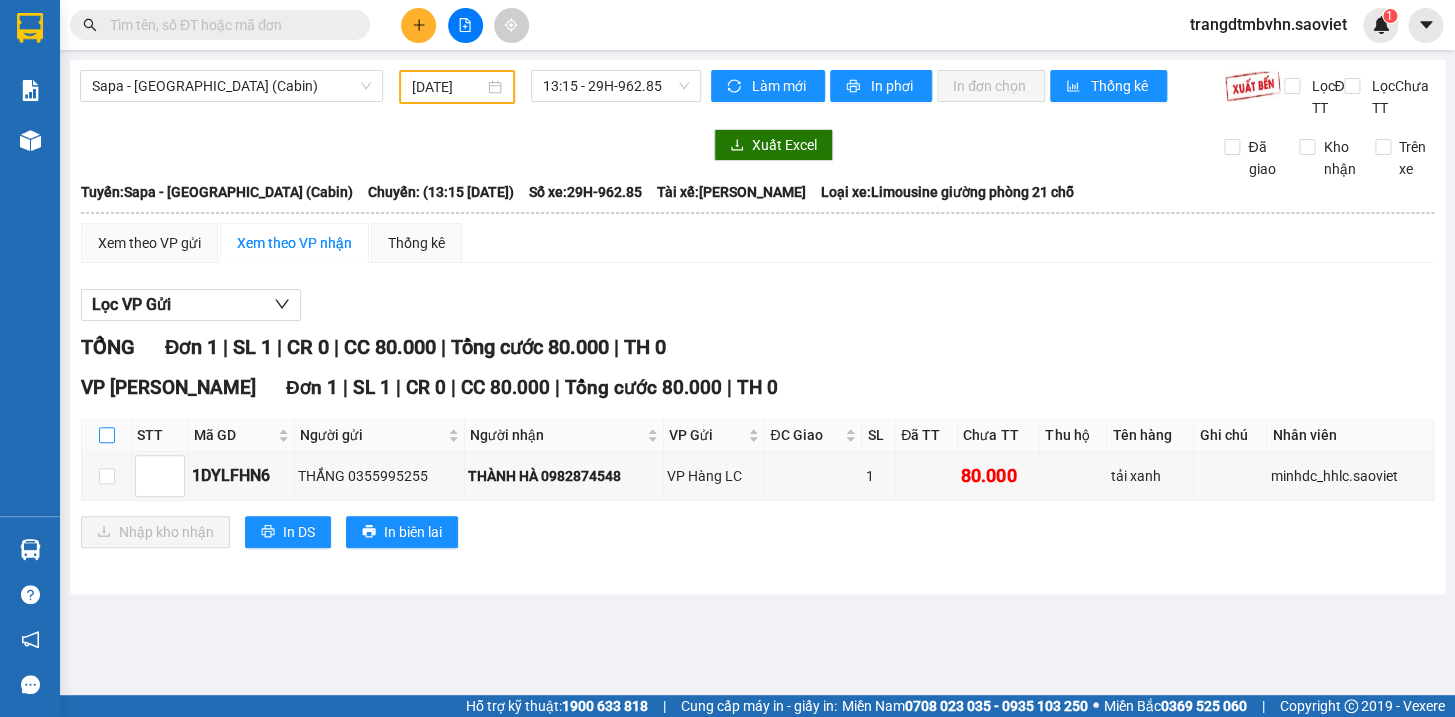 click at bounding box center (107, 435) 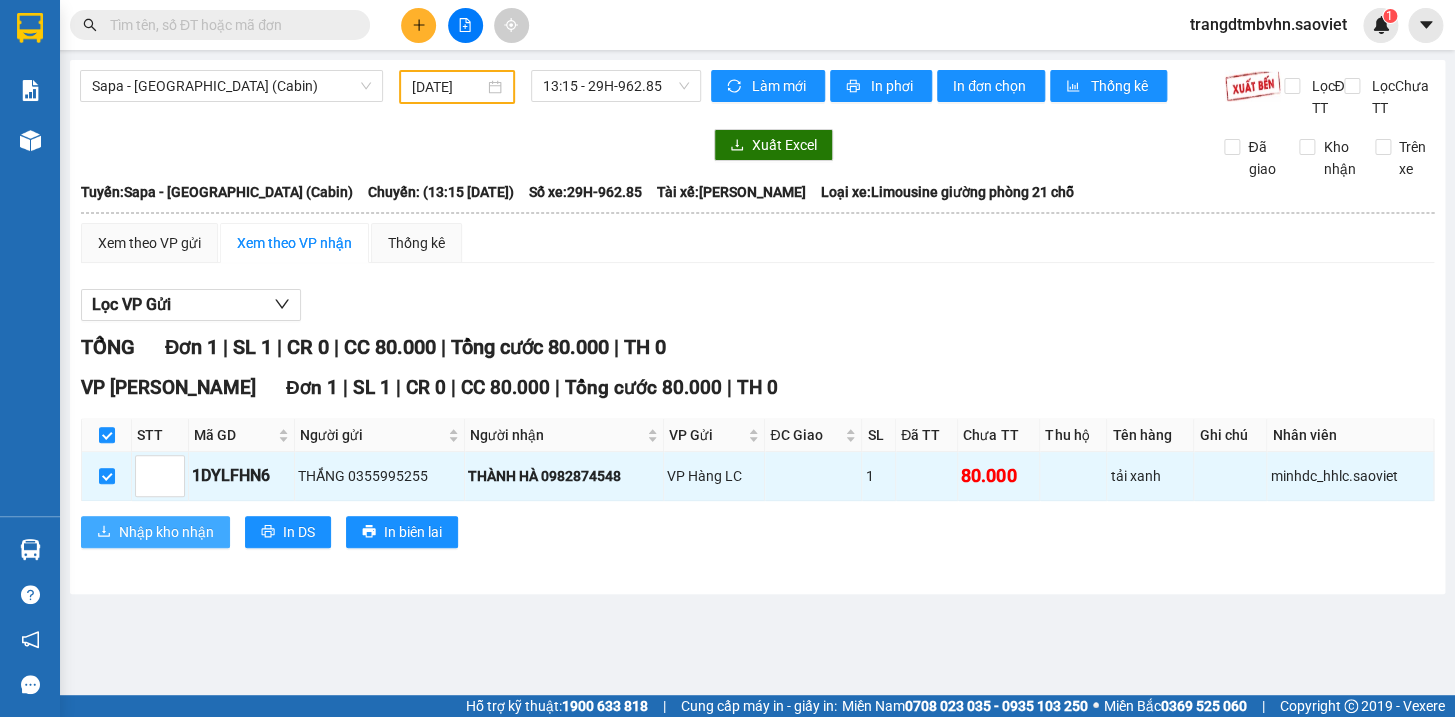 click on "Nhập kho nhận" at bounding box center [166, 532] 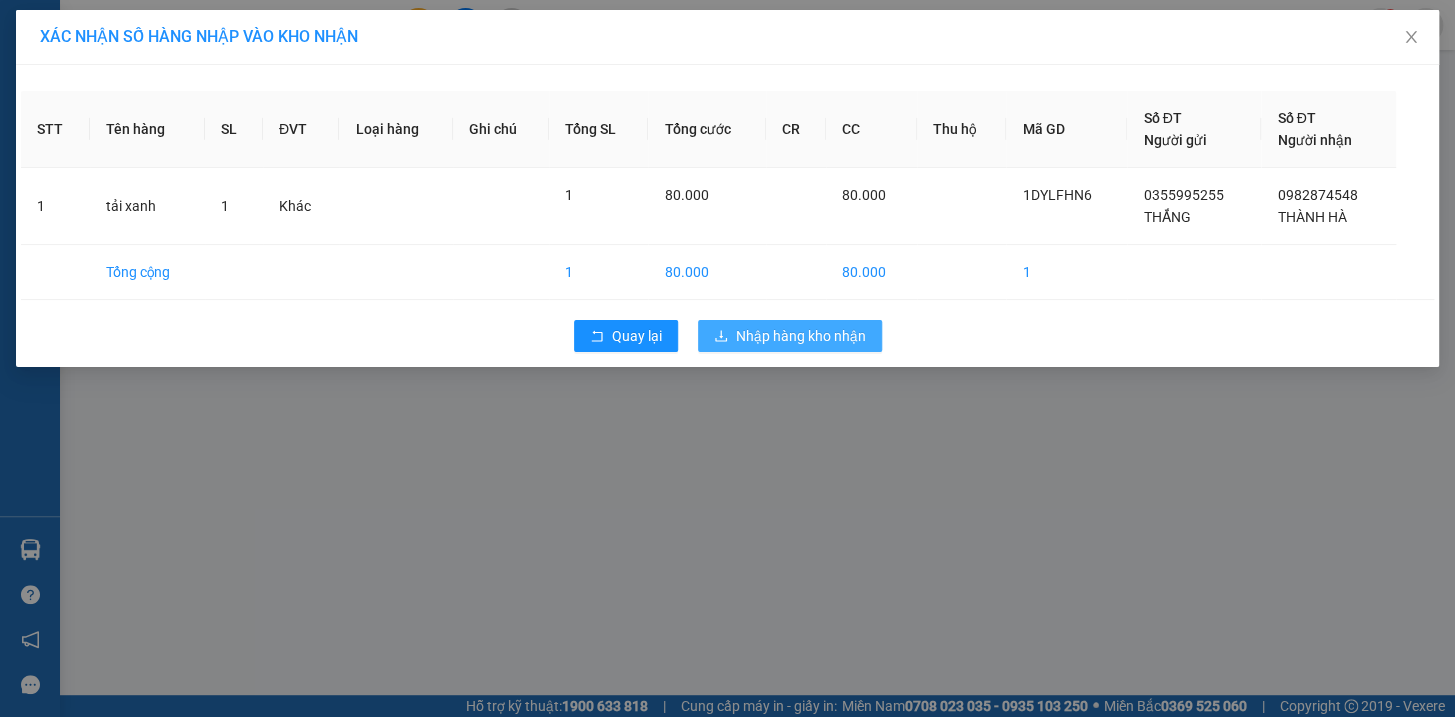 click on "Nhập hàng kho nhận" at bounding box center (801, 336) 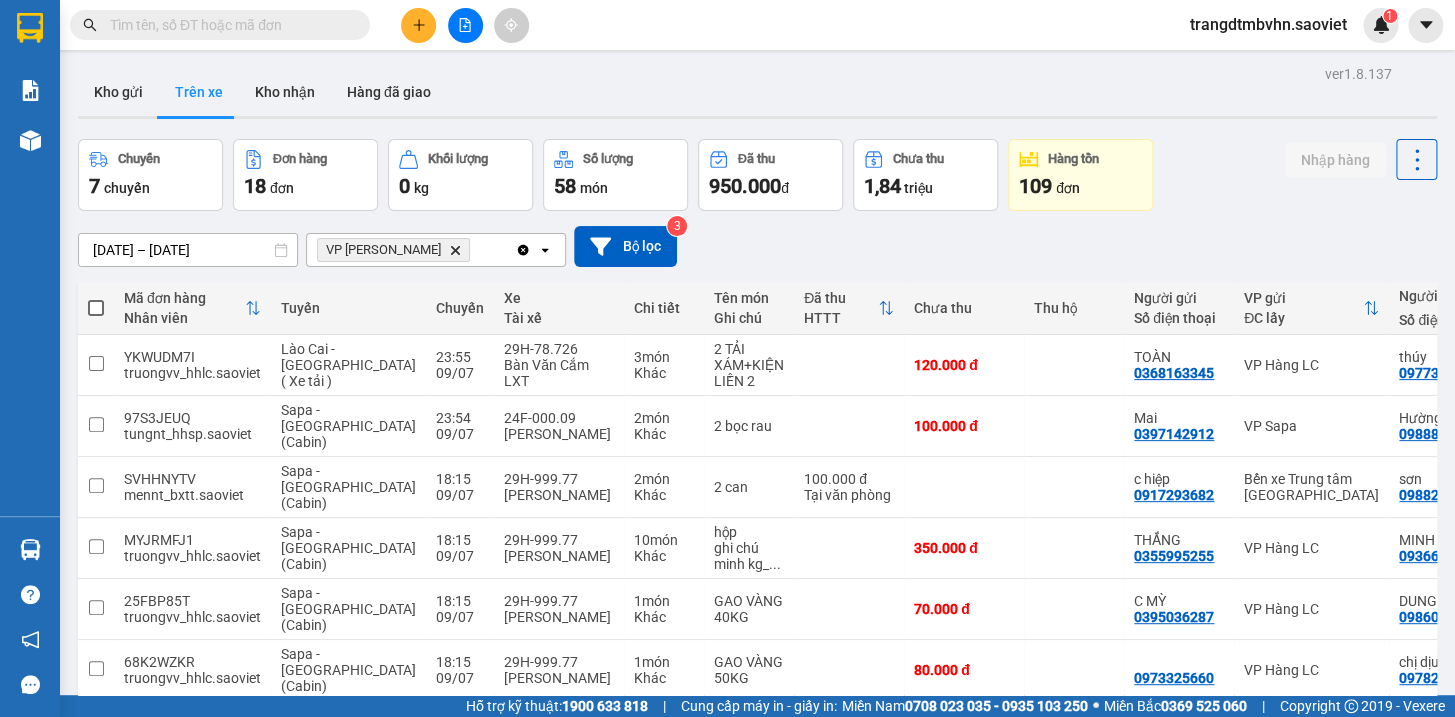 click at bounding box center (228, 25) 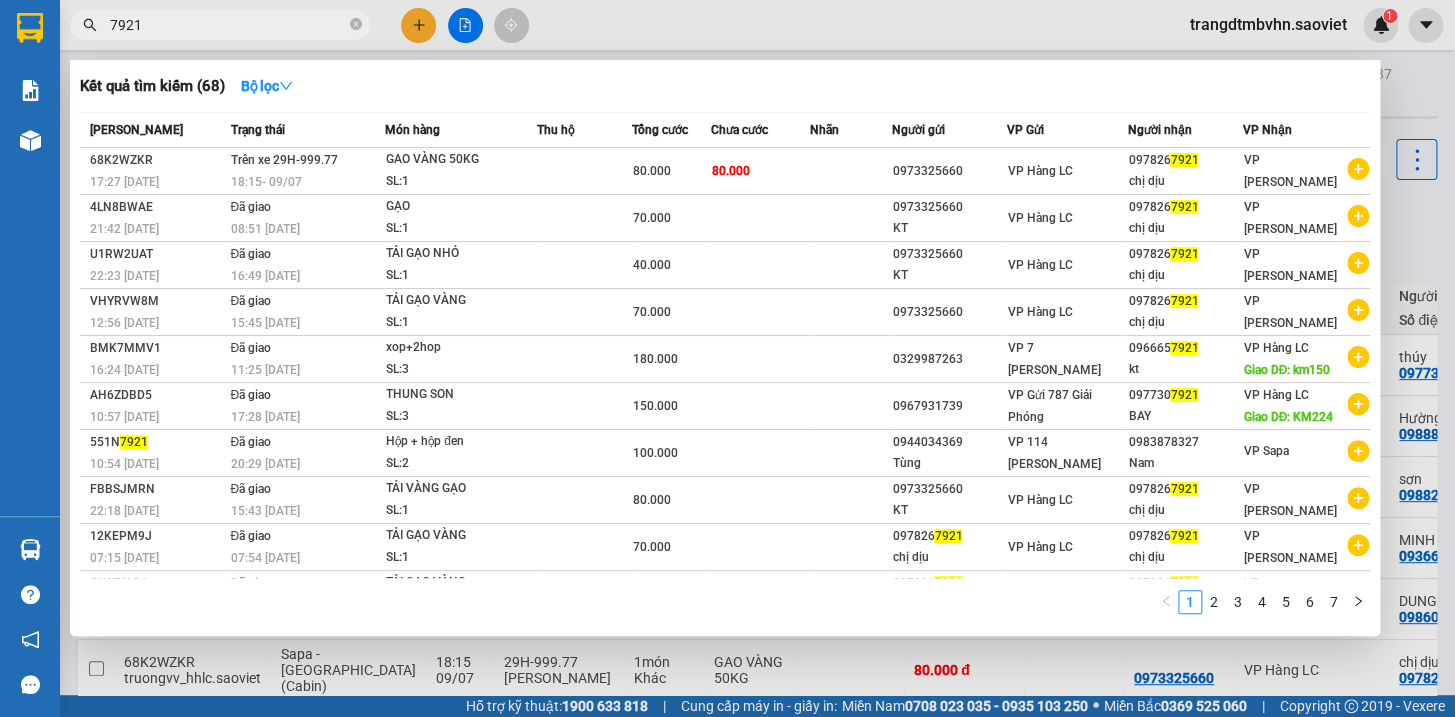 type on "7921" 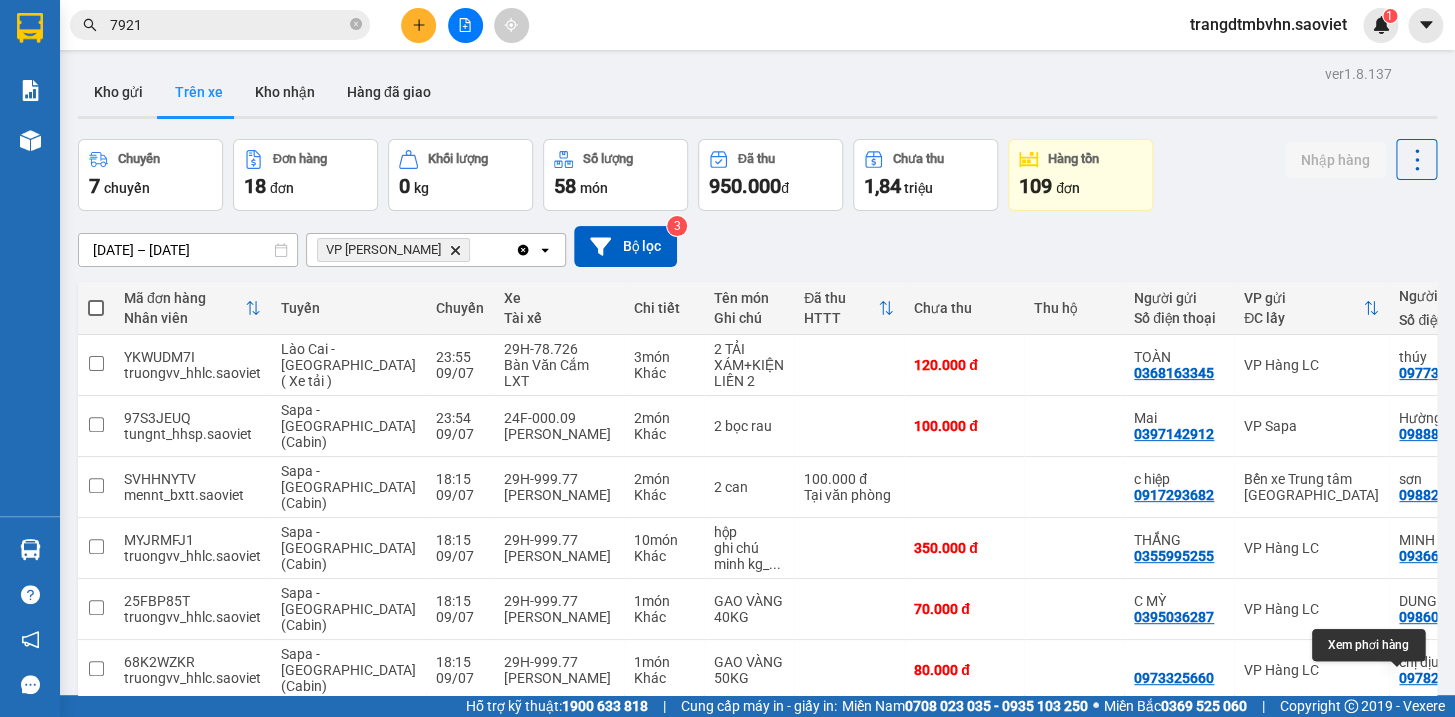 click 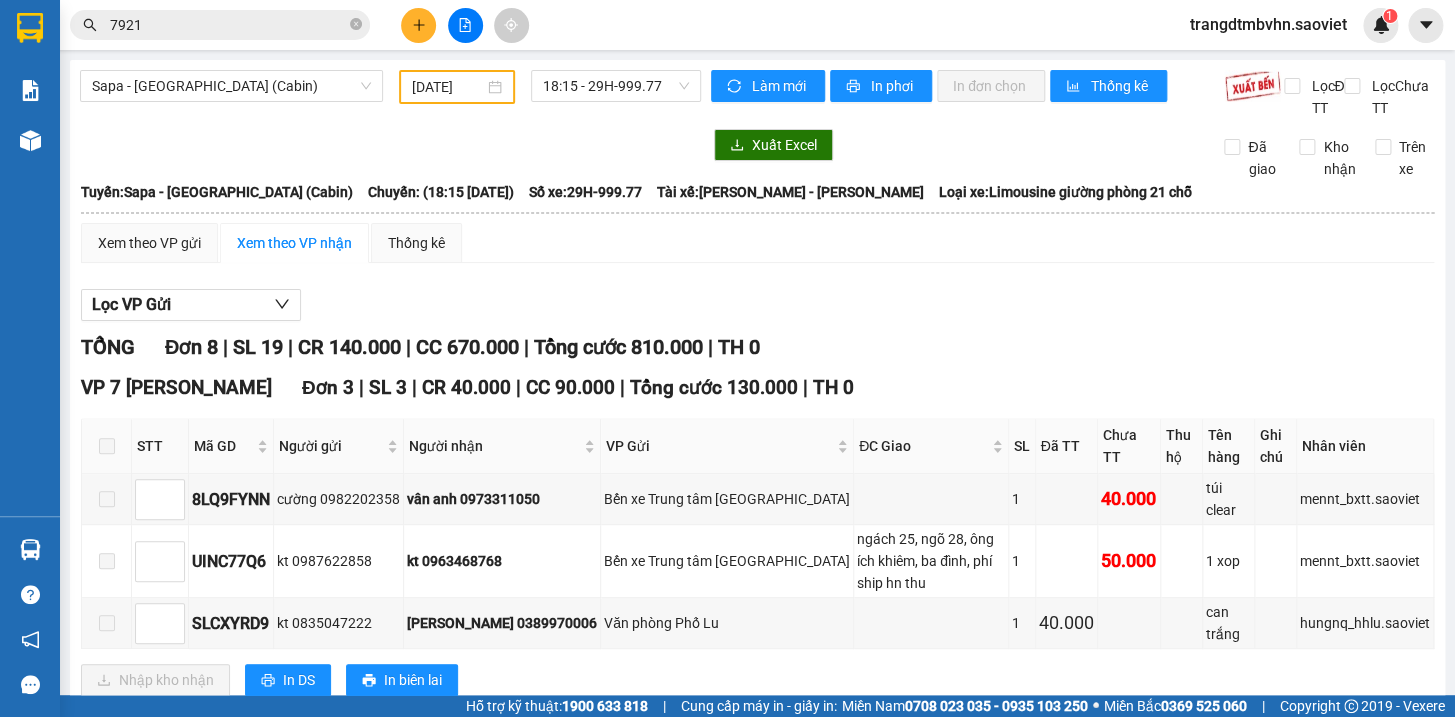 click at bounding box center (107, 794) 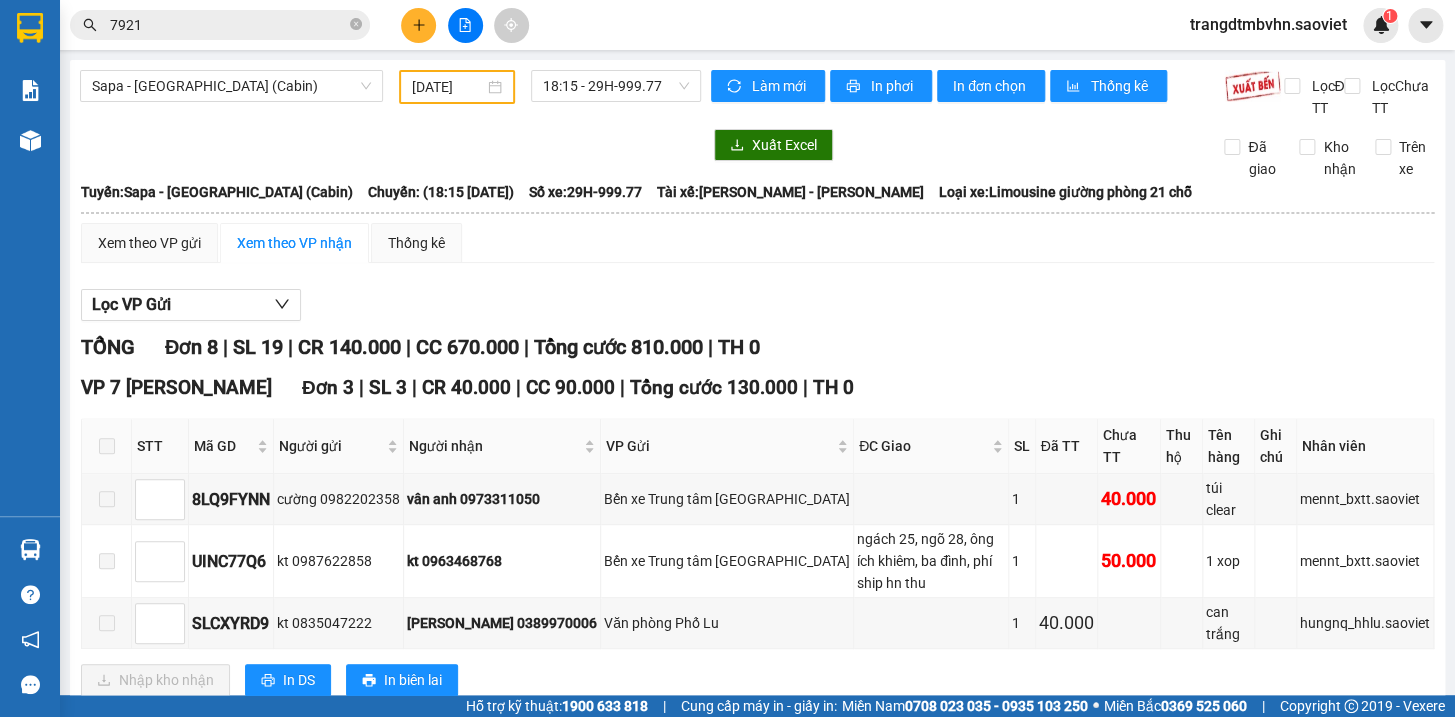 click on "Nhập kho nhận" at bounding box center [166, 1103] 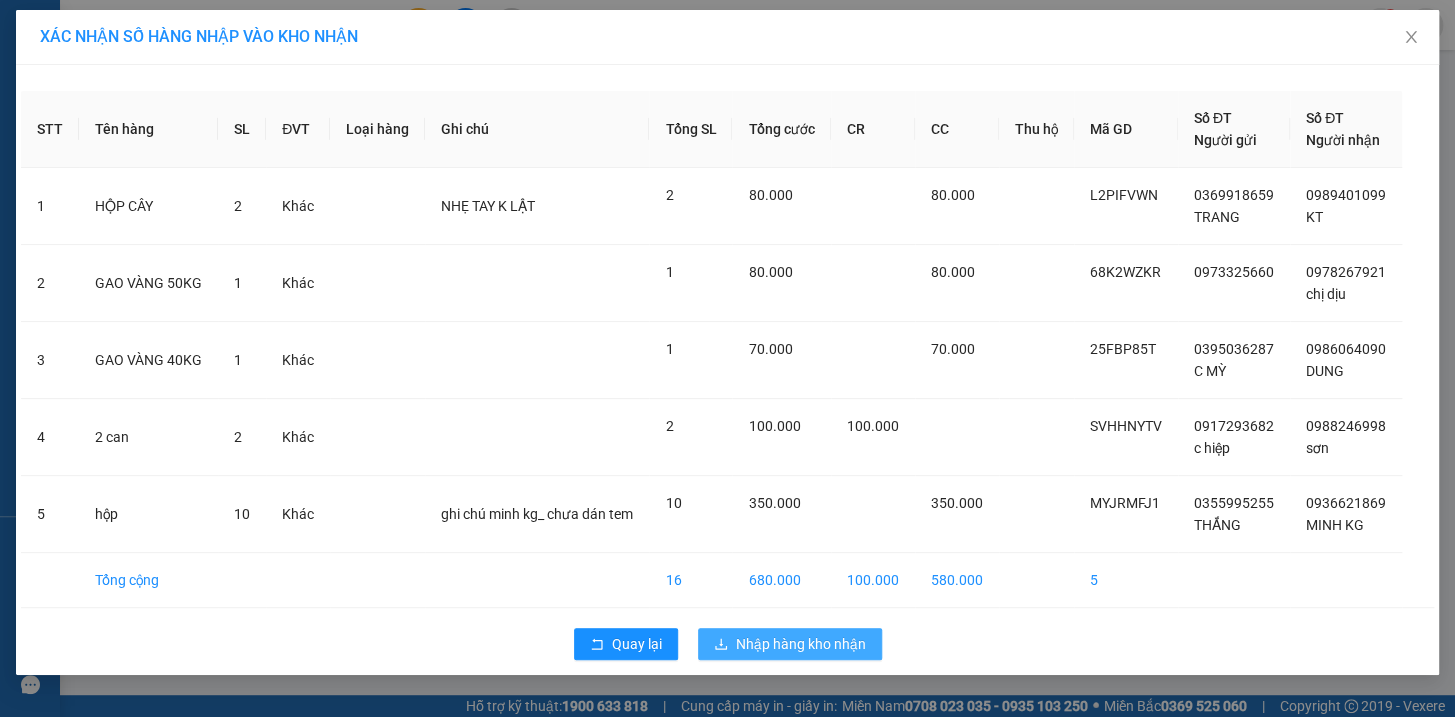 click on "Nhập hàng kho nhận" at bounding box center [801, 644] 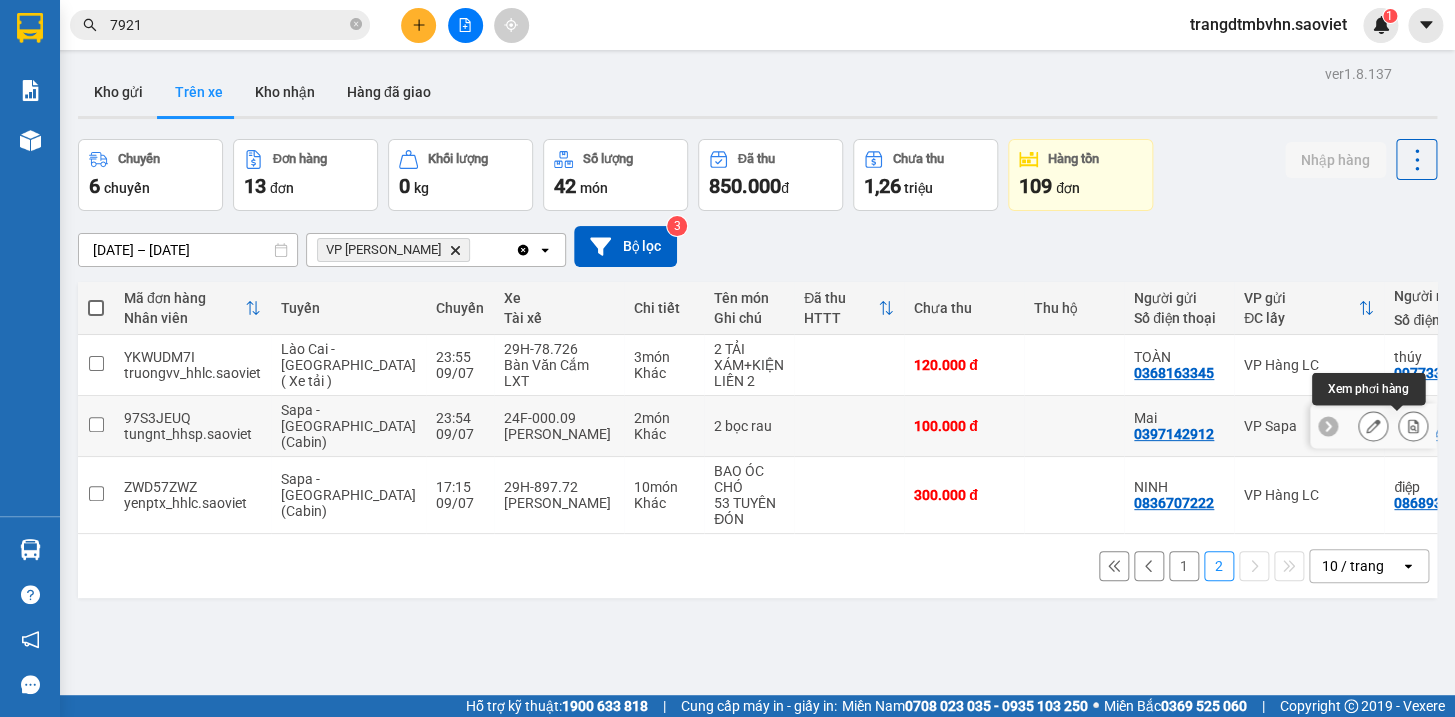 click 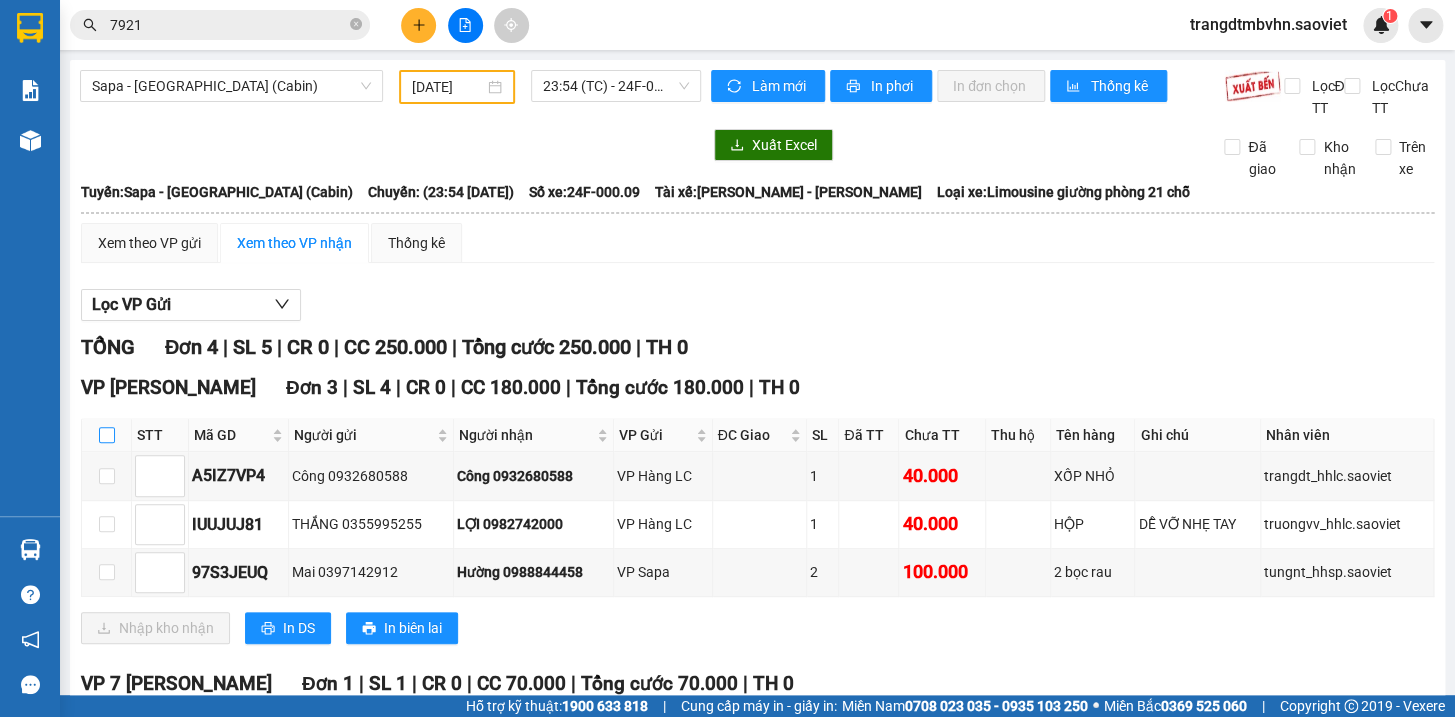 click at bounding box center [107, 435] 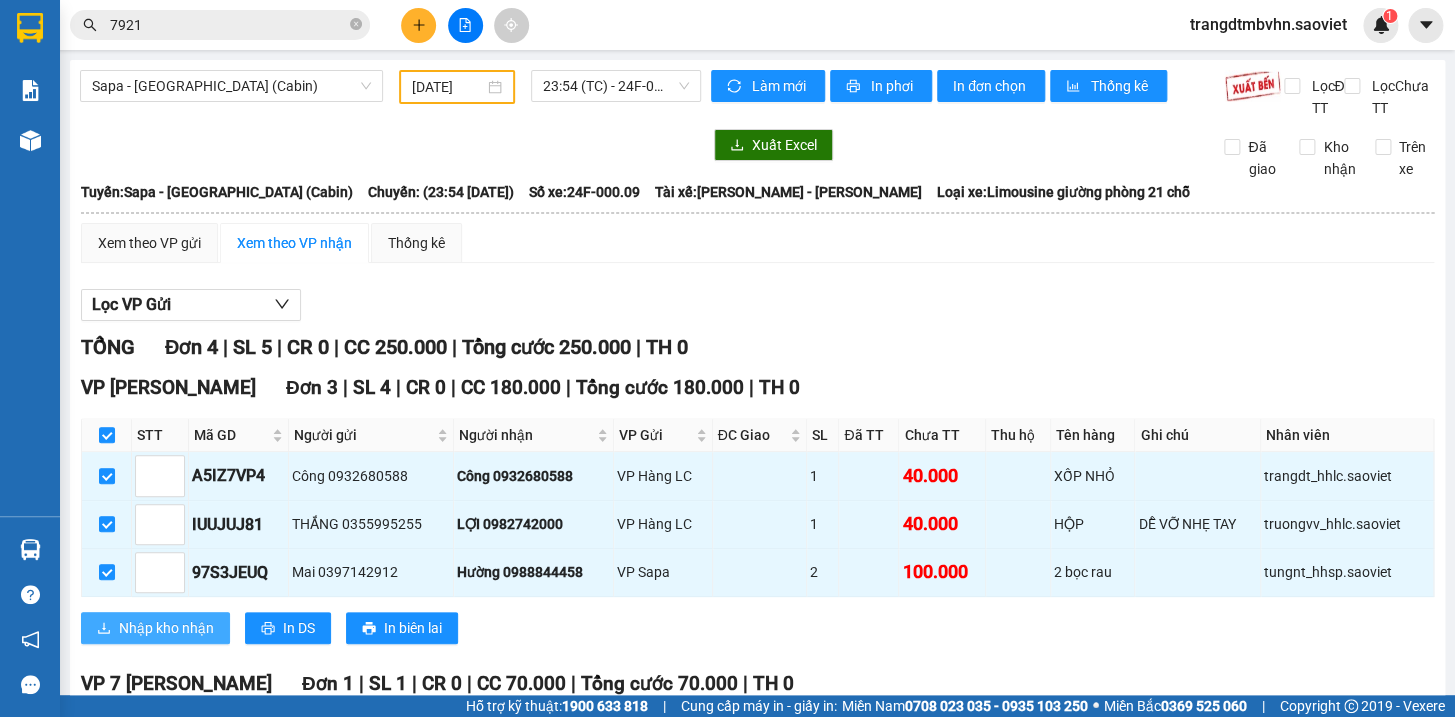 click on "Nhập kho nhận" at bounding box center (166, 628) 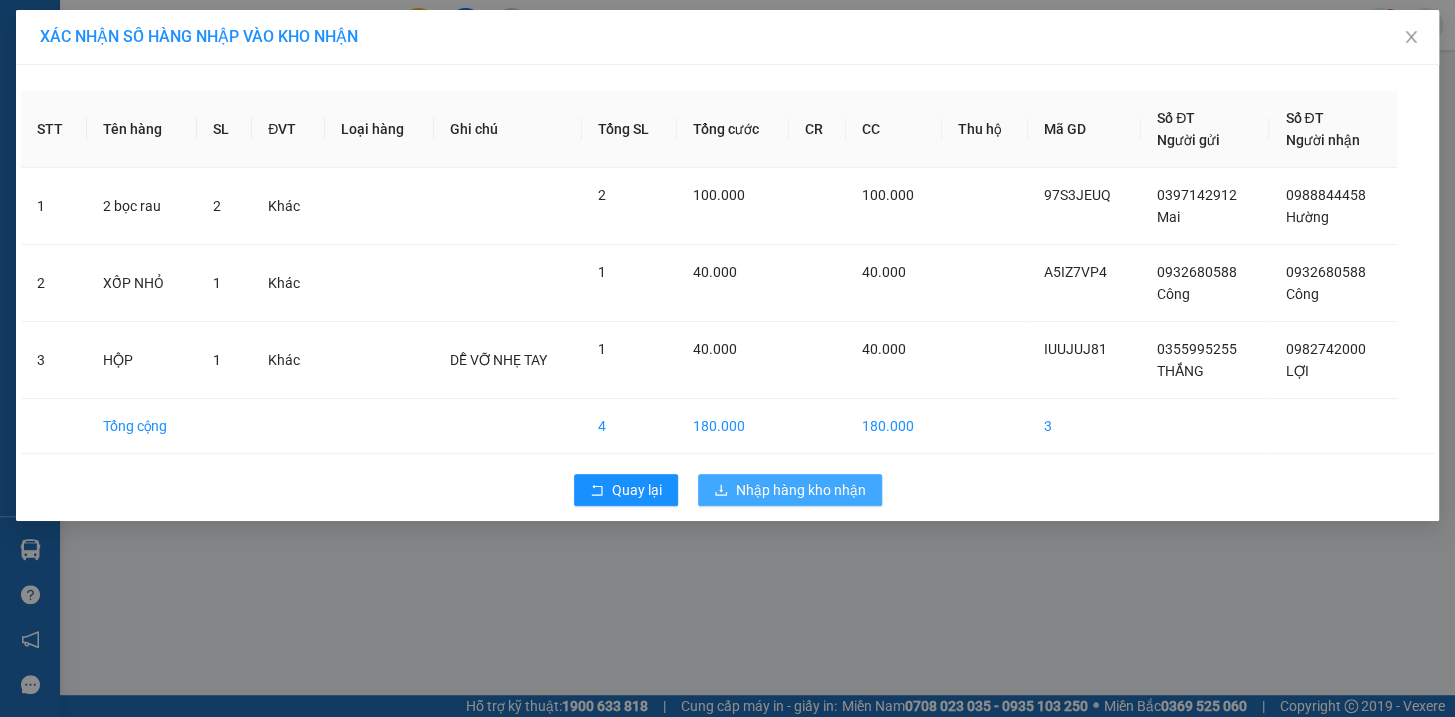 click on "Nhập hàng kho nhận" at bounding box center [801, 490] 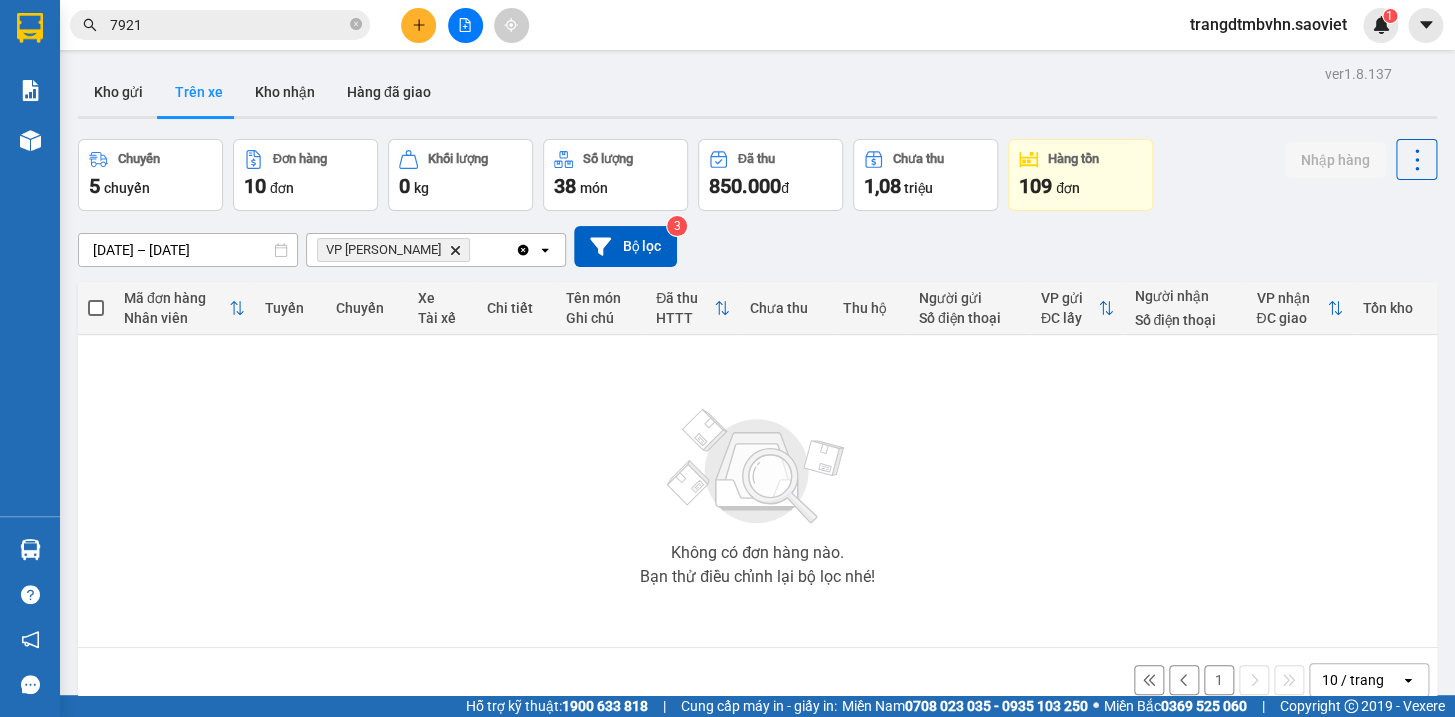 click on "1" at bounding box center [1219, 680] 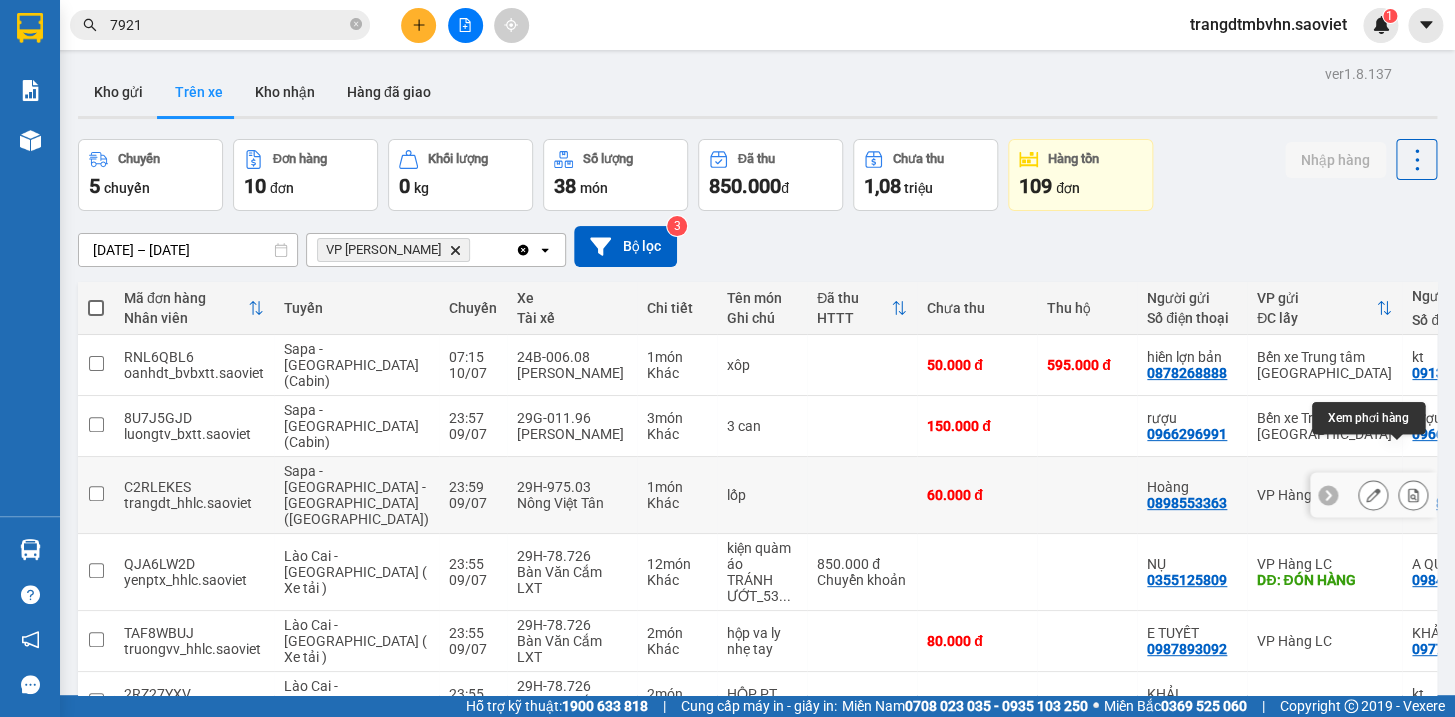 click 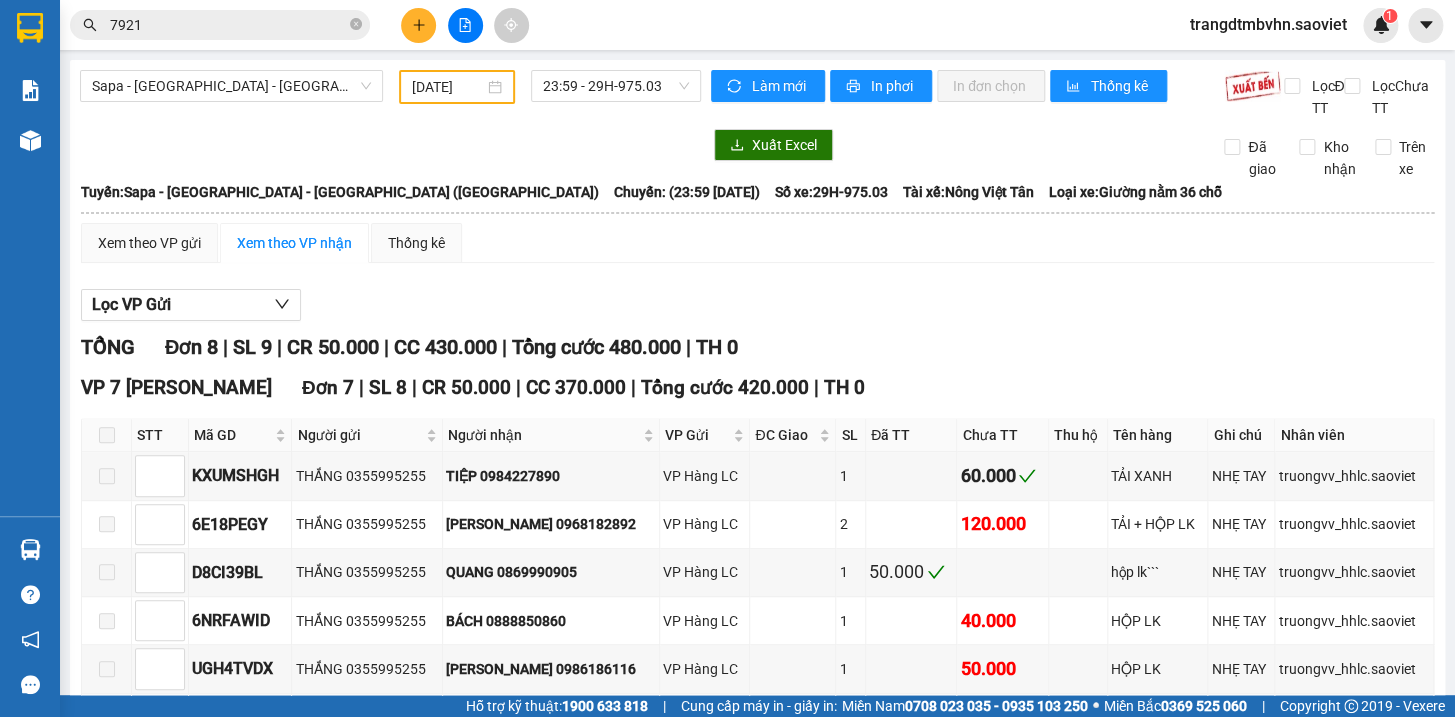 click at bounding box center (107, 924) 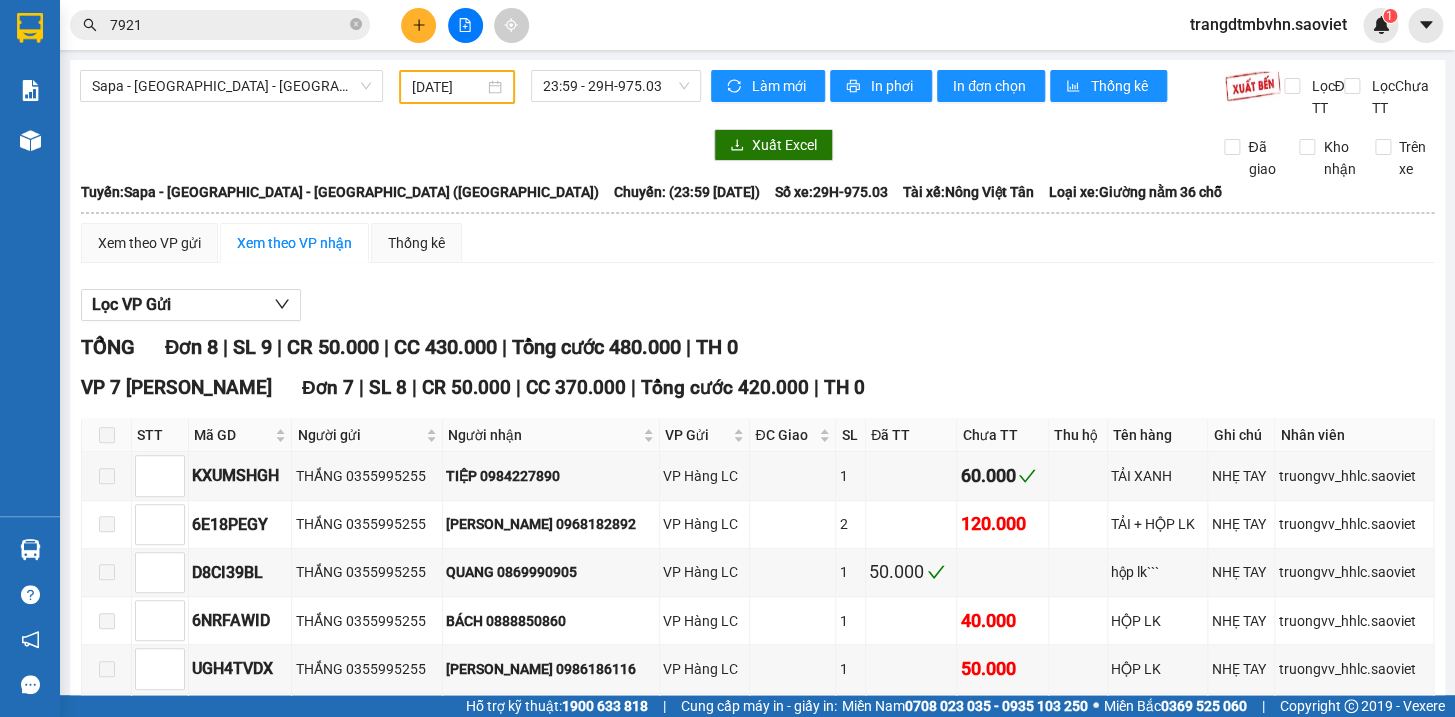 click on "Nhập kho nhận" at bounding box center [166, 1020] 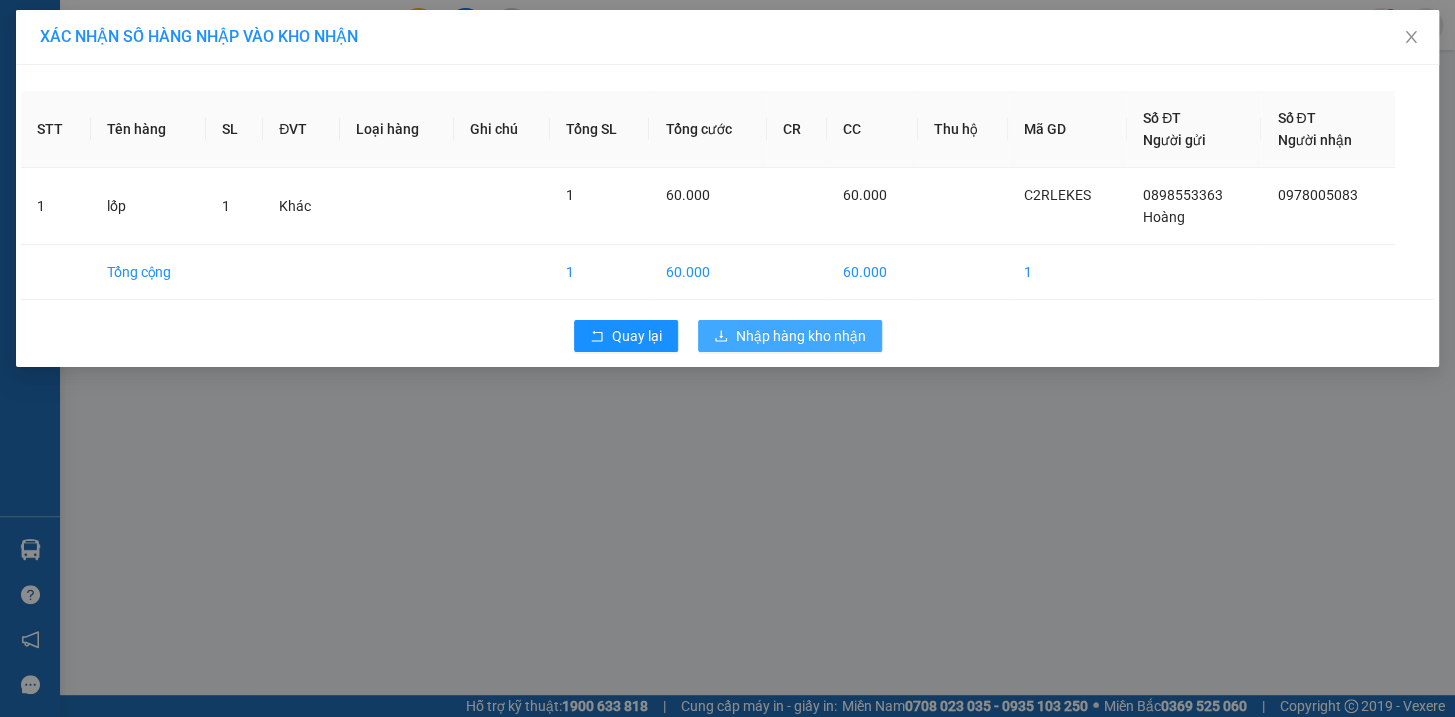 click on "Nhập hàng kho nhận" at bounding box center [801, 336] 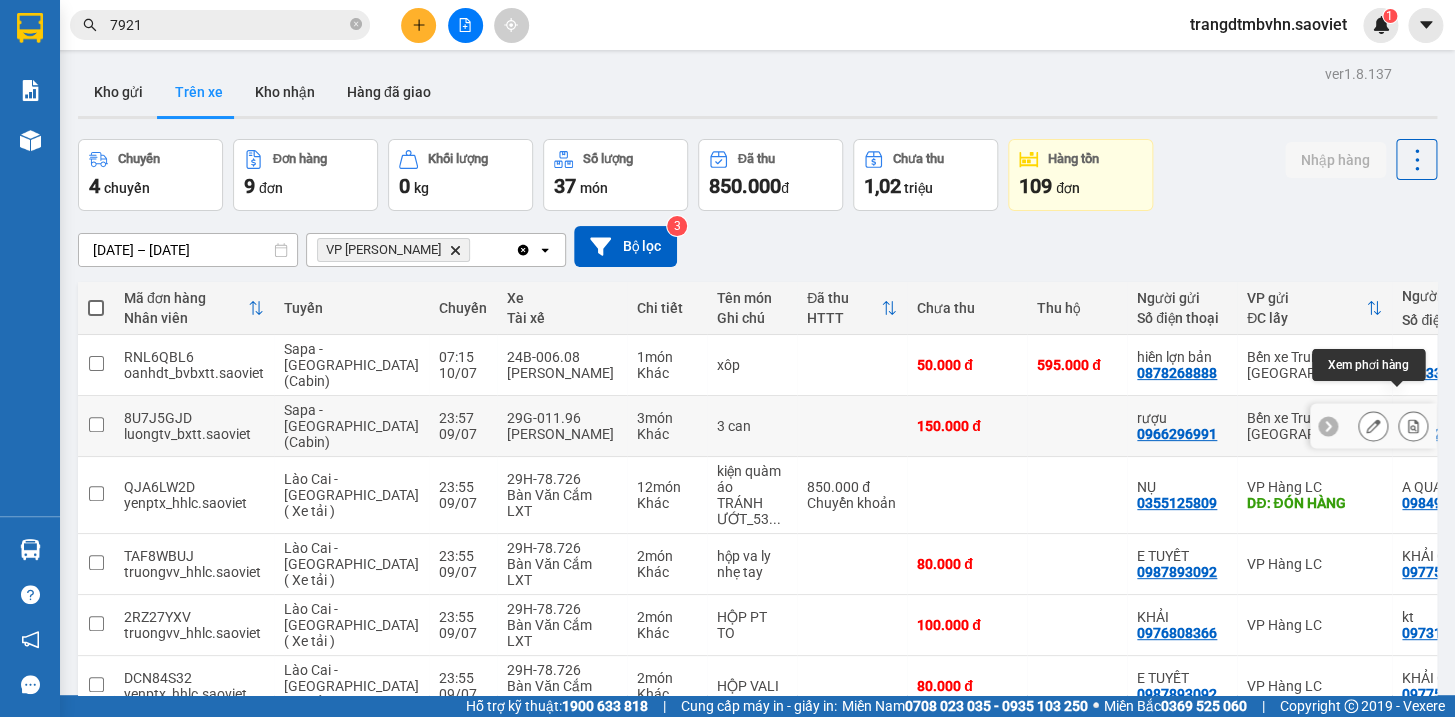 click 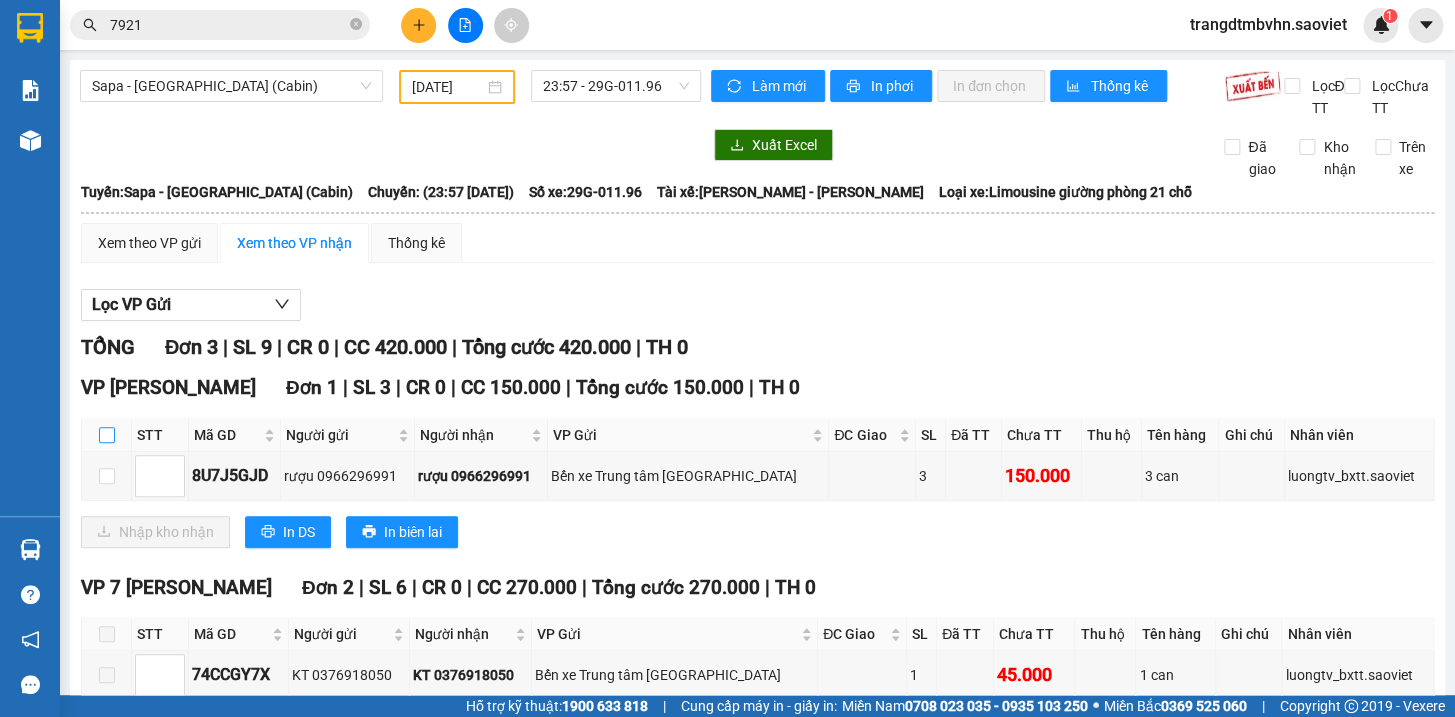 click at bounding box center (107, 435) 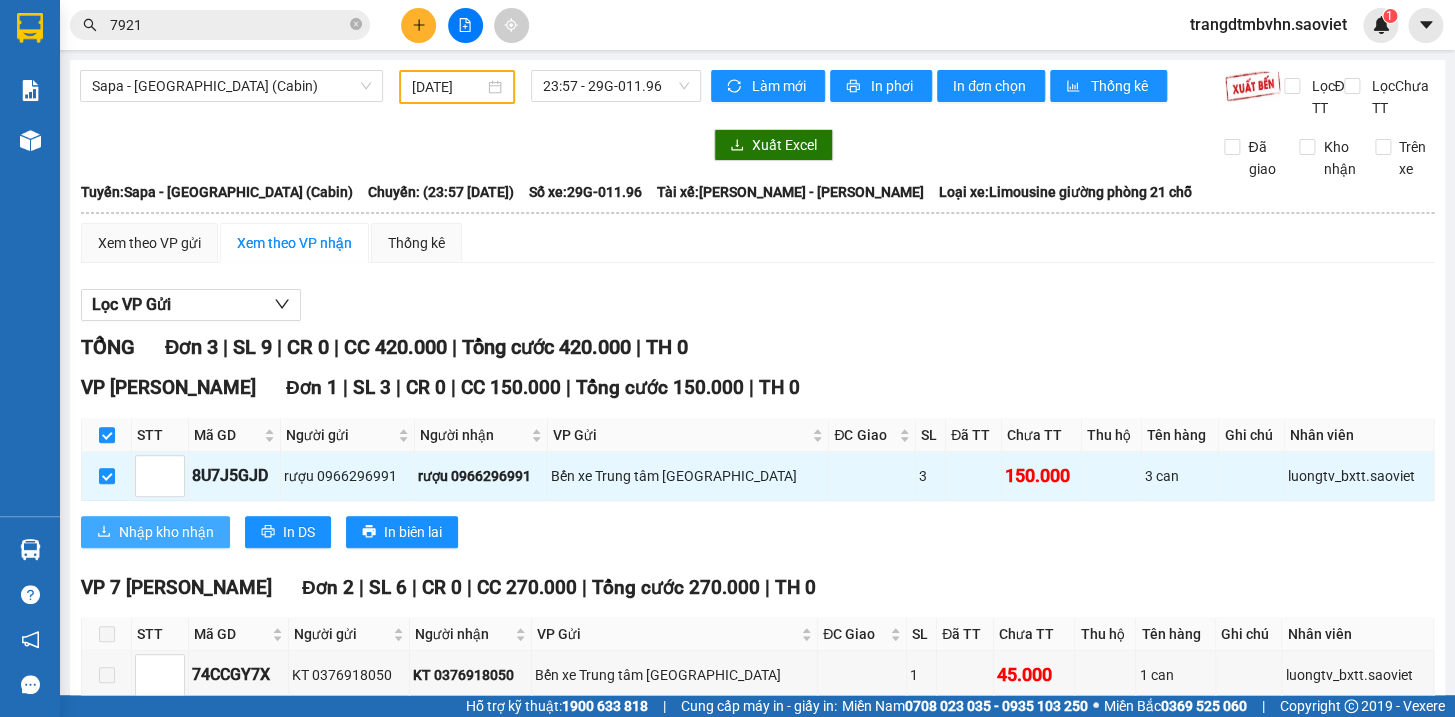 click on "Nhập kho nhận" at bounding box center [166, 532] 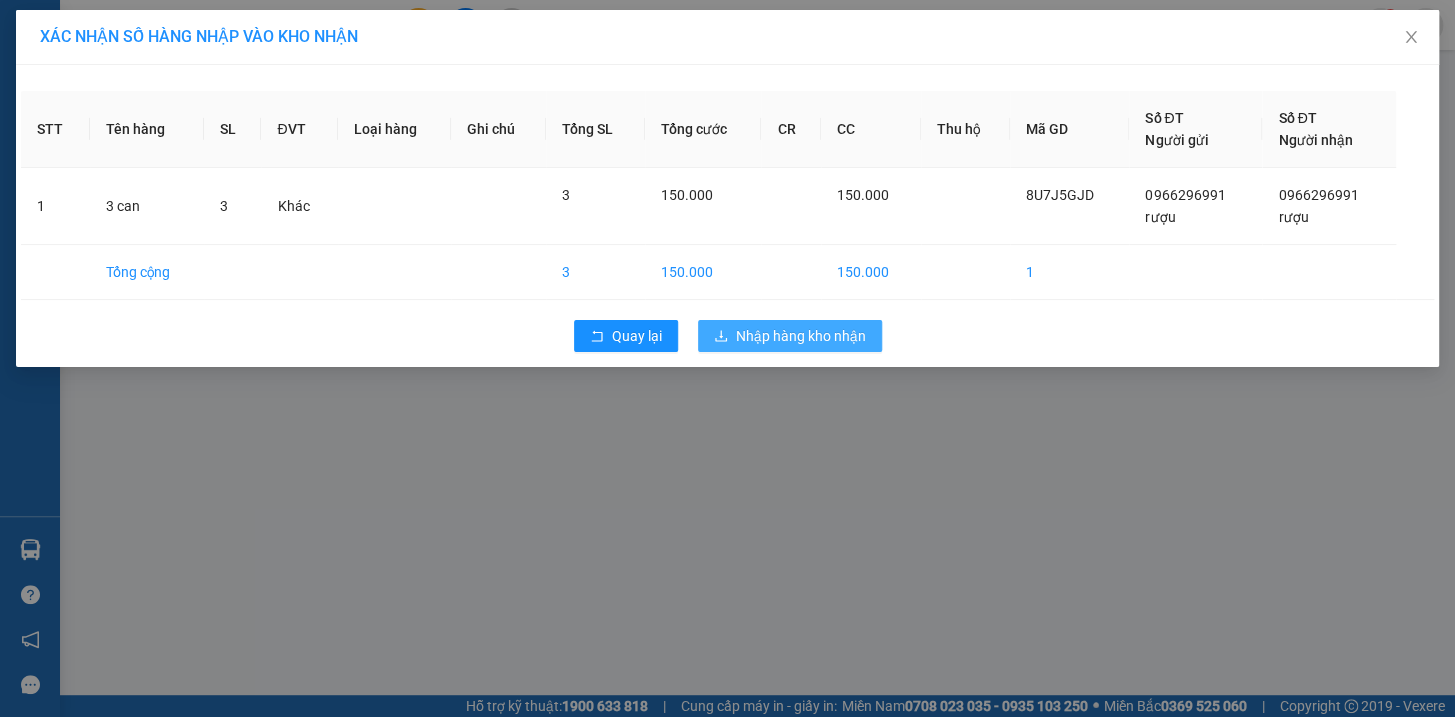 click on "Nhập hàng kho nhận" at bounding box center [801, 336] 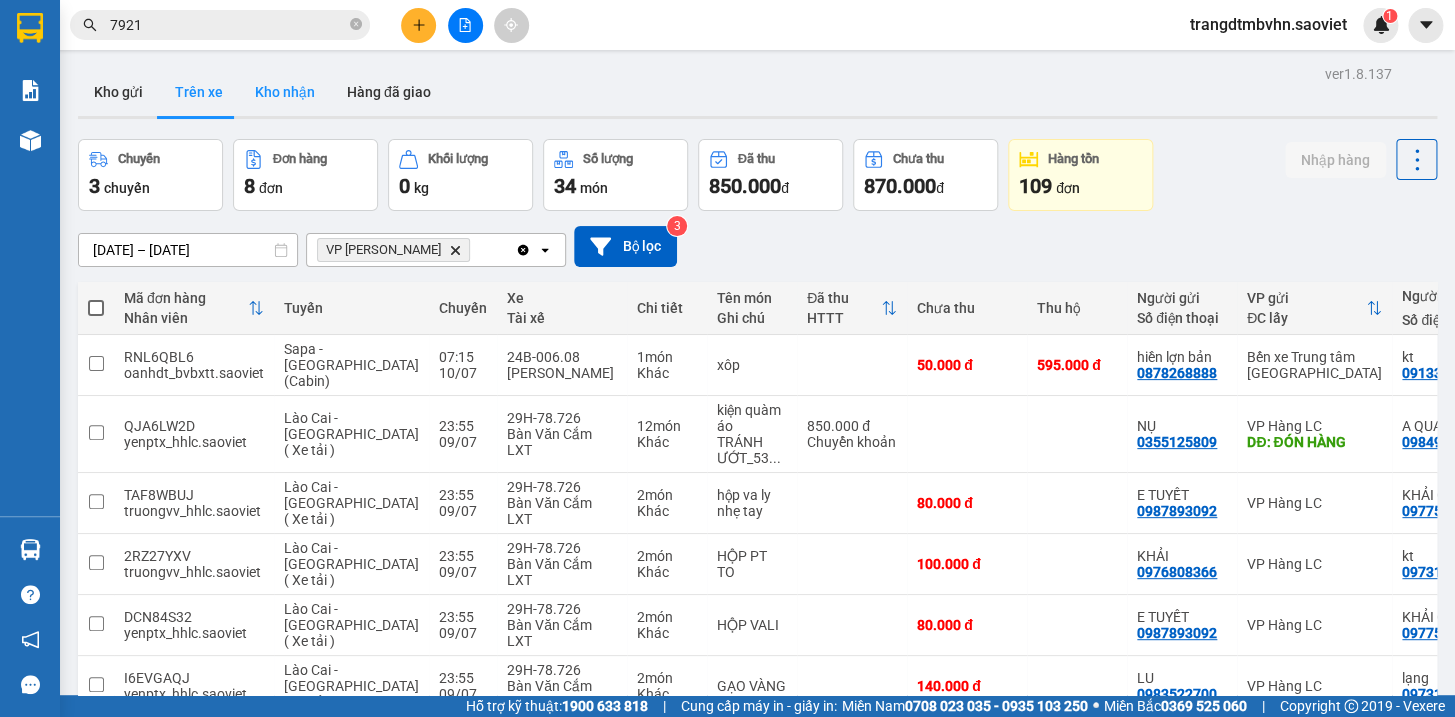 click on "Kho nhận" at bounding box center [285, 92] 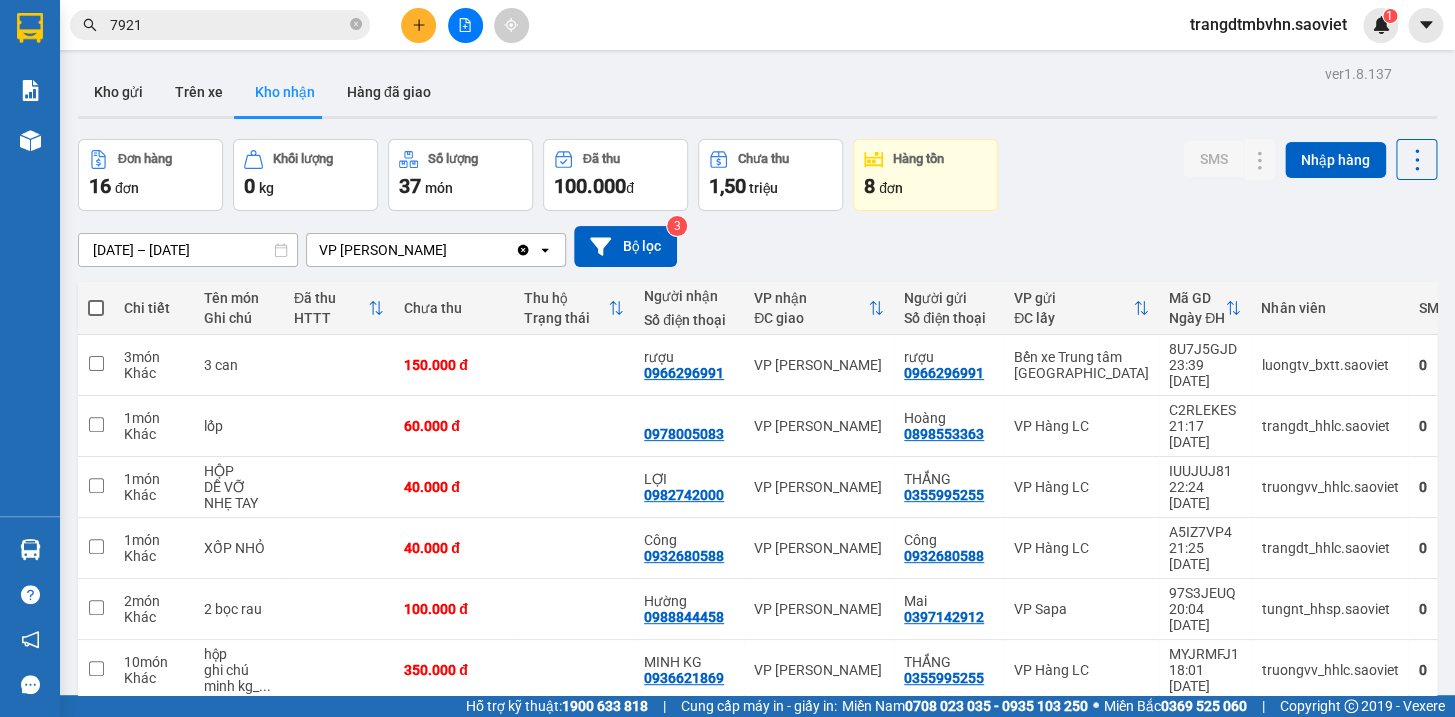 click at bounding box center [96, 308] 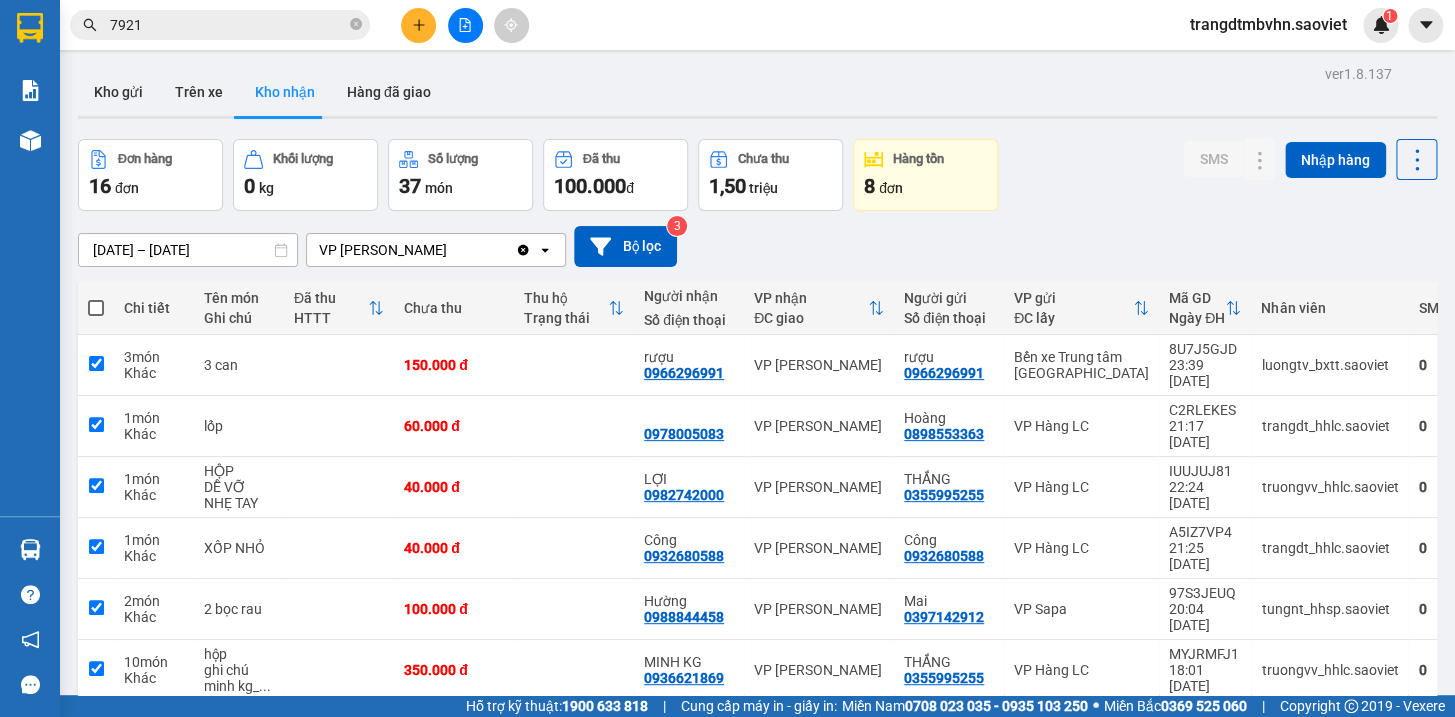 checkbox on "true" 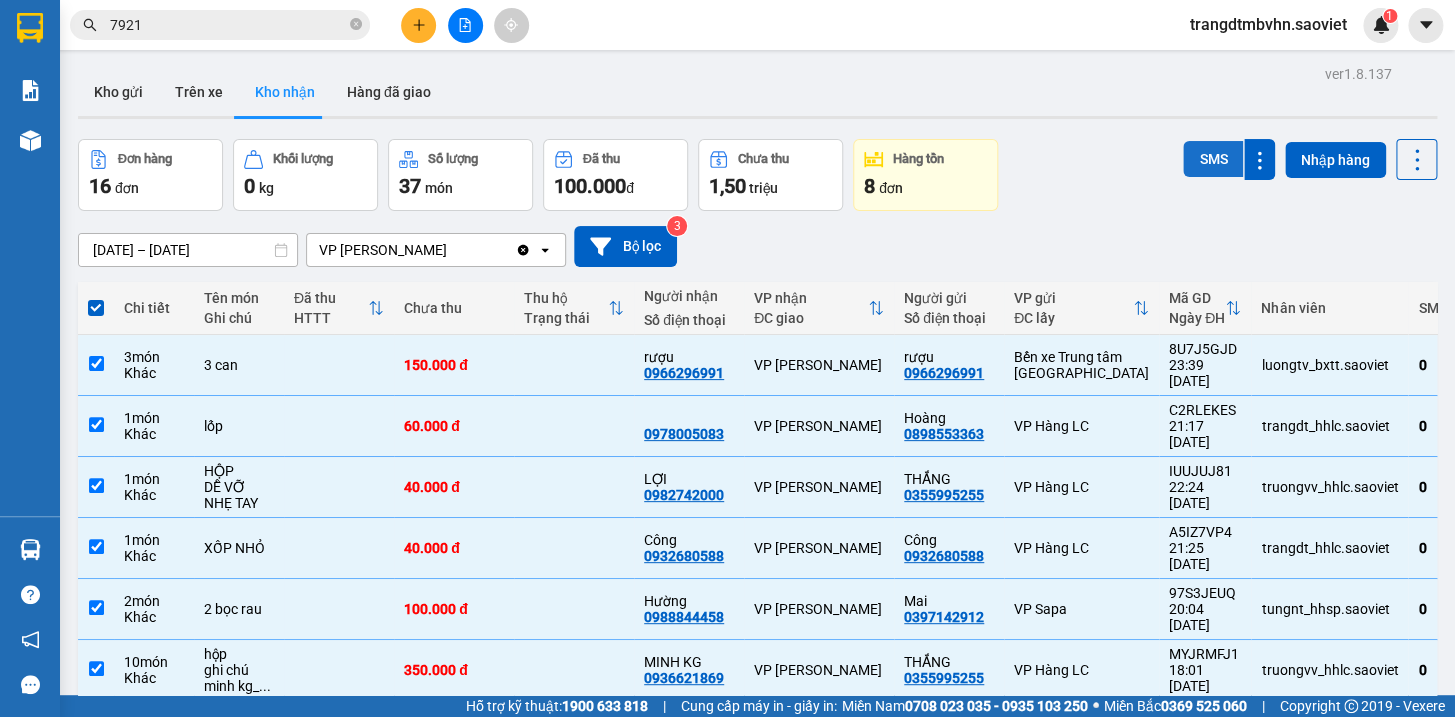 click on "SMS" at bounding box center [1213, 159] 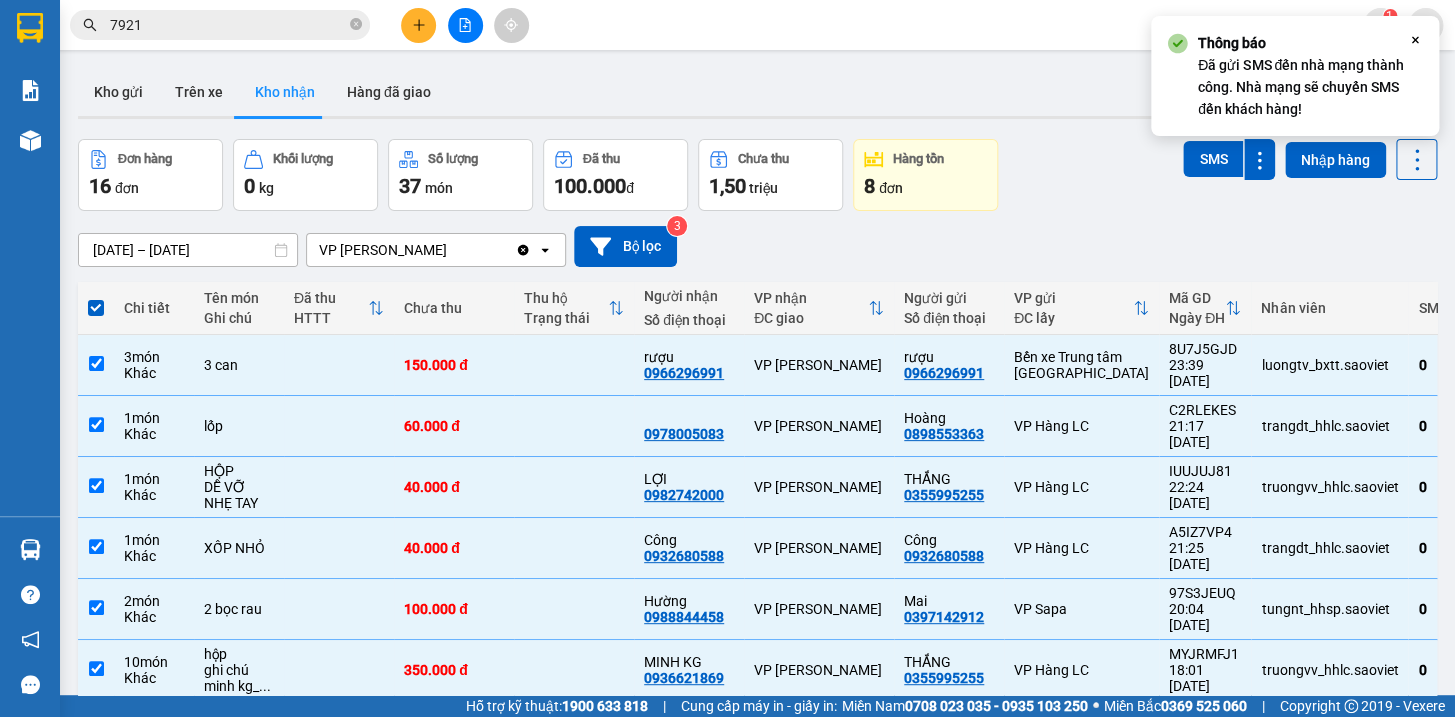 click at bounding box center [96, 308] 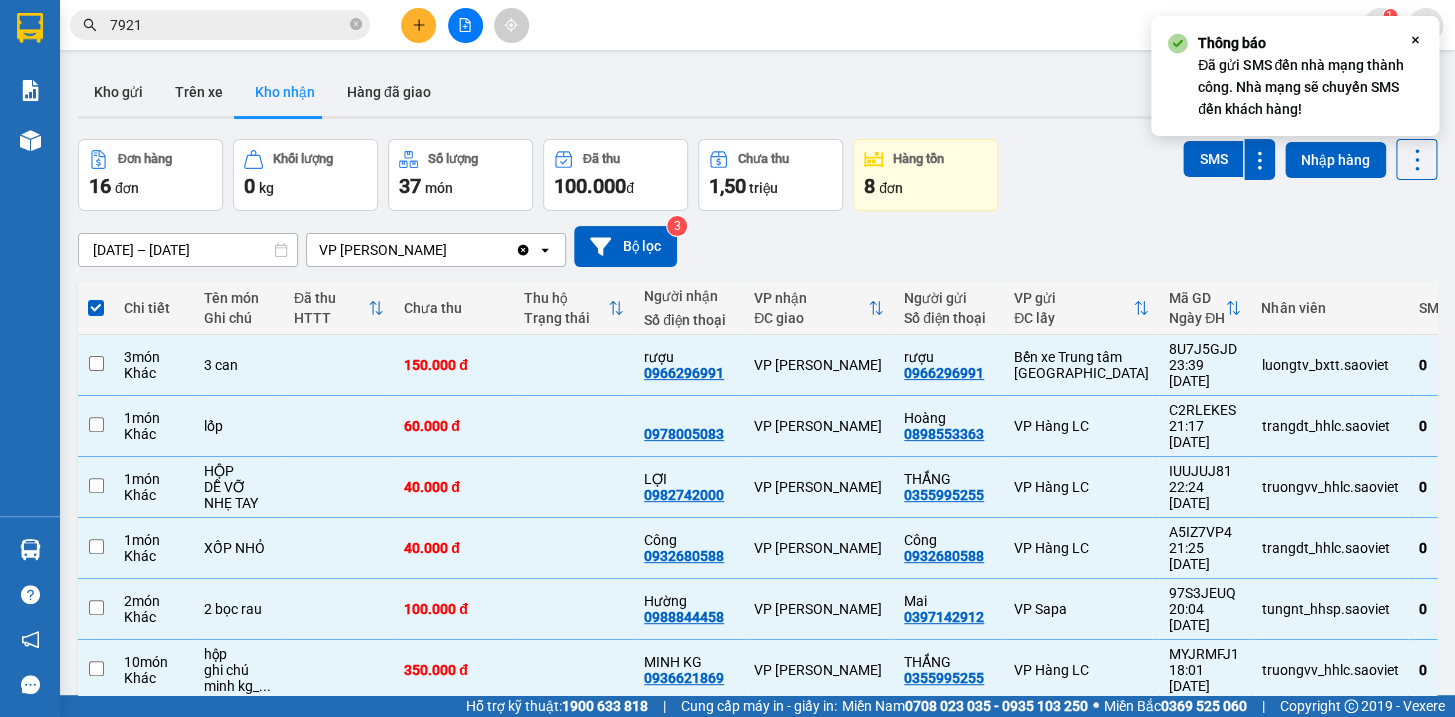 checkbox on "false" 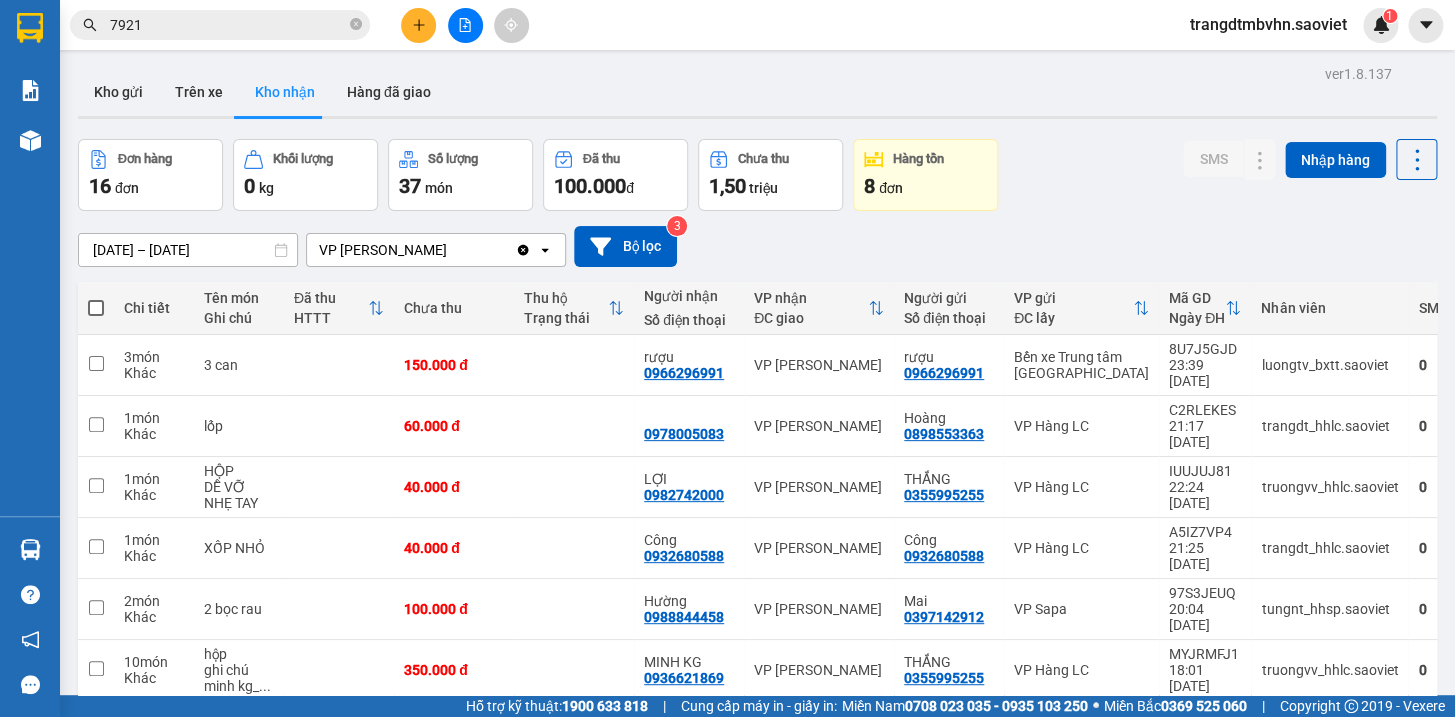 click on "2" at bounding box center (1219, 977) 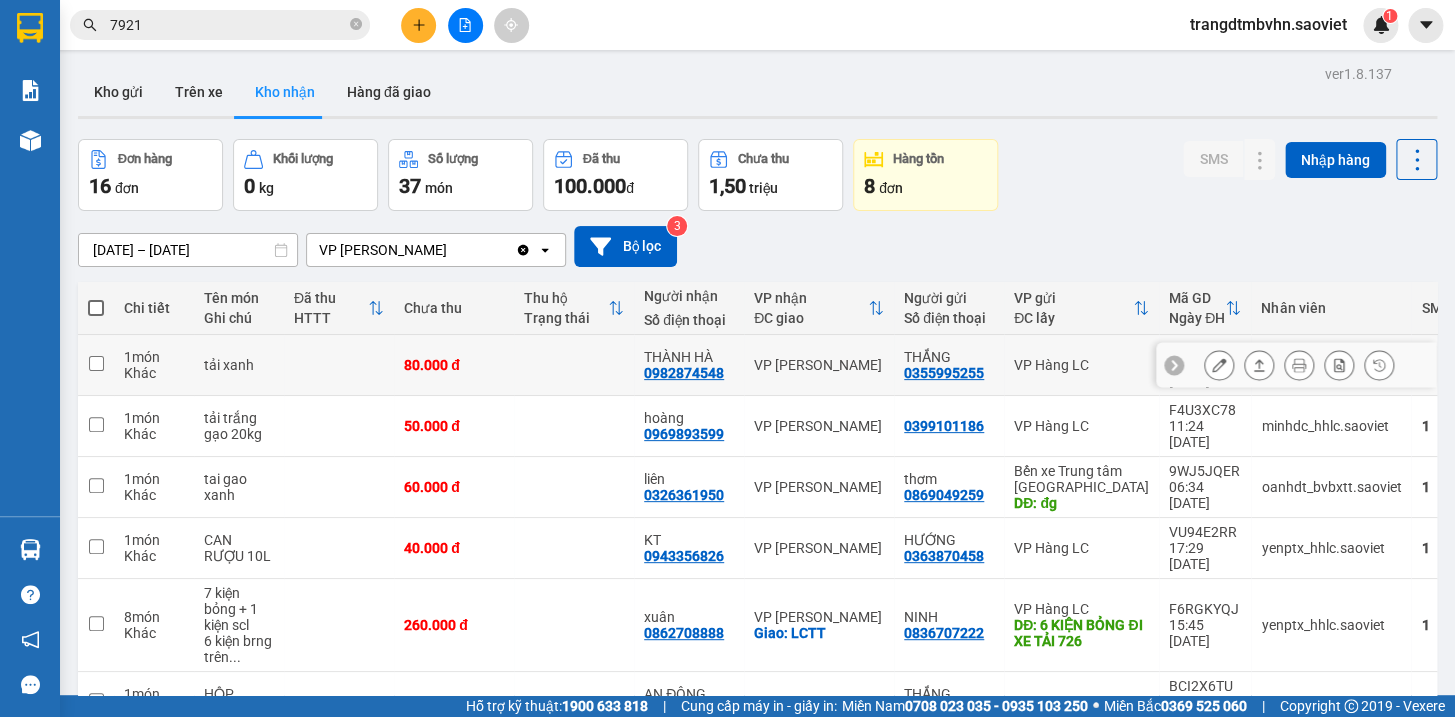 click at bounding box center [574, 365] 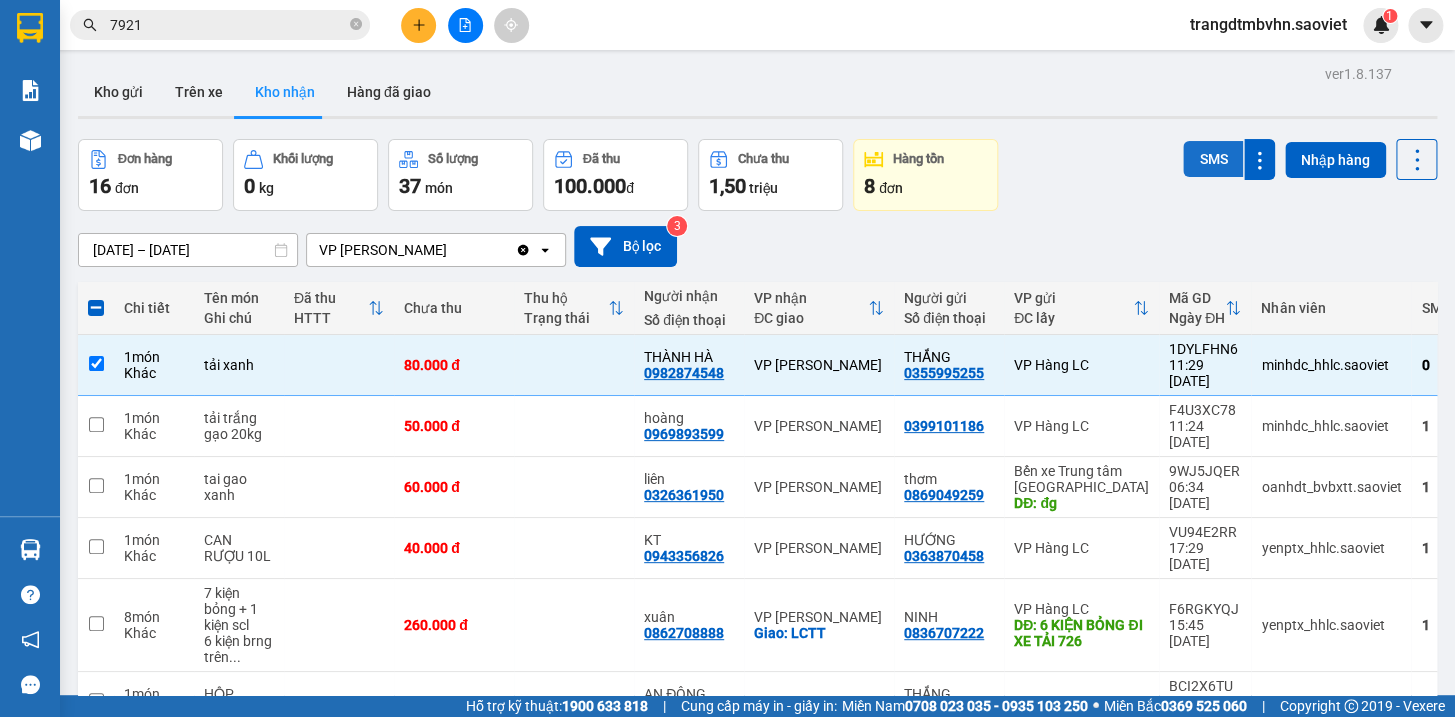 click on "SMS" at bounding box center (1213, 159) 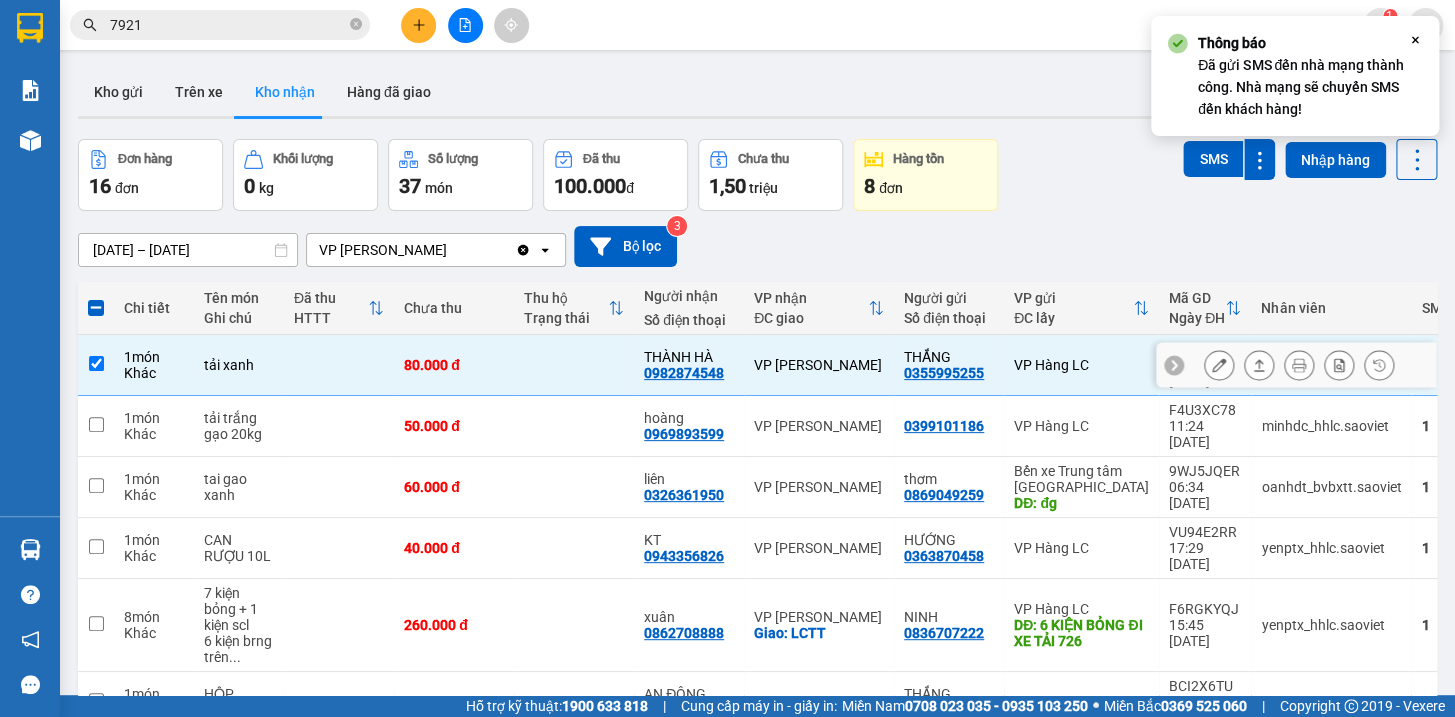 click at bounding box center (574, 365) 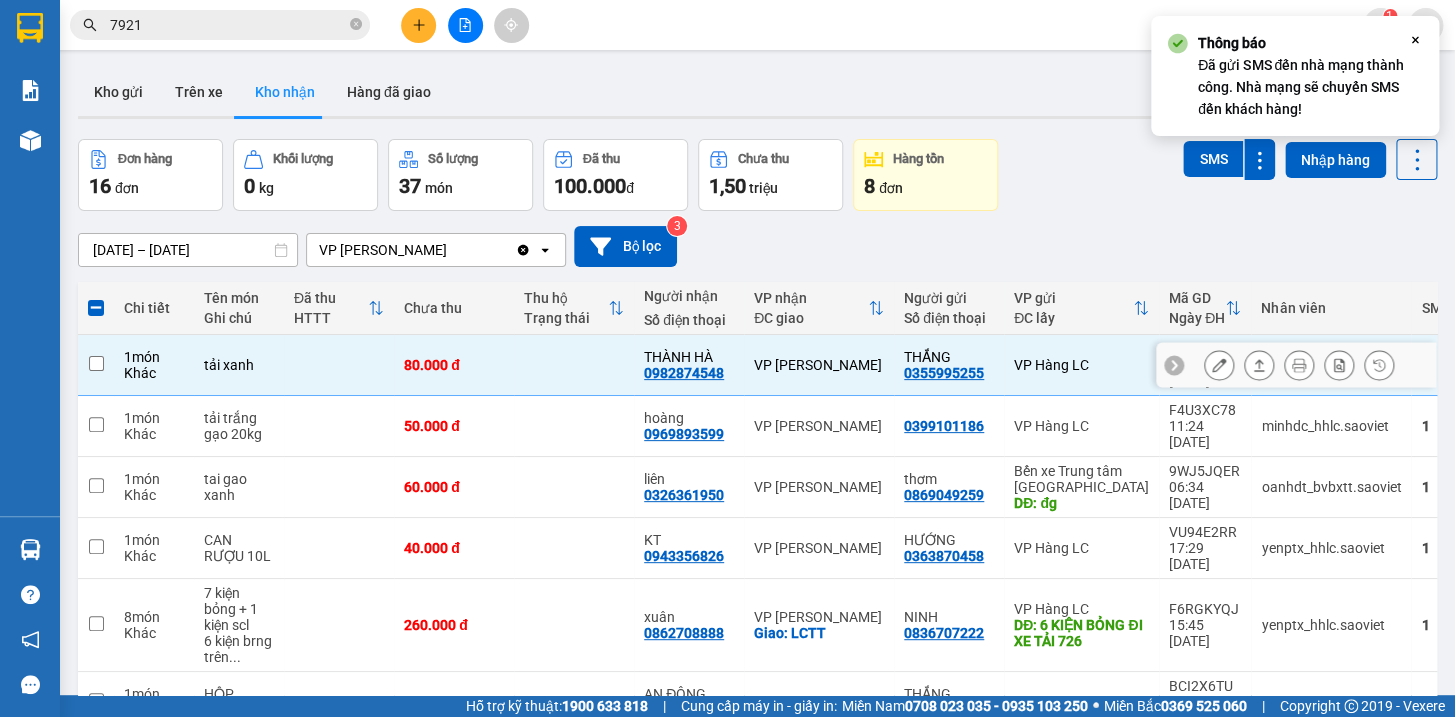 checkbox on "false" 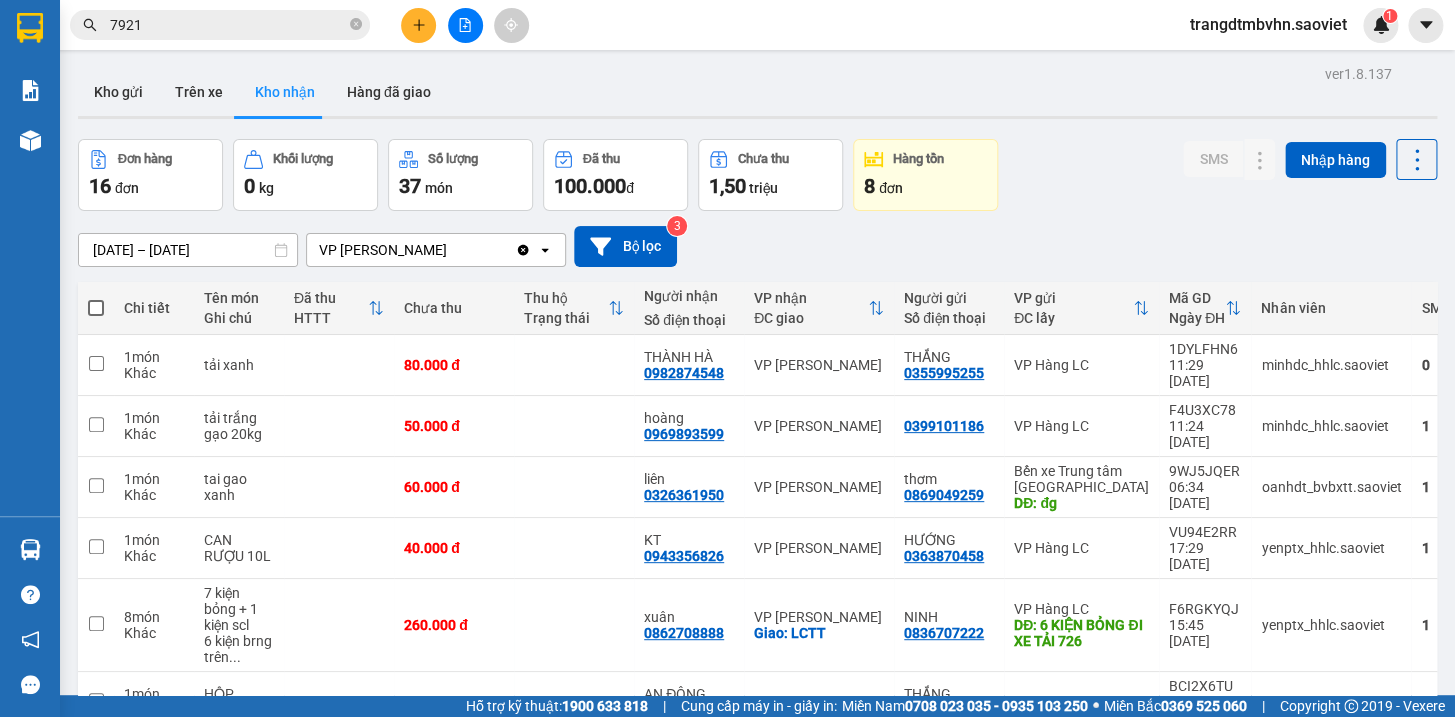 click on "1" at bounding box center [1184, 765] 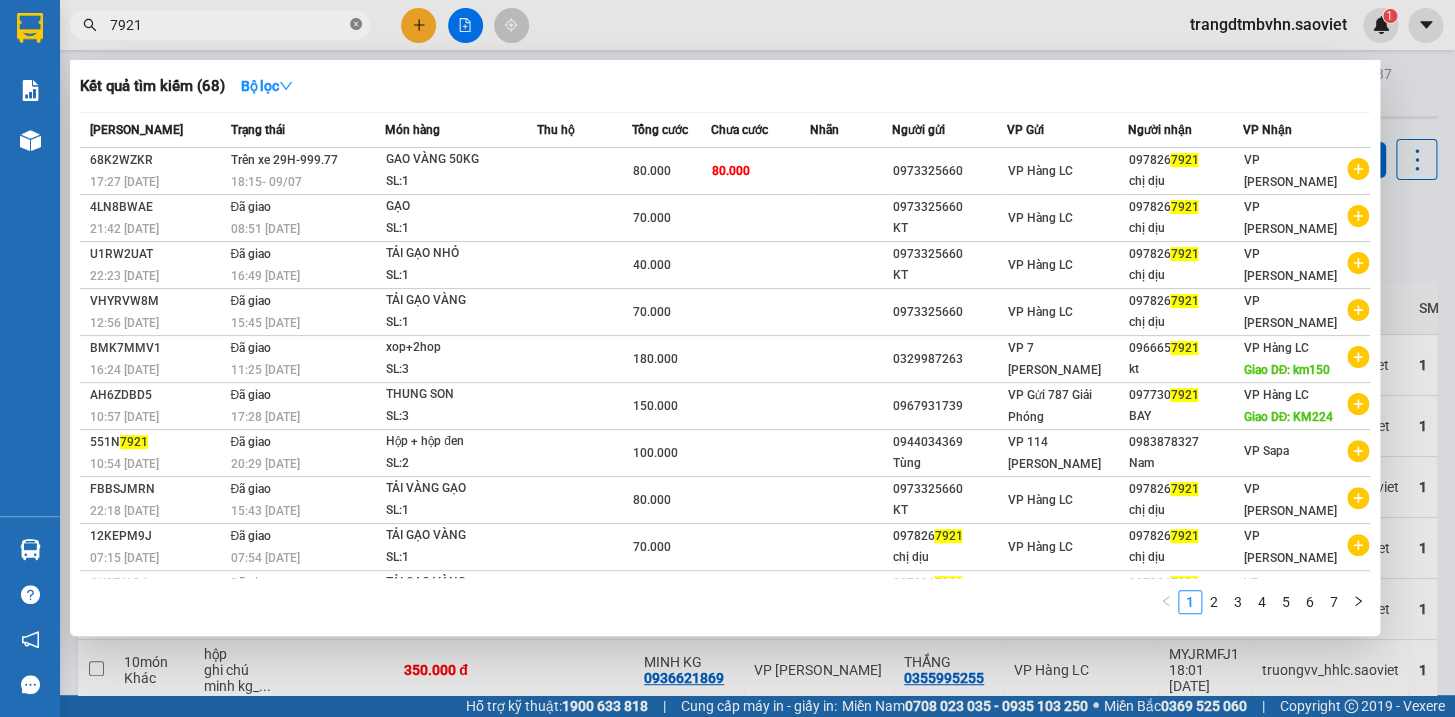 click 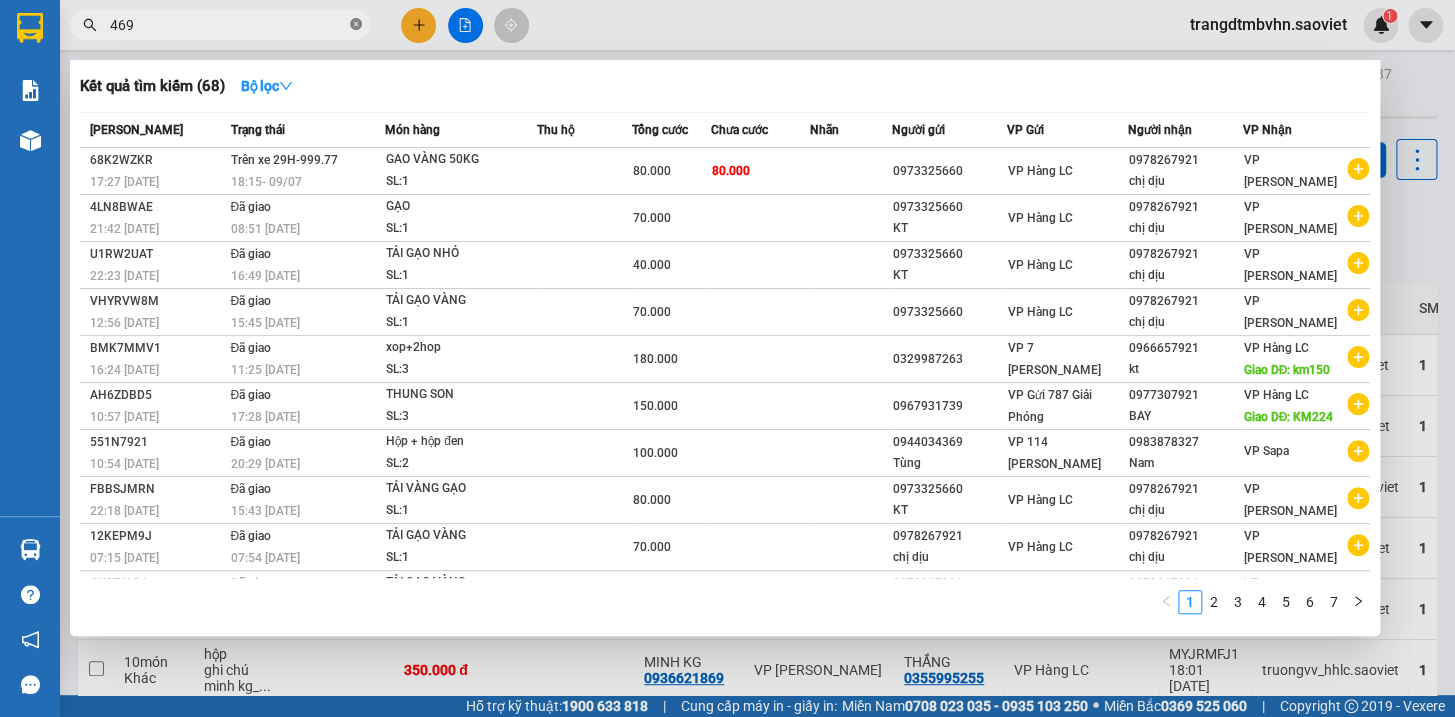 type on "4699" 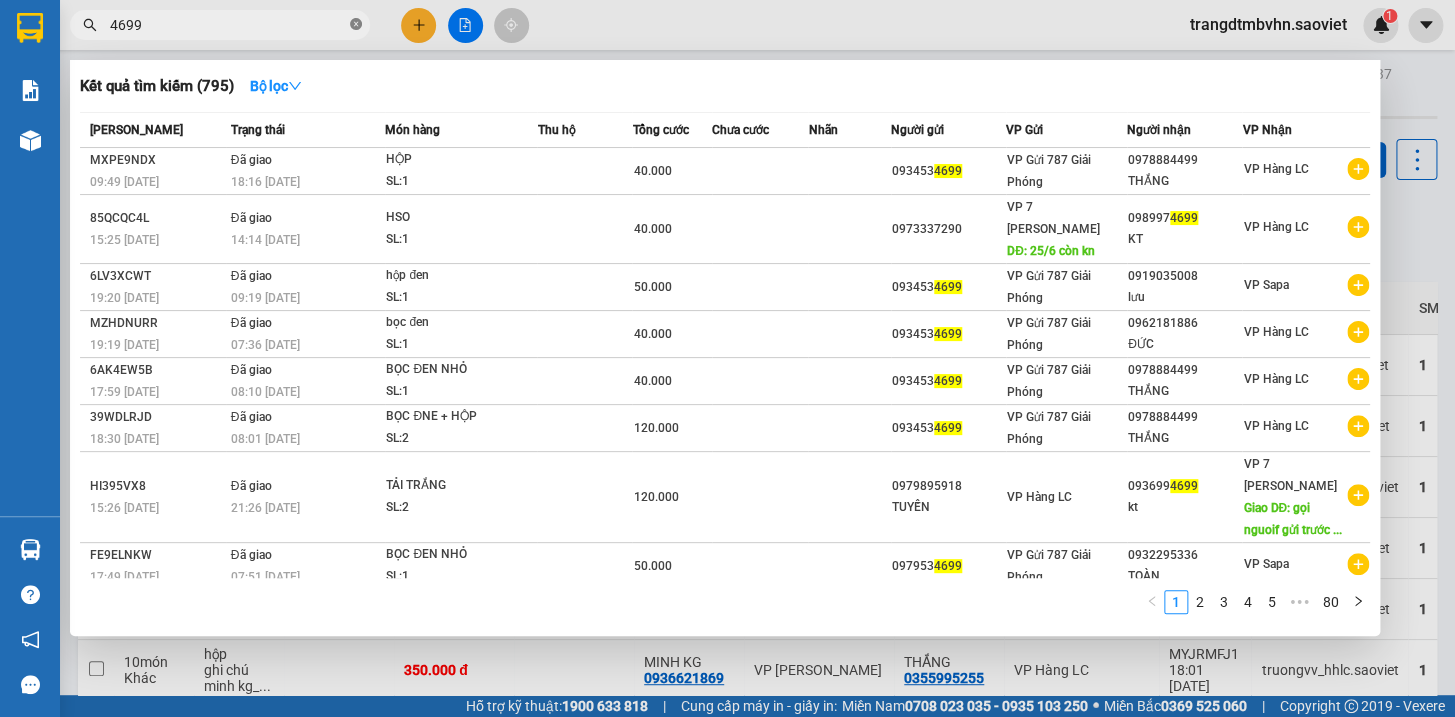 click 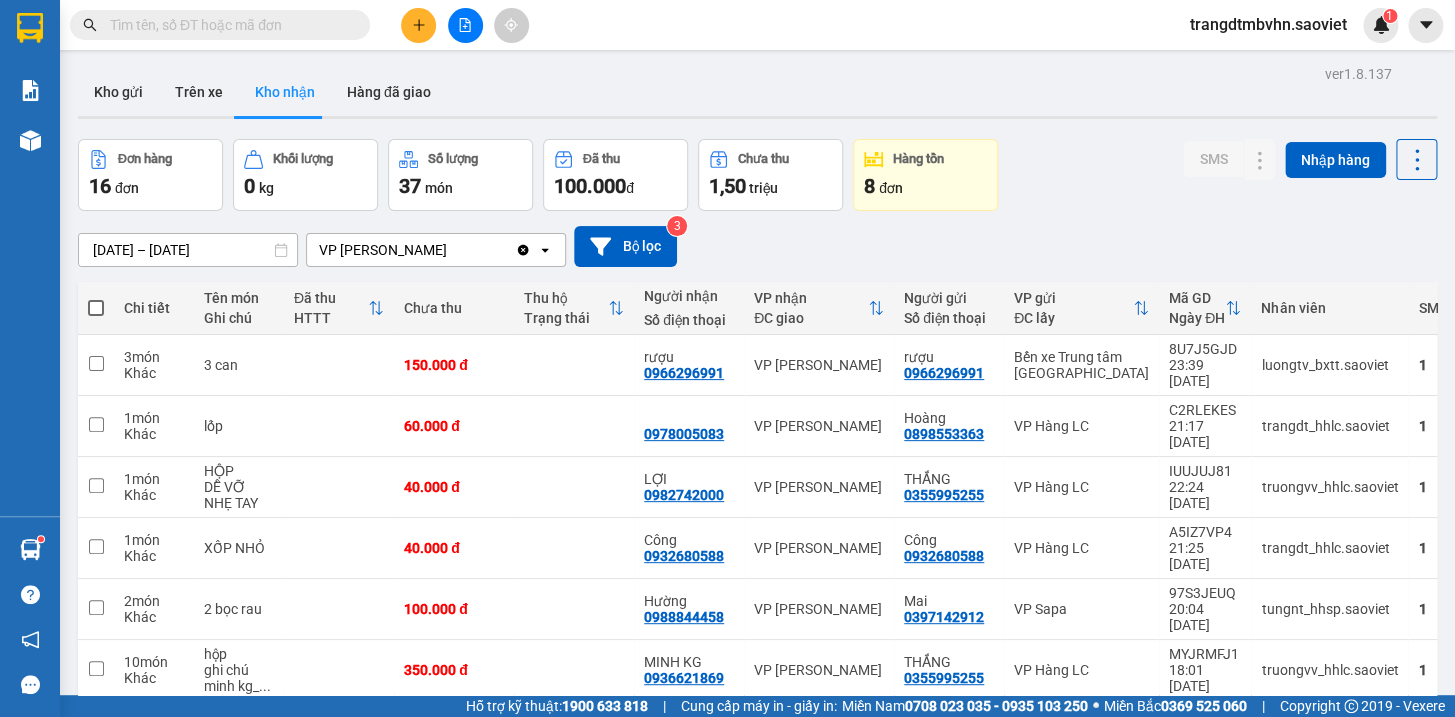 click on "2" at bounding box center (1219, 977) 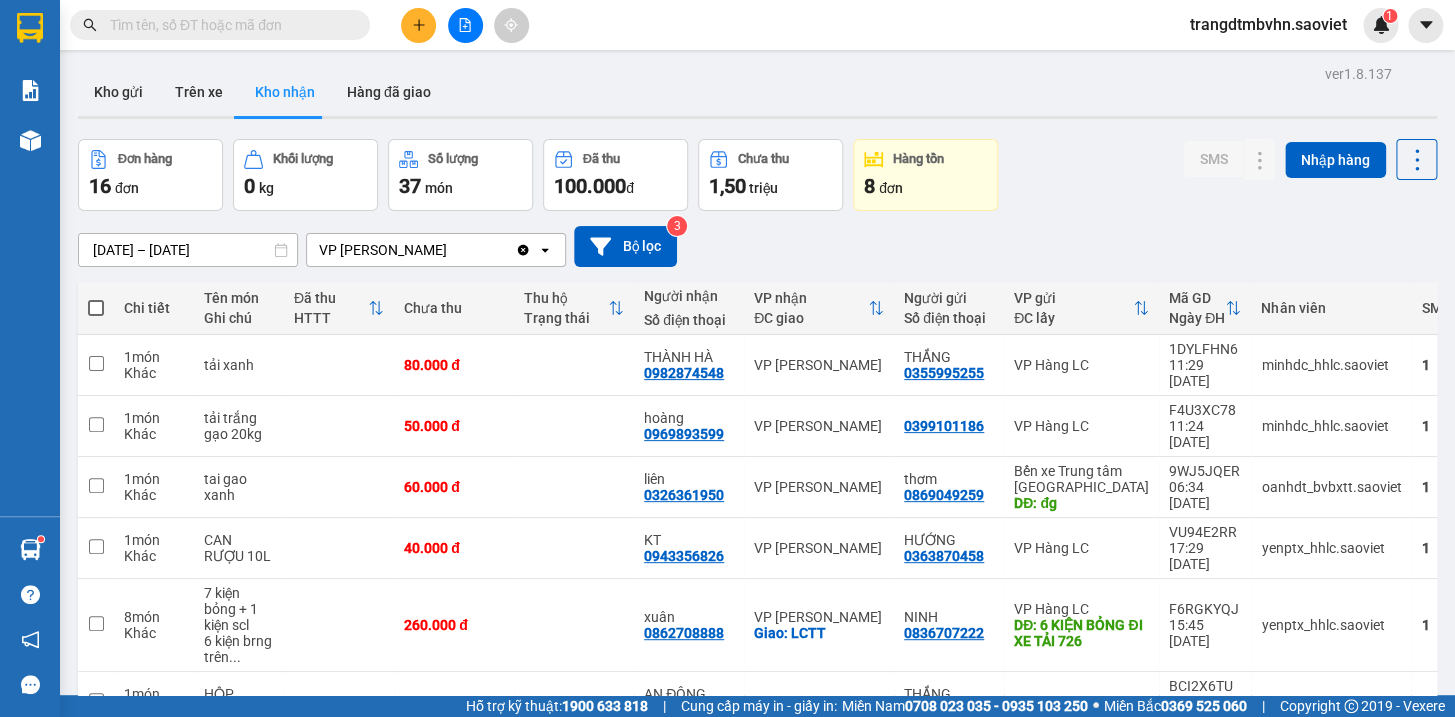 click on "1" at bounding box center (1184, 765) 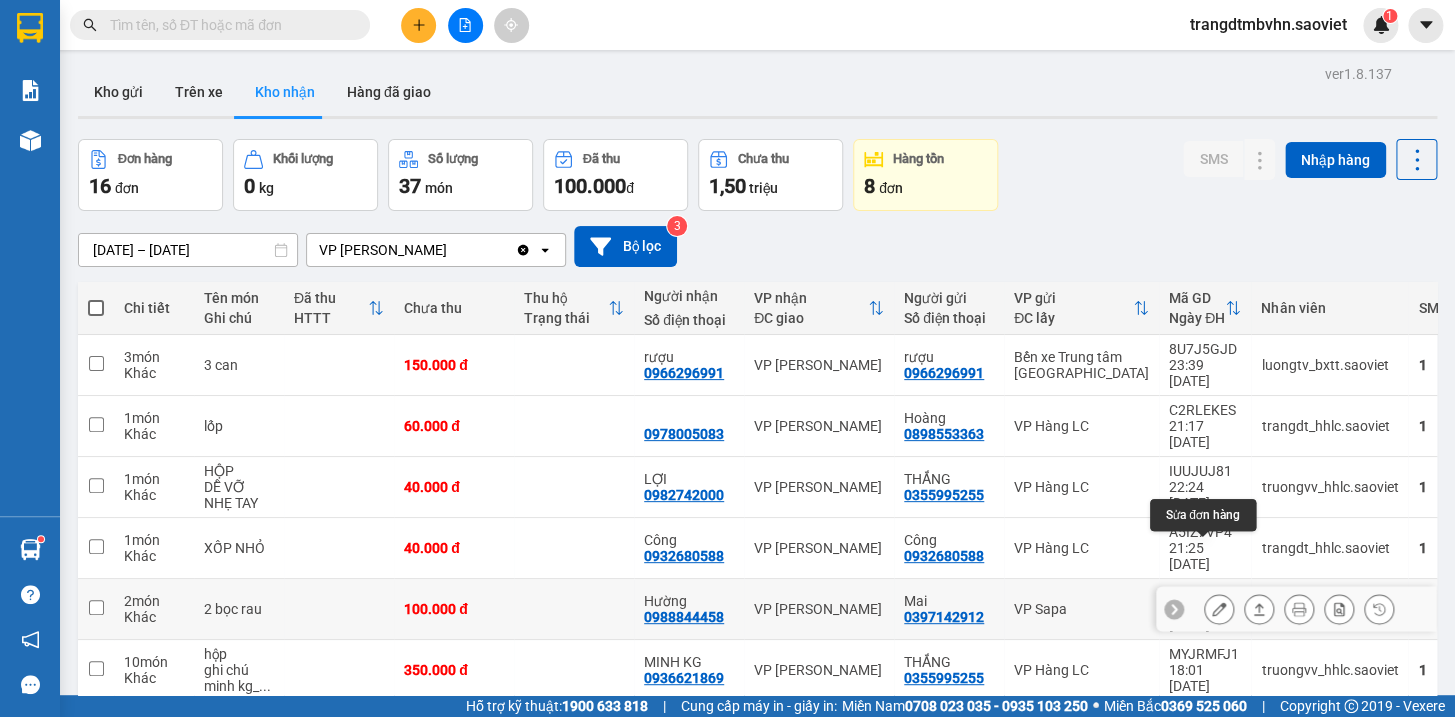 click 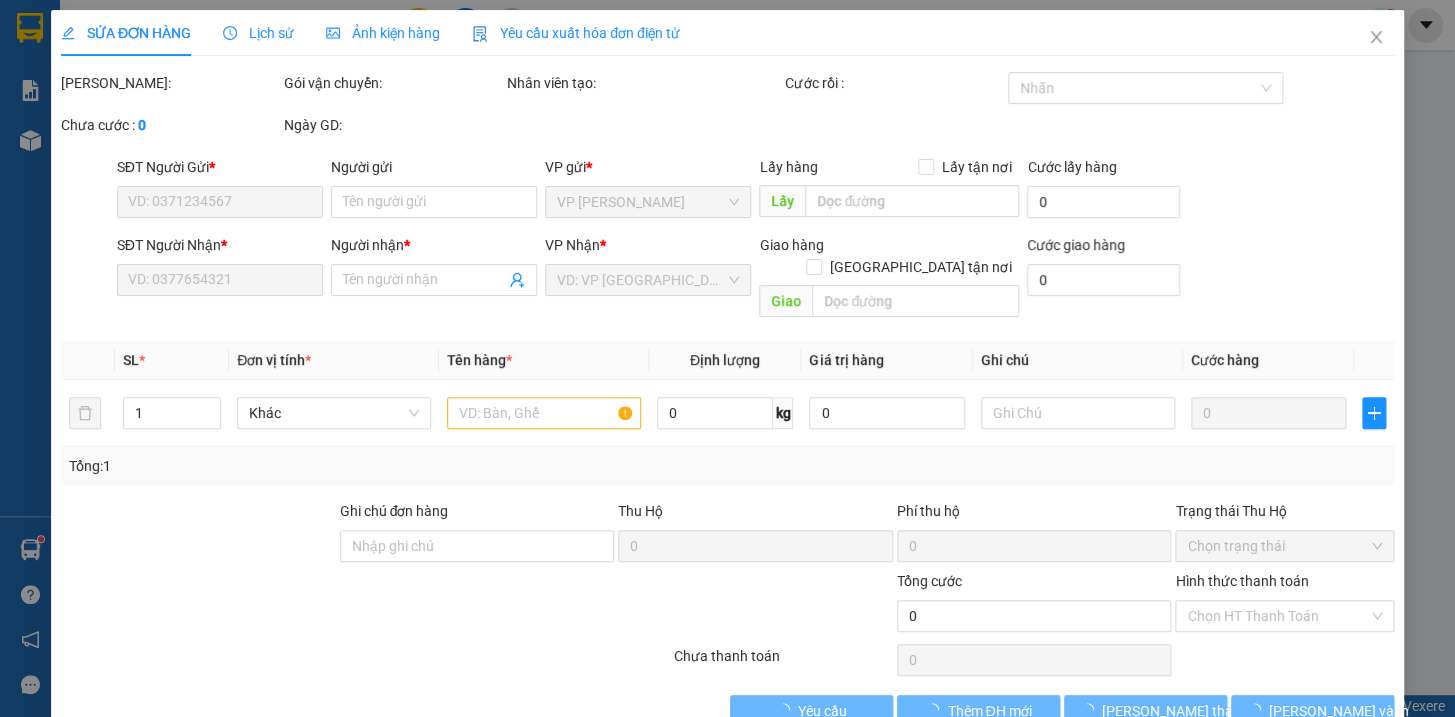 type on "0397142912" 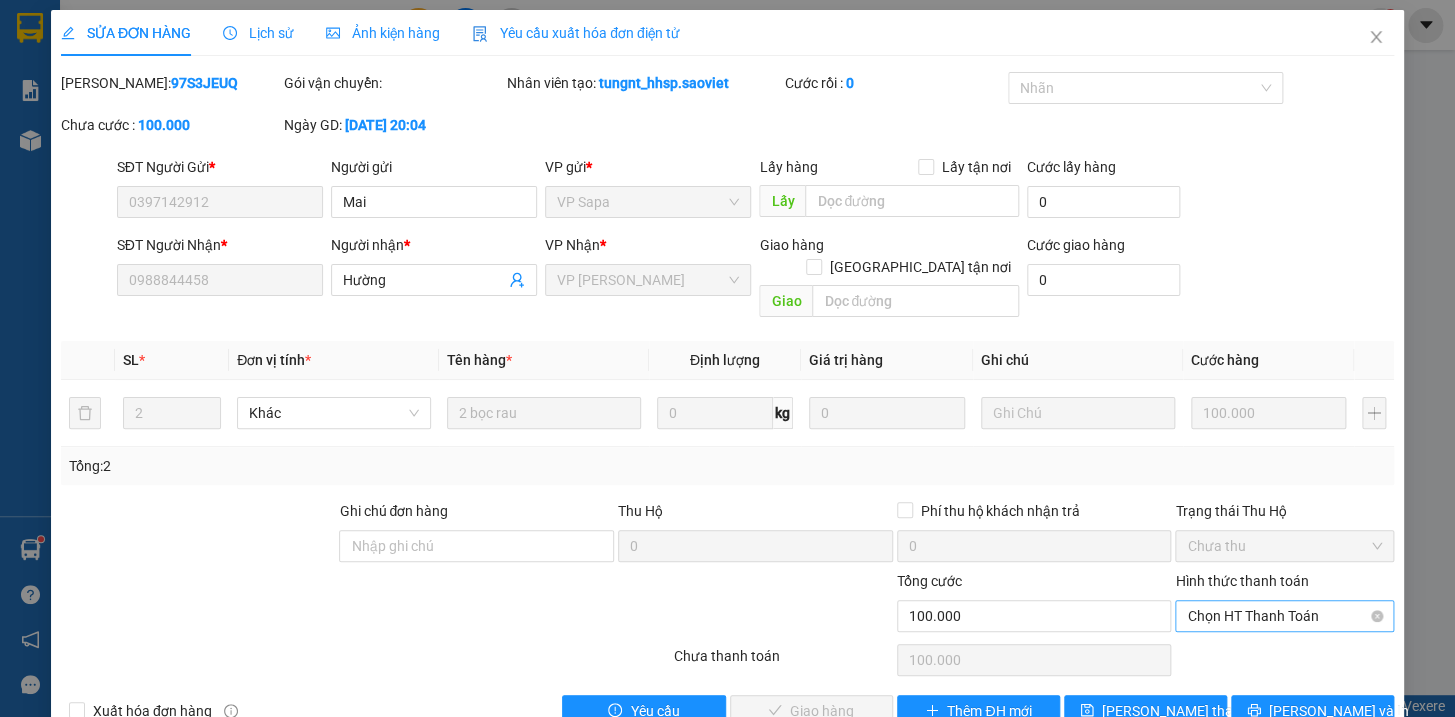 click on "Chọn HT Thanh Toán" at bounding box center (1284, 616) 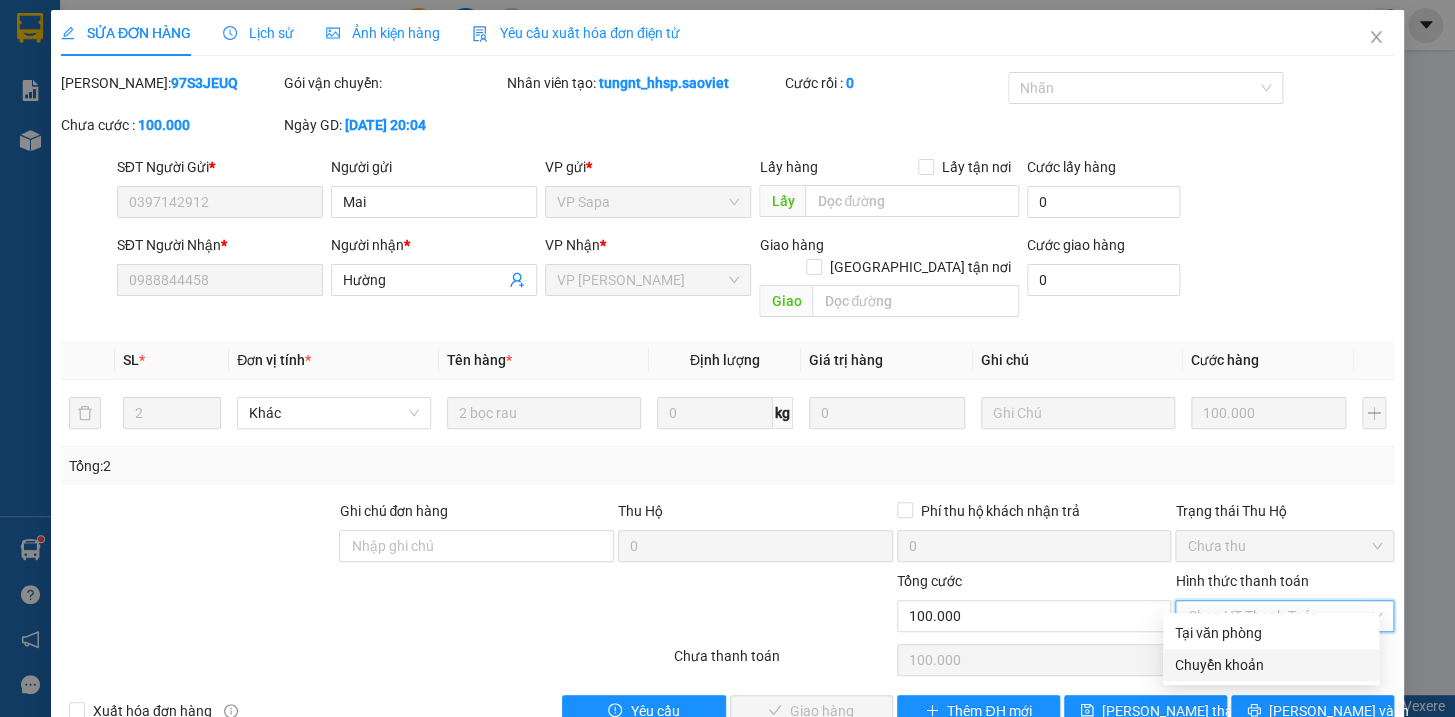 click on "Chuyển khoản" at bounding box center (1271, 665) 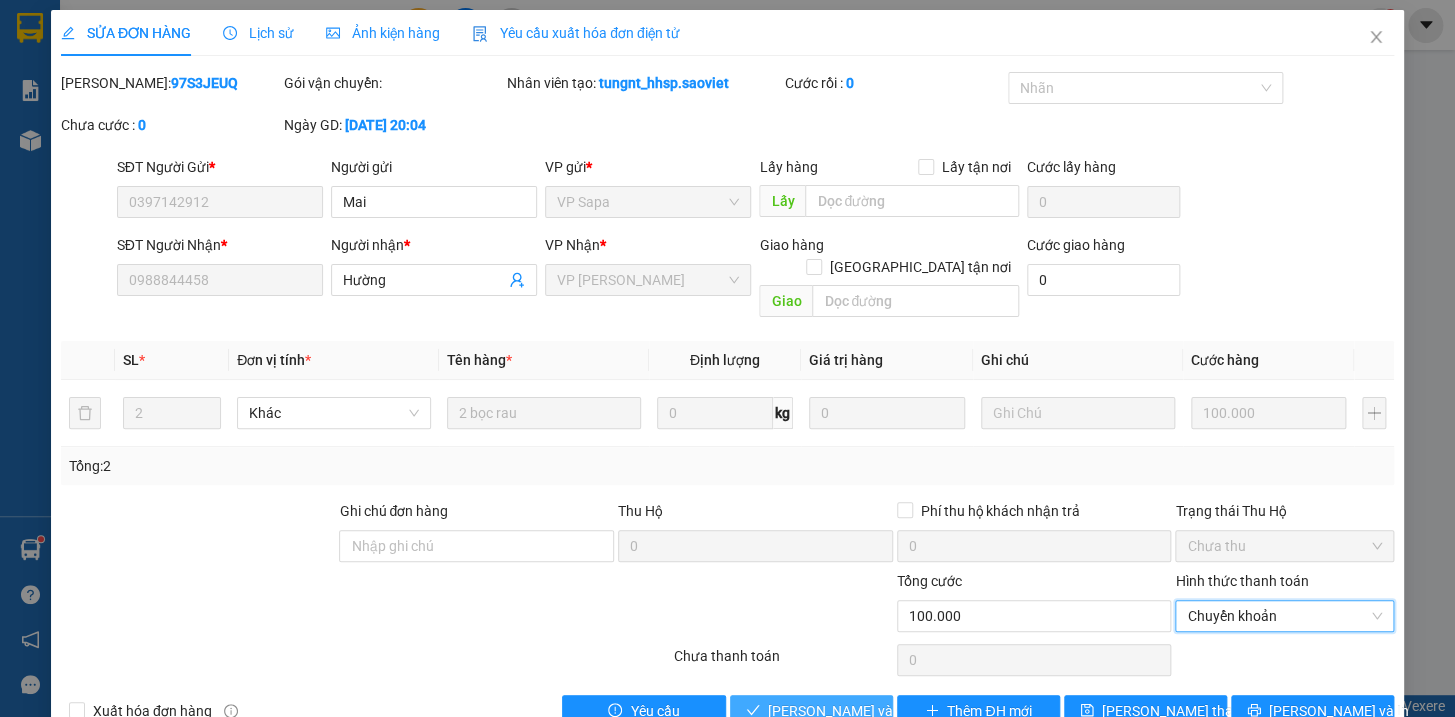 click on "[PERSON_NAME] và Giao hàng" at bounding box center [864, 711] 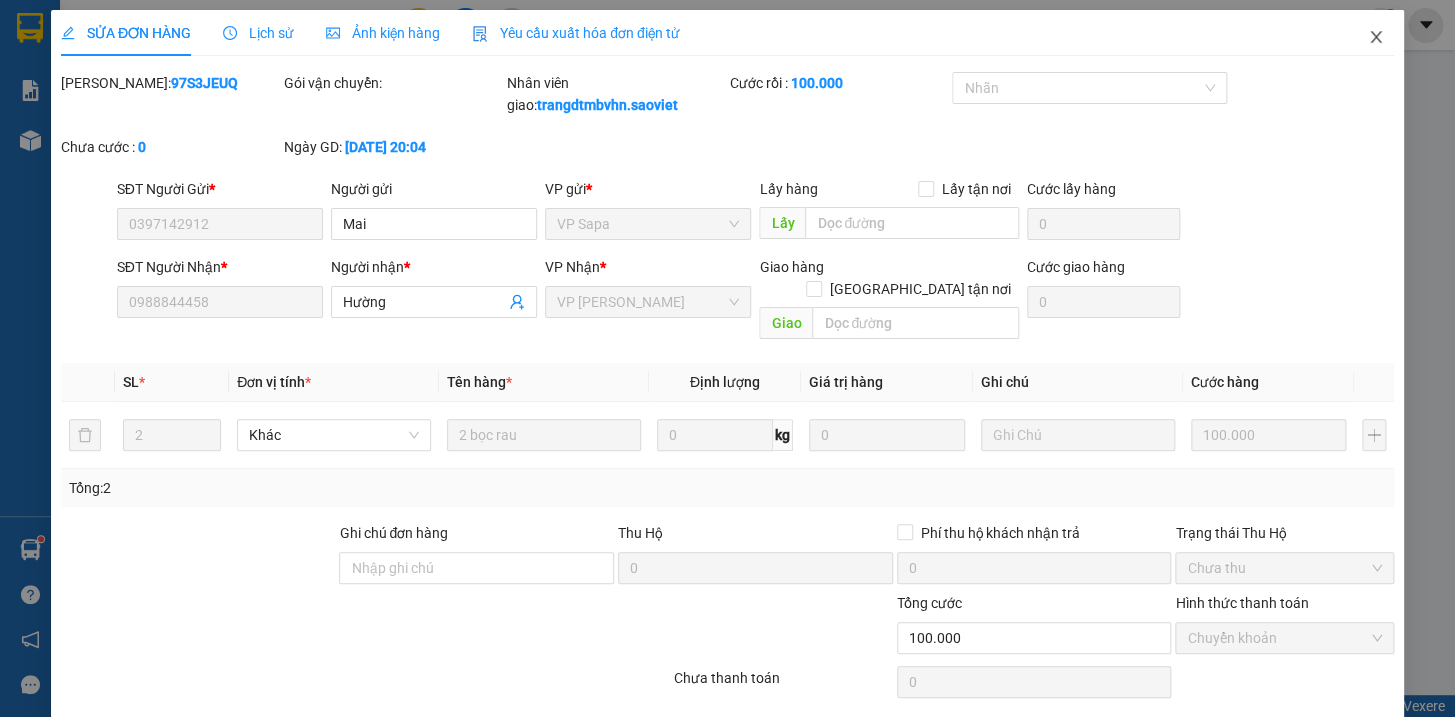 click at bounding box center [1376, 38] 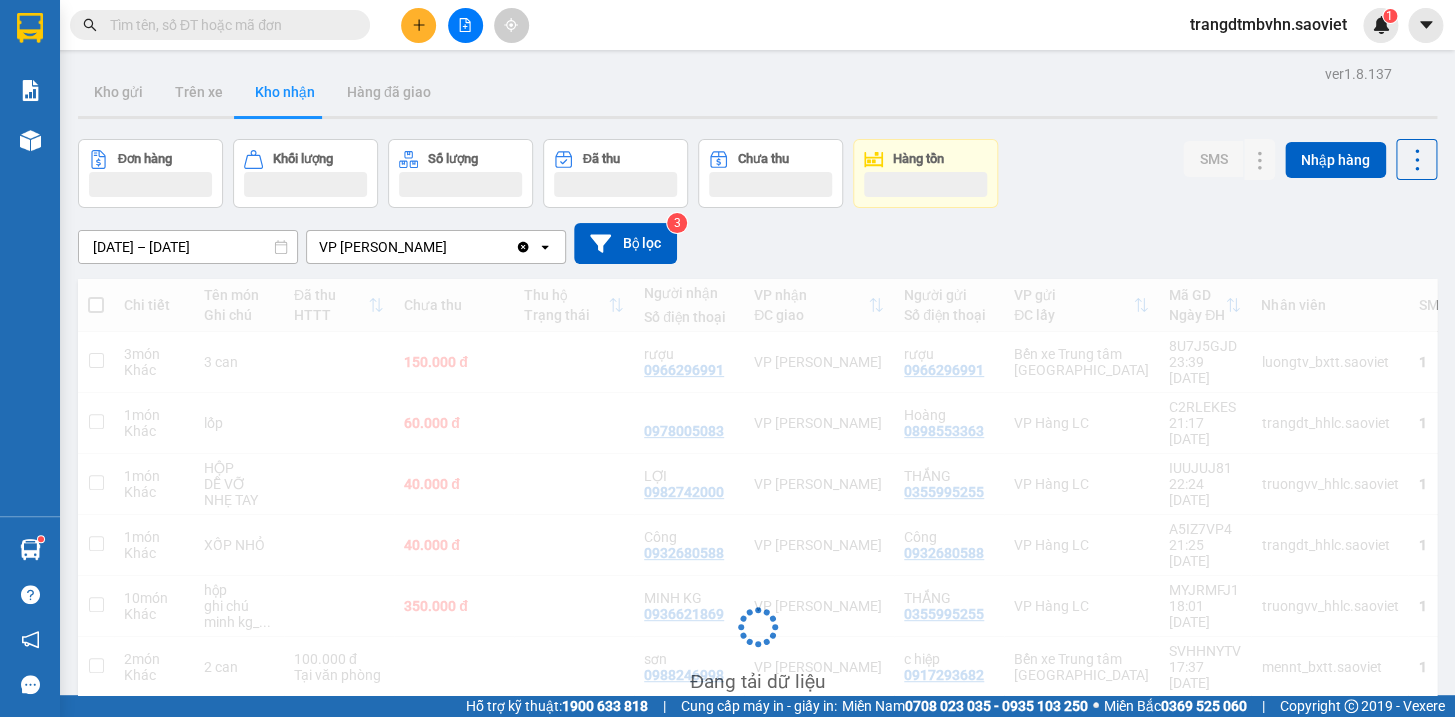 click at bounding box center [228, 25] 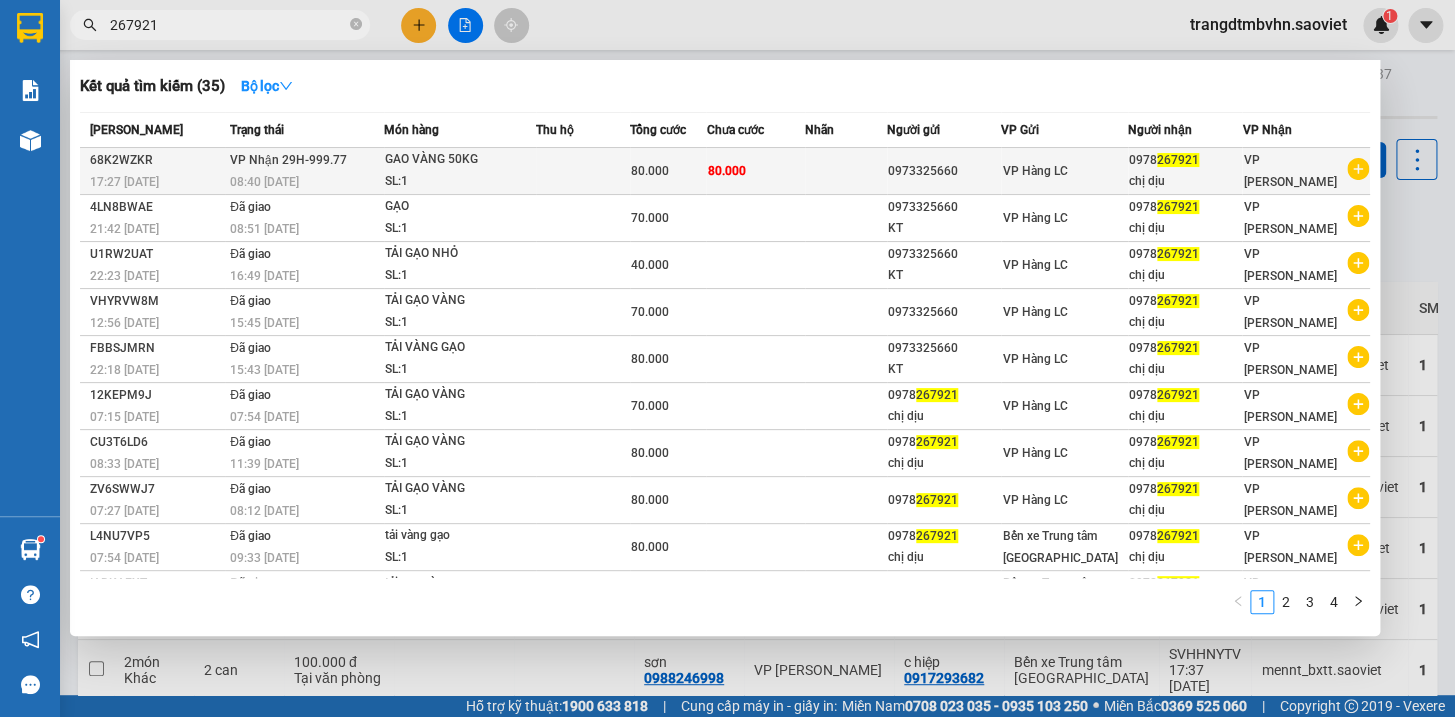 type on "267921" 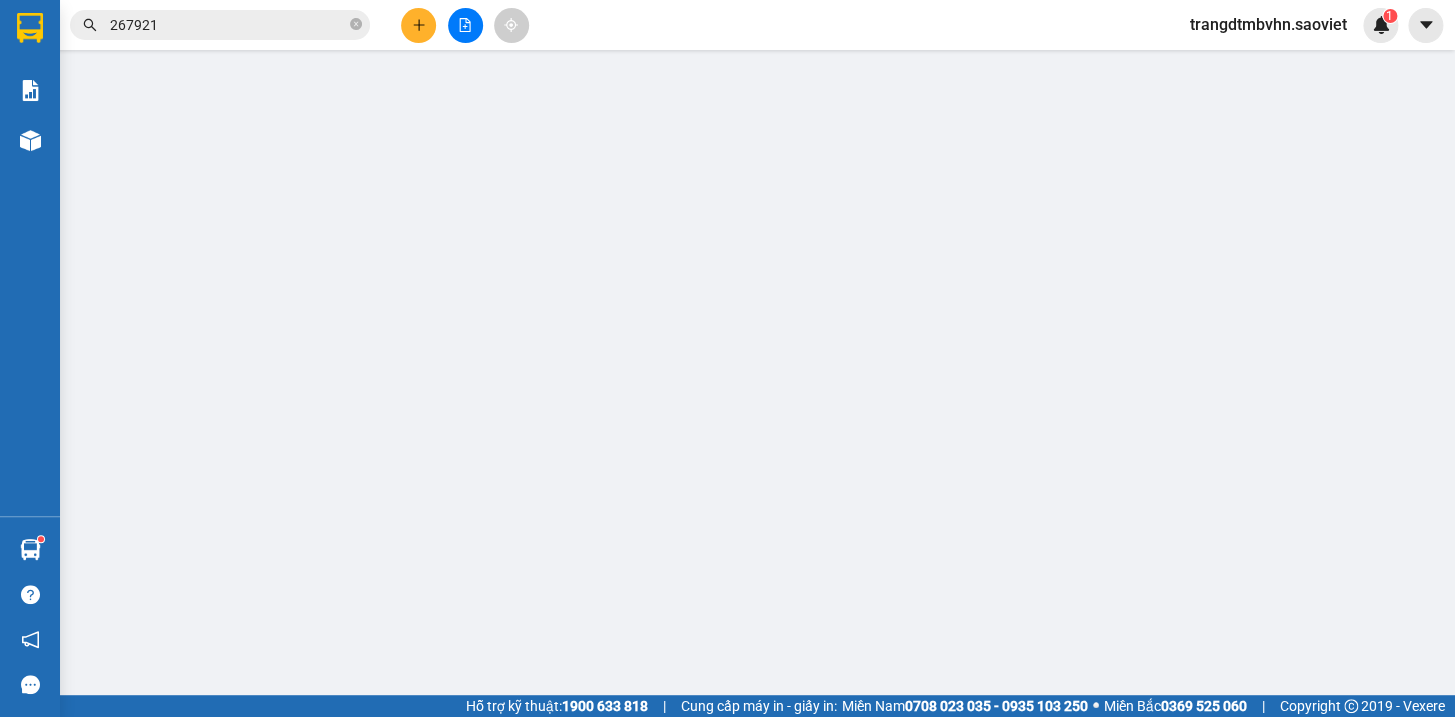 type on "0973325660" 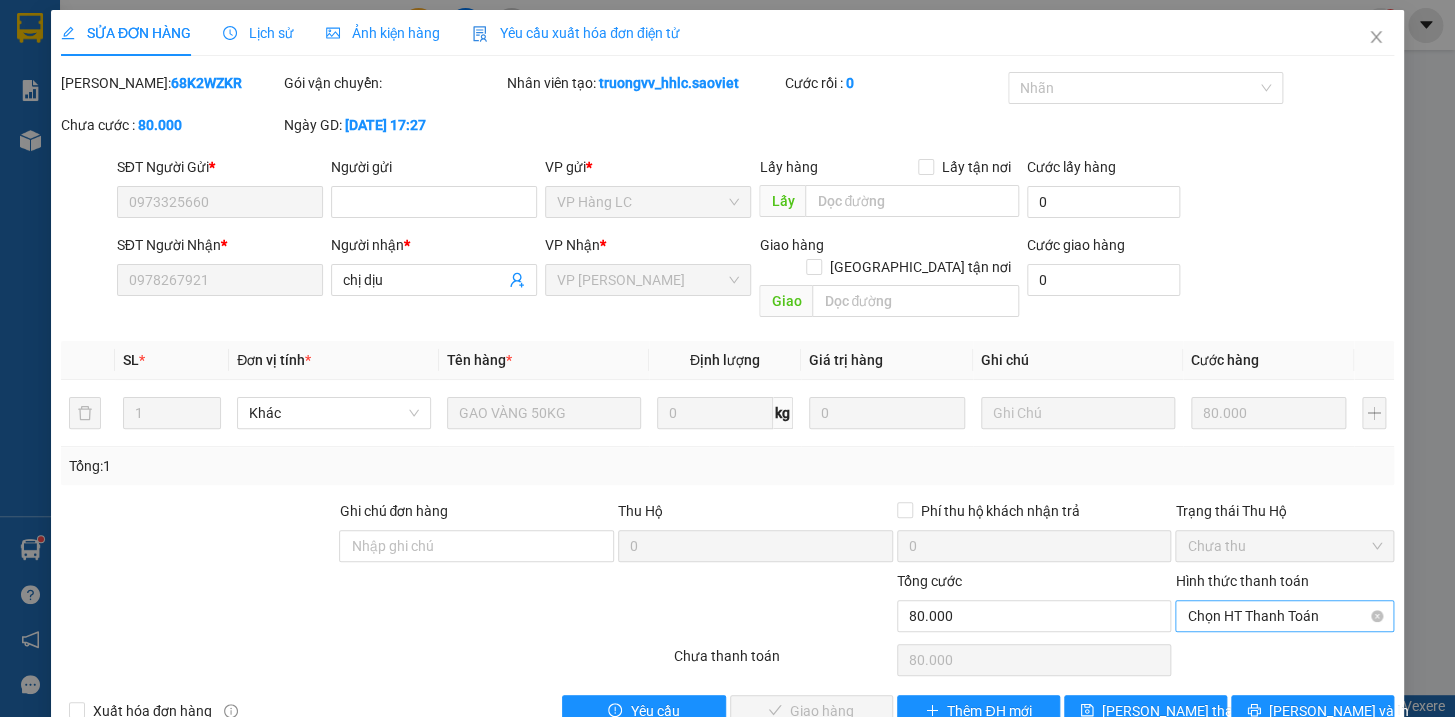 click on "Chọn HT Thanh Toán" at bounding box center [1284, 616] 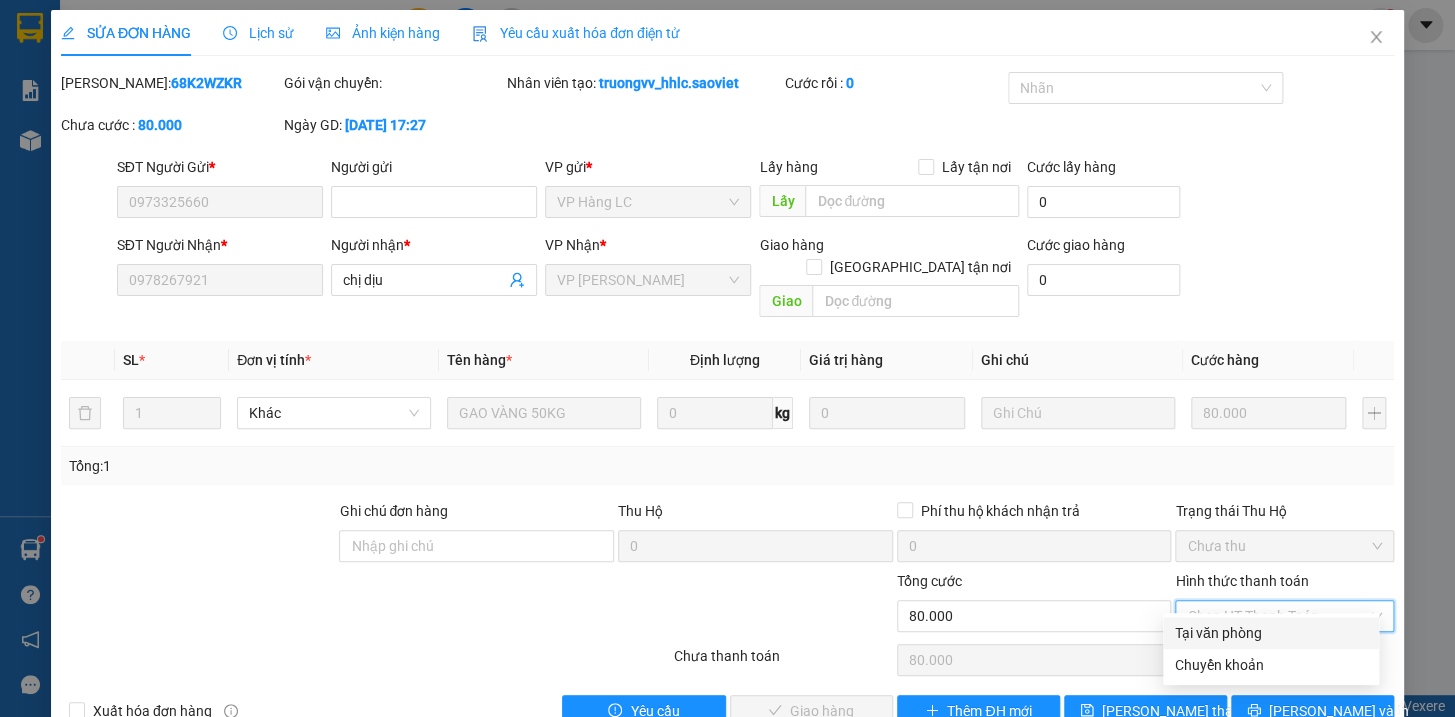 click on "Tại văn phòng" at bounding box center [1271, 633] 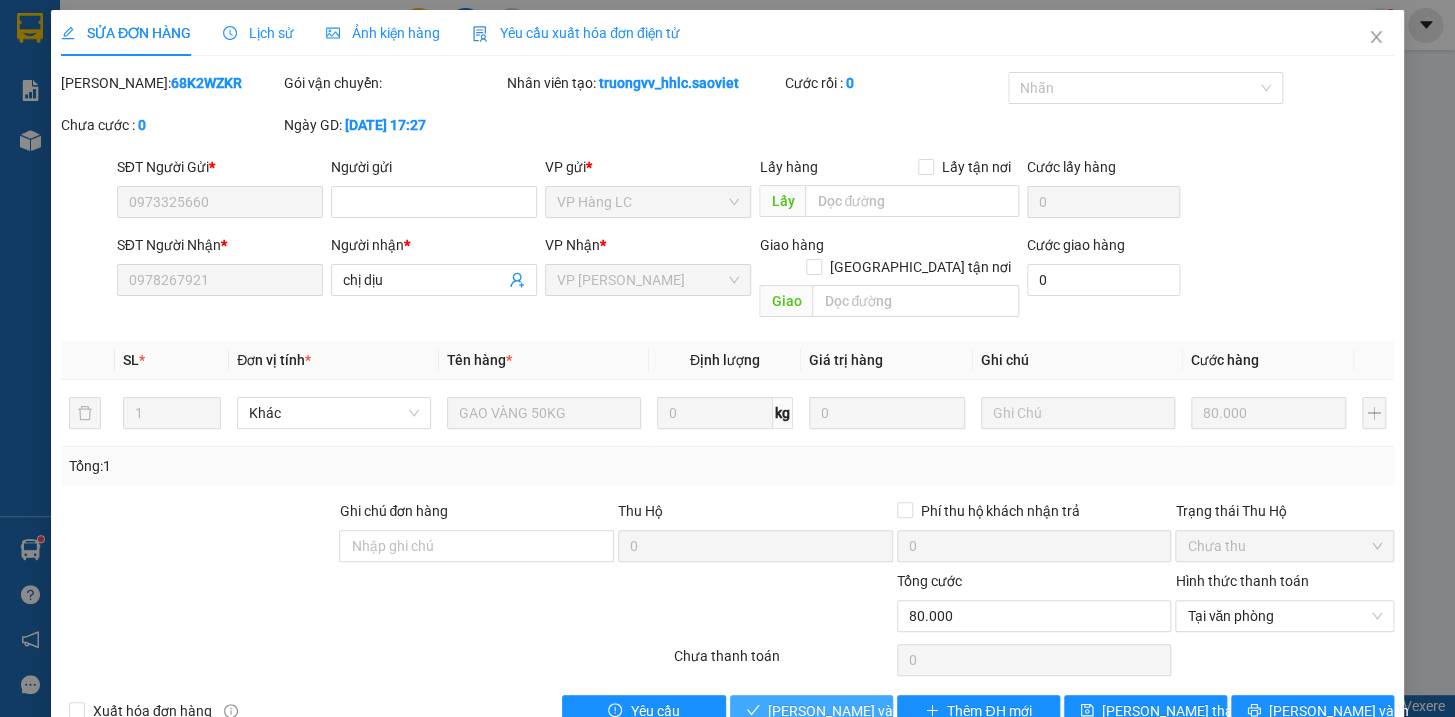 click on "[PERSON_NAME] và Giao hàng" at bounding box center [864, 711] 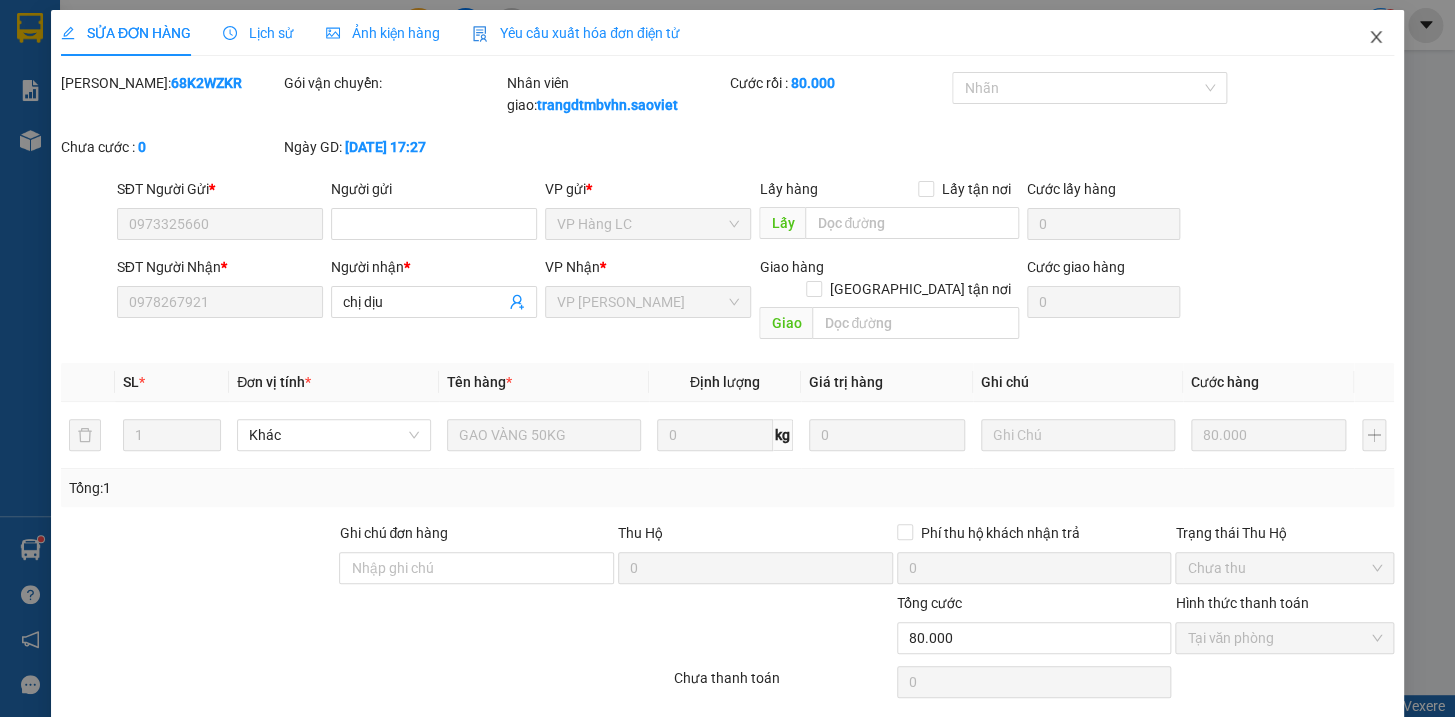 drag, startPoint x: 1363, startPoint y: 26, endPoint x: 1377, endPoint y: 19, distance: 15.652476 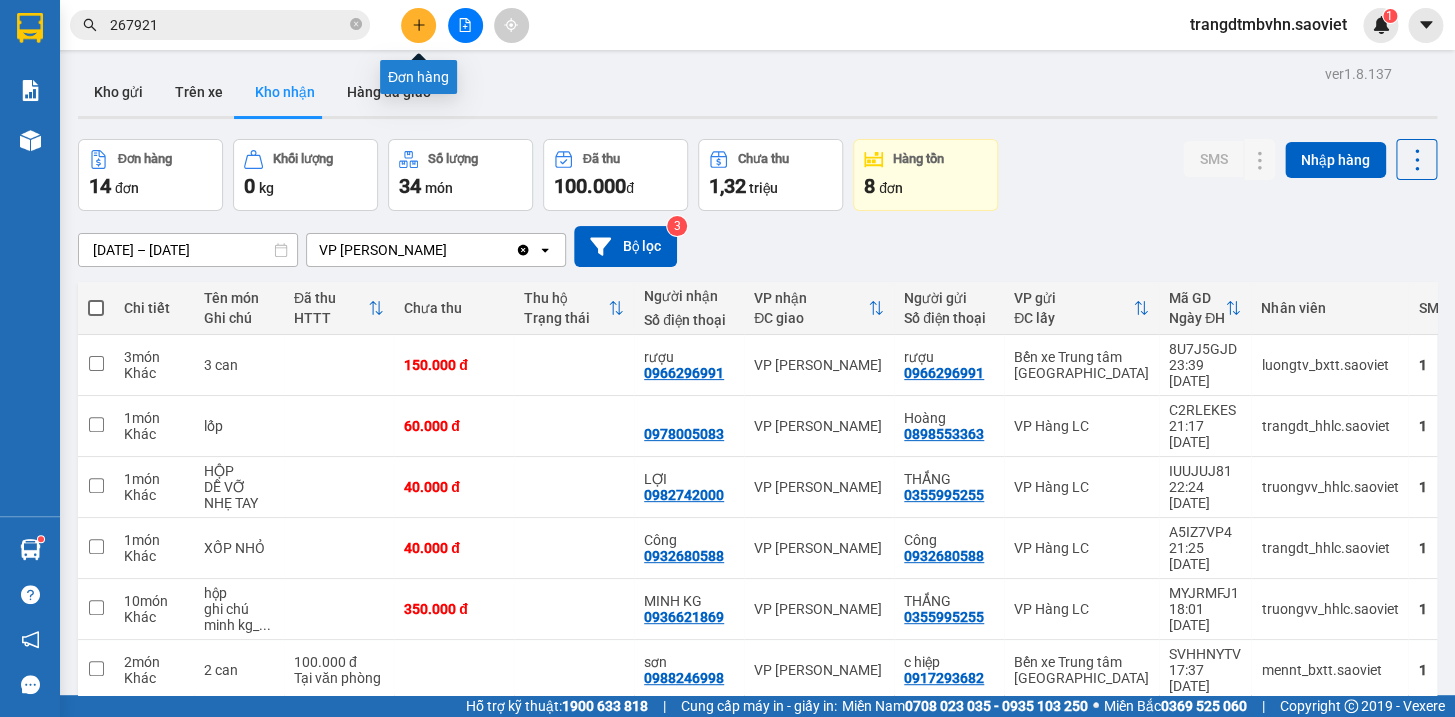click at bounding box center (418, 25) 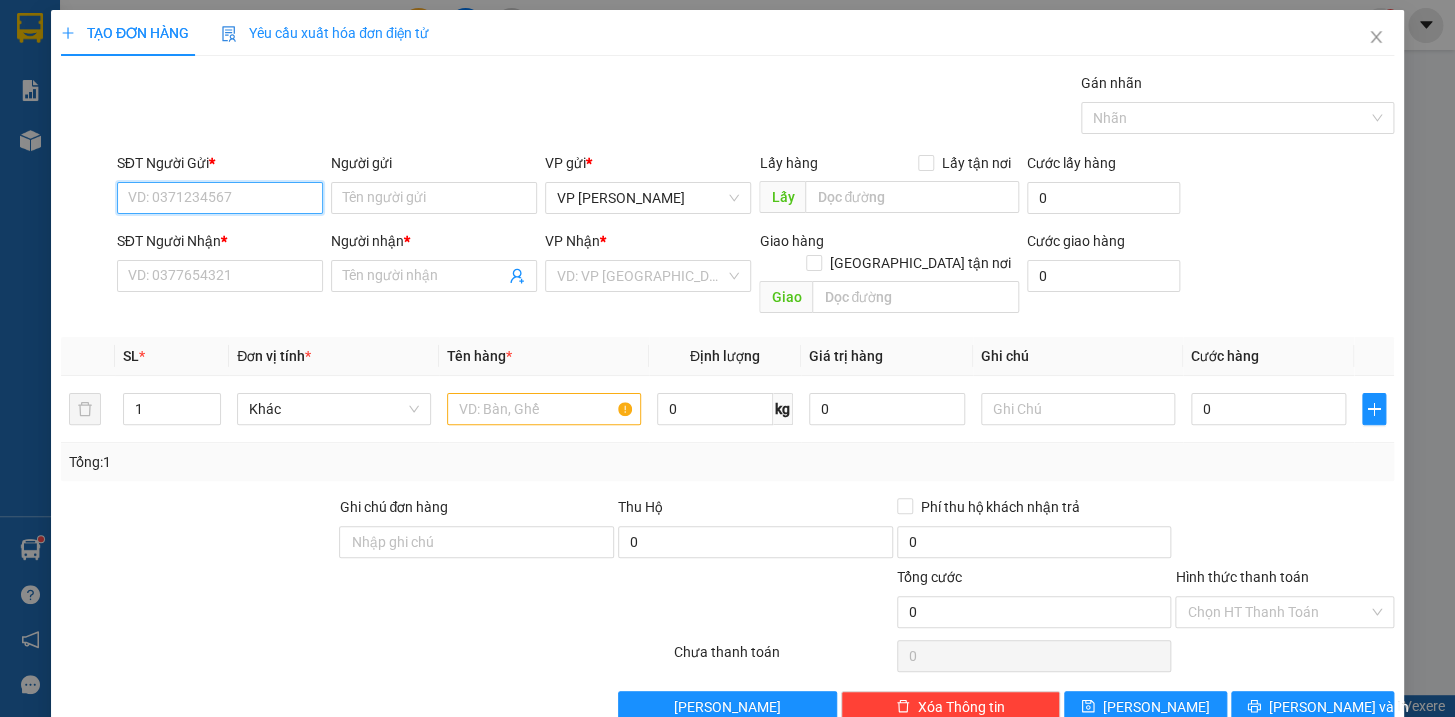 click on "SĐT Người Gửi  *" at bounding box center (220, 198) 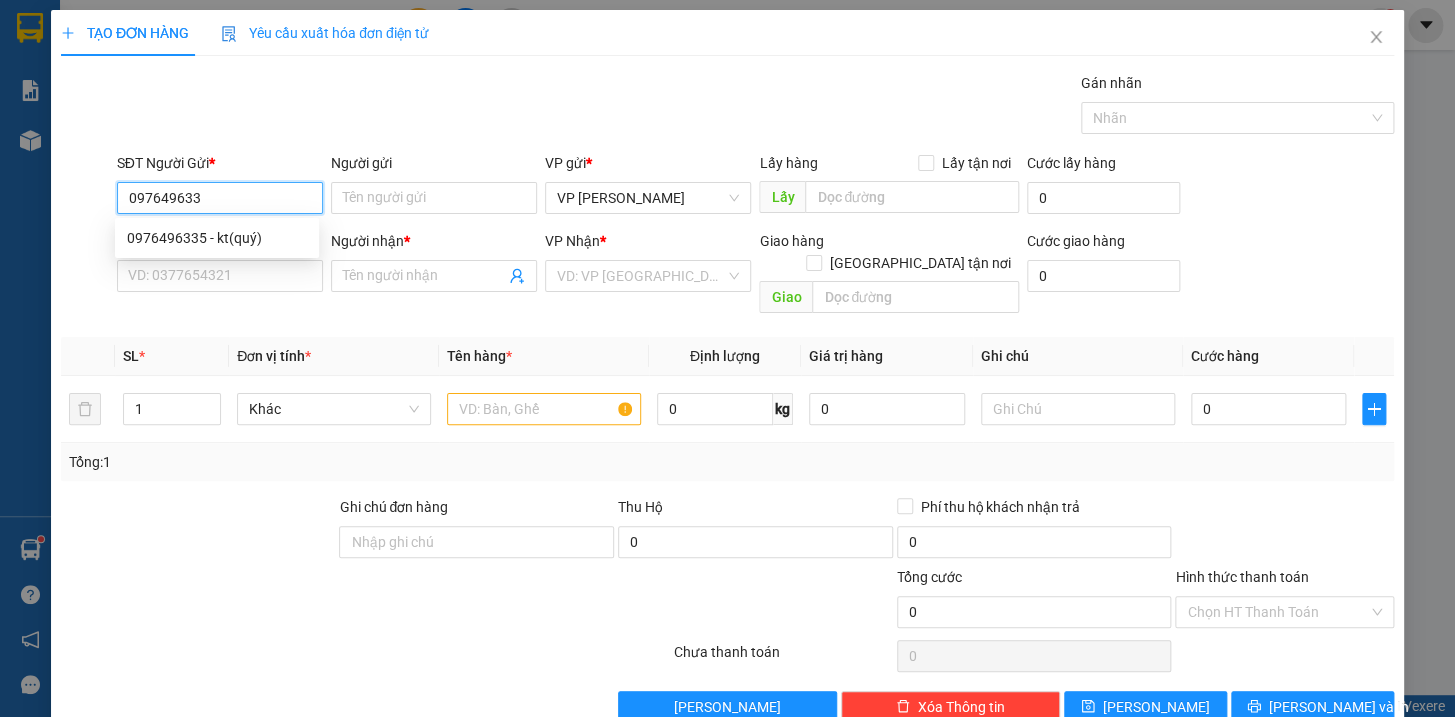 type on "0976496335" 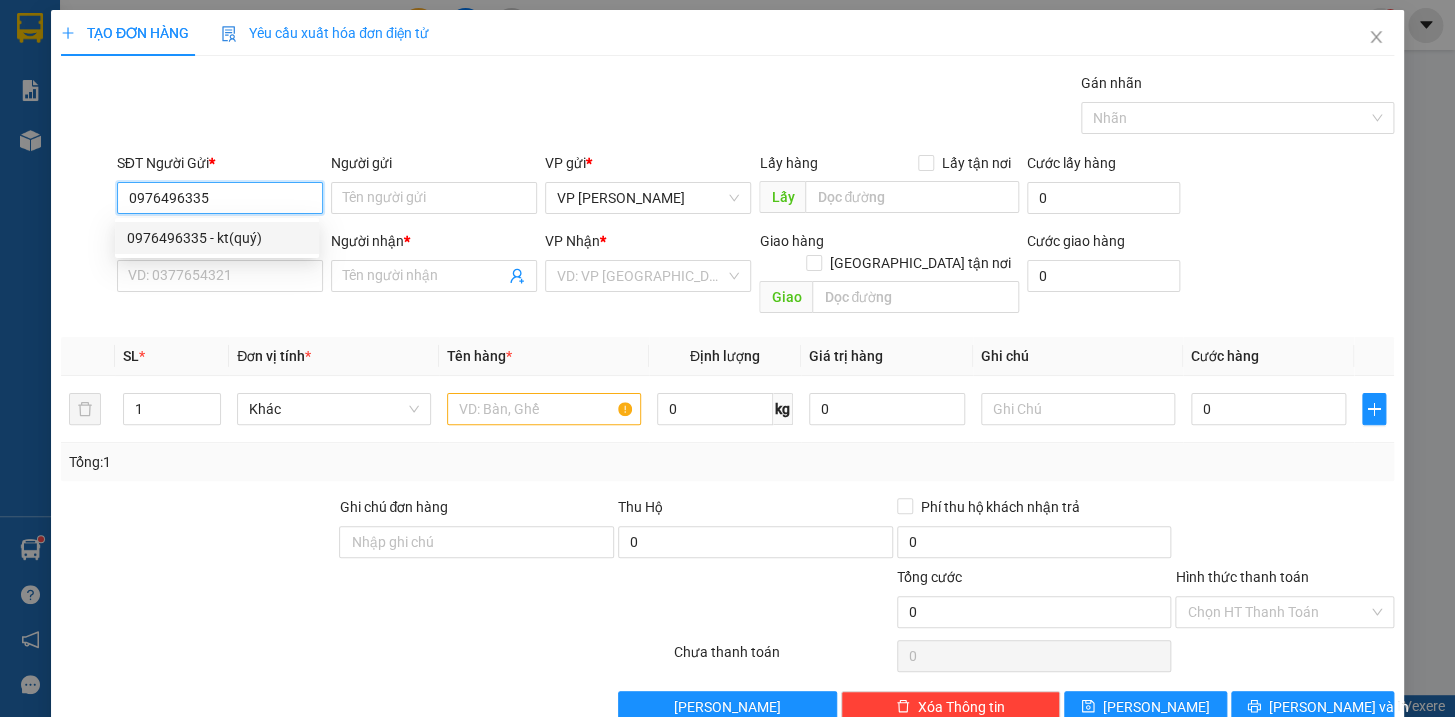 click on "0976496335 - kt(quý)" at bounding box center [217, 238] 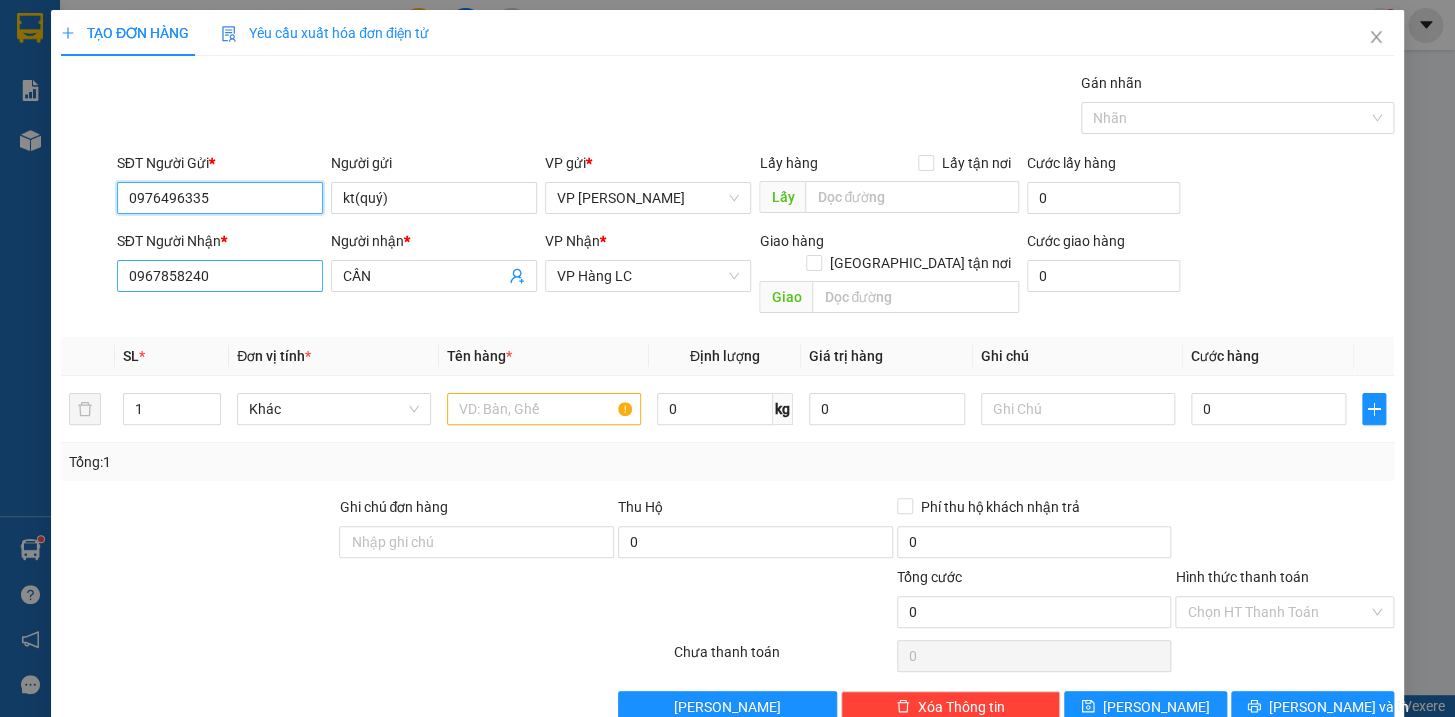 type on "0976496335" 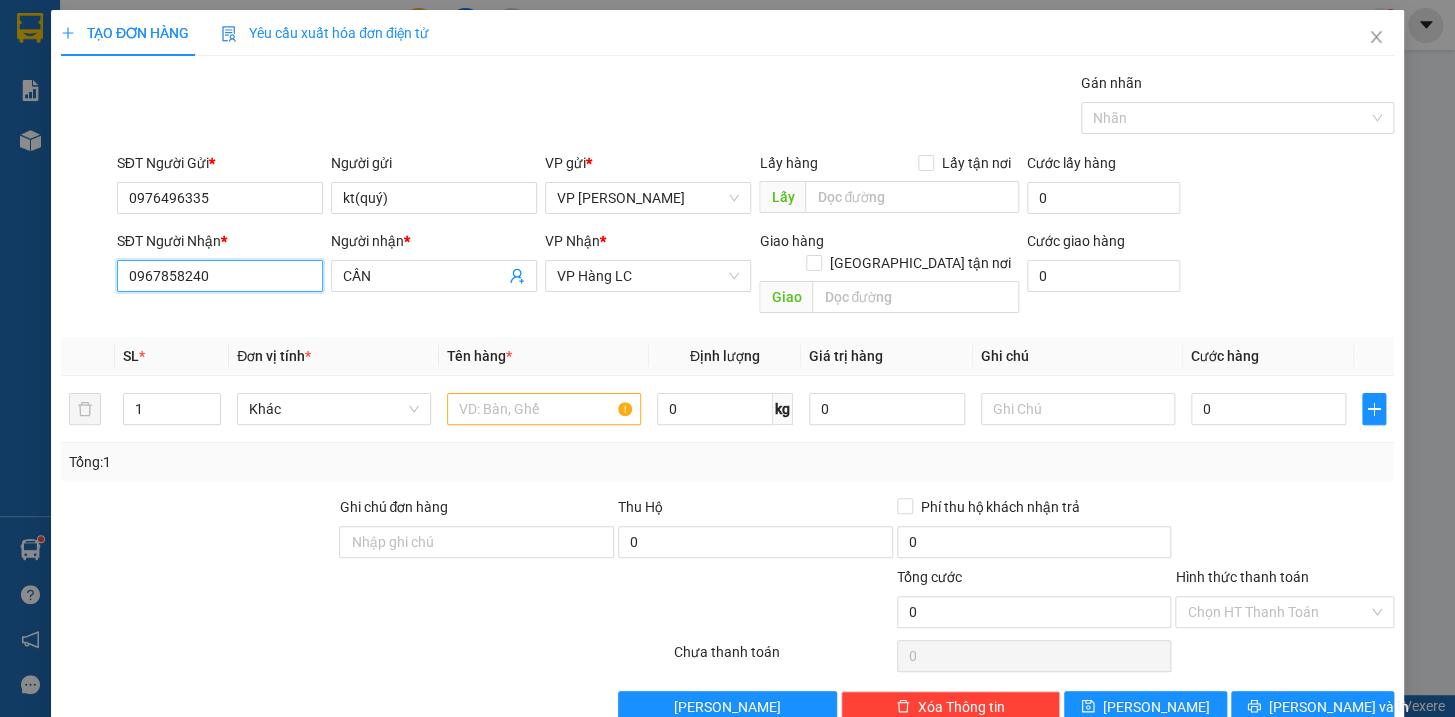 click on "0967858240" at bounding box center [220, 276] 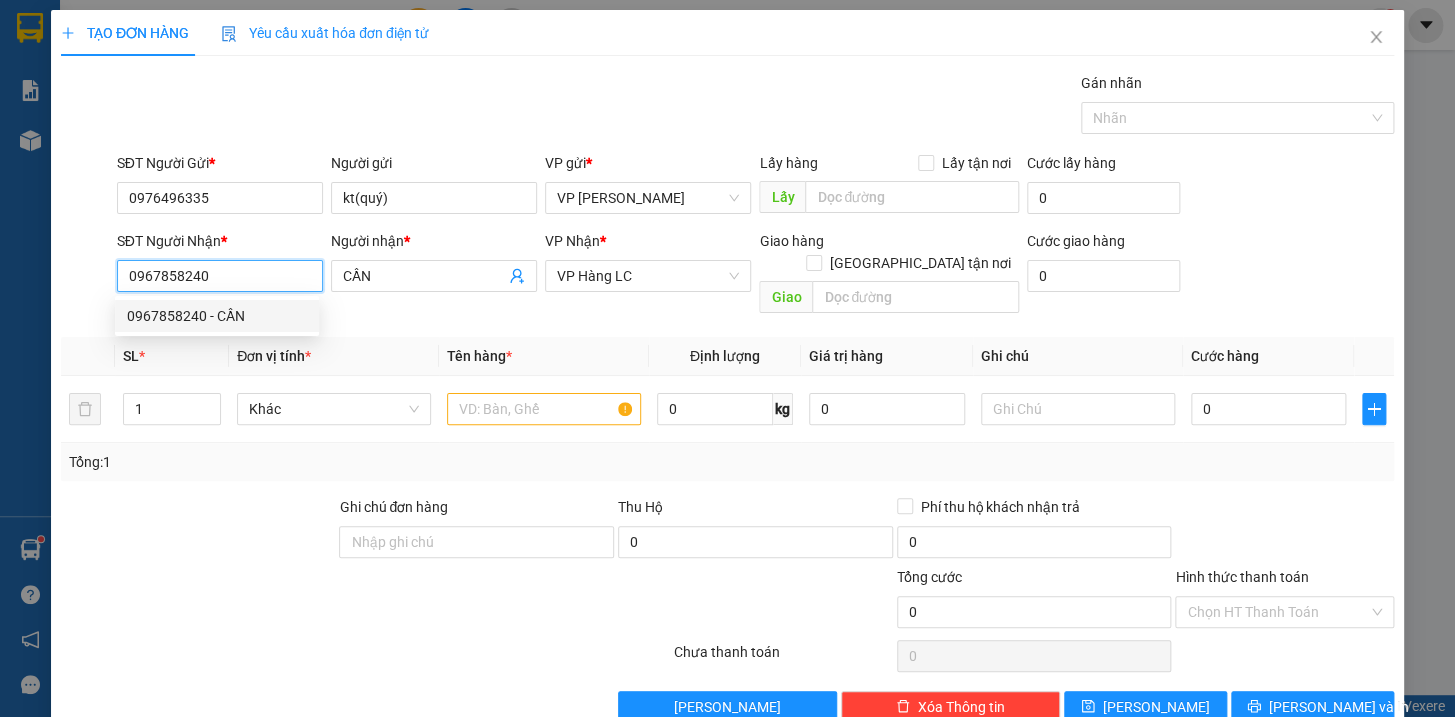 drag, startPoint x: 267, startPoint y: 285, endPoint x: 0, endPoint y: 261, distance: 268.07648 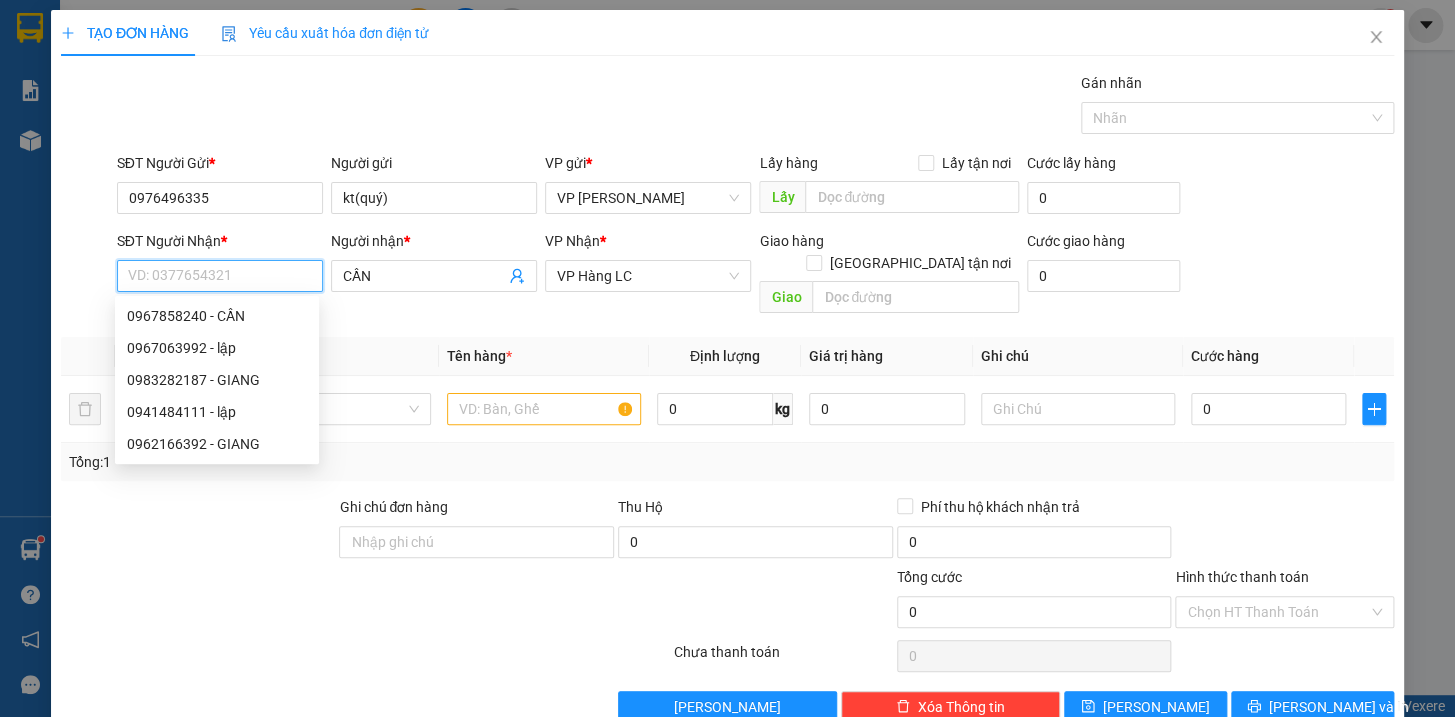 click on "SĐT Người Nhận  *" at bounding box center [220, 276] 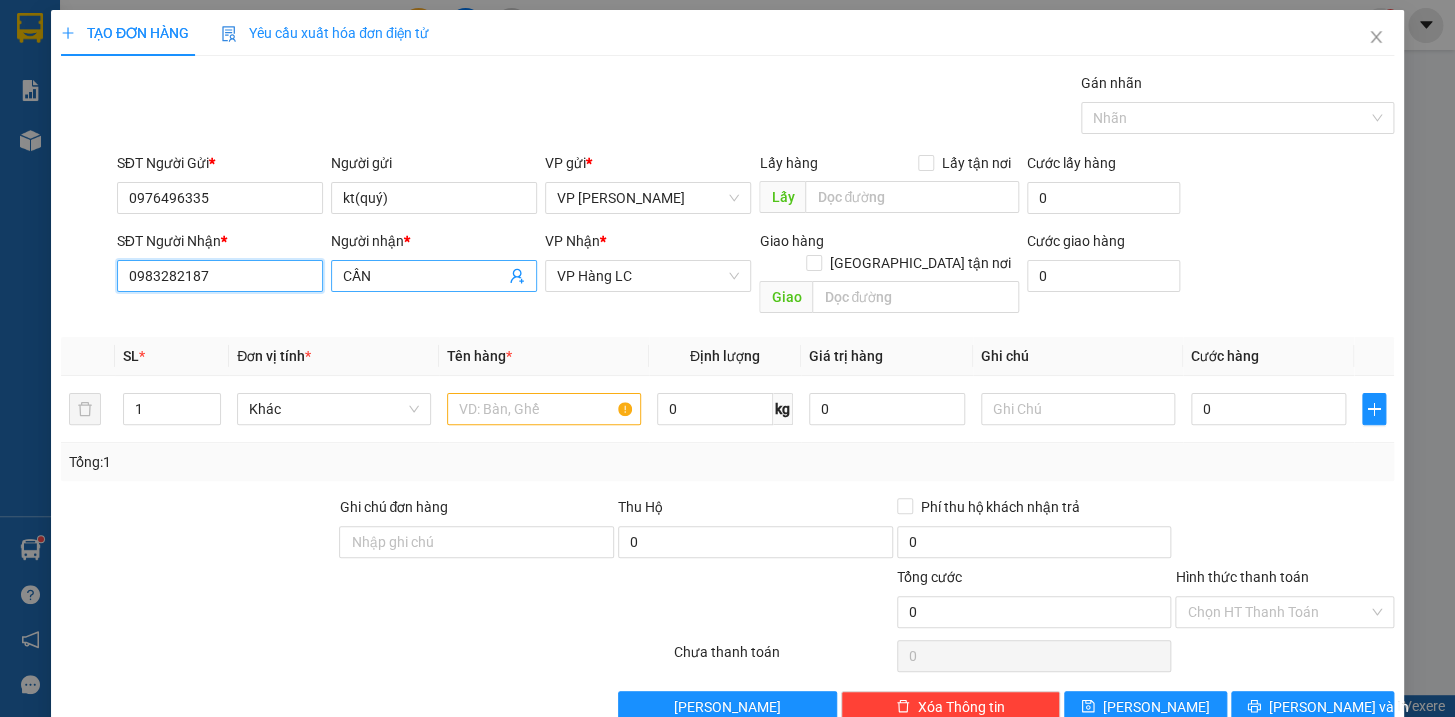 type on "0983282187" 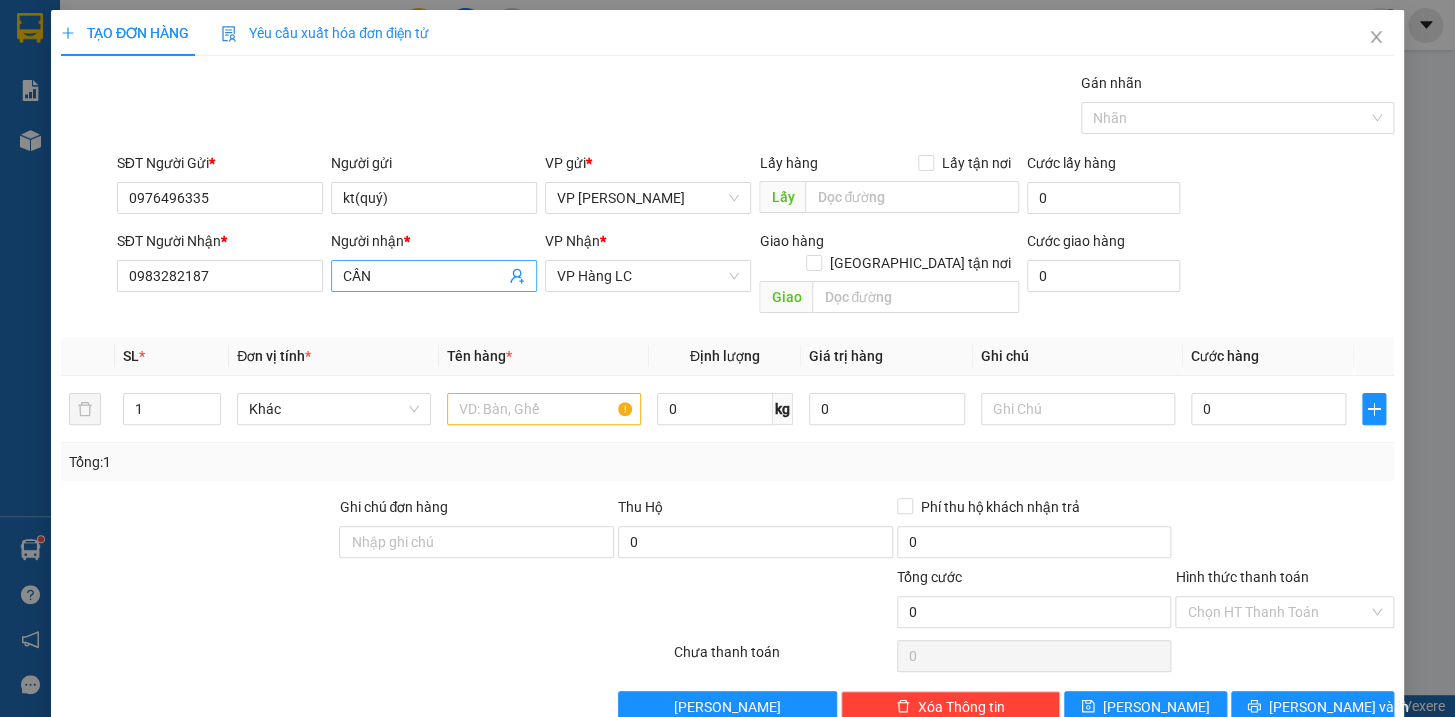 click on "CẦN" at bounding box center (424, 276) 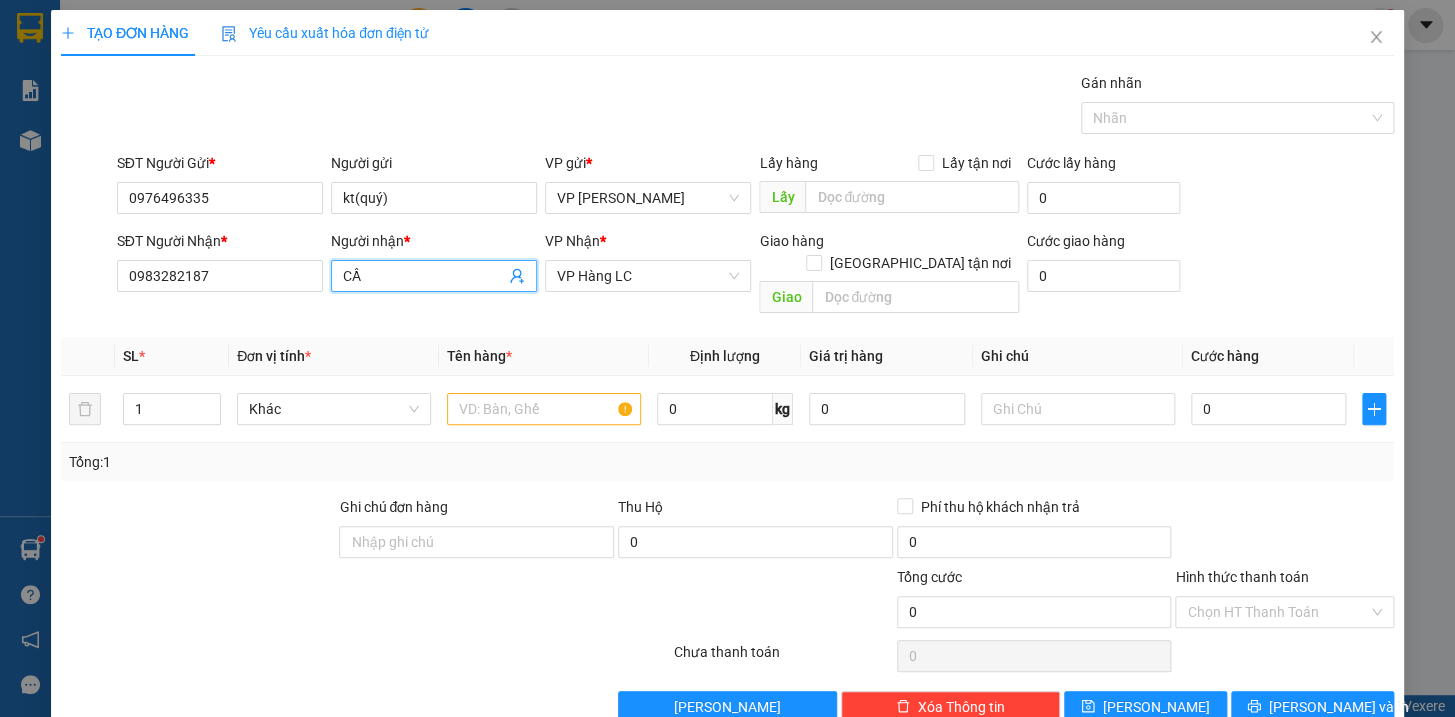 type on "C" 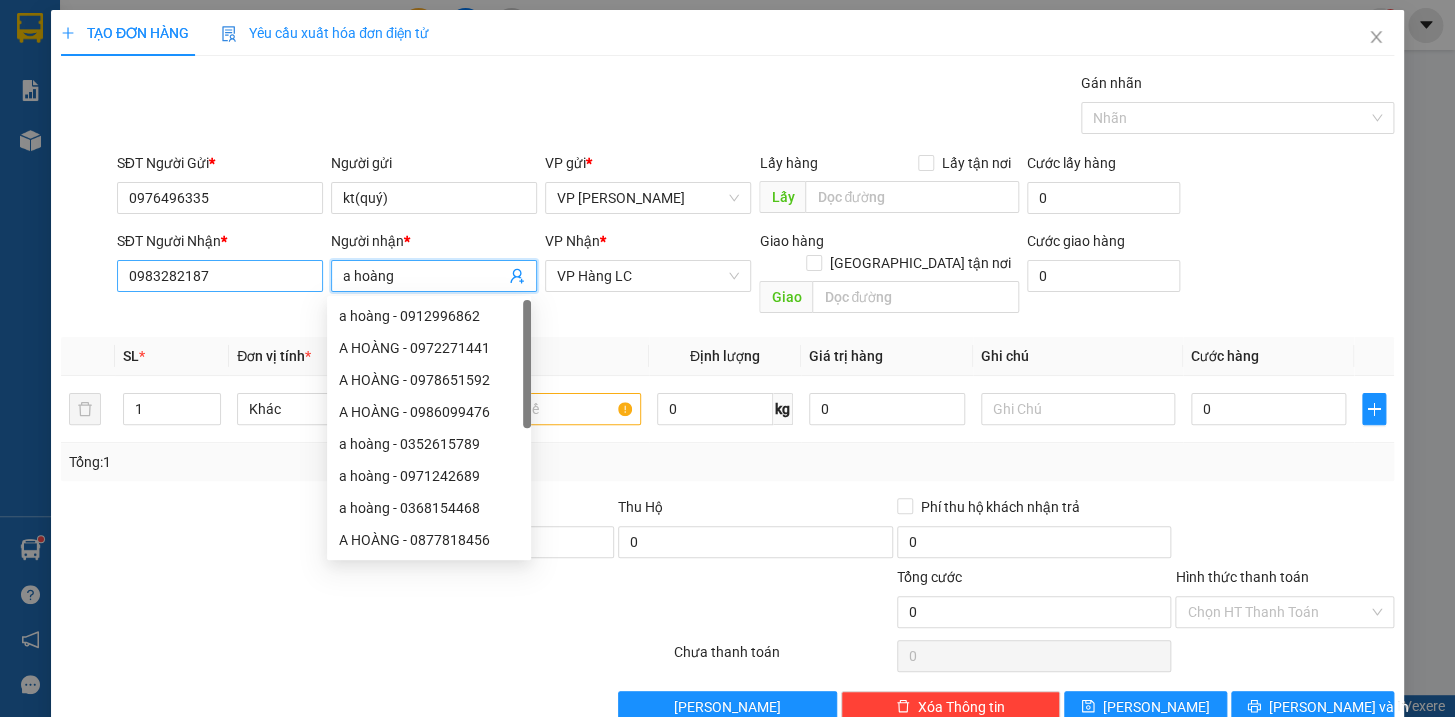 type on "a hoàng" 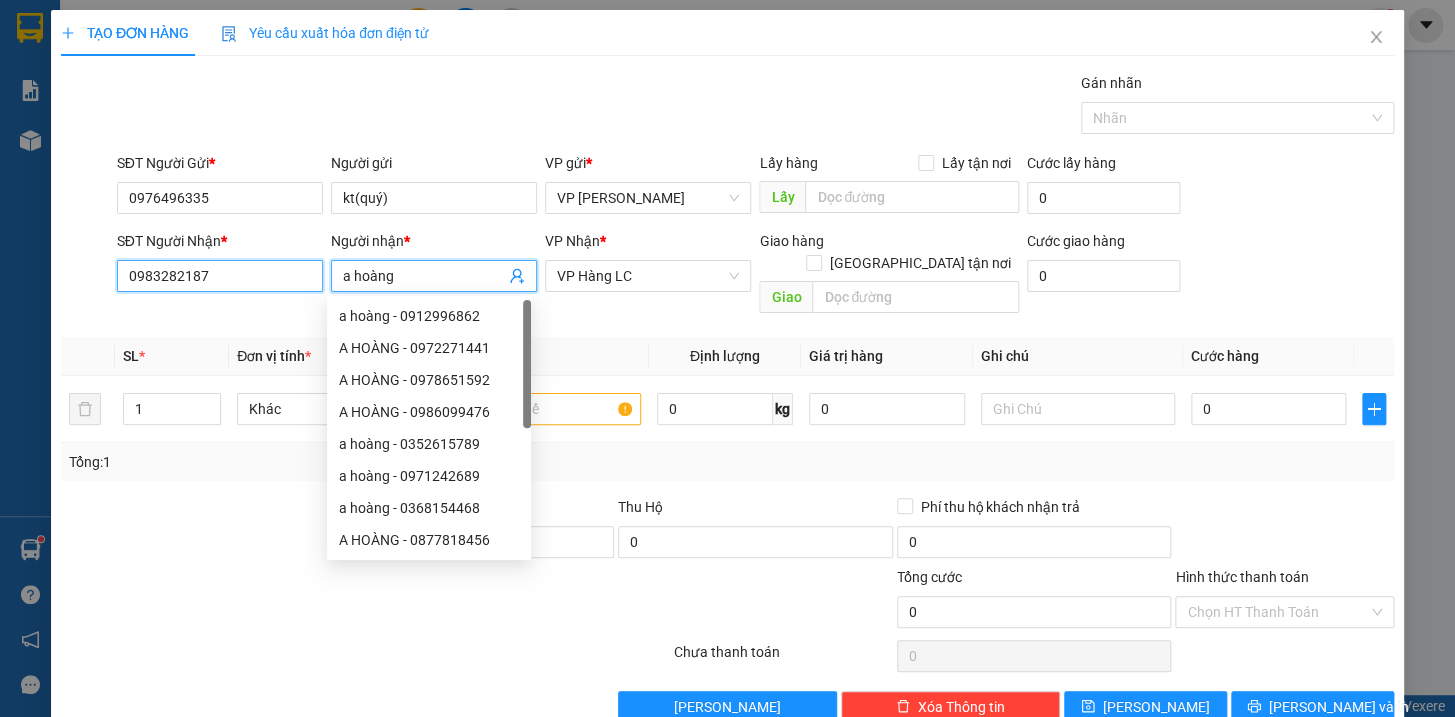 click on "0983282187" at bounding box center [220, 276] 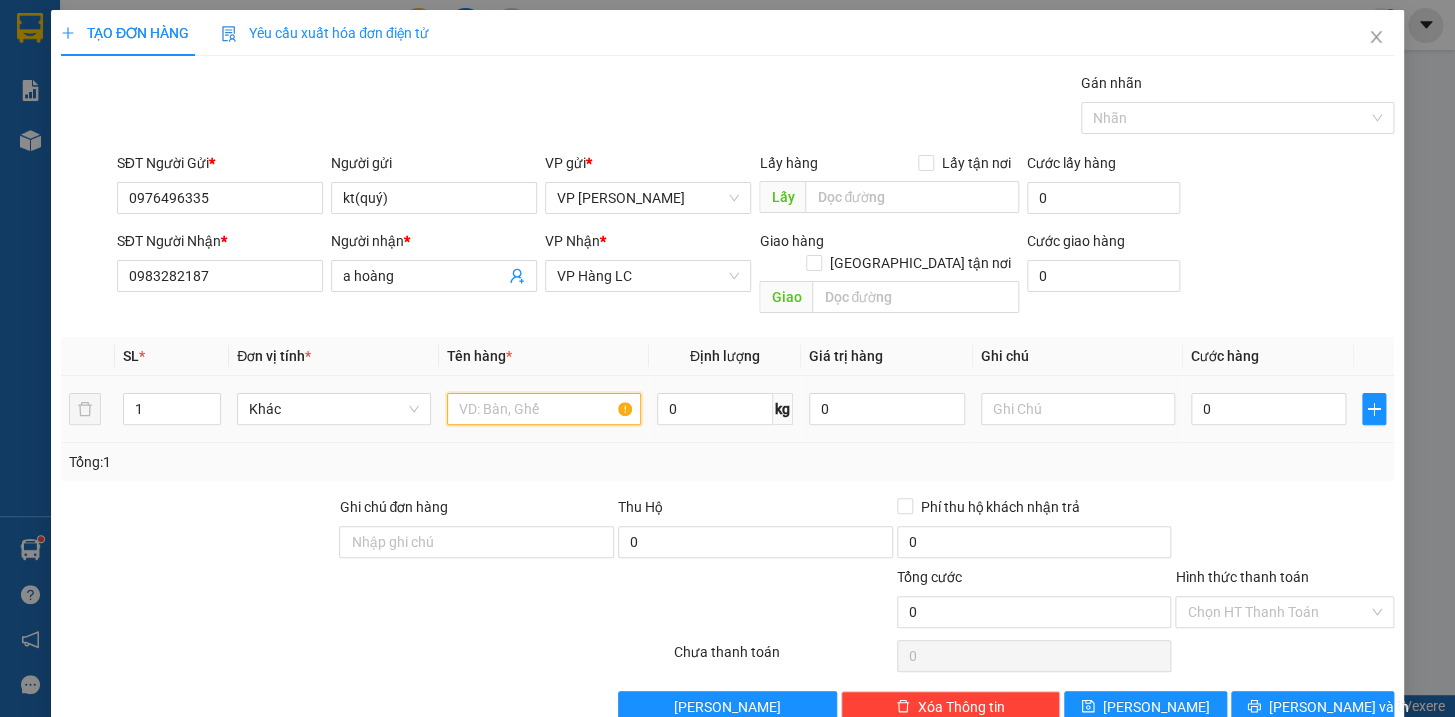 click at bounding box center [544, 409] 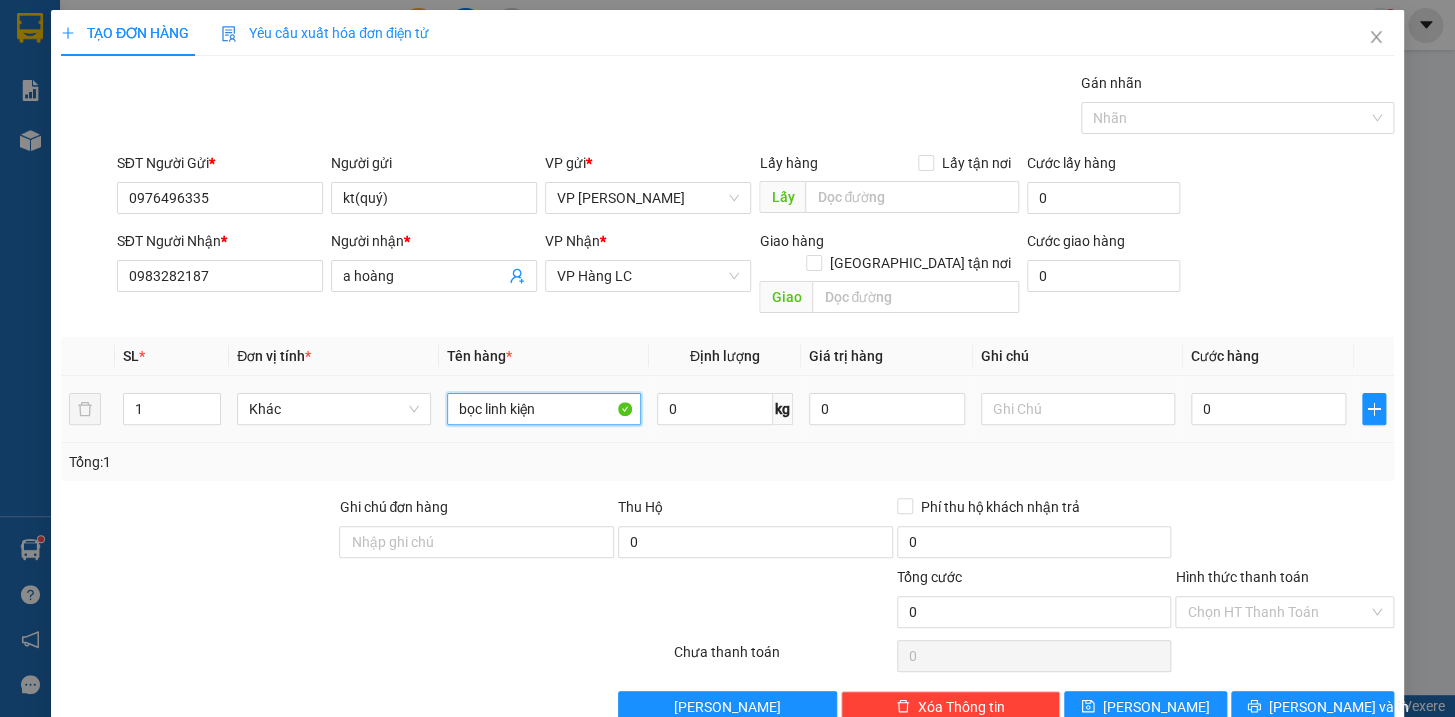 type on "bọc linh kiện" 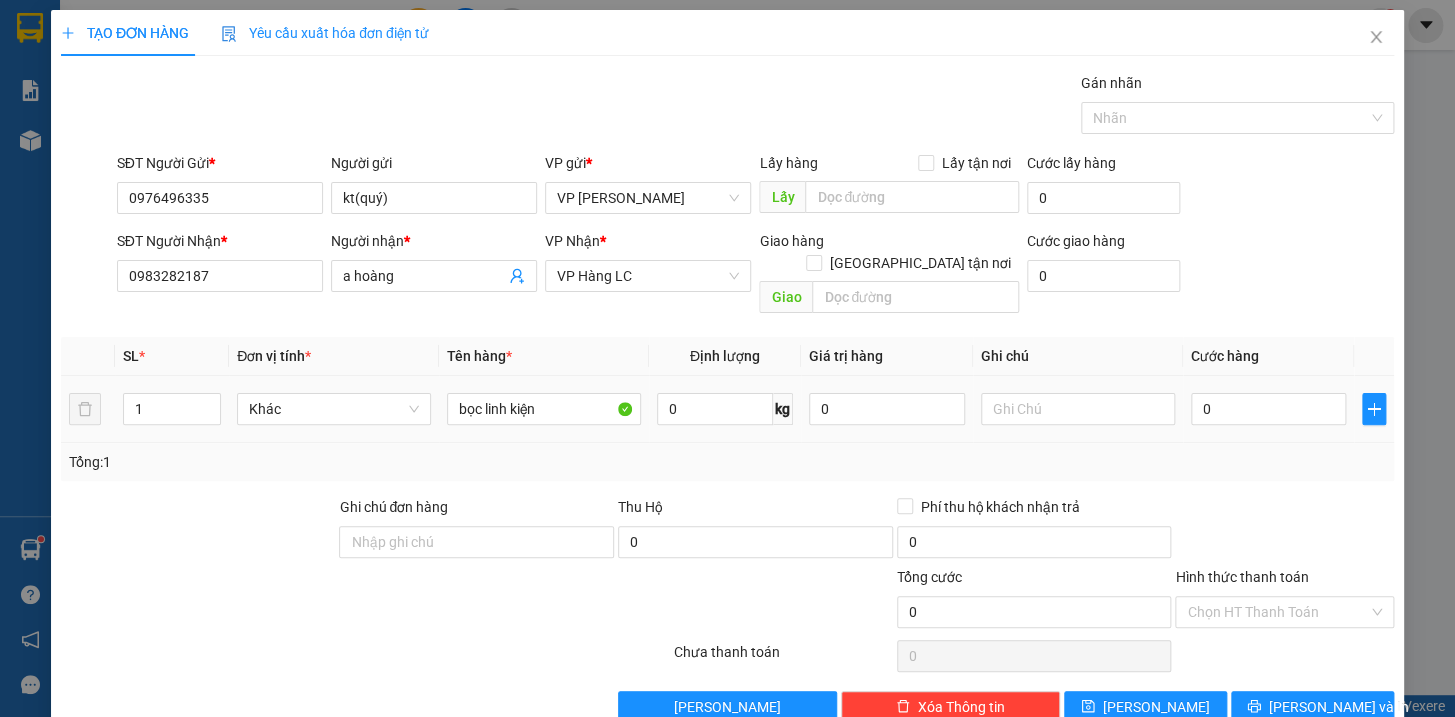 click on "0" at bounding box center [1269, 409] 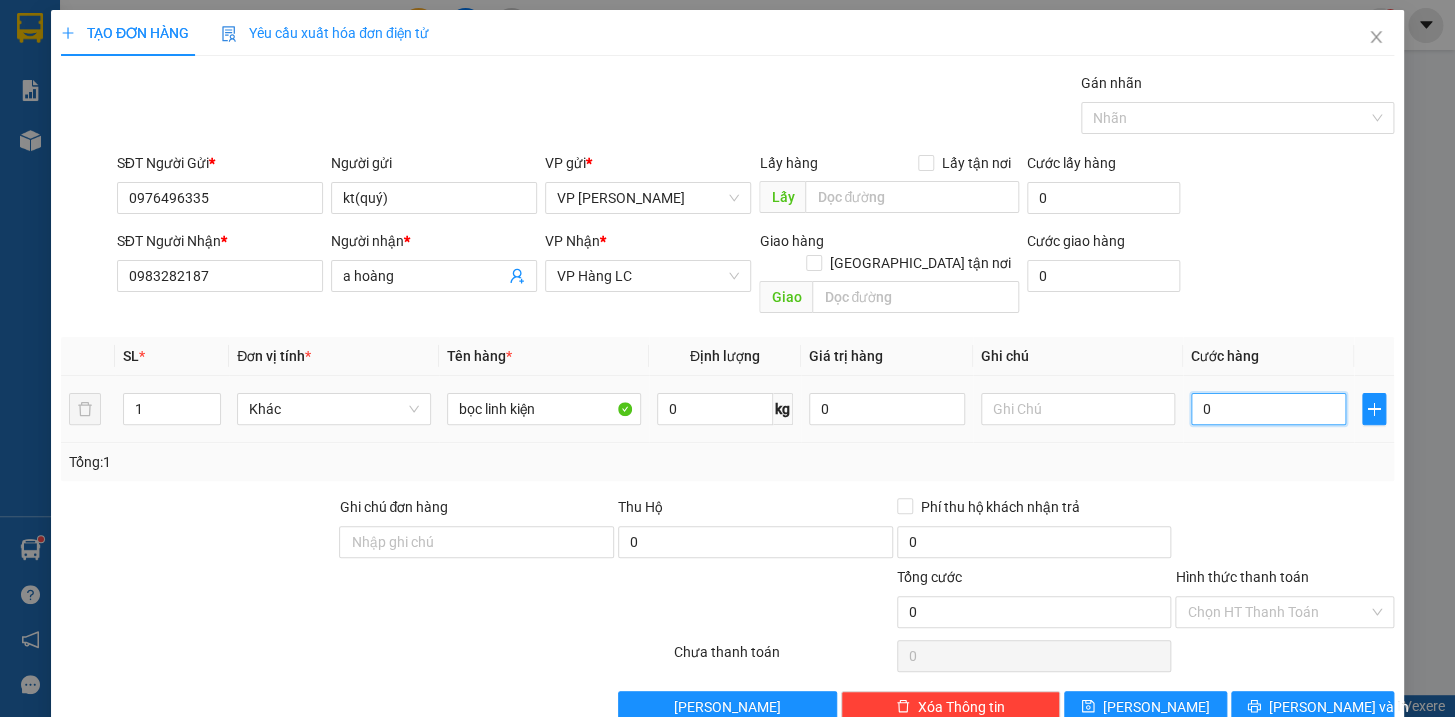 click on "0" at bounding box center (1269, 409) 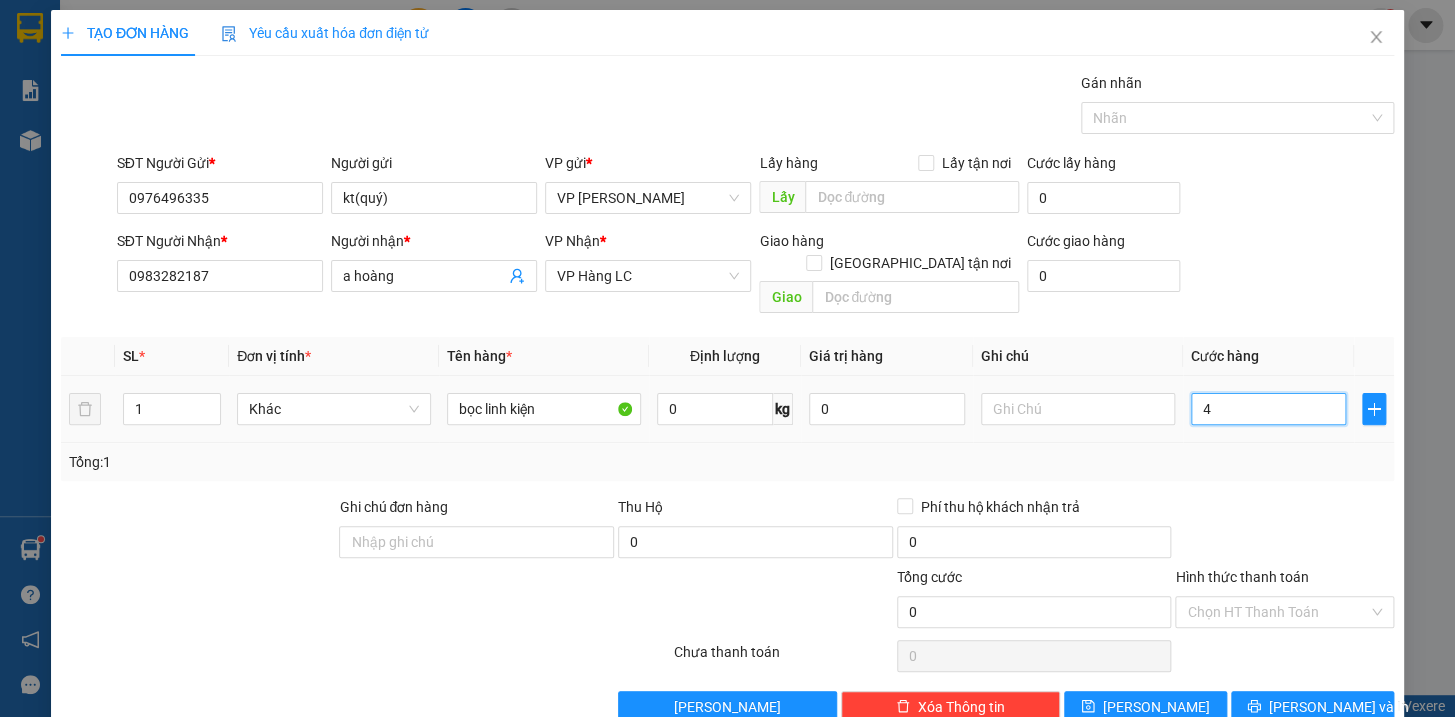 type on "4" 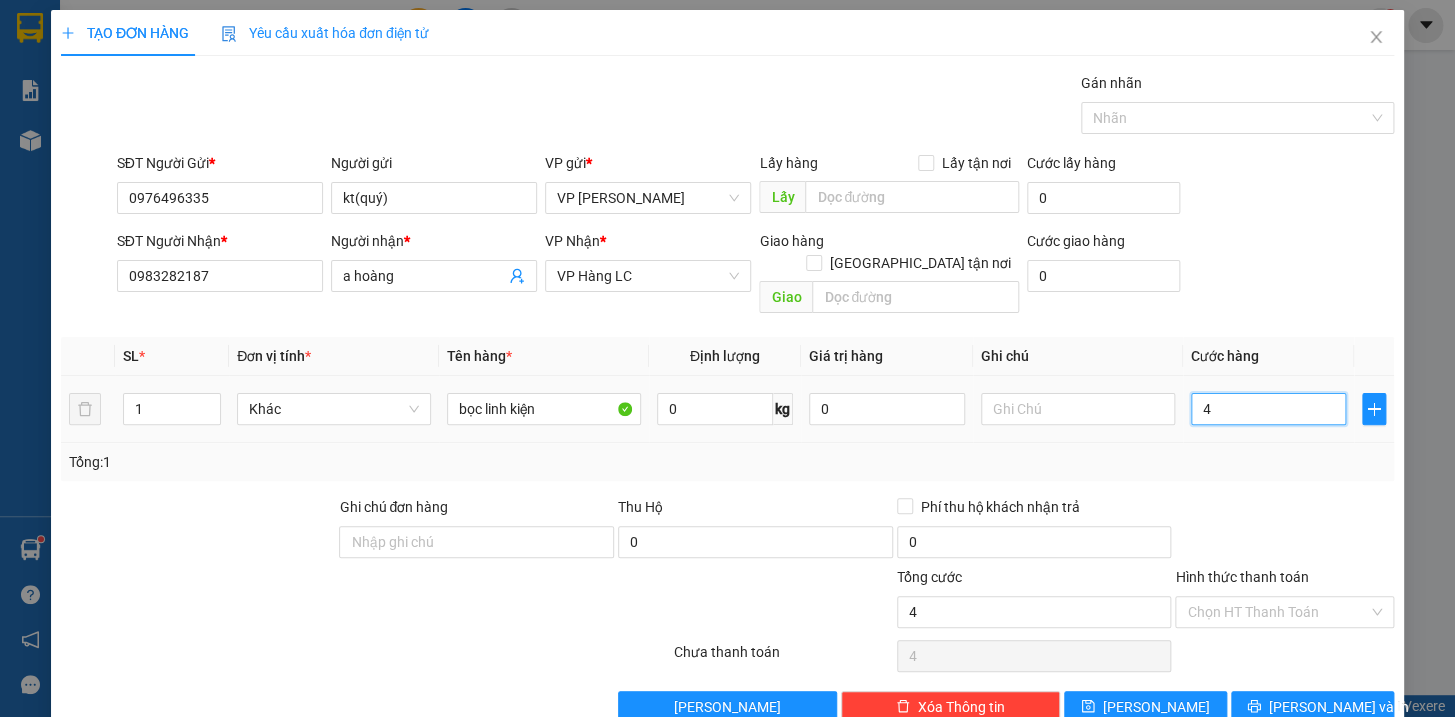 type on "40" 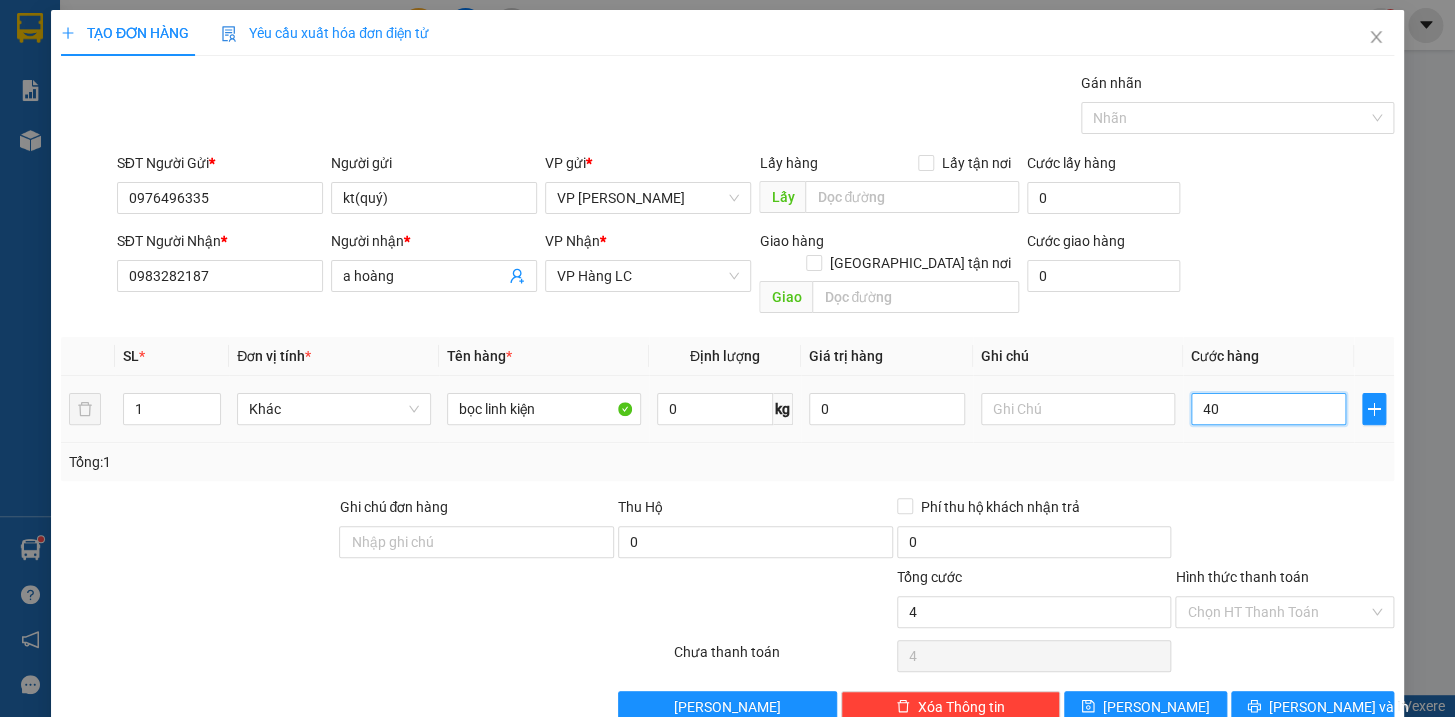 type on "40" 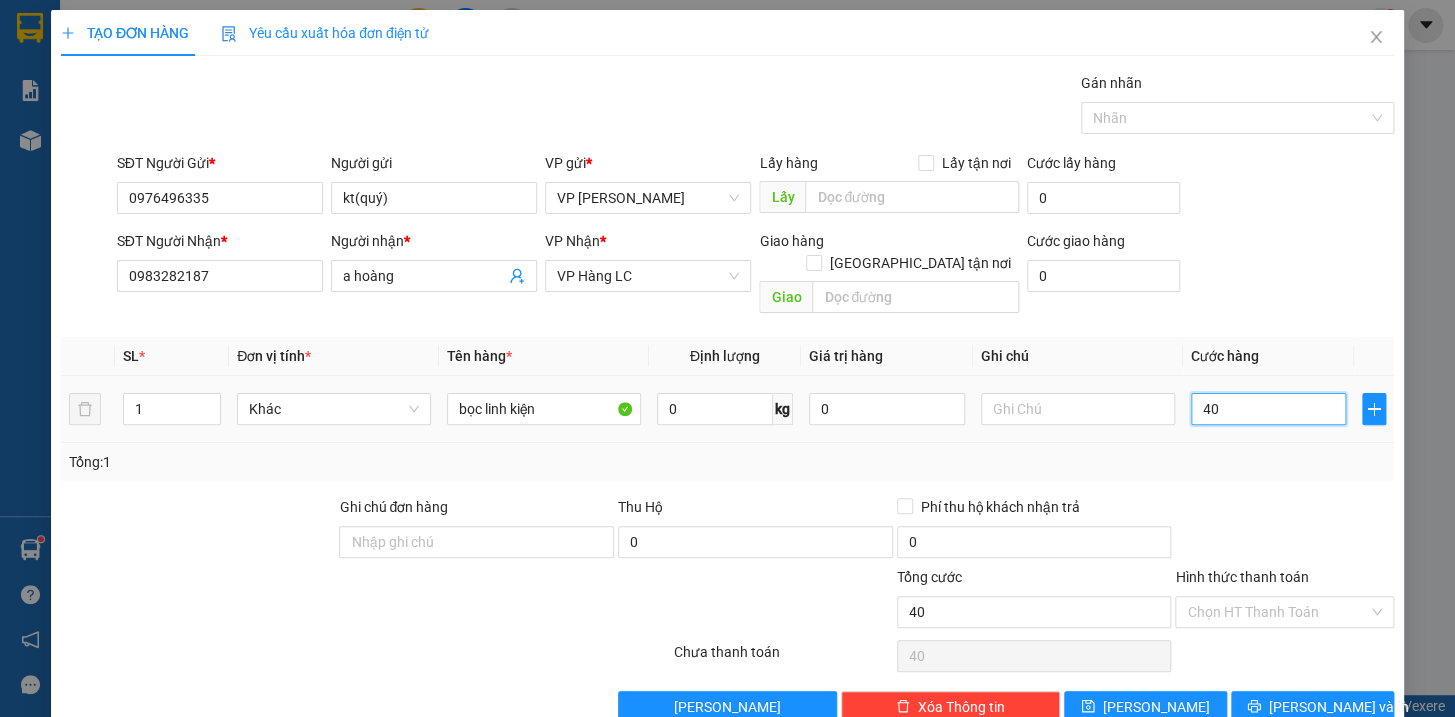 type on "400" 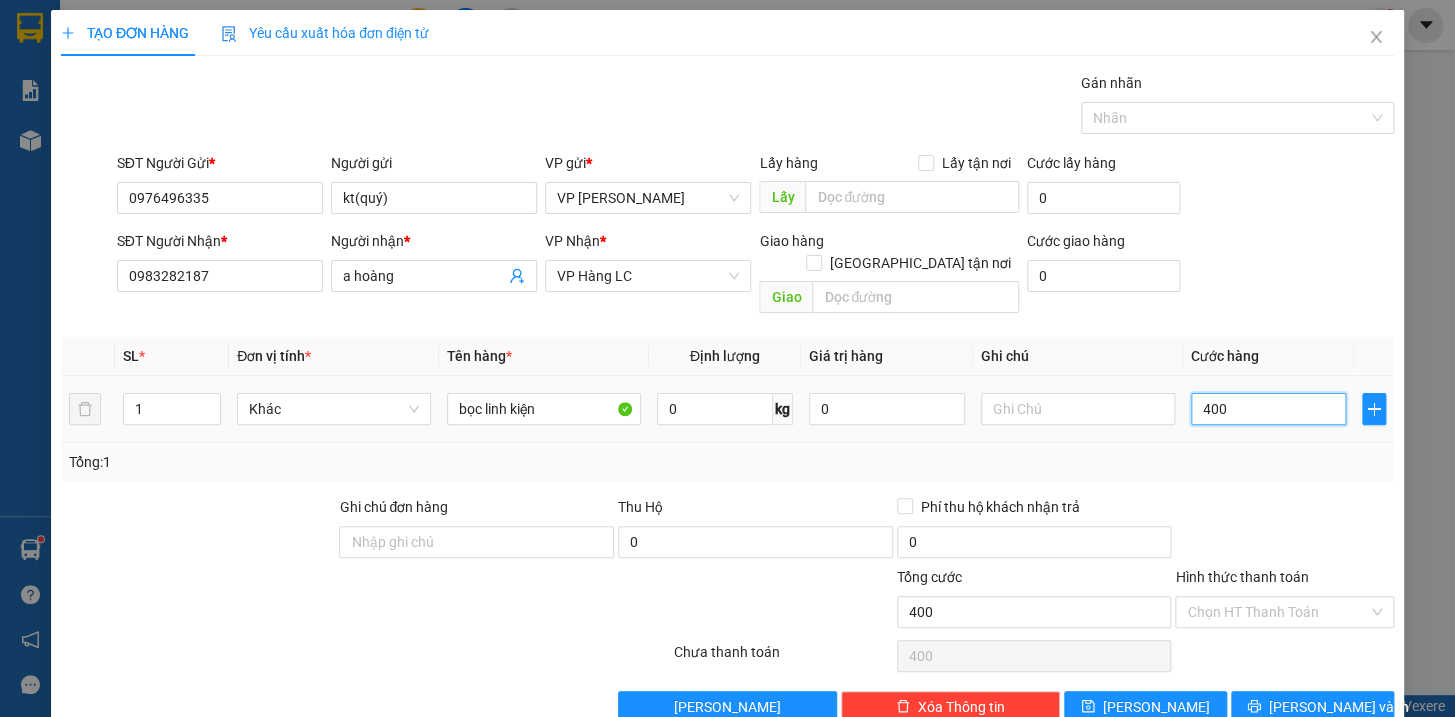 type on "4.000" 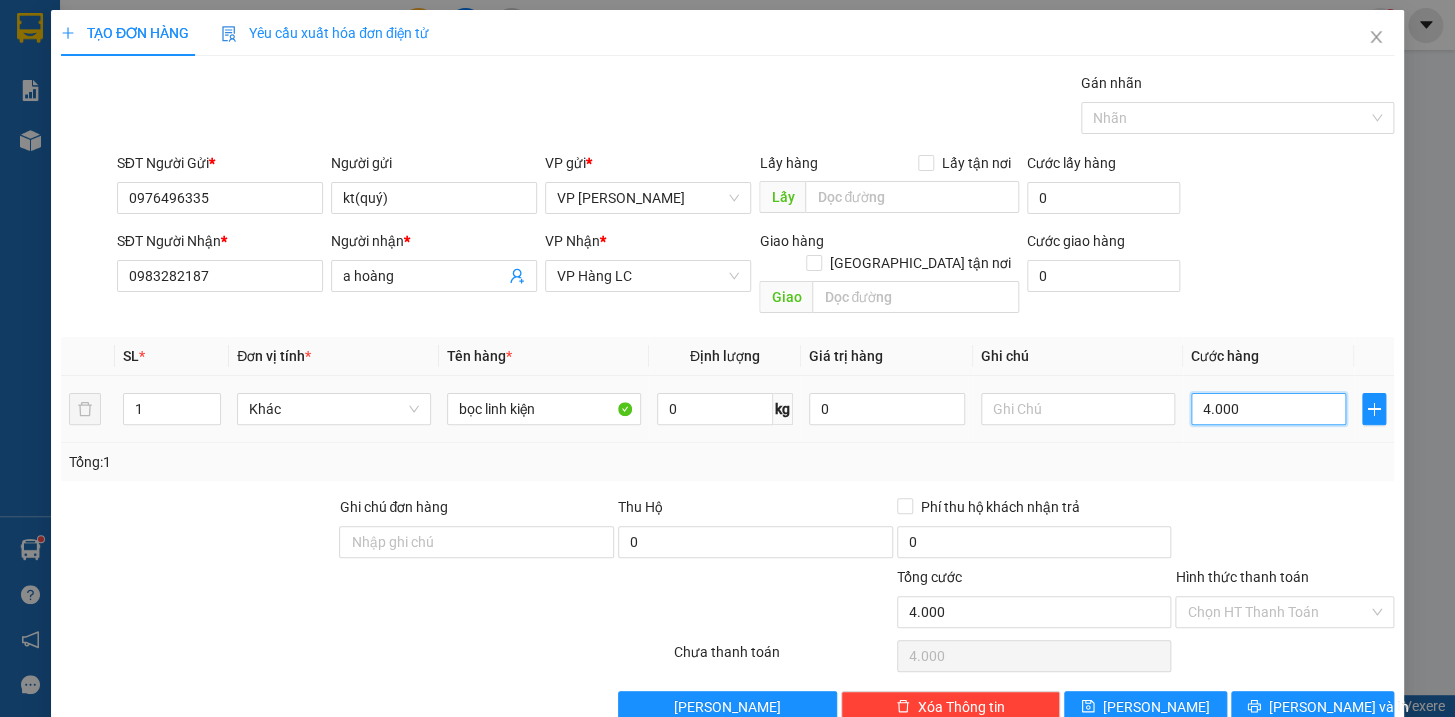 type on "40.000" 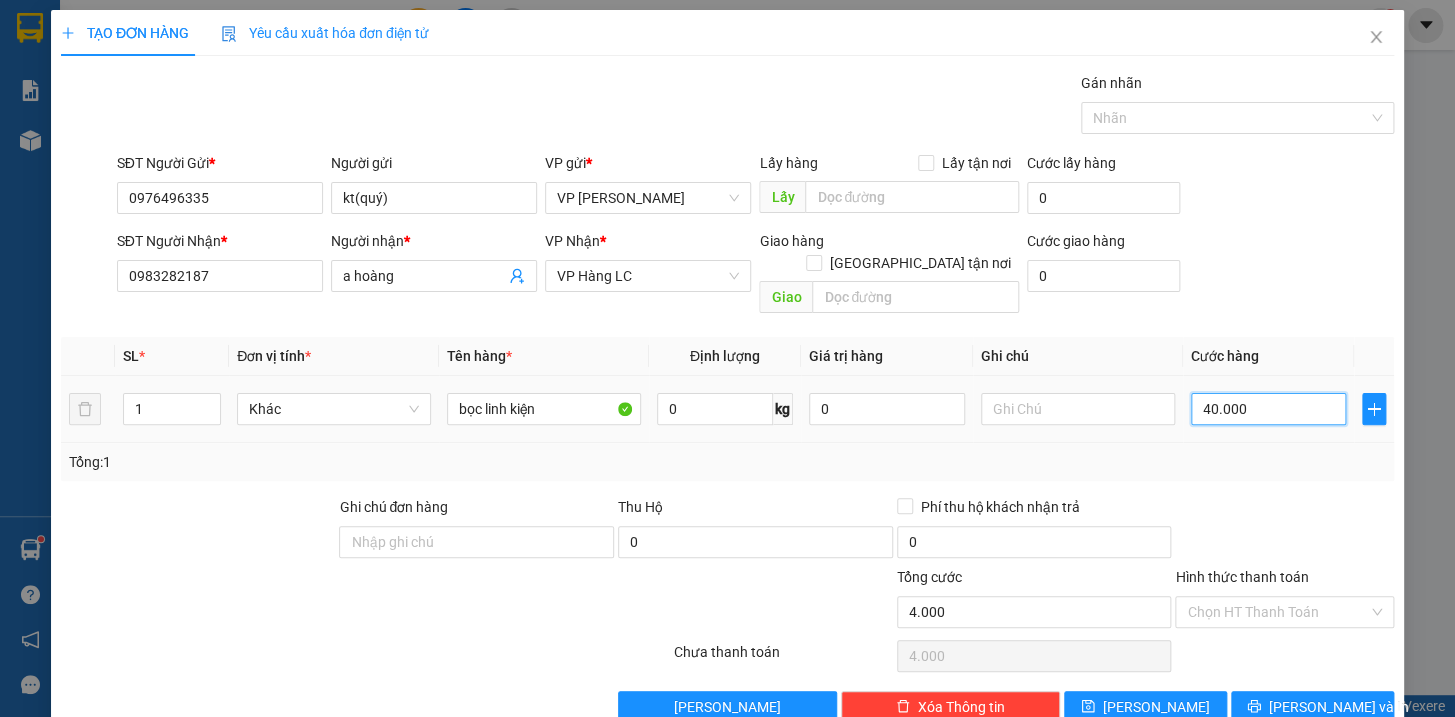 type on "40.000" 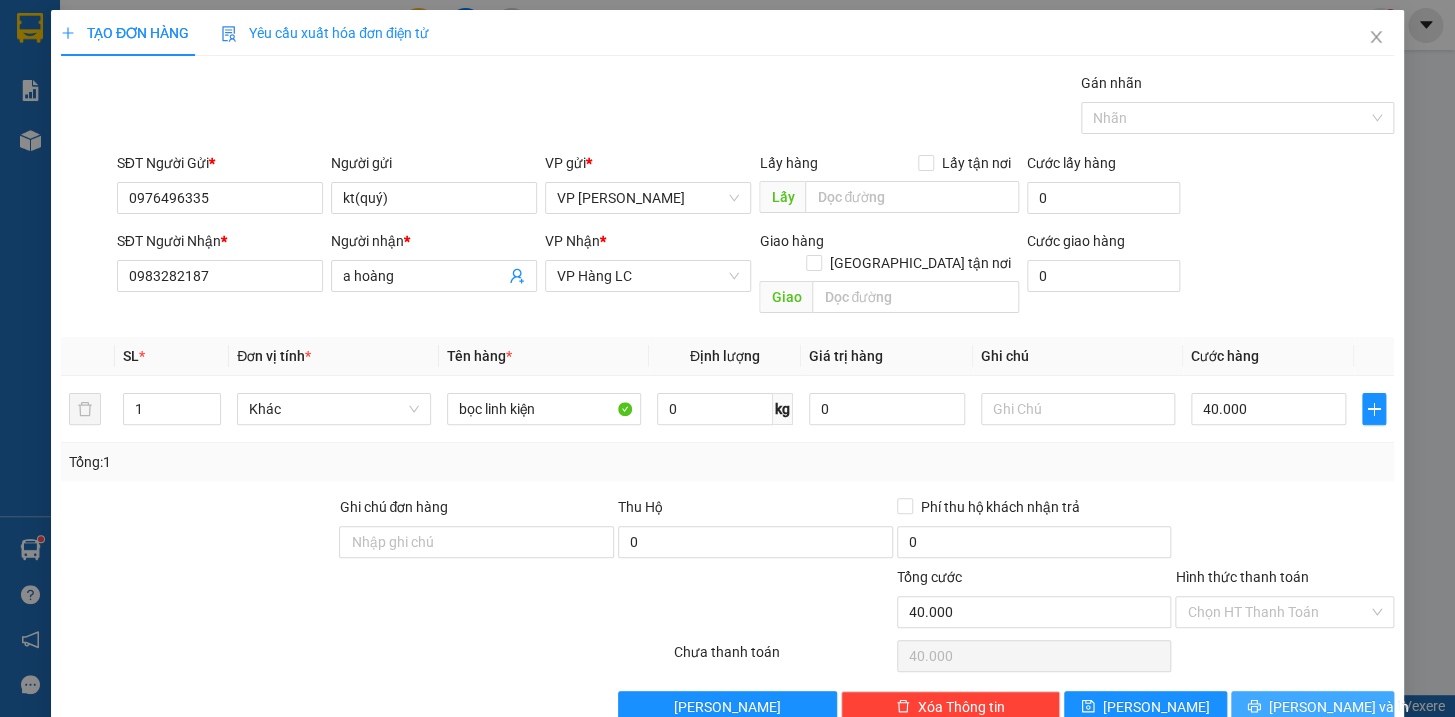 click on "[PERSON_NAME] và In" at bounding box center [1312, 707] 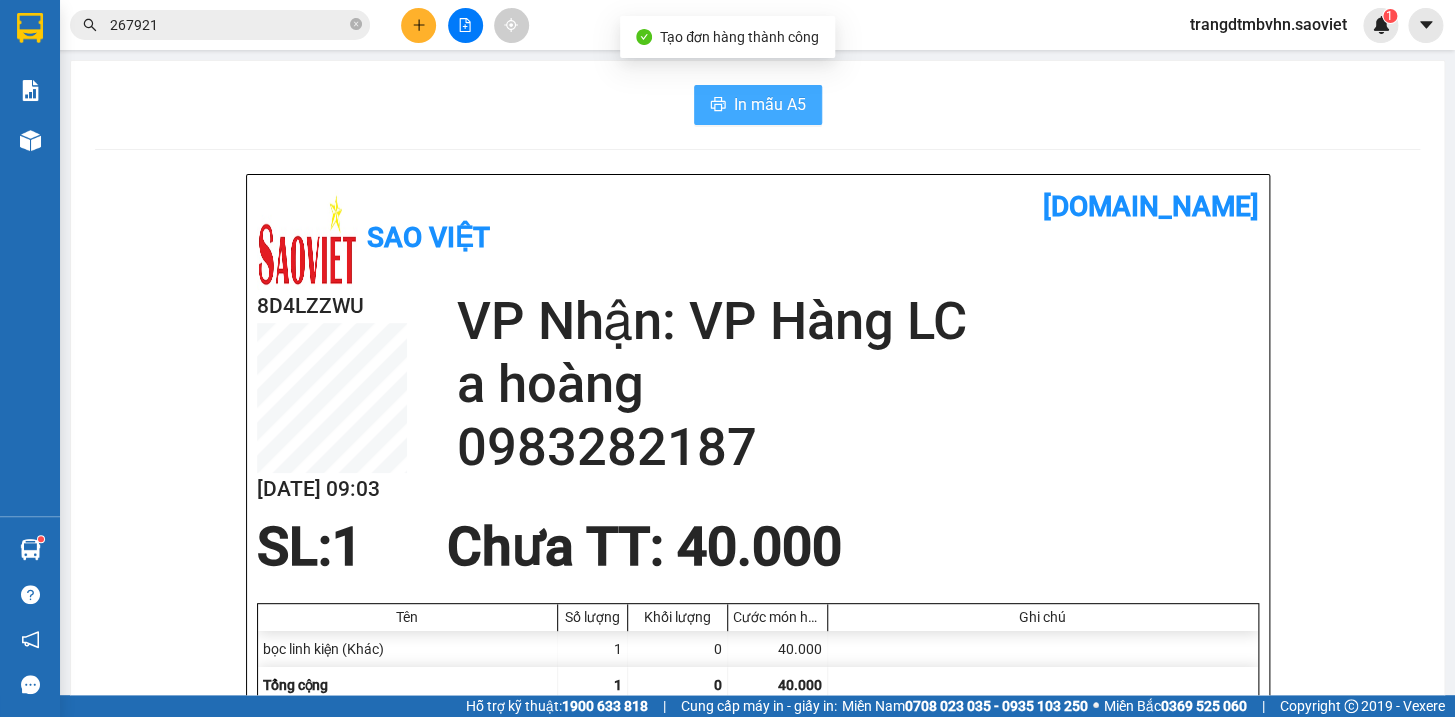 click on "In mẫu A5" at bounding box center [770, 104] 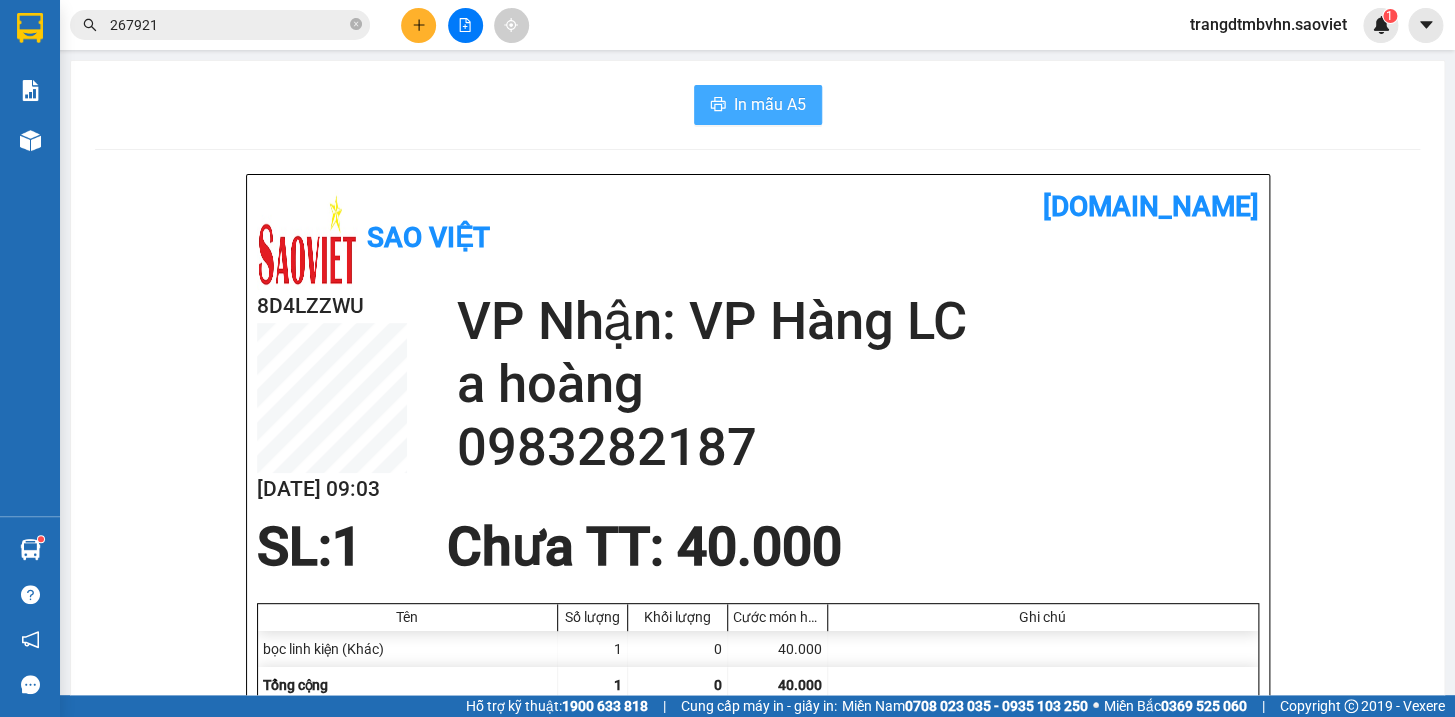 click on "In mẫu A5" at bounding box center (758, 105) 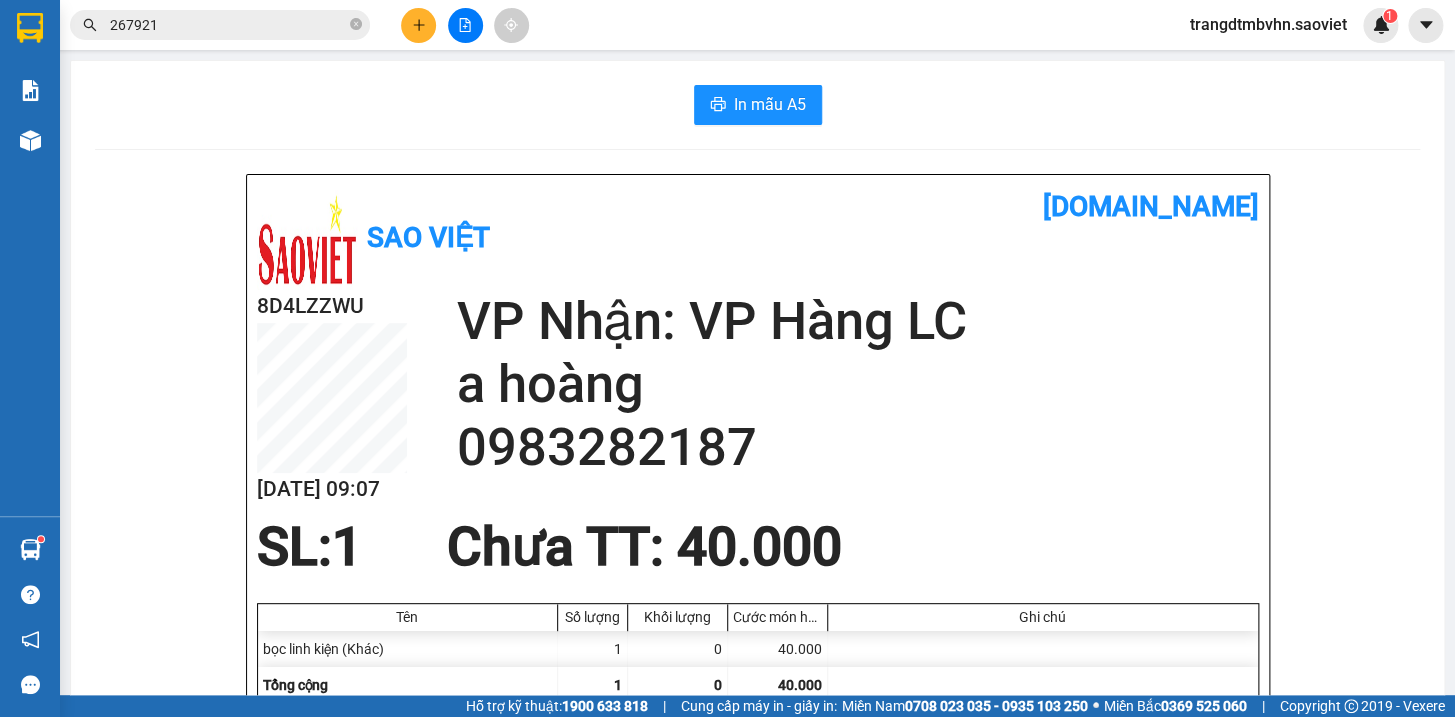 drag, startPoint x: 929, startPoint y: 642, endPoint x: 1358, endPoint y: 277, distance: 563.26373 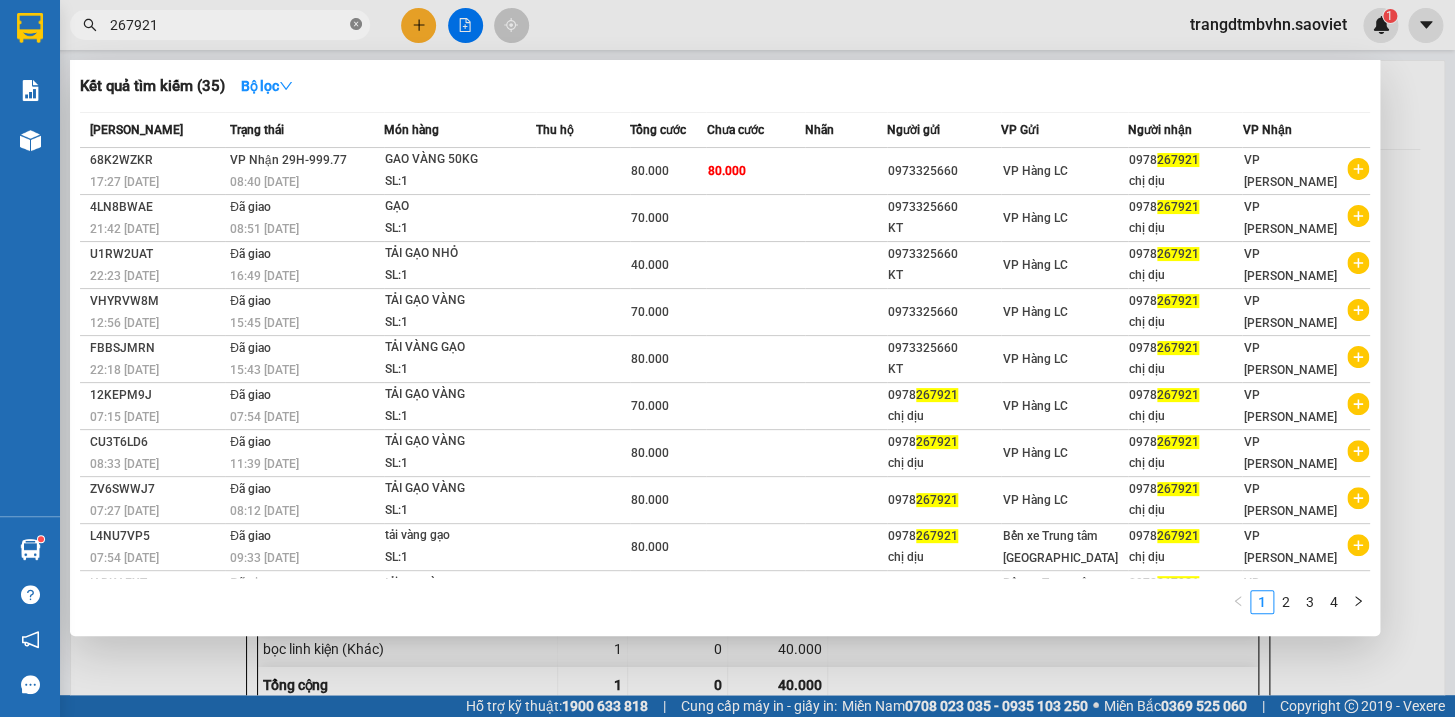 click 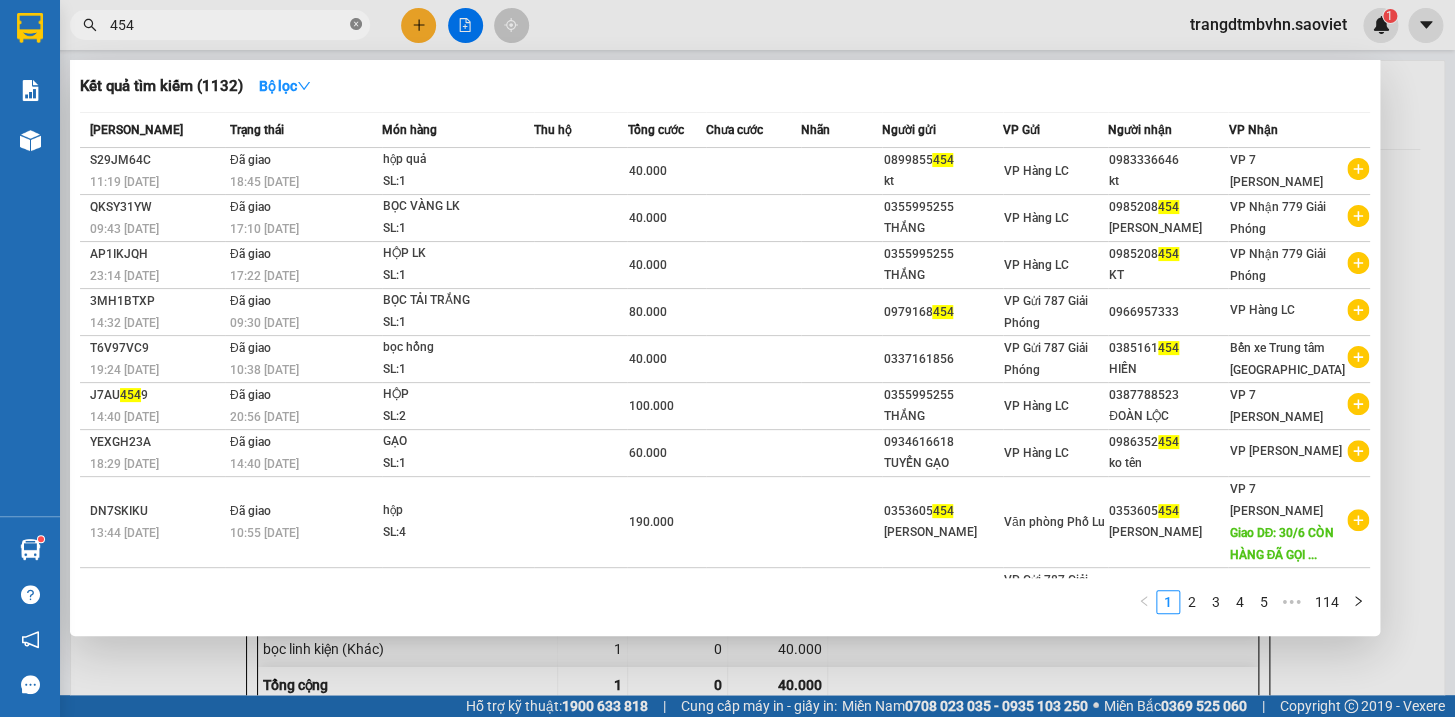 type on "4548" 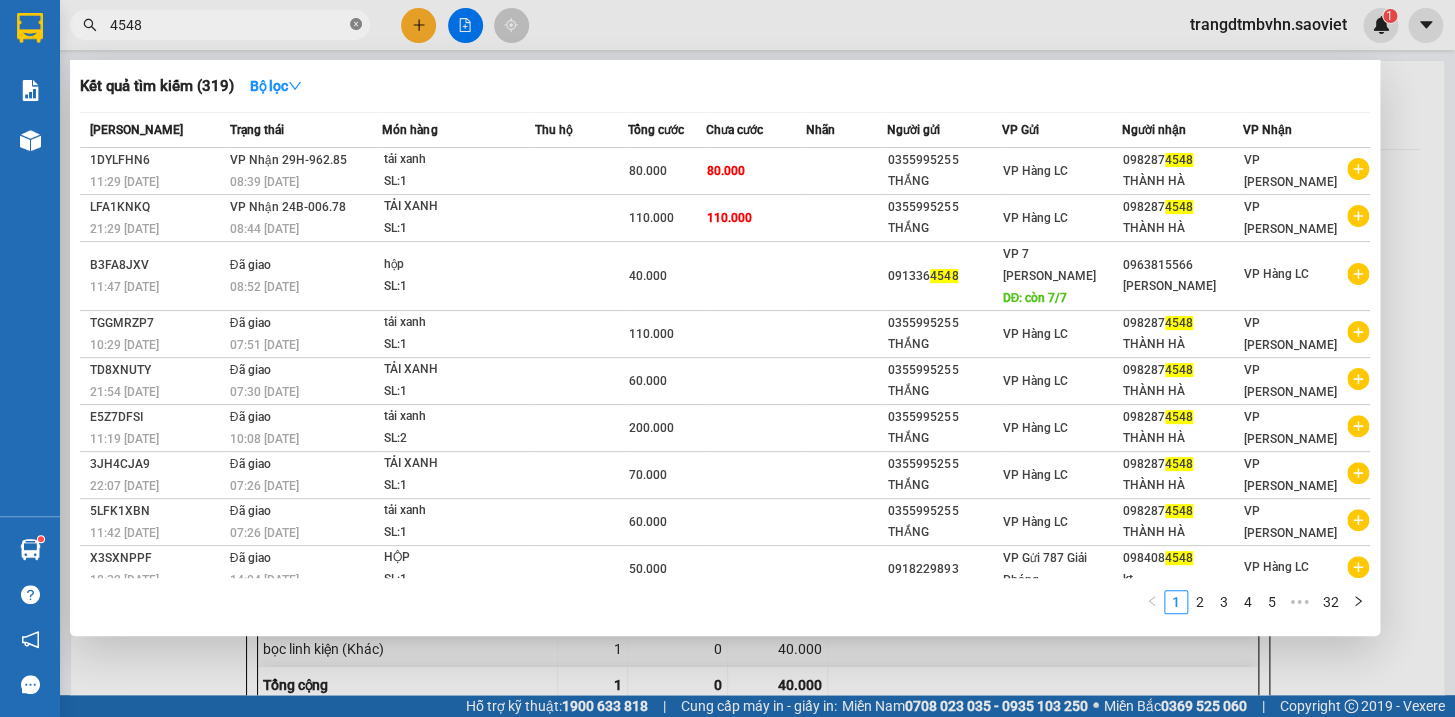 click 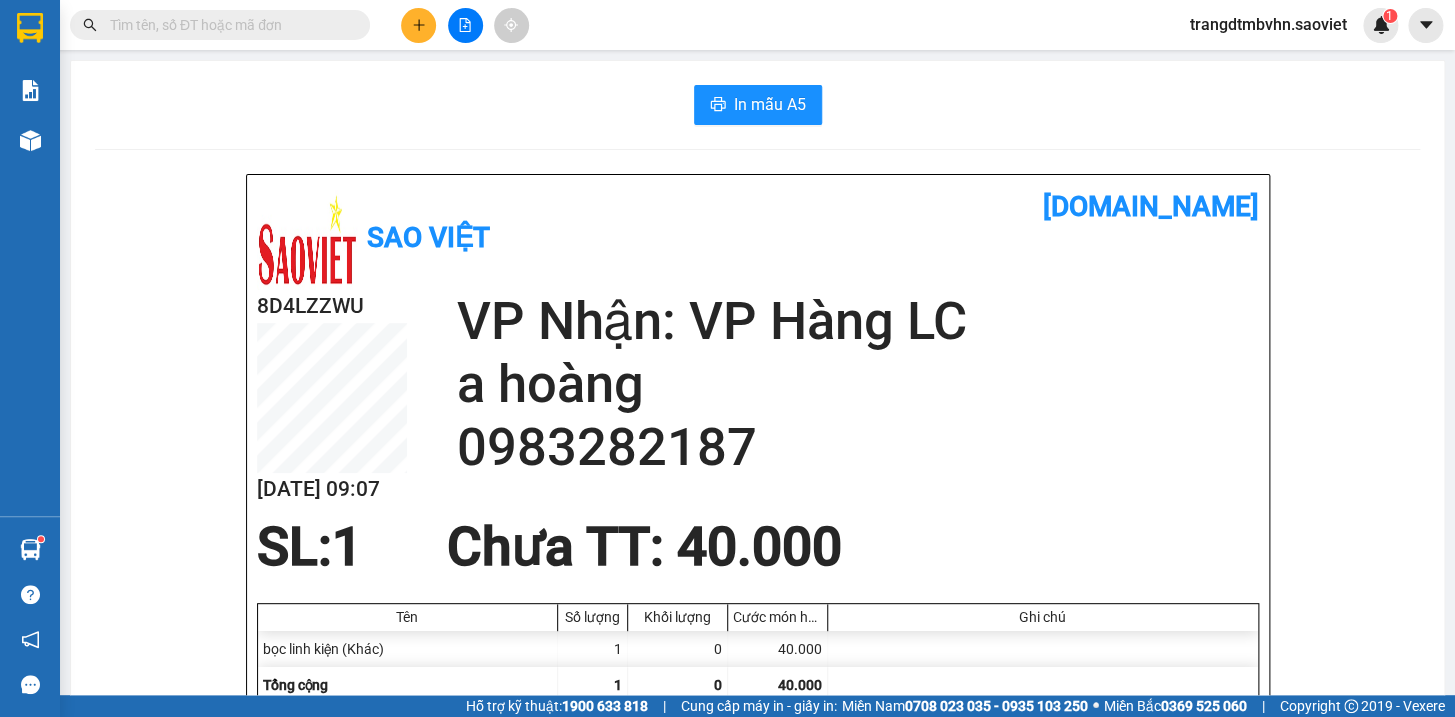 click at bounding box center (228, 25) 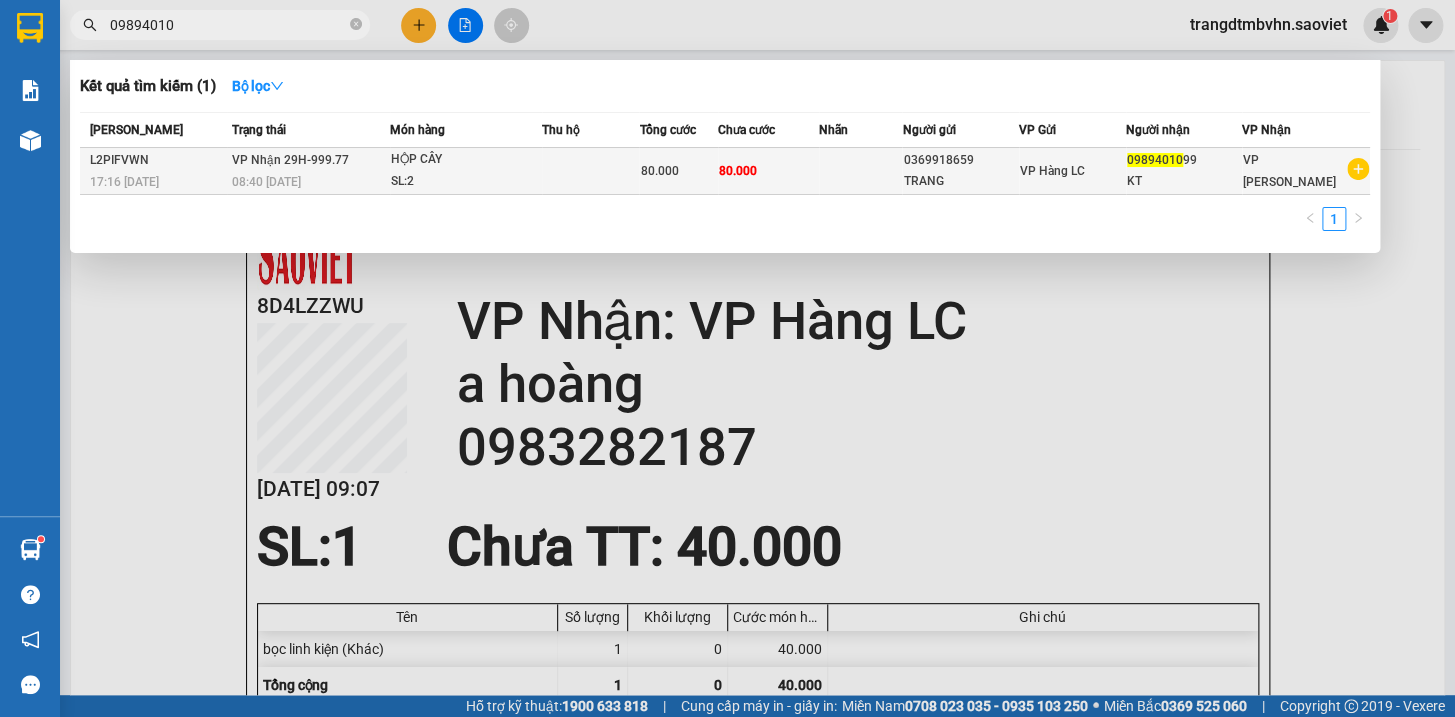 type on "09894010" 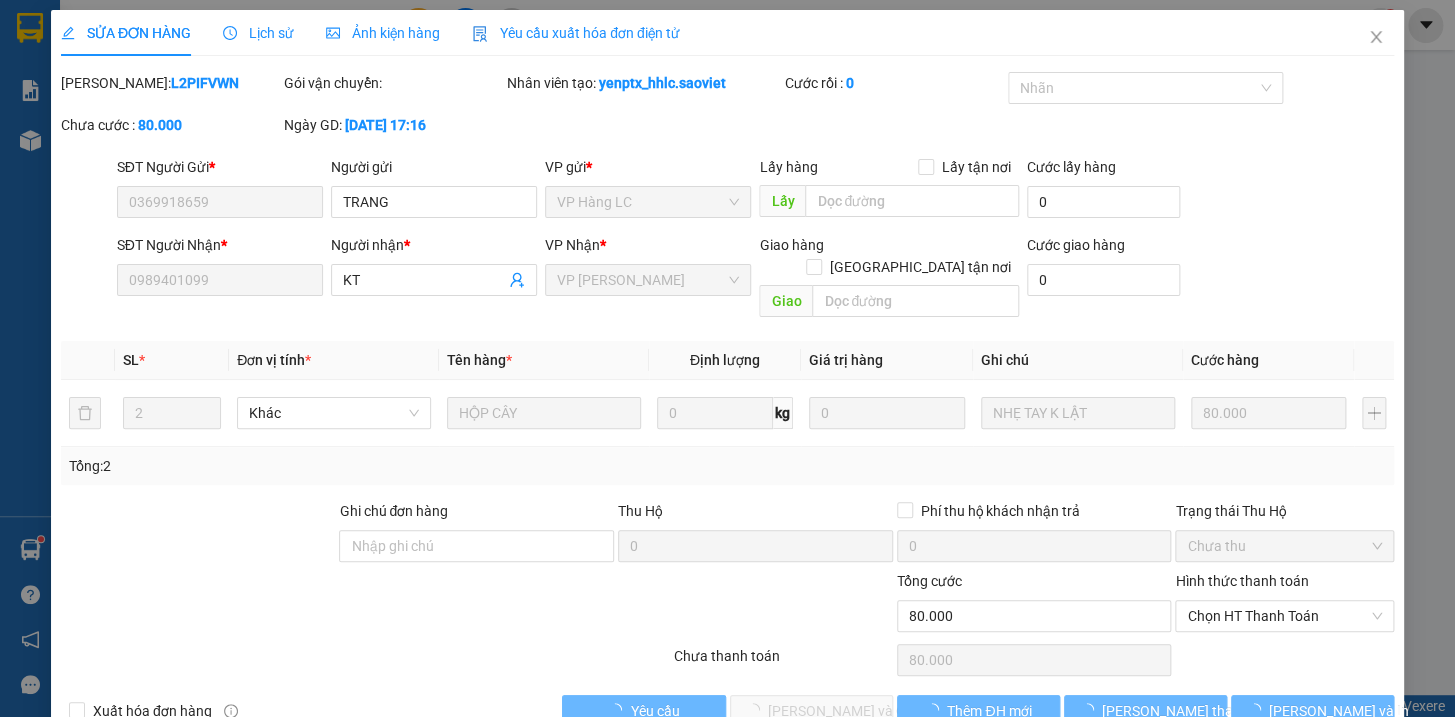 type on "0369918659" 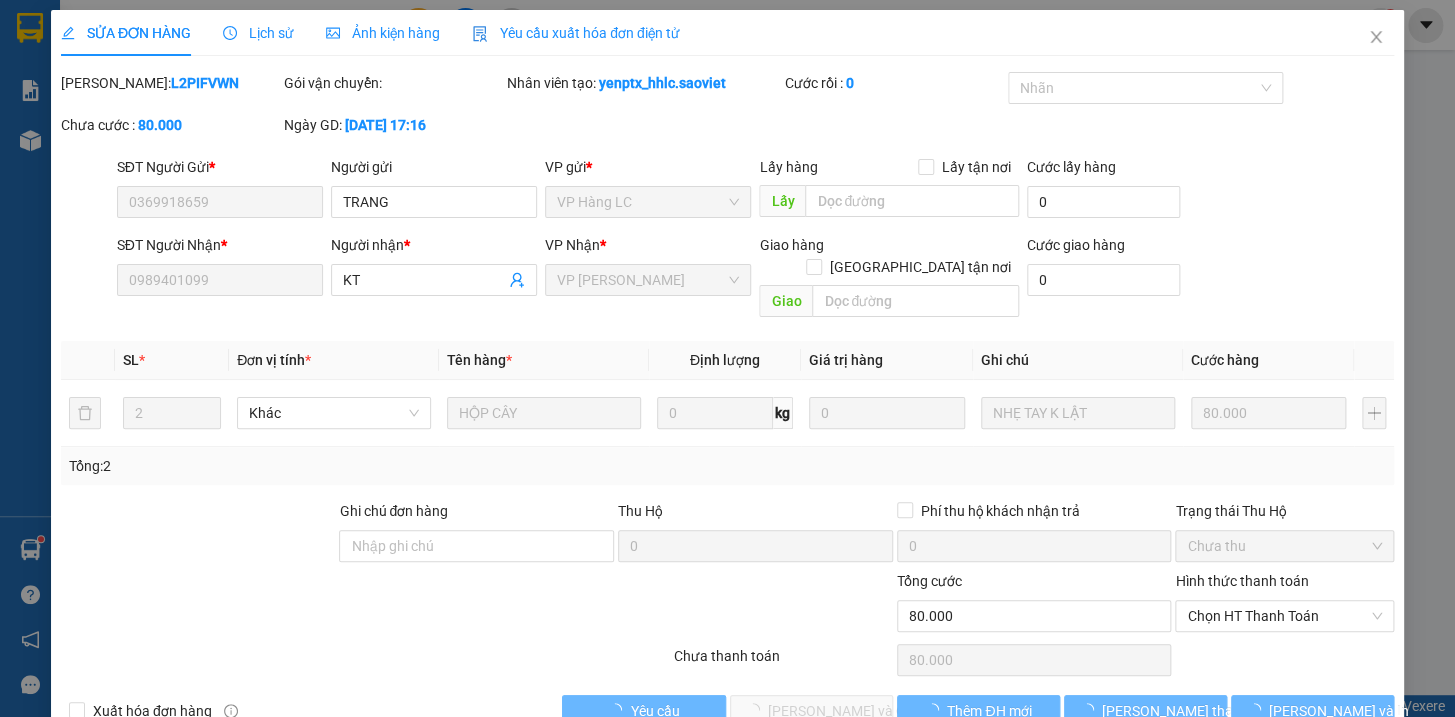 type on "TRANG" 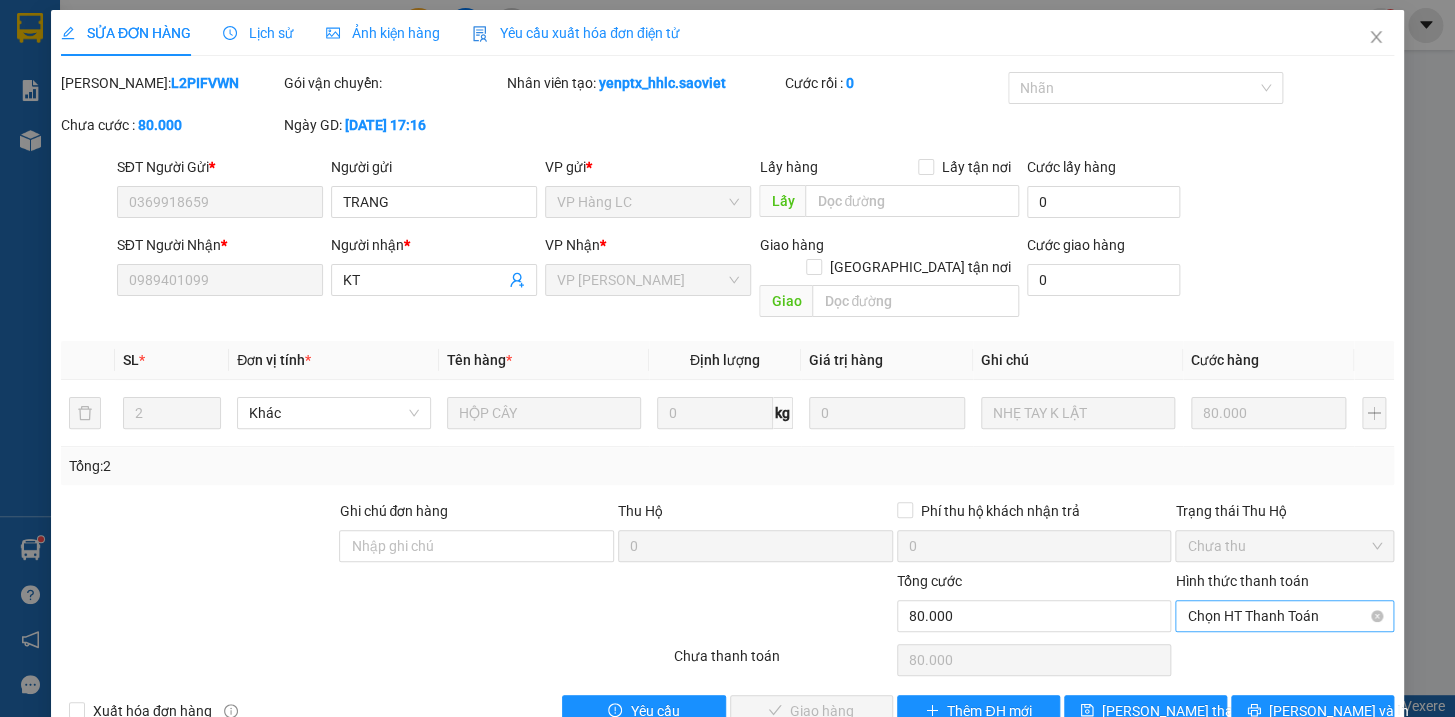 click on "Chọn HT Thanh Toán" at bounding box center (1284, 616) 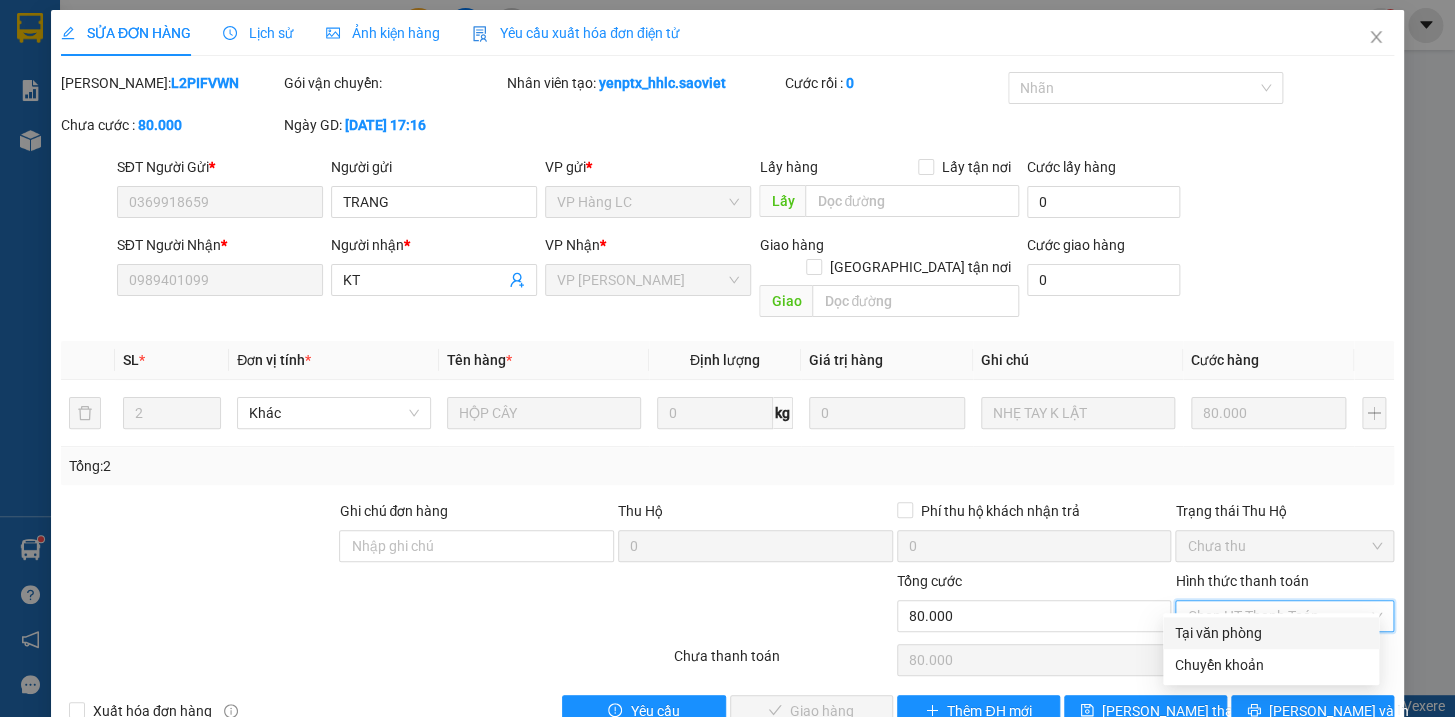 click on "Tại văn phòng" at bounding box center [1271, 633] 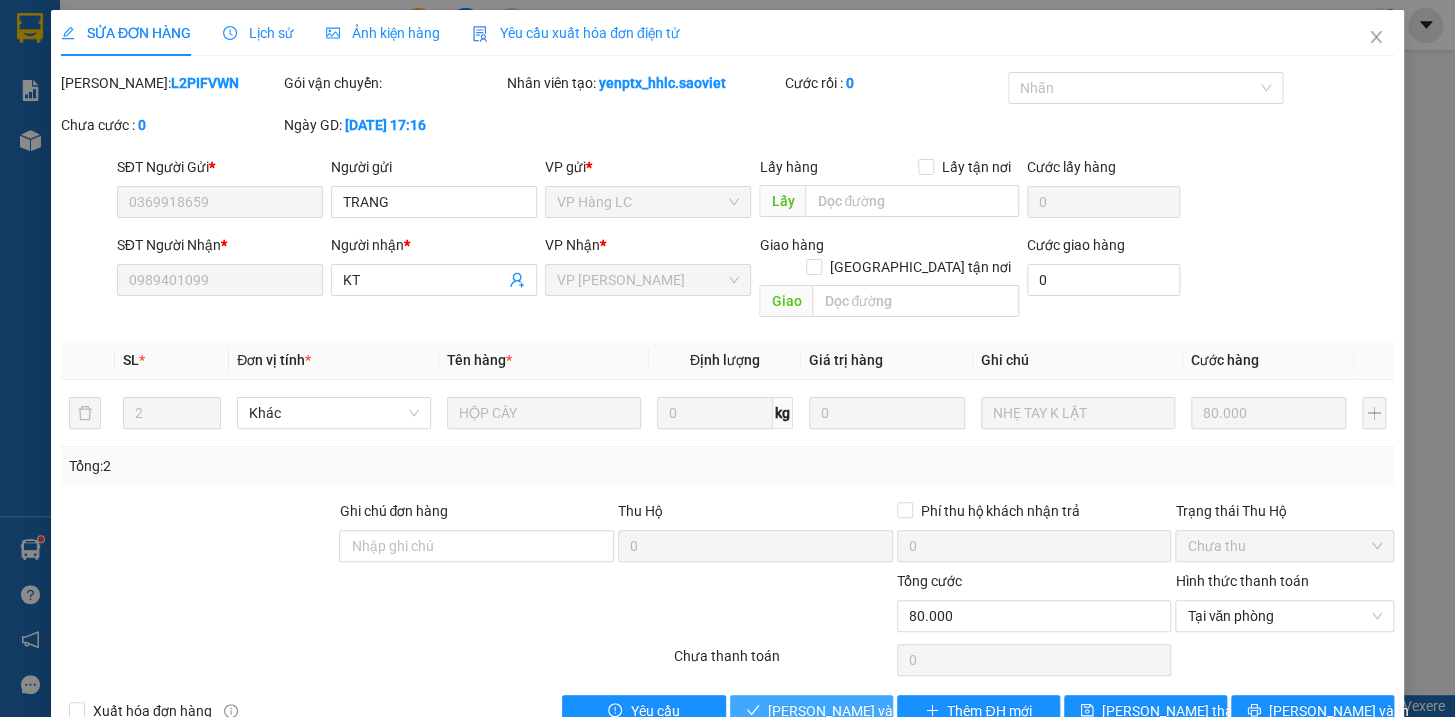 click on "[PERSON_NAME] và Giao hàng" at bounding box center [864, 711] 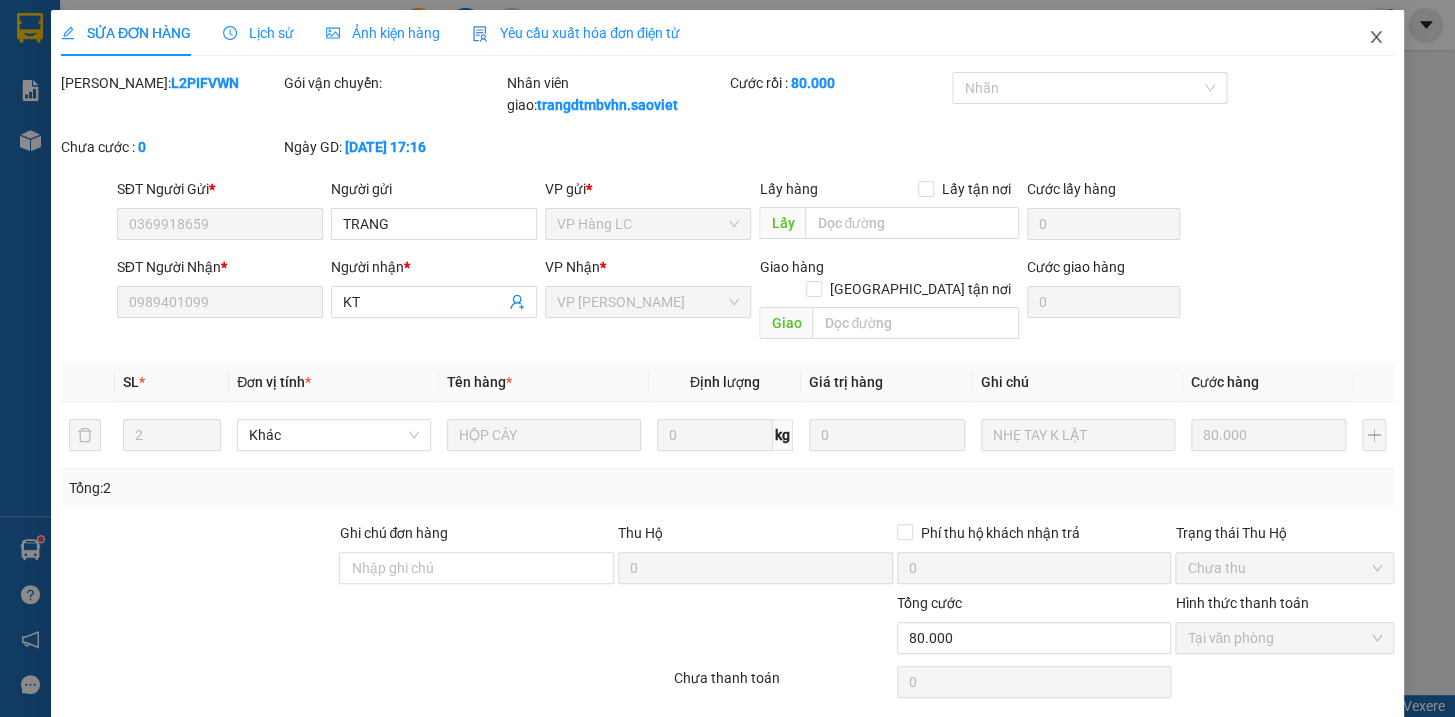 click 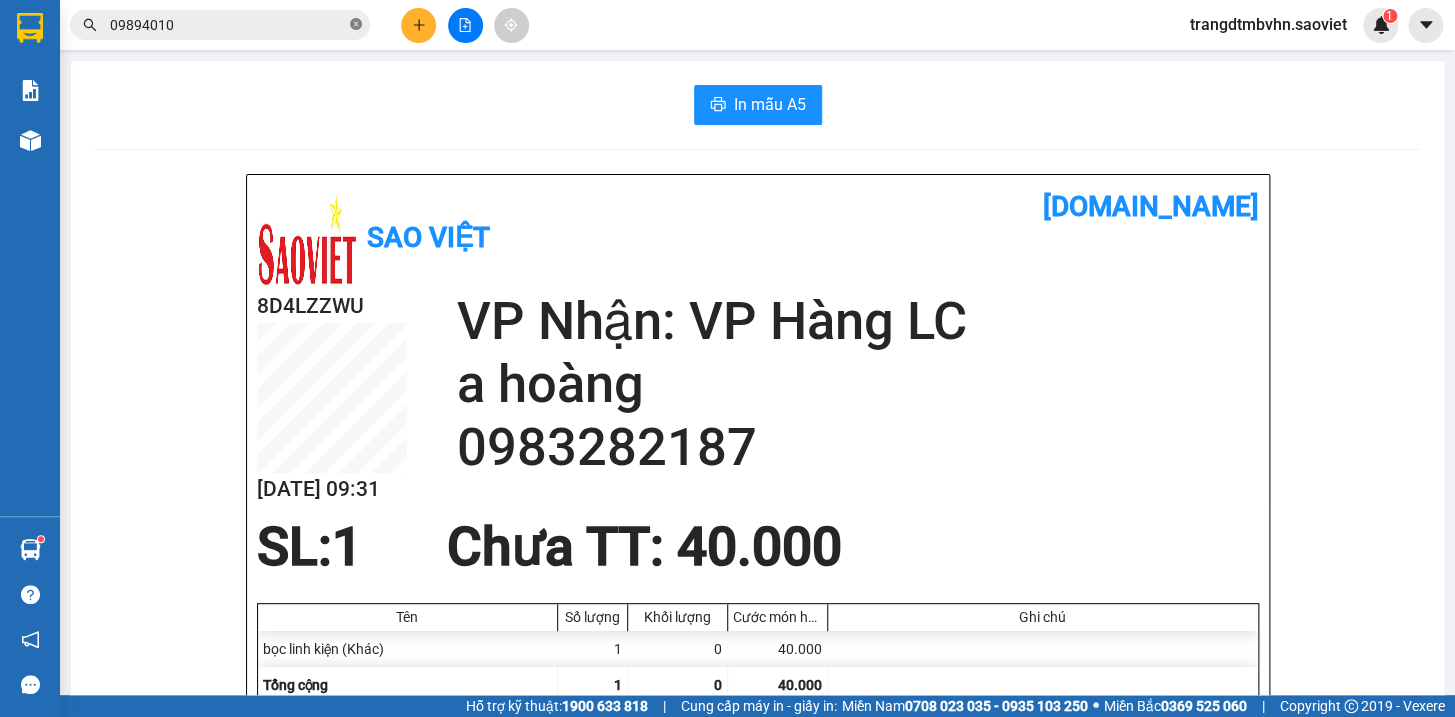 click 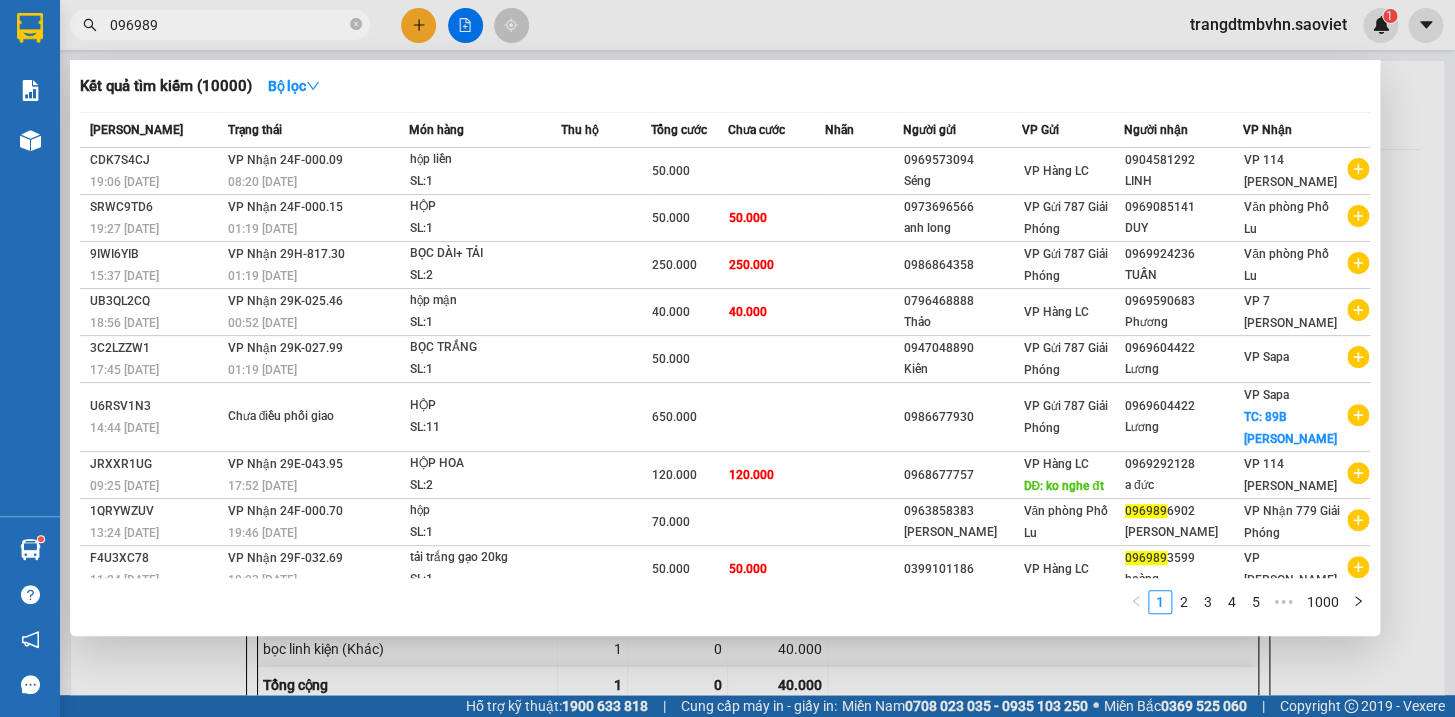type on "0969893" 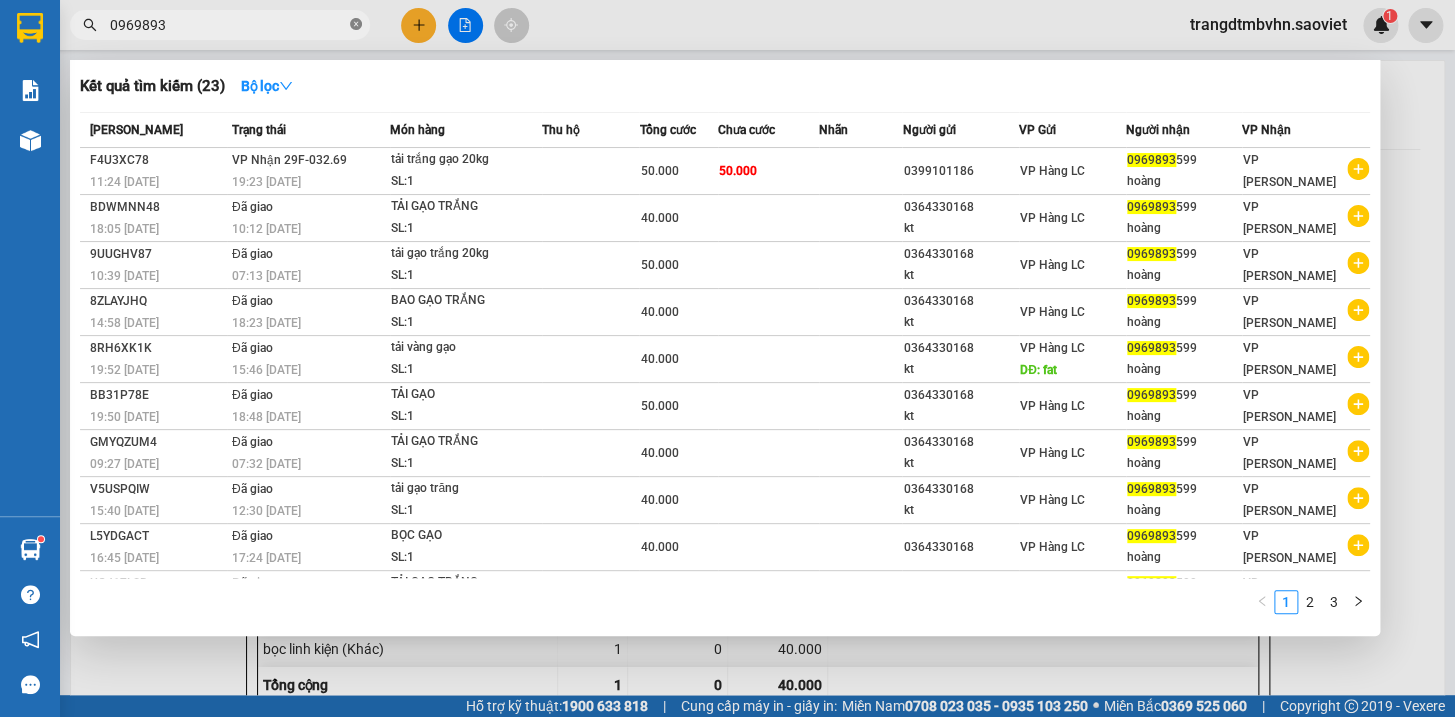 click 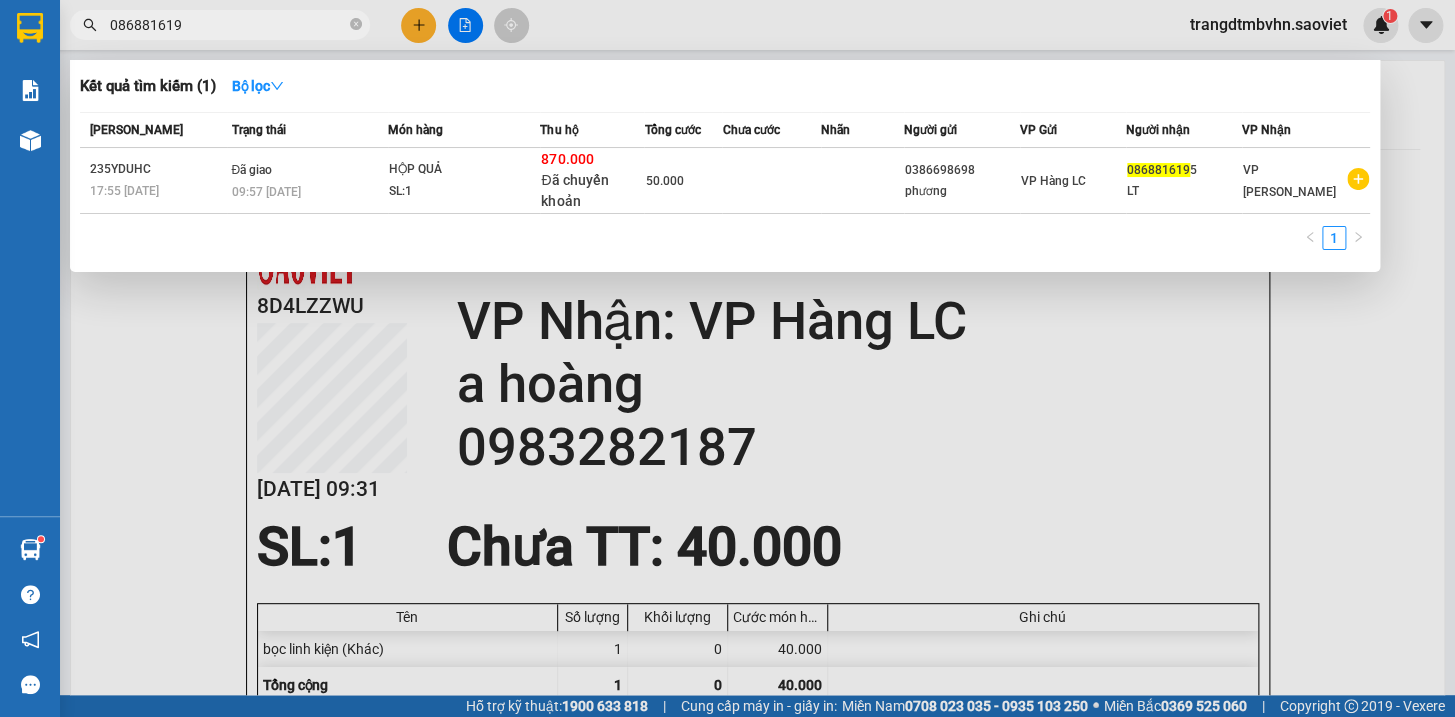 type on "0868816195" 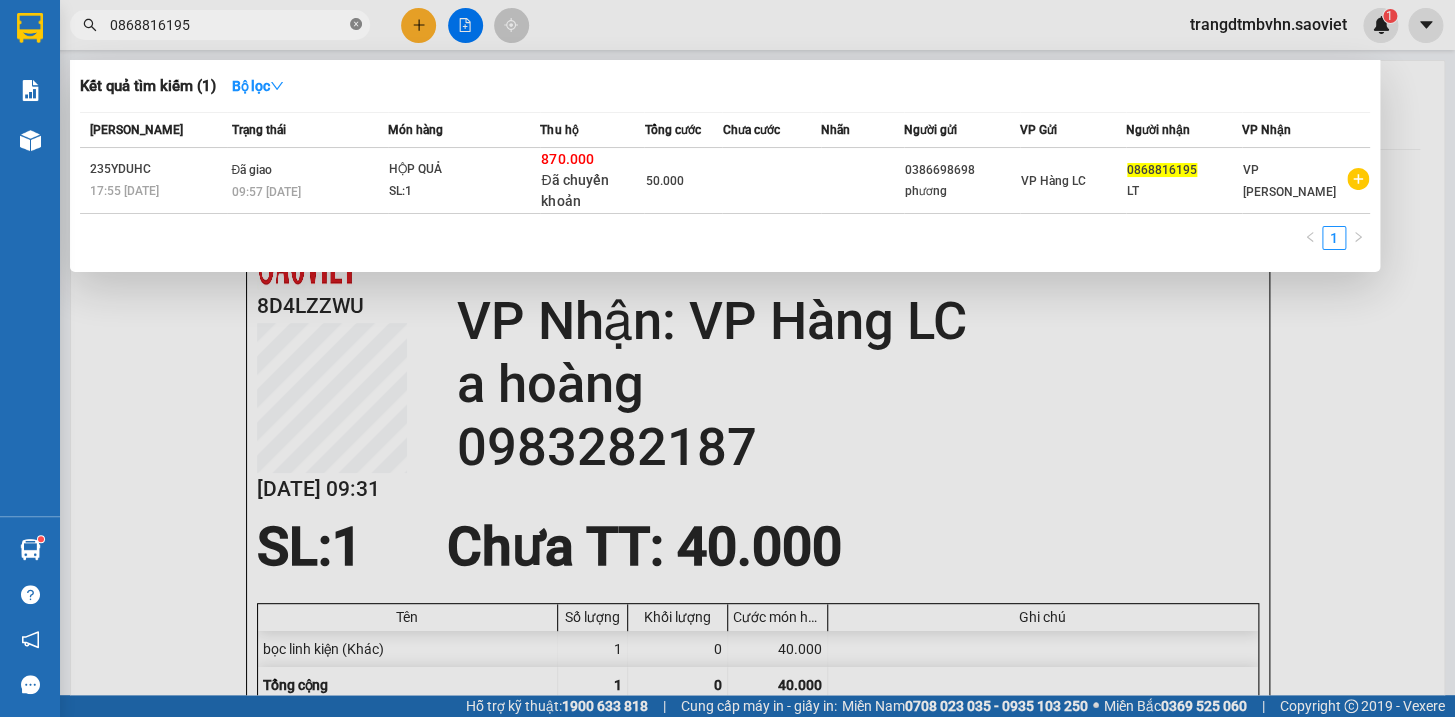 click 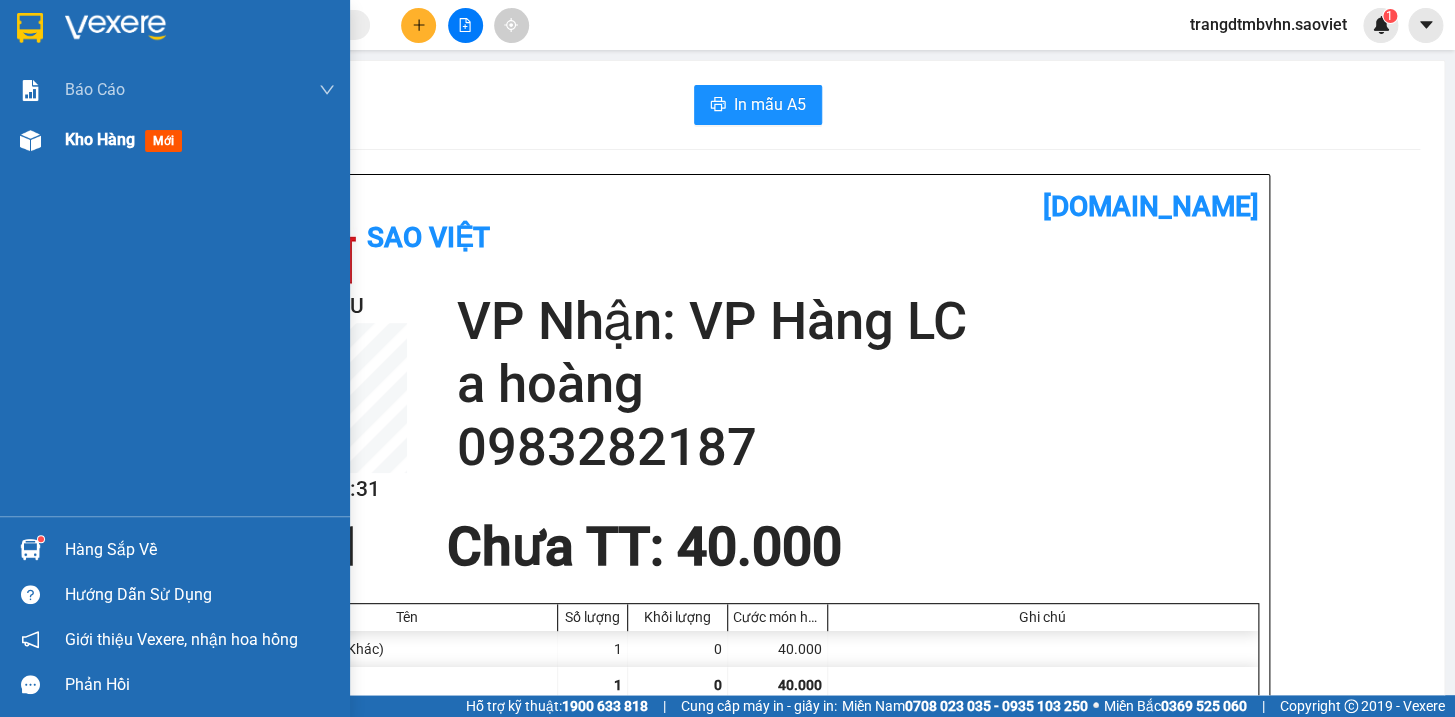 click on "Kho hàng" at bounding box center [100, 139] 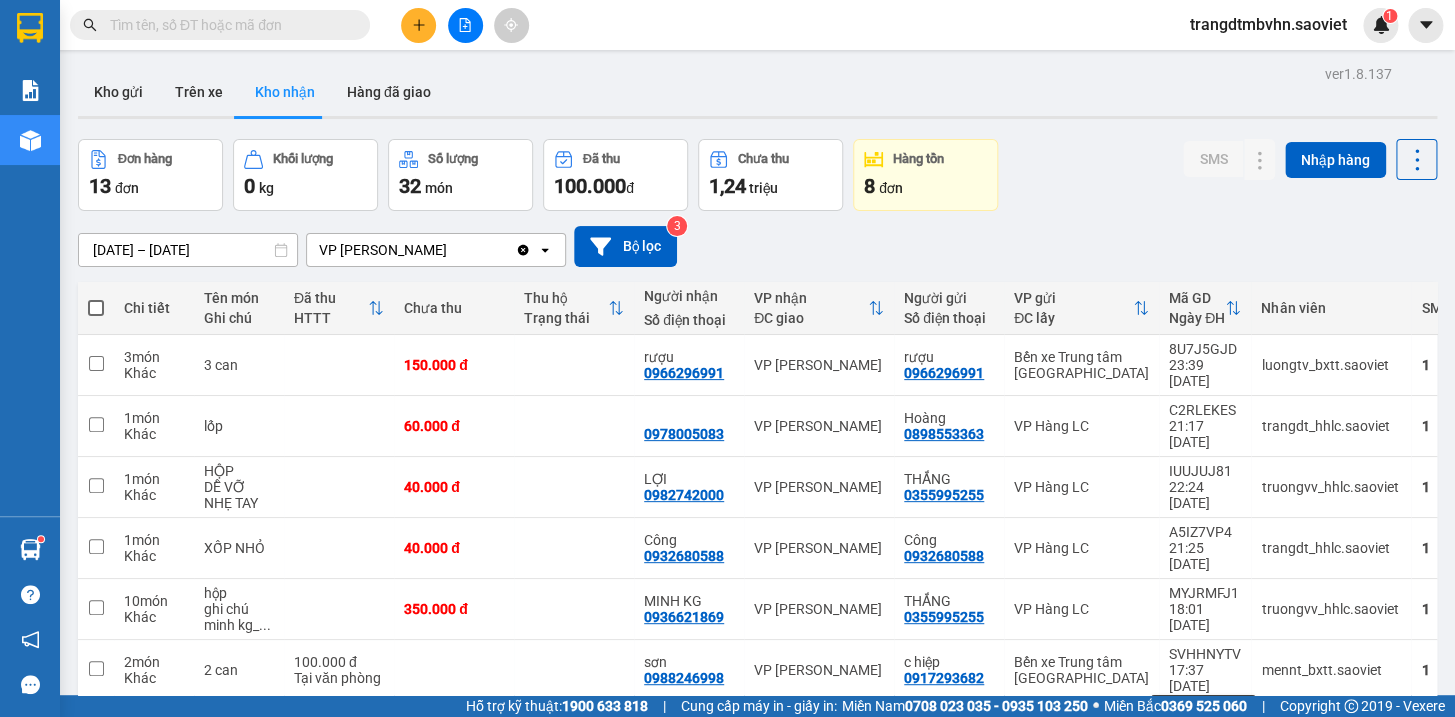 click 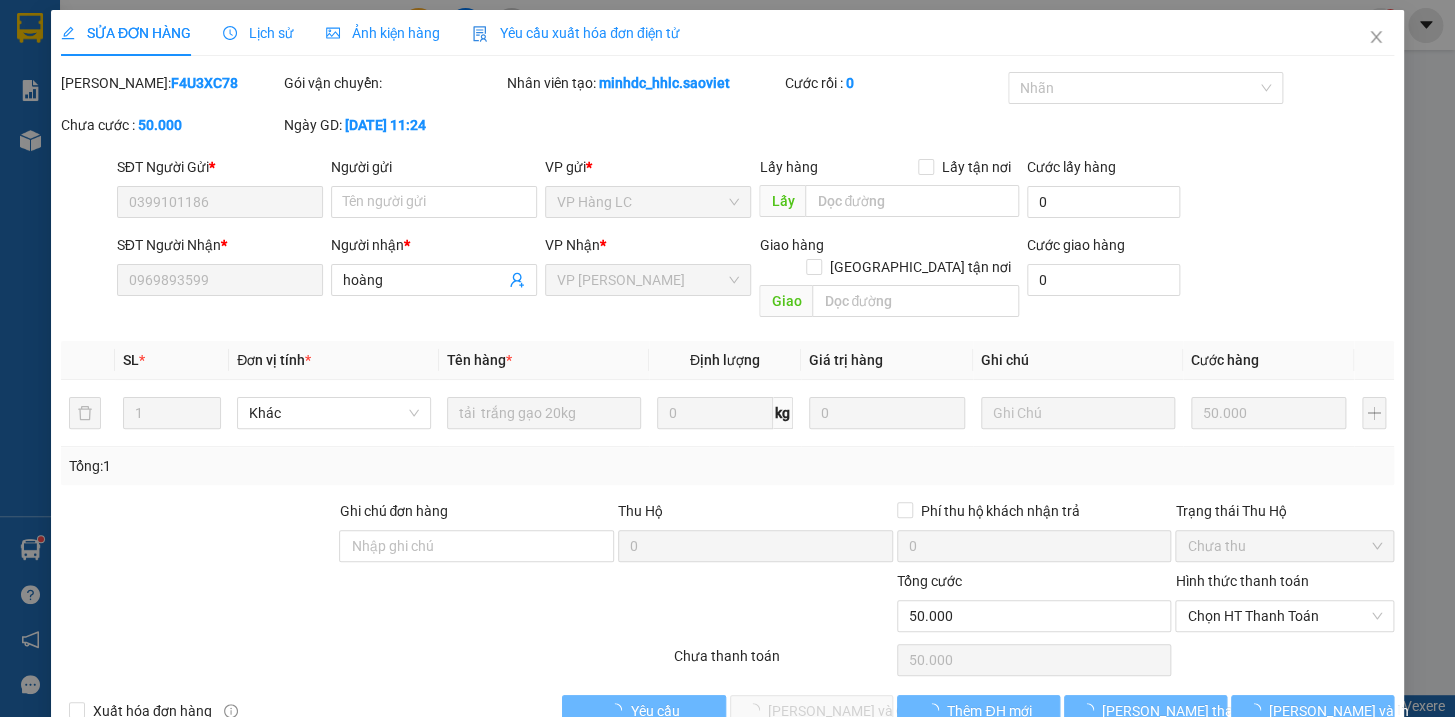 type on "0399101186" 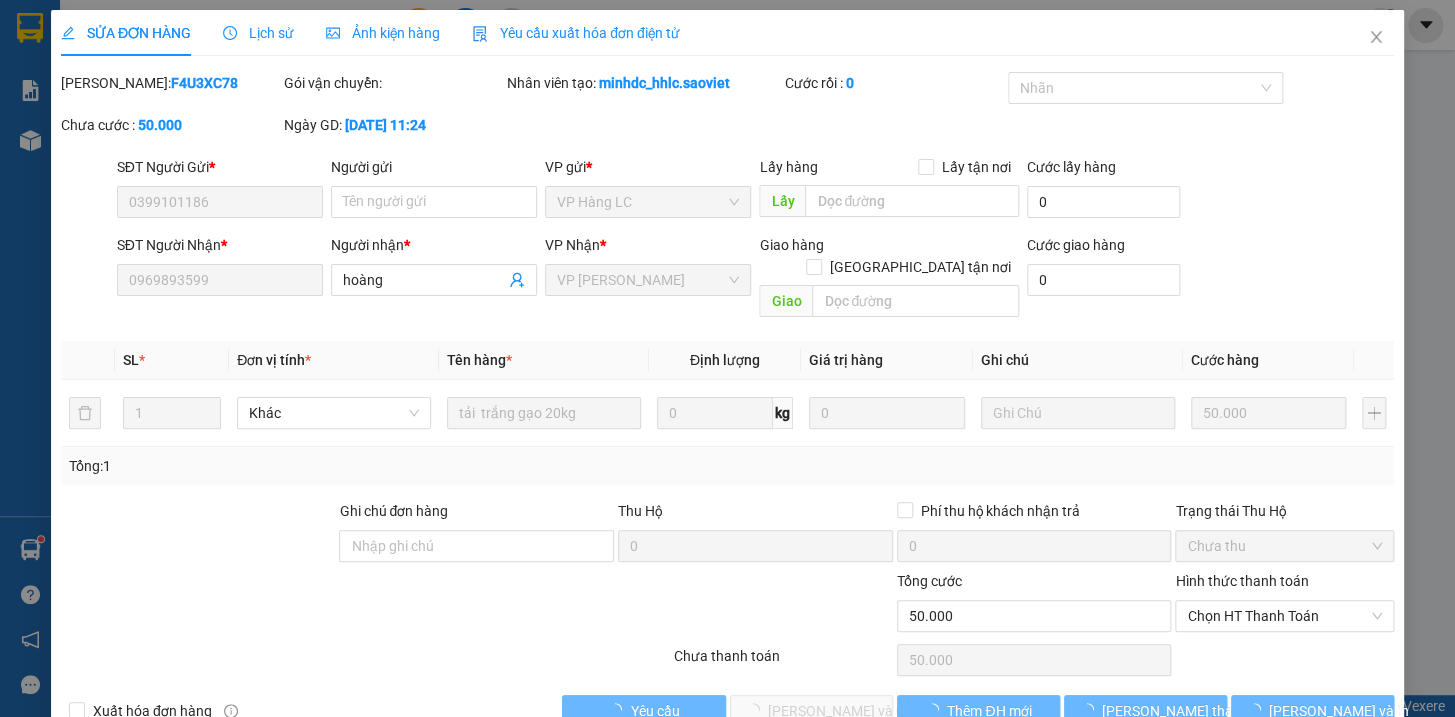 type on "0969893599" 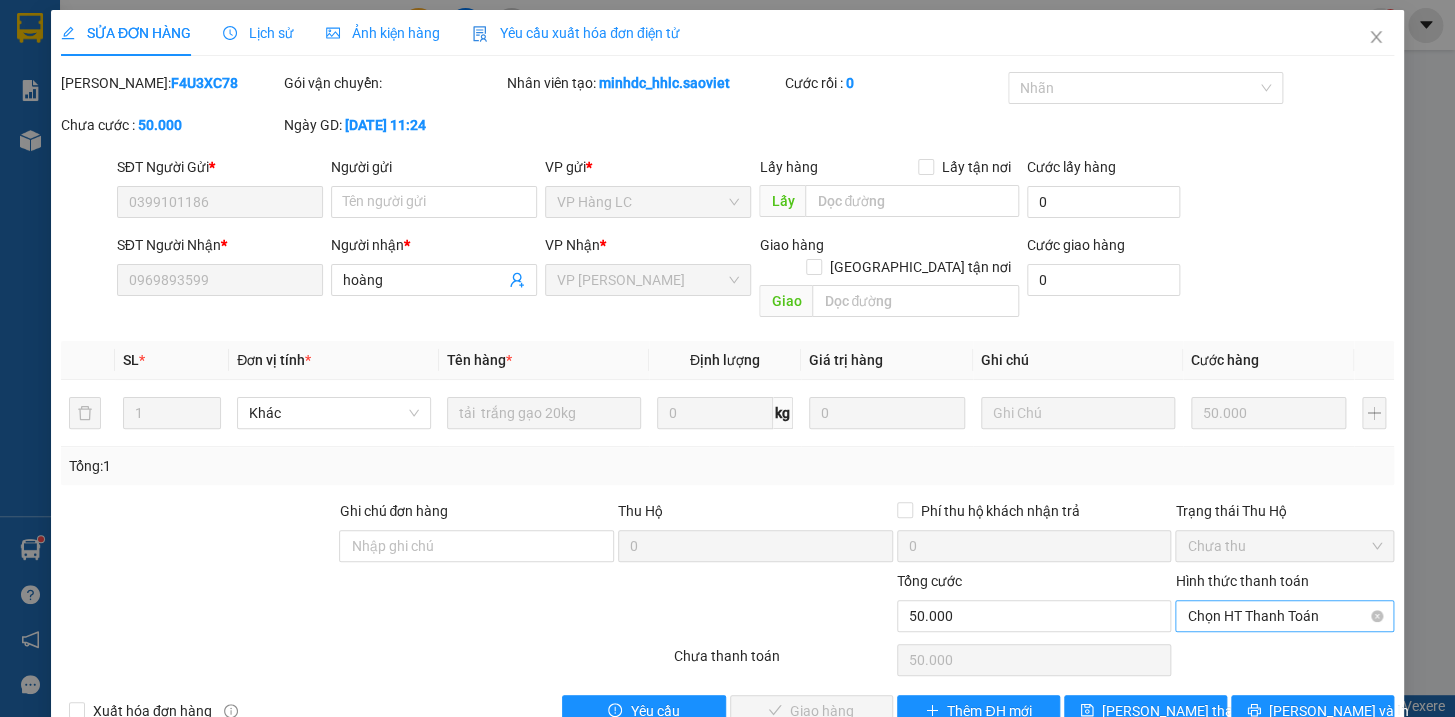 click on "Chọn HT Thanh Toán" at bounding box center (1284, 616) 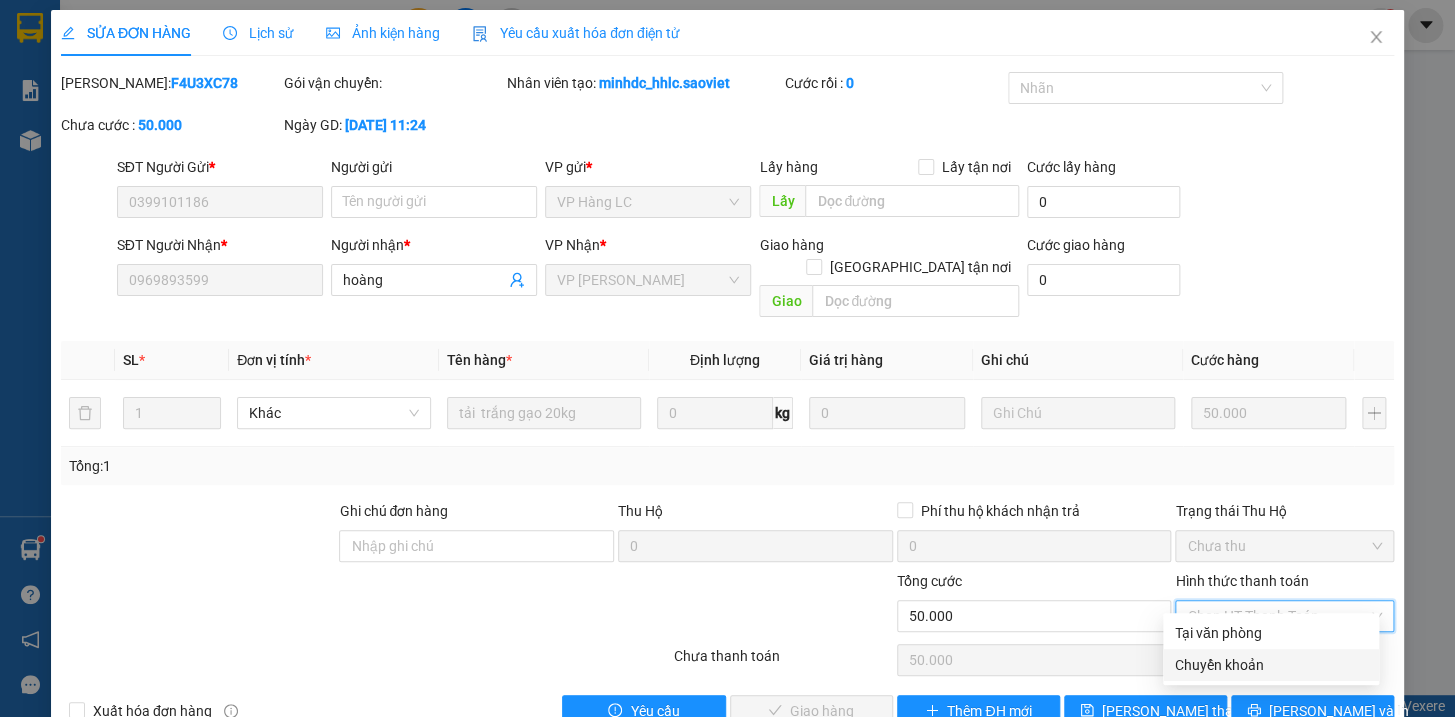 click on "Chuyển khoản" at bounding box center (1271, 665) 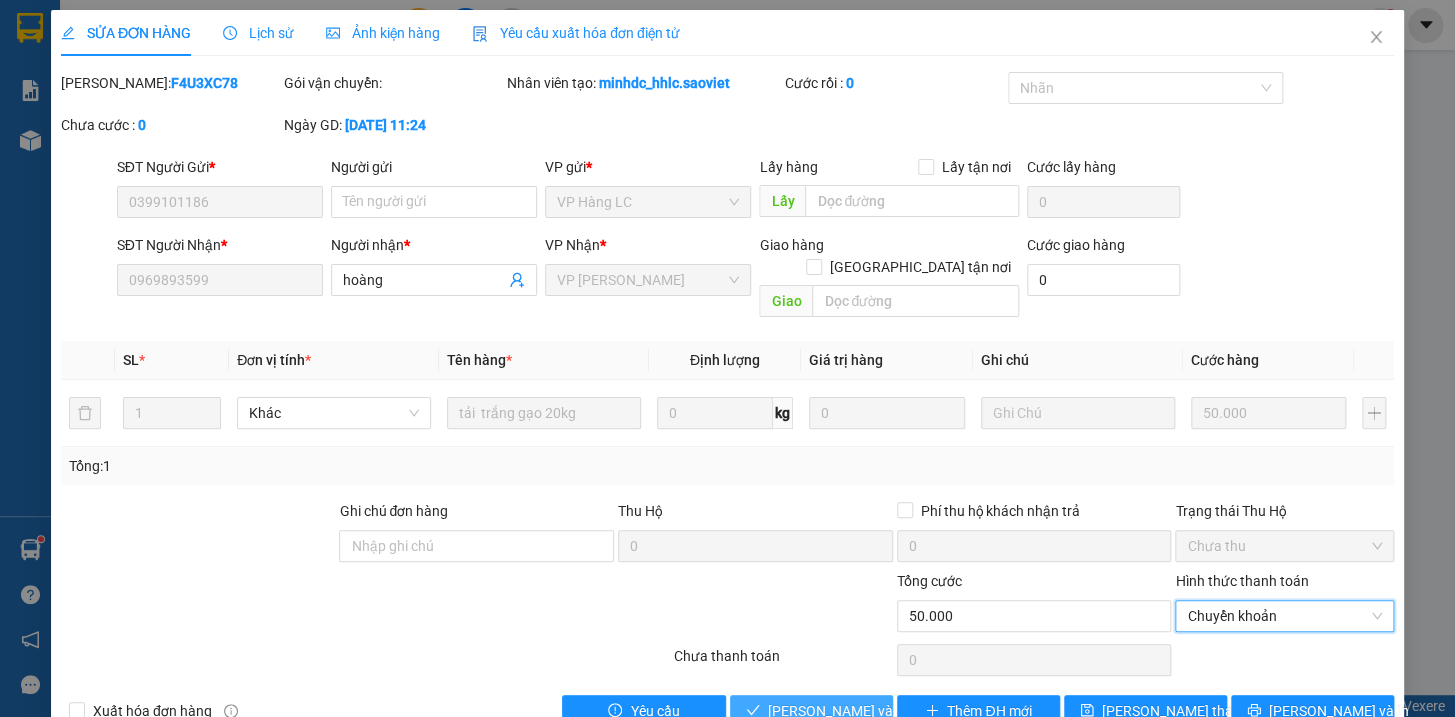 click on "[PERSON_NAME] và Giao hàng" at bounding box center [864, 711] 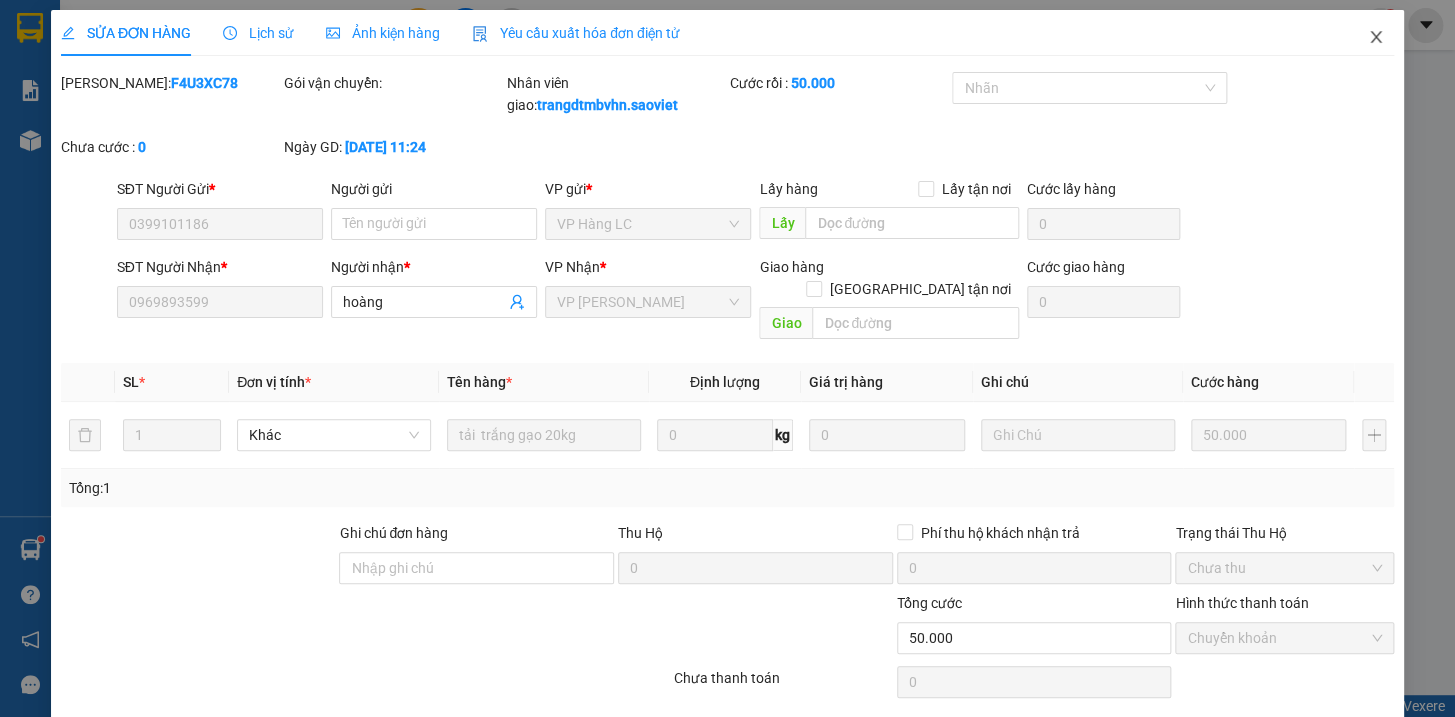 click 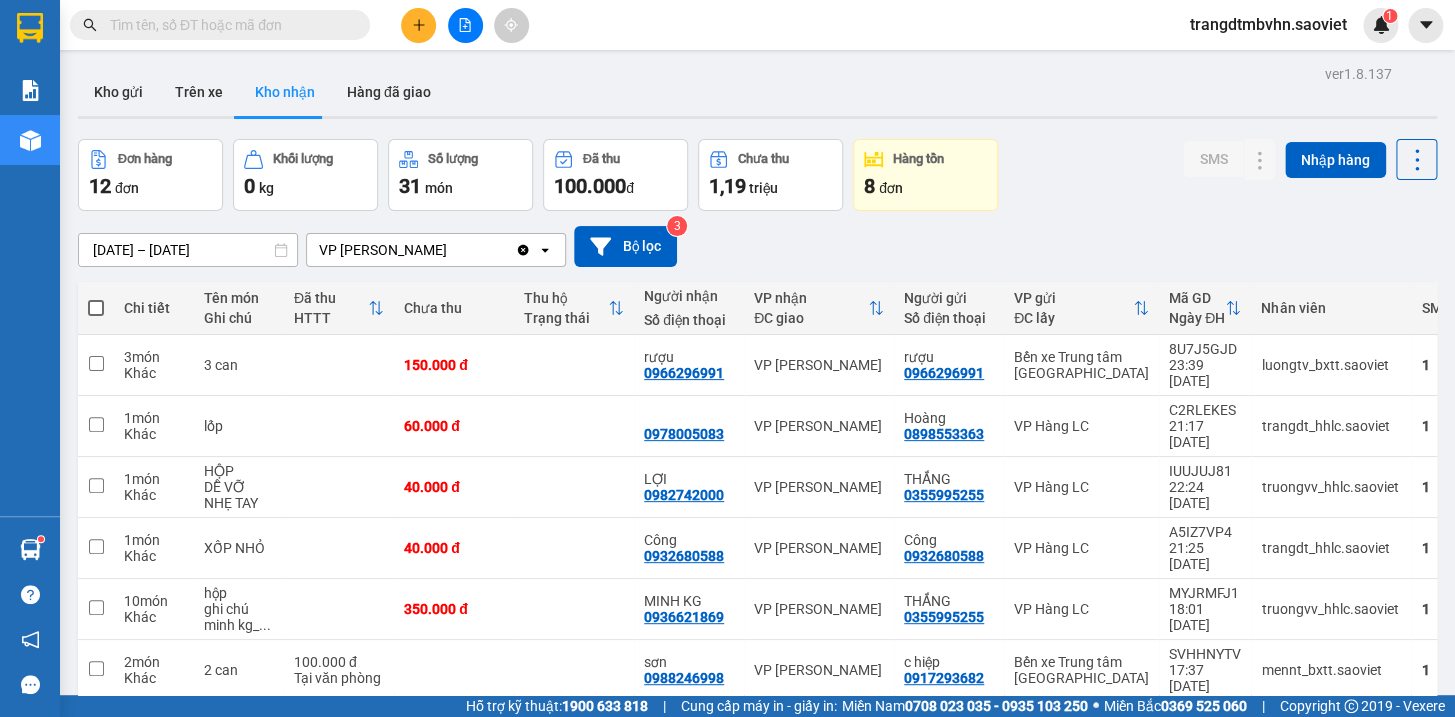 click at bounding box center [228, 25] 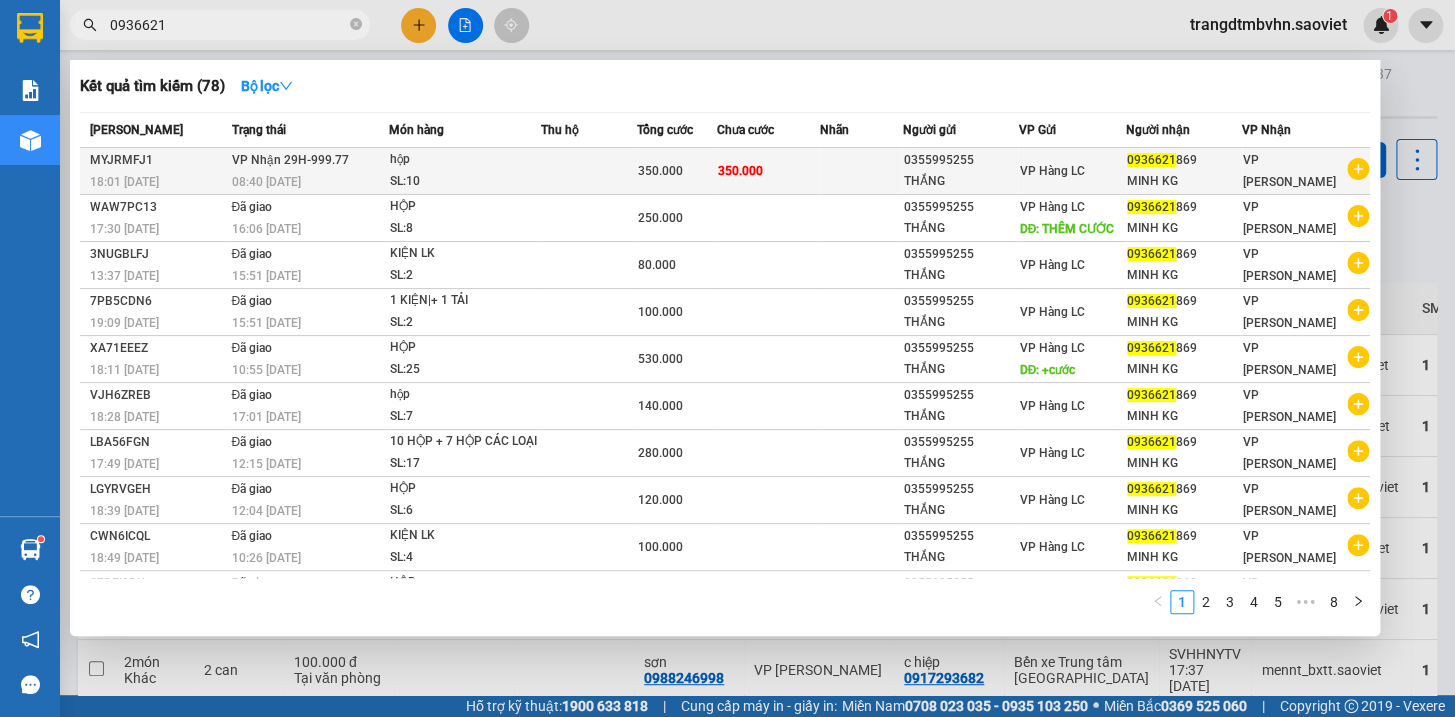type on "0936621" 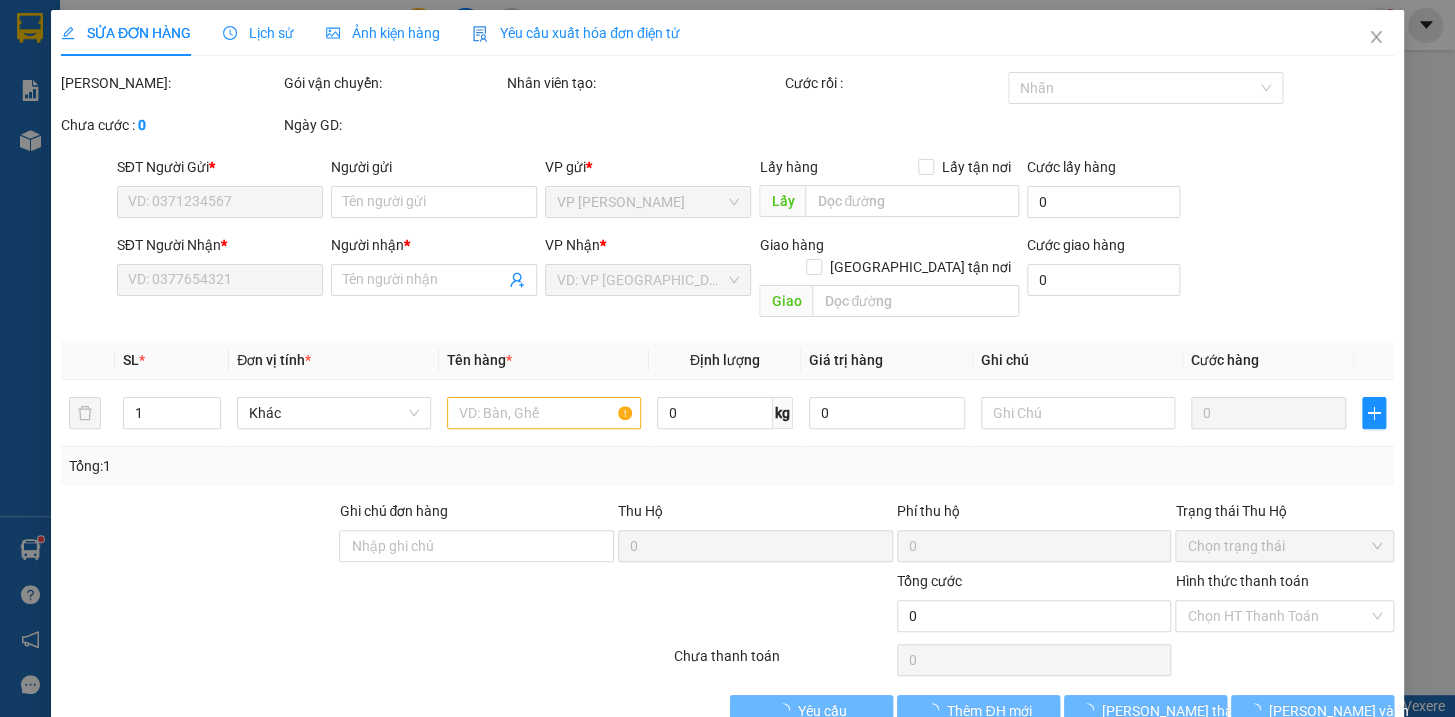 type on "0355995255" 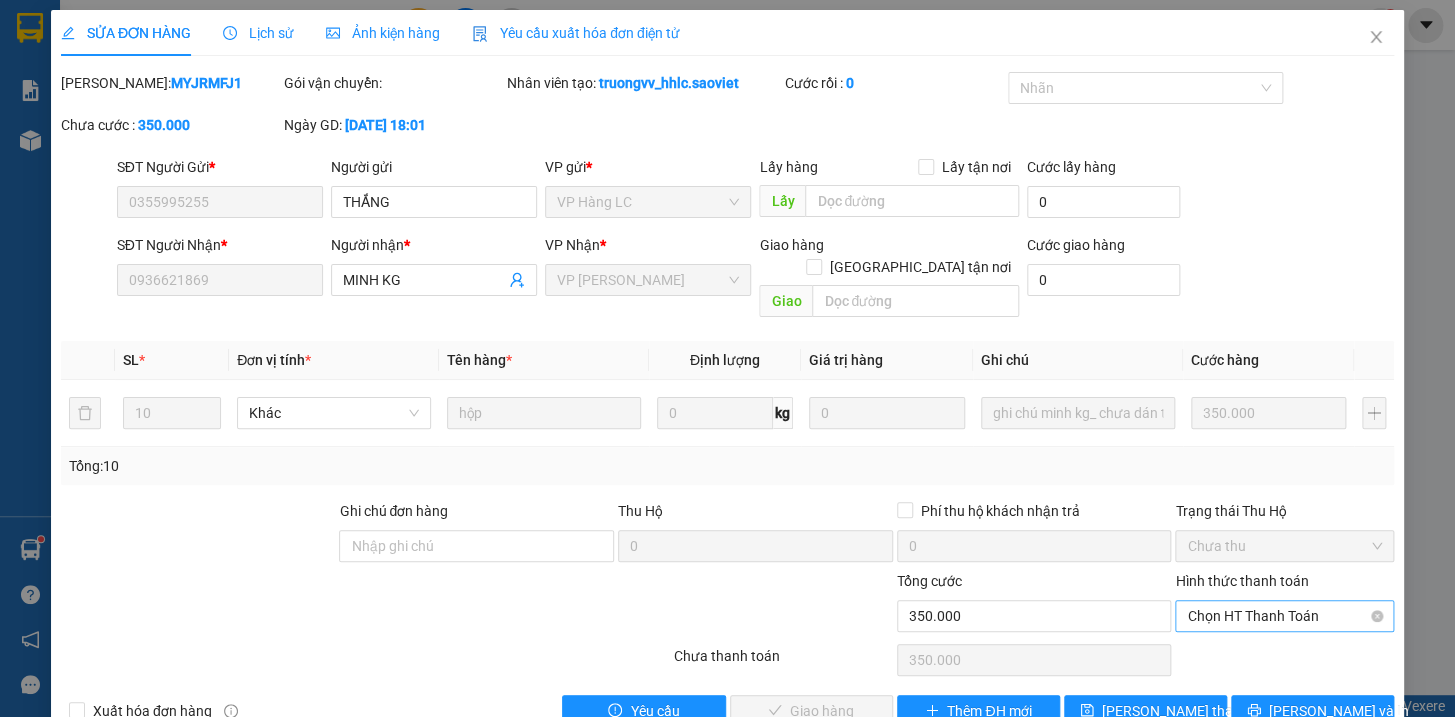 click on "Chọn HT Thanh Toán" at bounding box center (1284, 616) 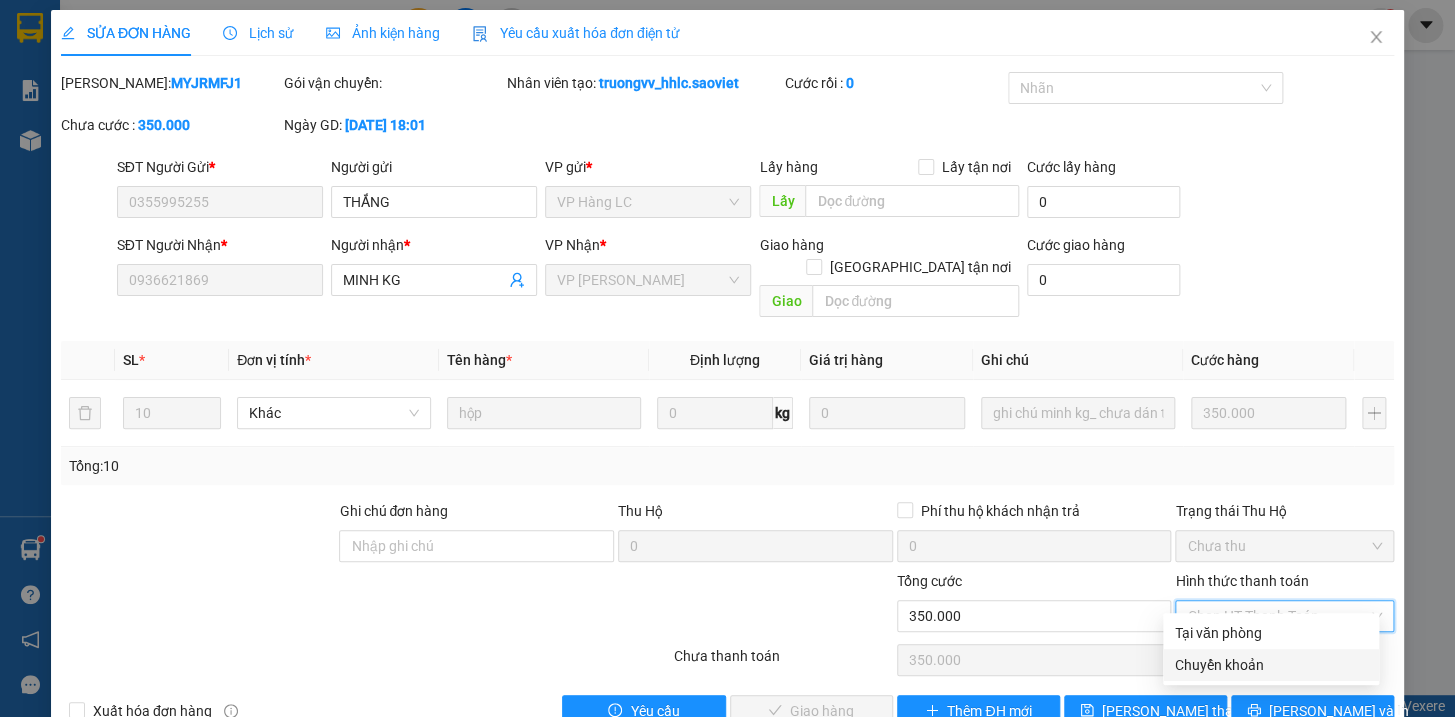 click on "Chuyển khoản" at bounding box center (1271, 665) 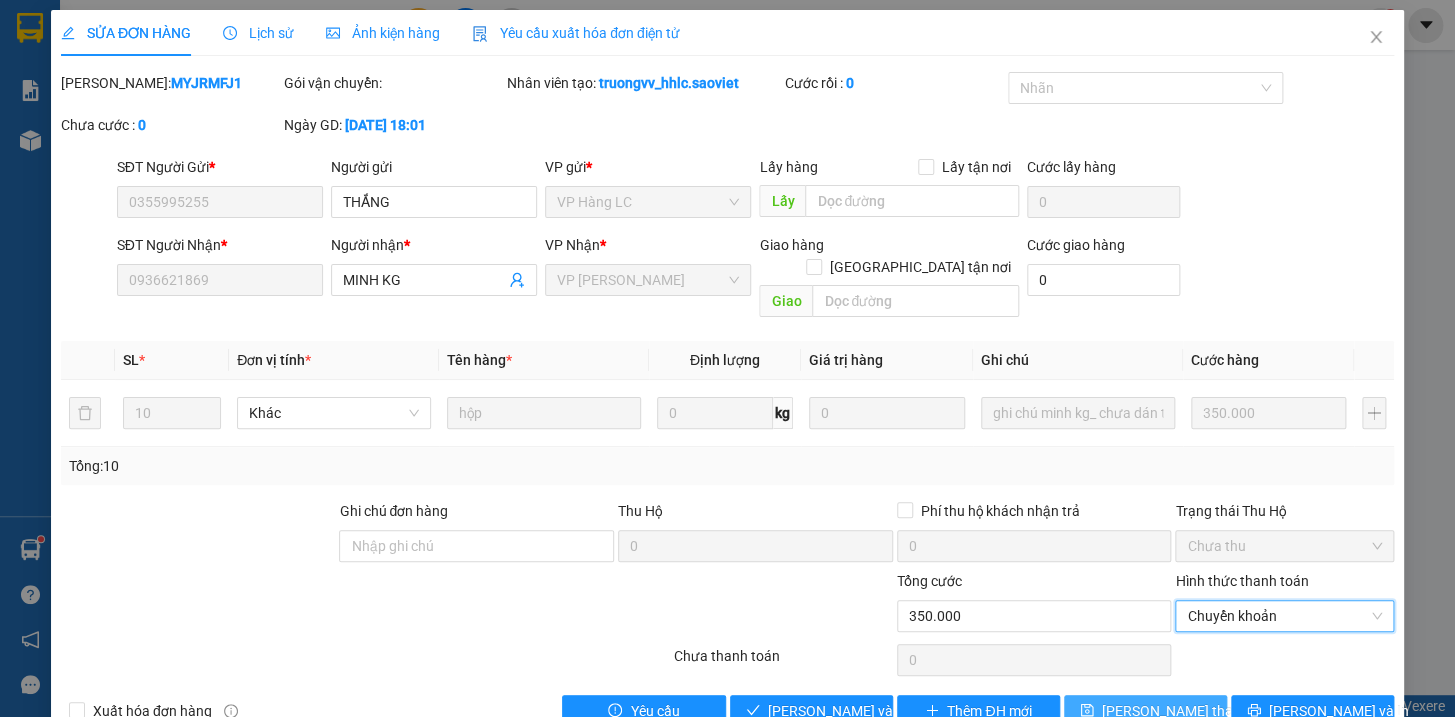 click on "[PERSON_NAME] thay đổi" at bounding box center (1182, 711) 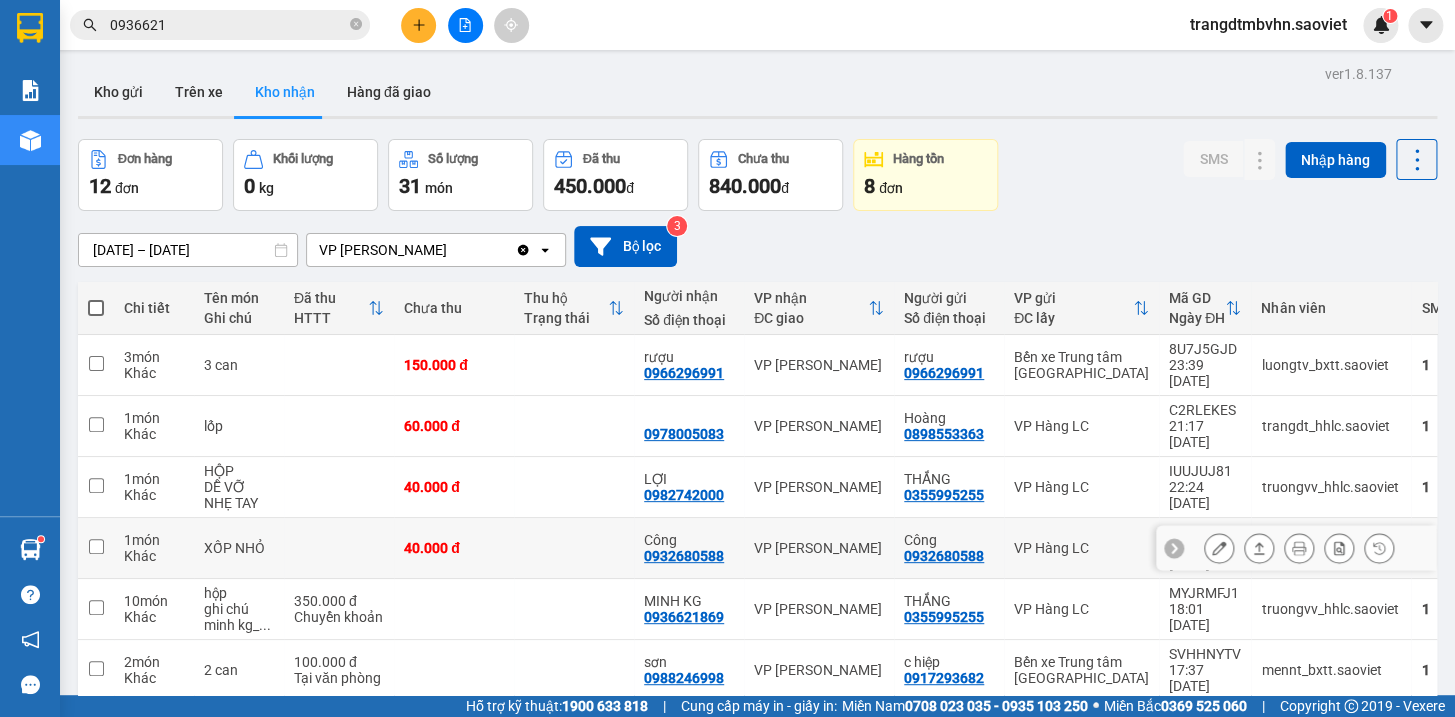click 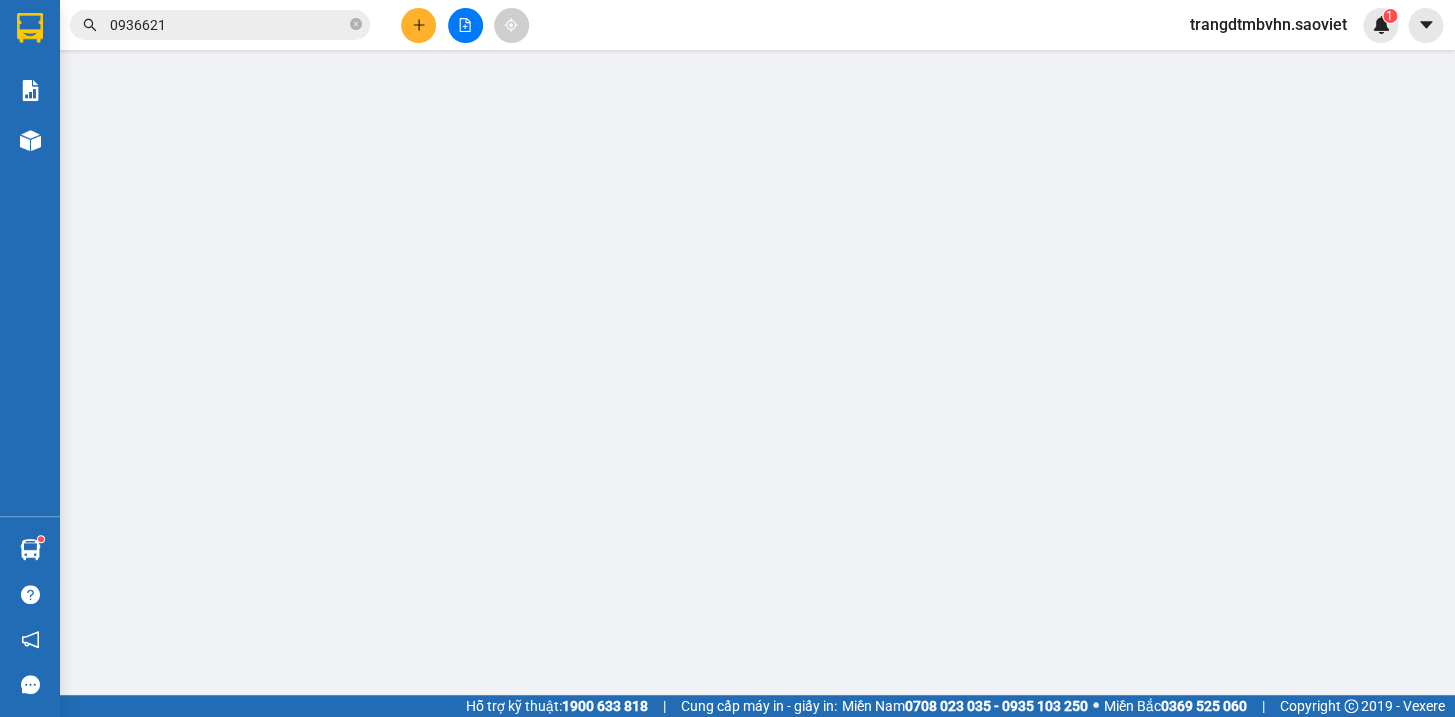 type on "0932680588" 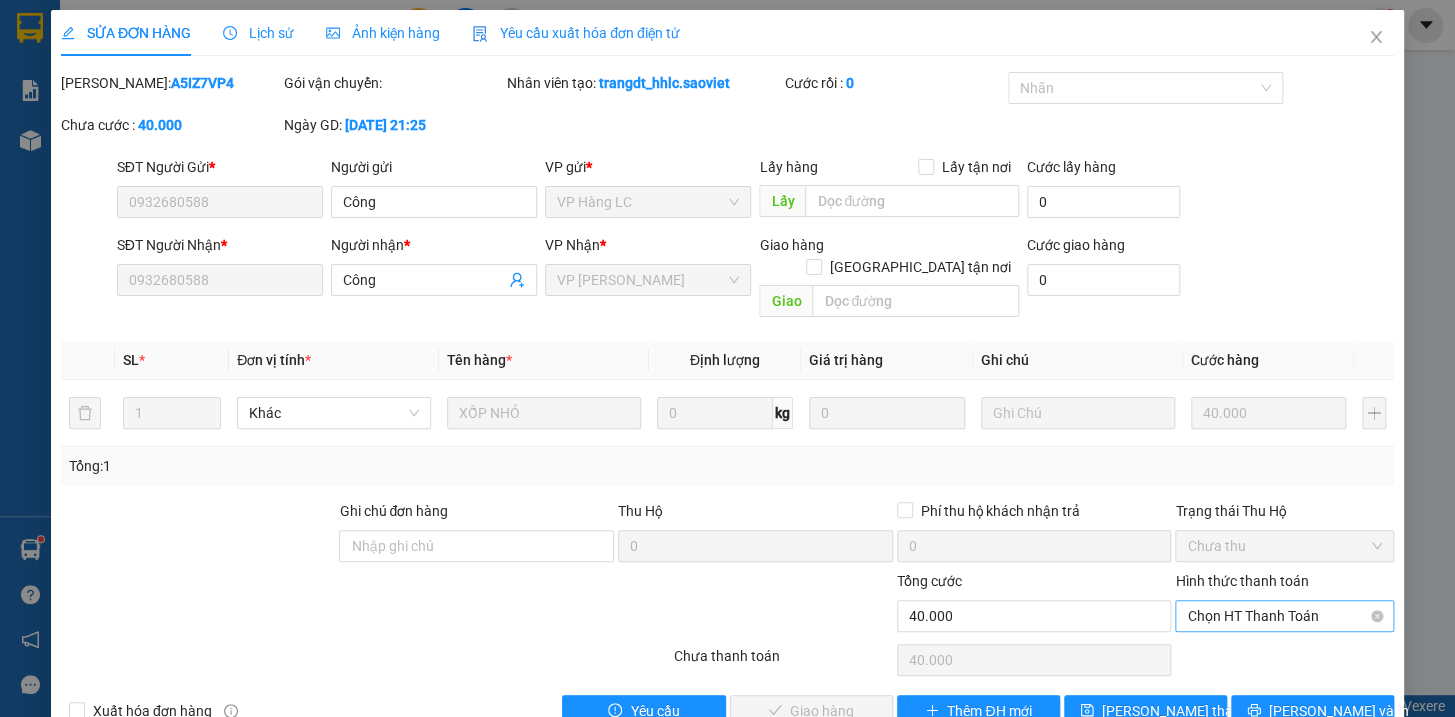 click on "Chọn HT Thanh Toán" at bounding box center (1284, 616) 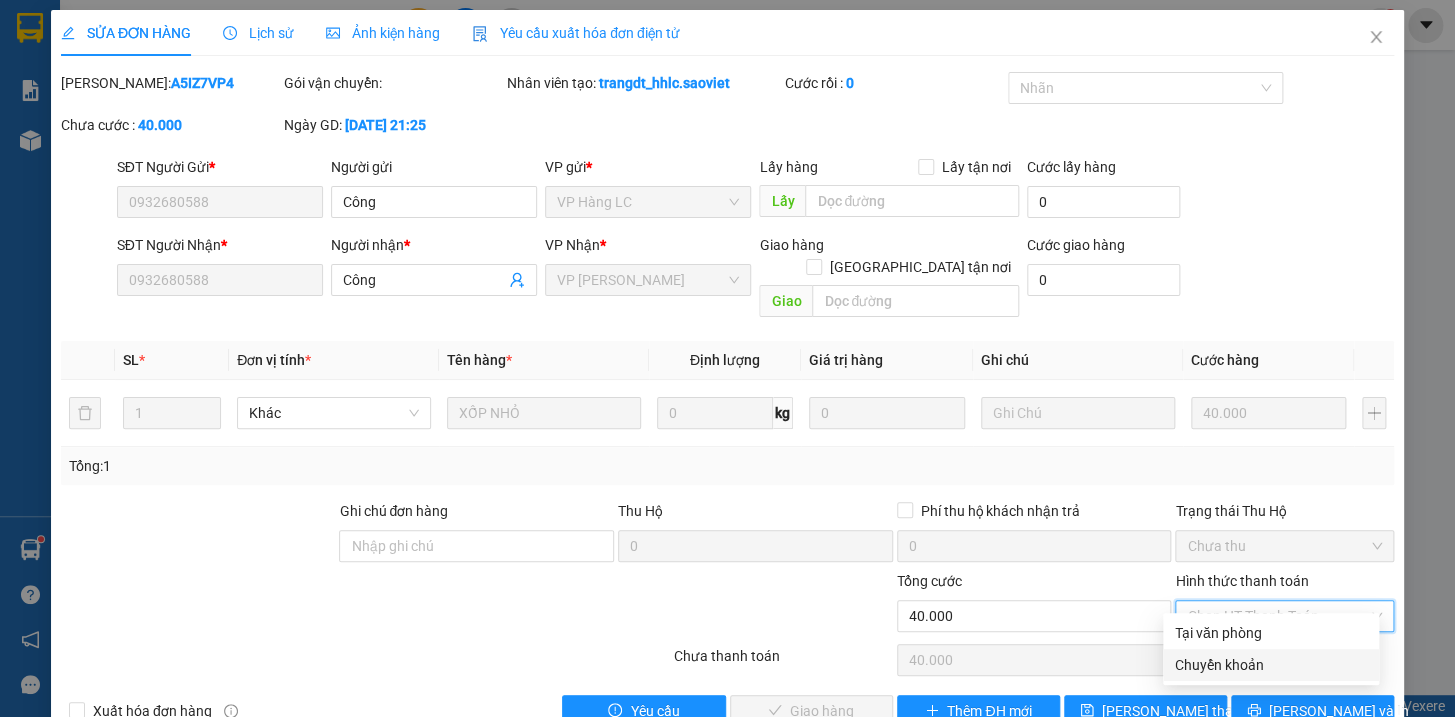 click on "Chuyển khoản" at bounding box center (1271, 665) 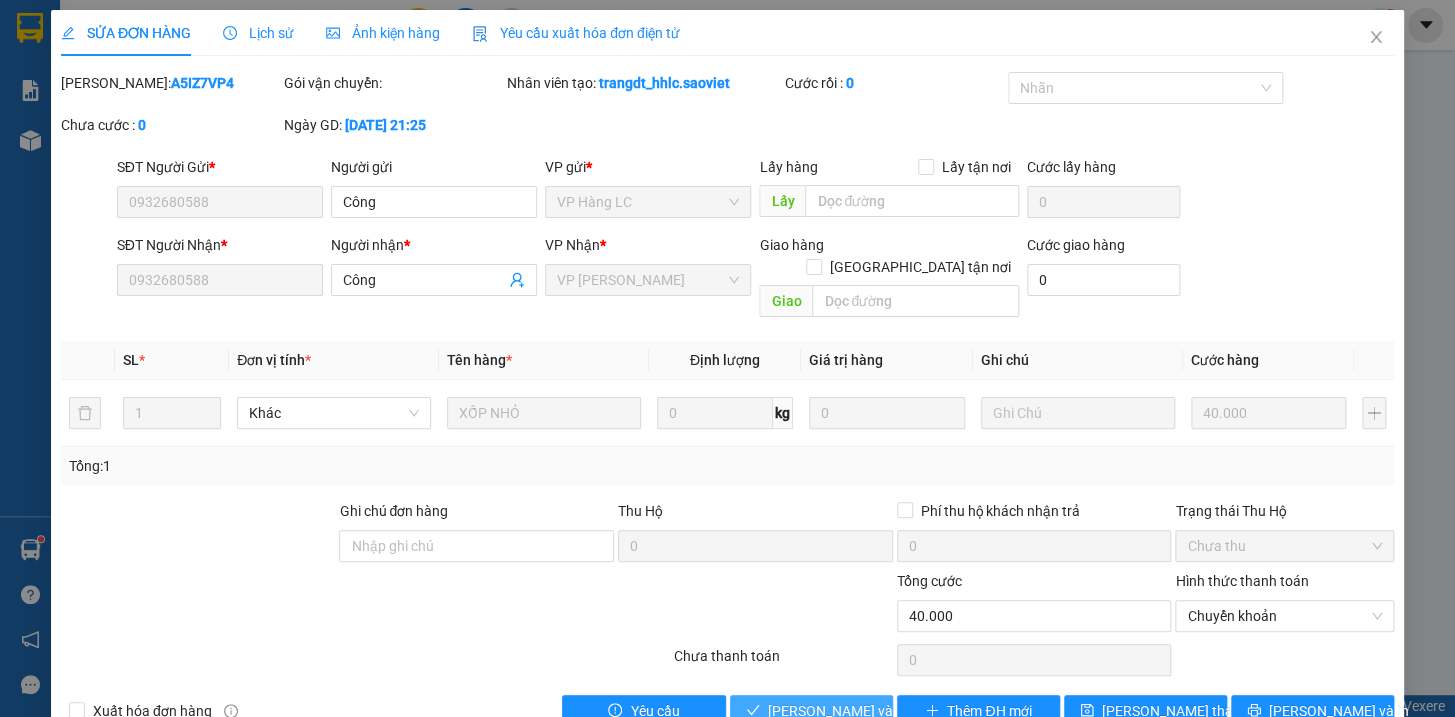 click on "[PERSON_NAME] và Giao hàng" at bounding box center [864, 711] 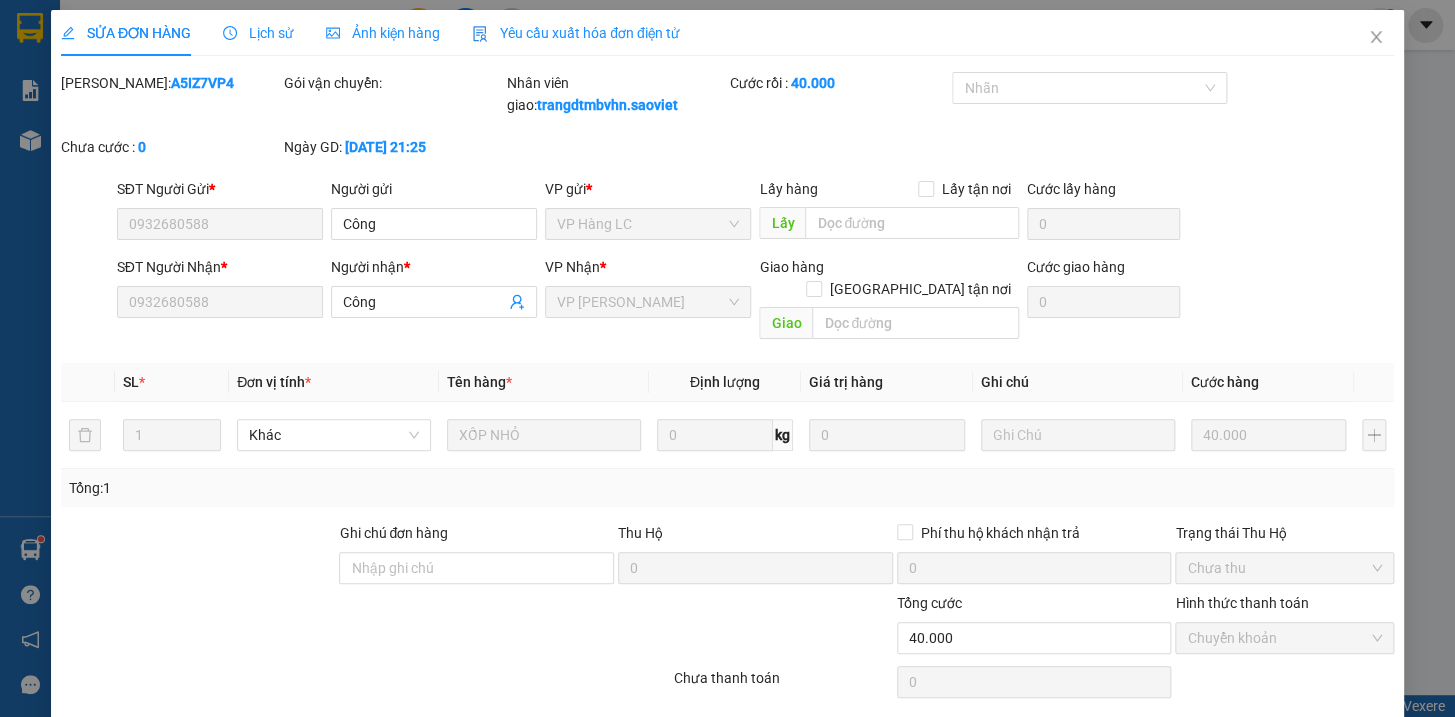 drag, startPoint x: 1432, startPoint y: 50, endPoint x: 1443, endPoint y: -28, distance: 78.77182 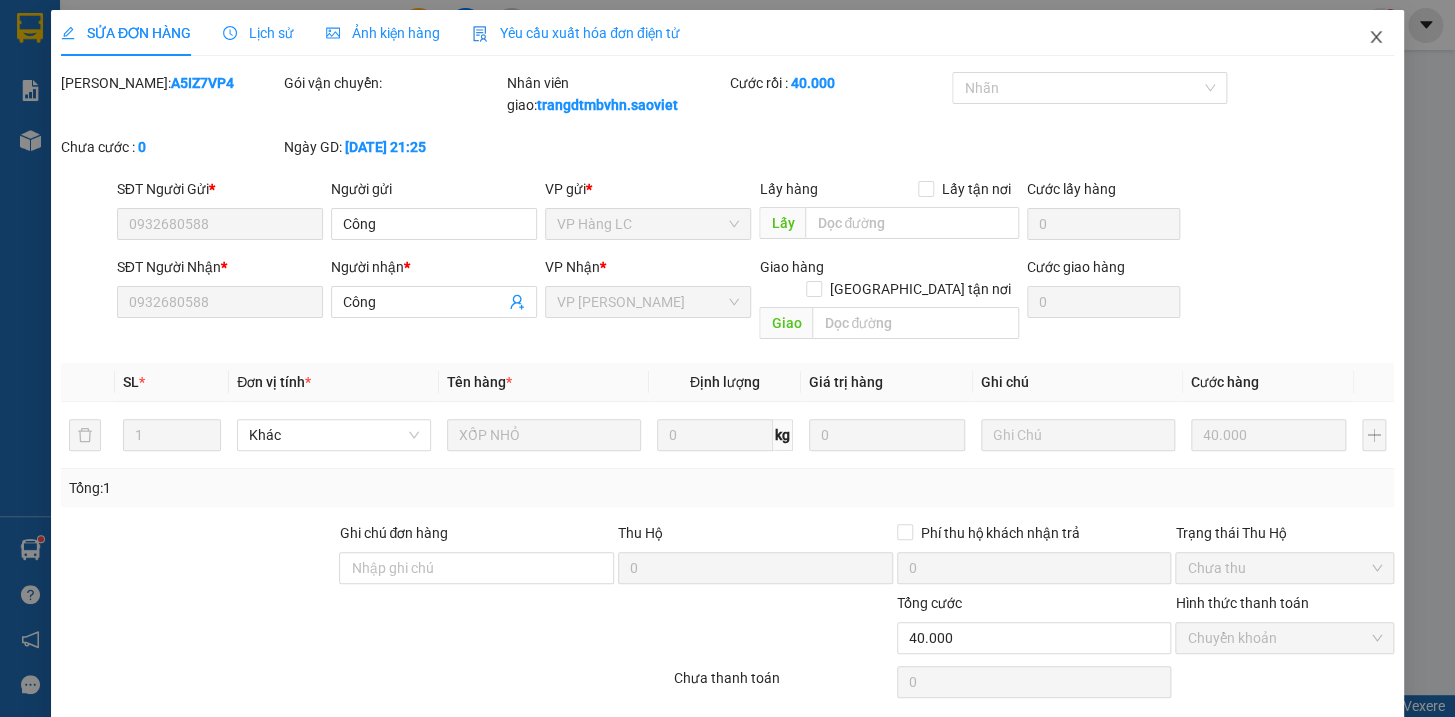 click 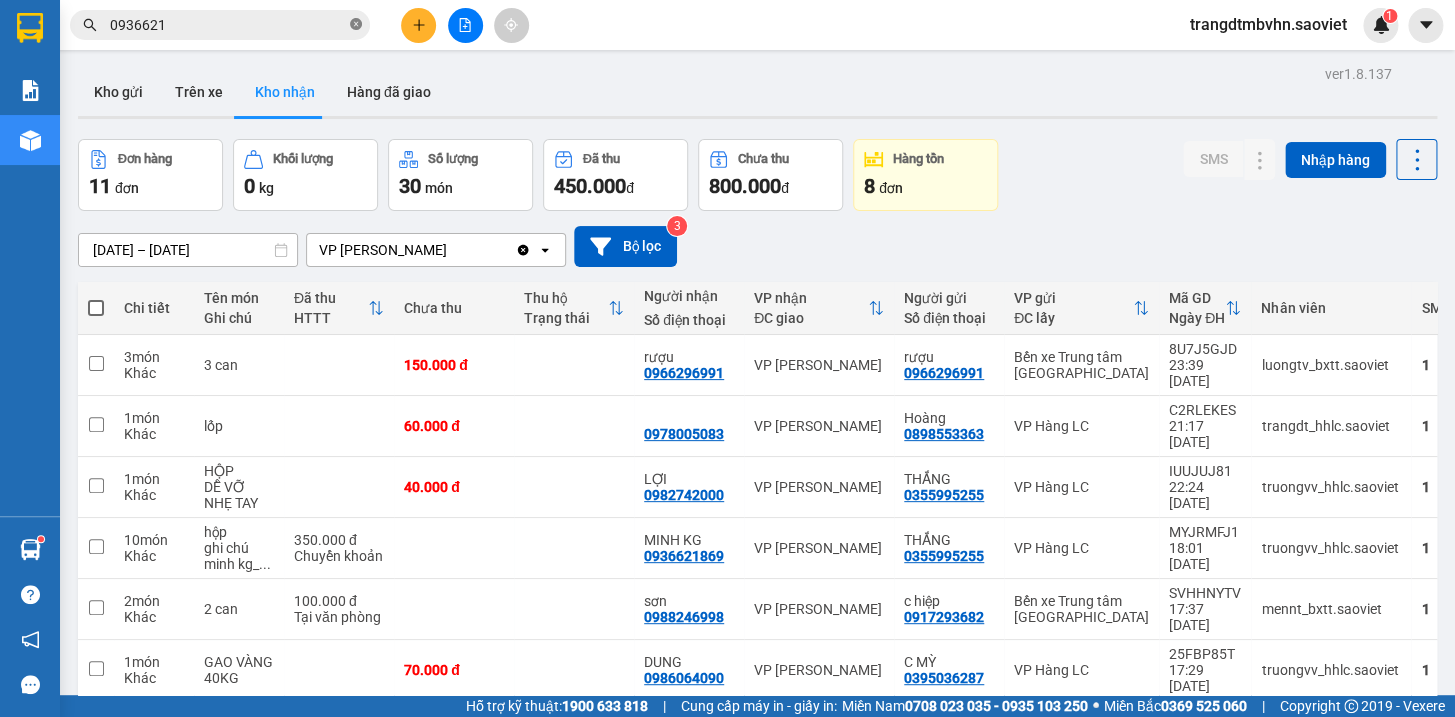 click 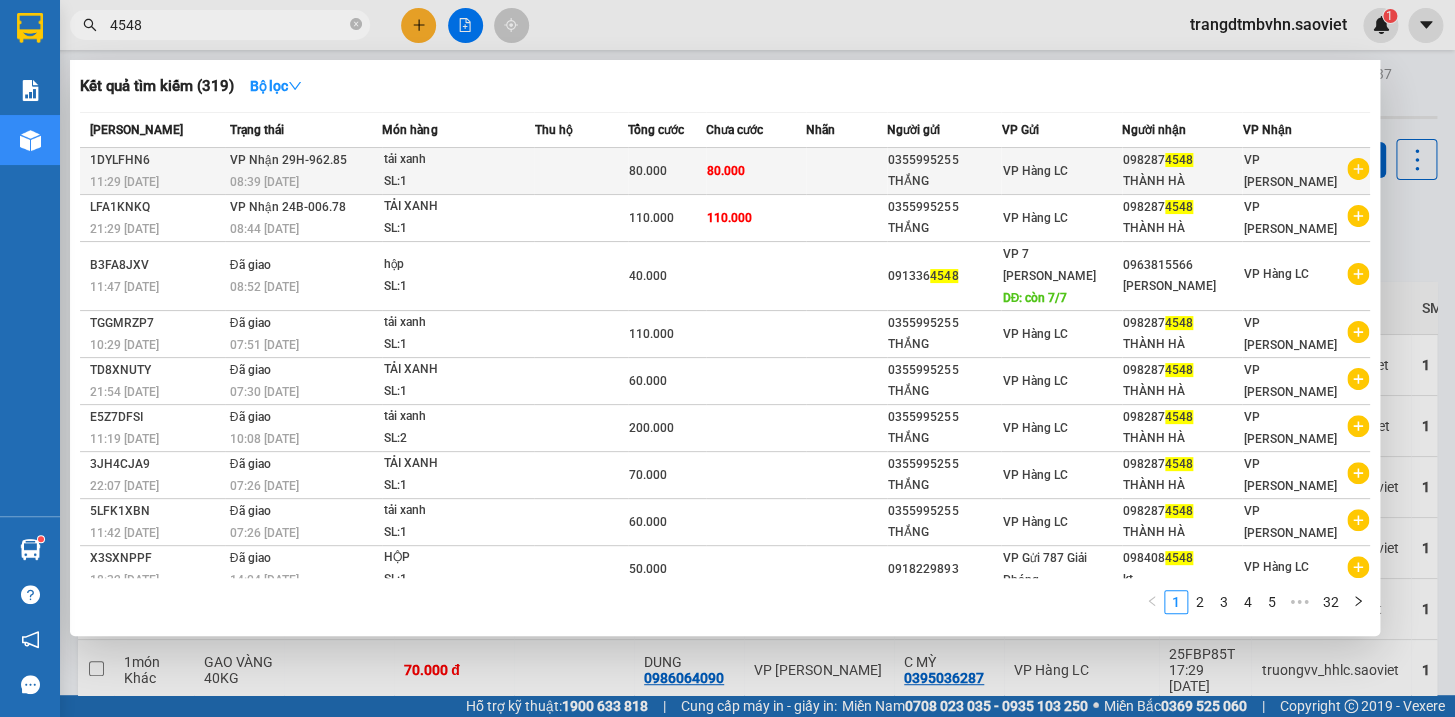 click on "098287 4548" at bounding box center (1182, 160) 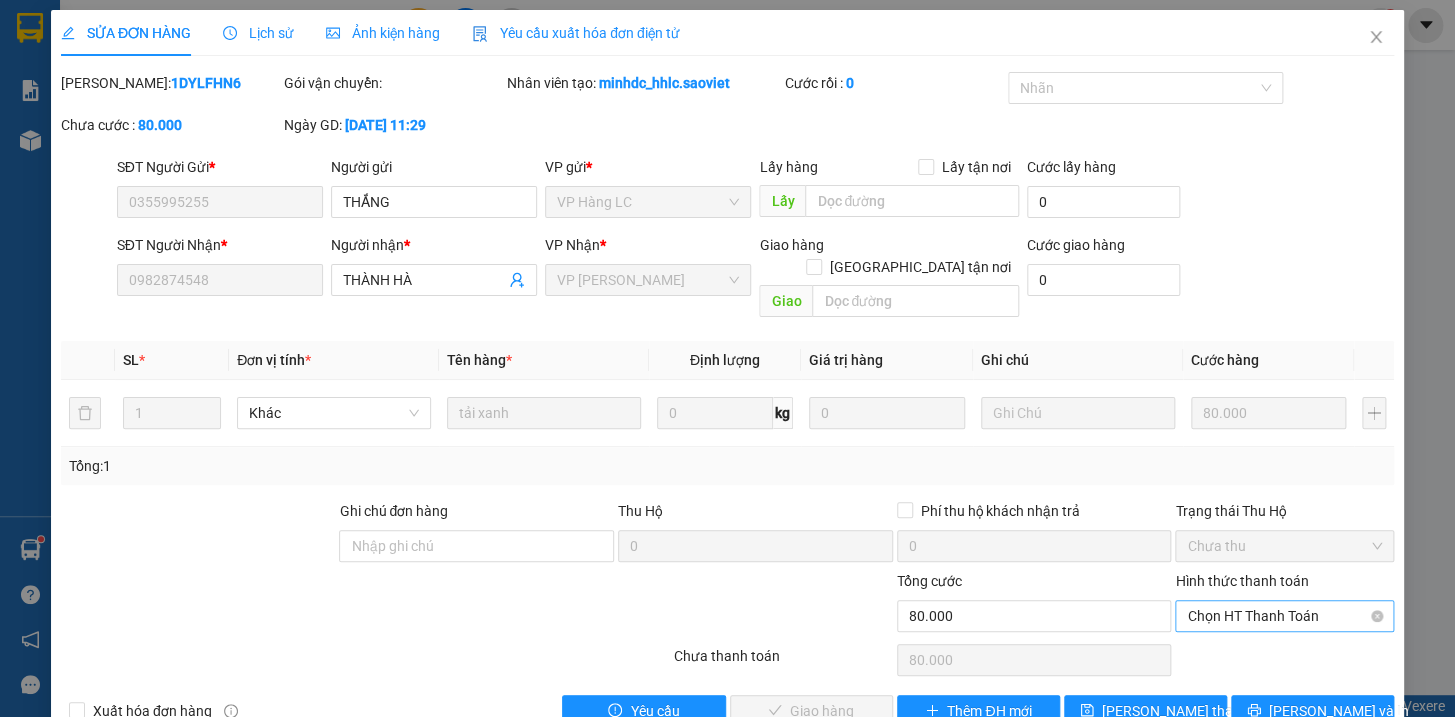 click on "Chọn HT Thanh Toán" at bounding box center [1284, 616] 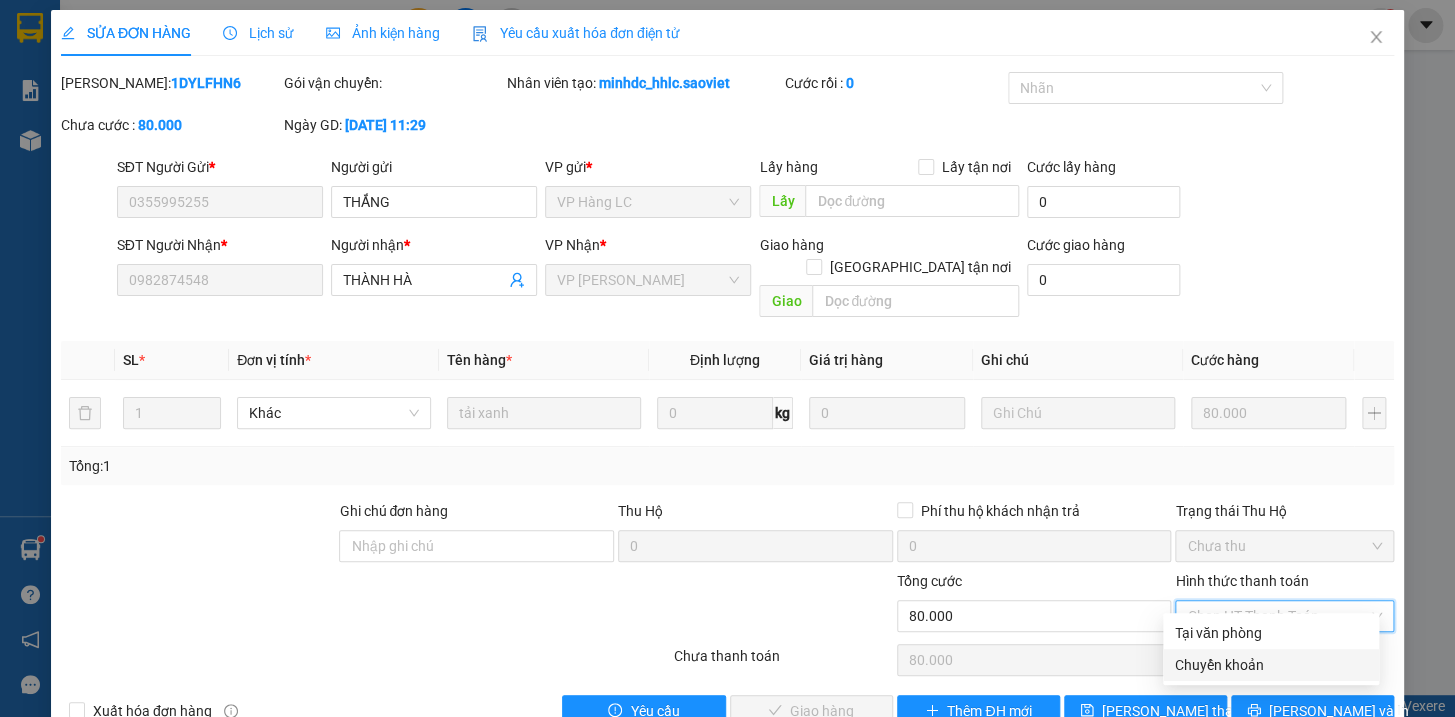 click on "Chuyển khoản" at bounding box center [1271, 665] 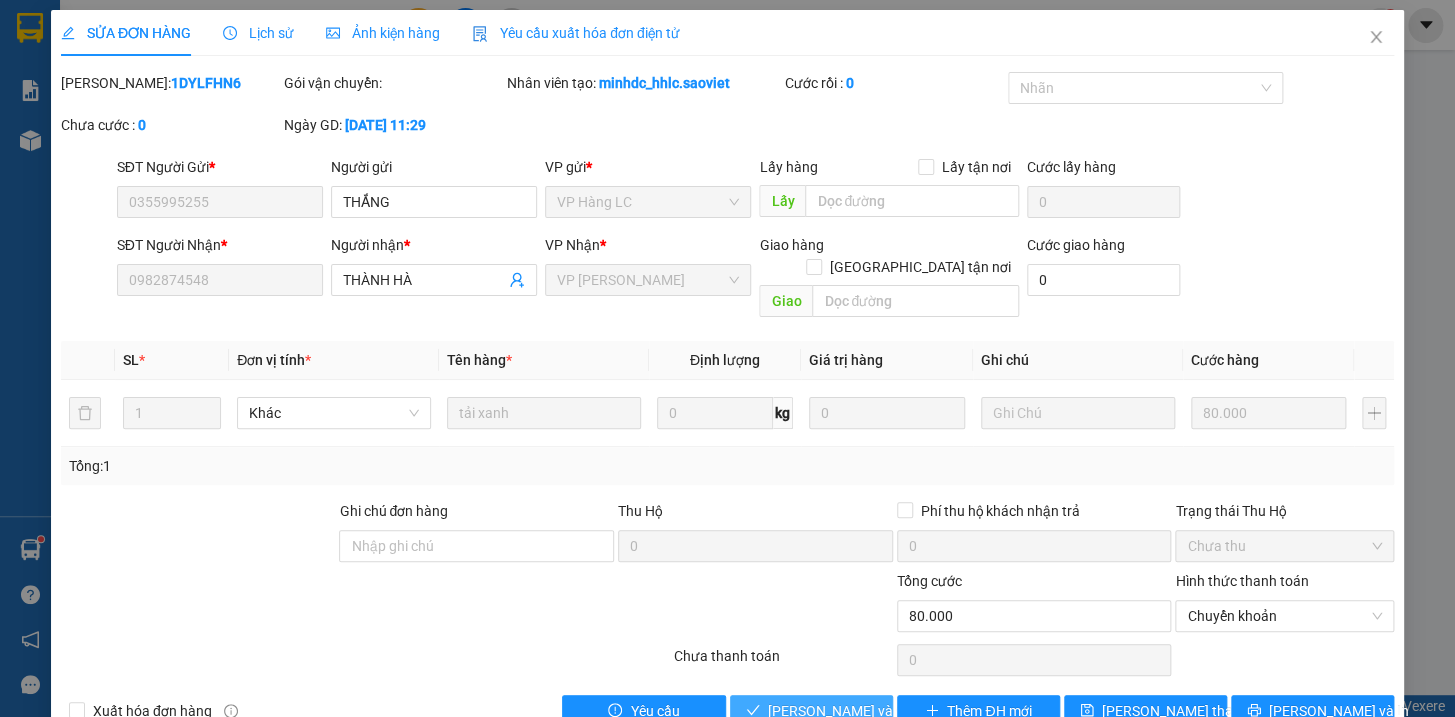 click on "[PERSON_NAME] và Giao hàng" at bounding box center (864, 711) 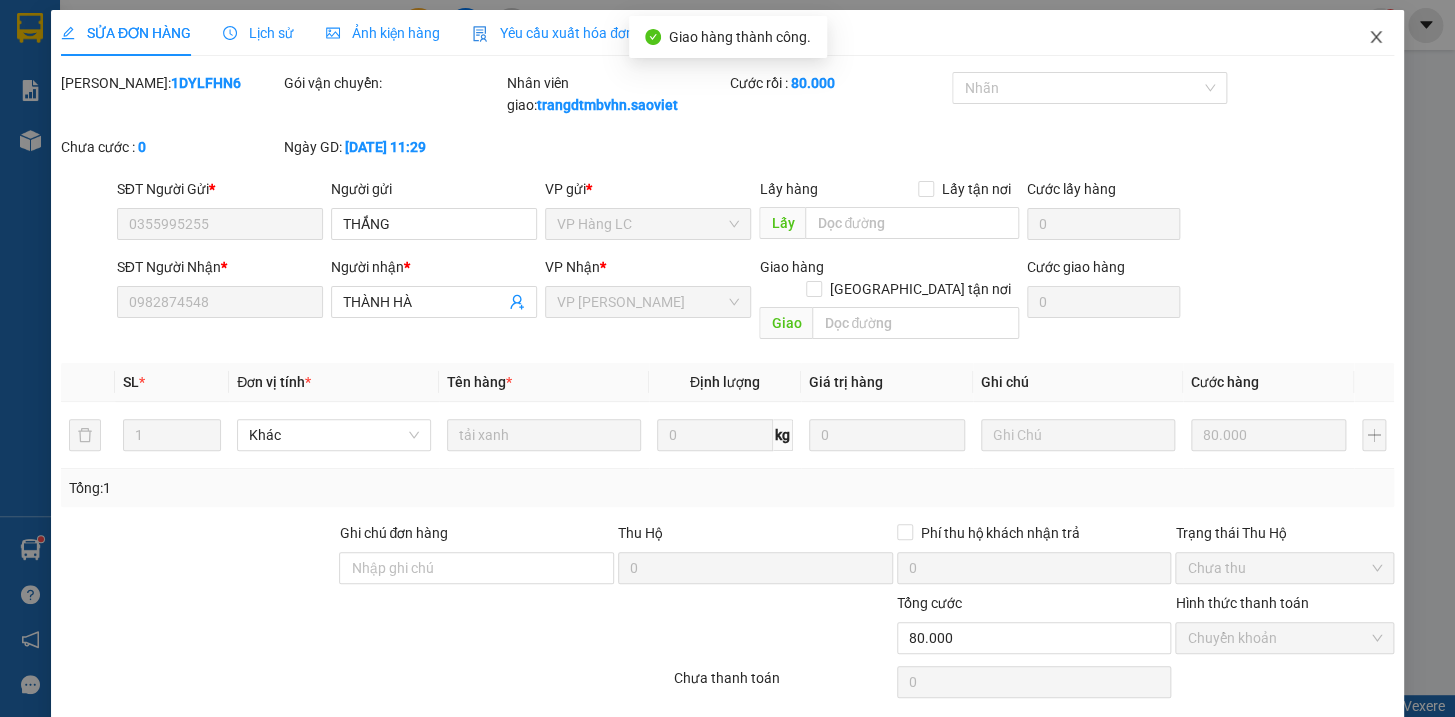 click 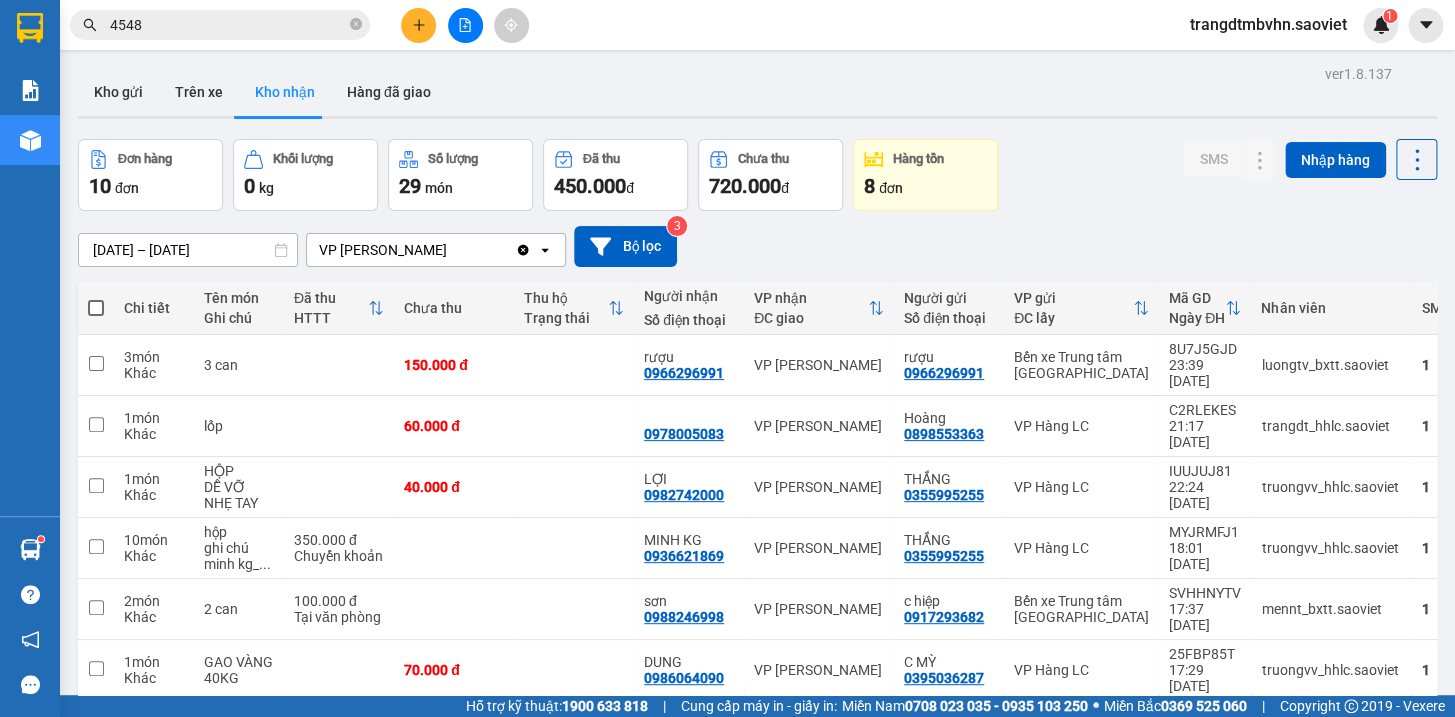 click on "4548" at bounding box center (228, 25) 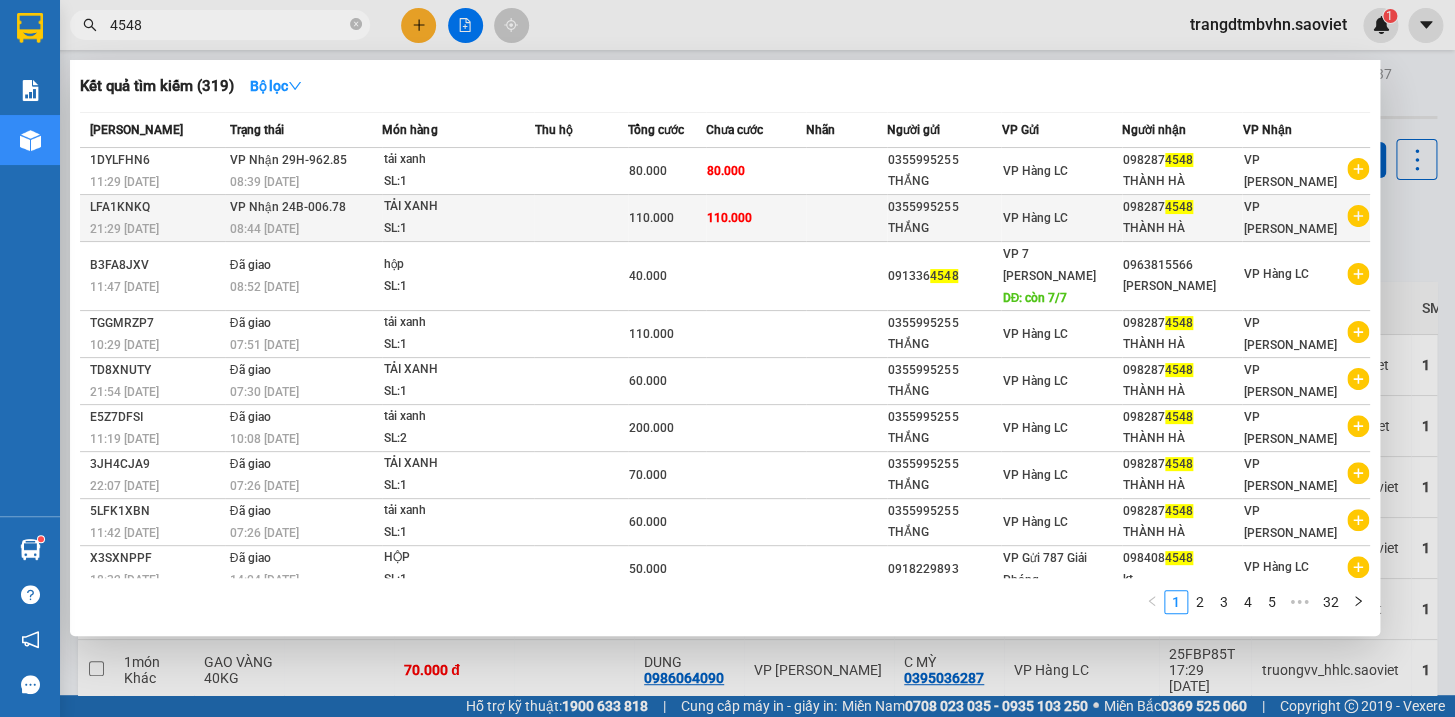 click on "THÀNH HÀ" at bounding box center [1182, 228] 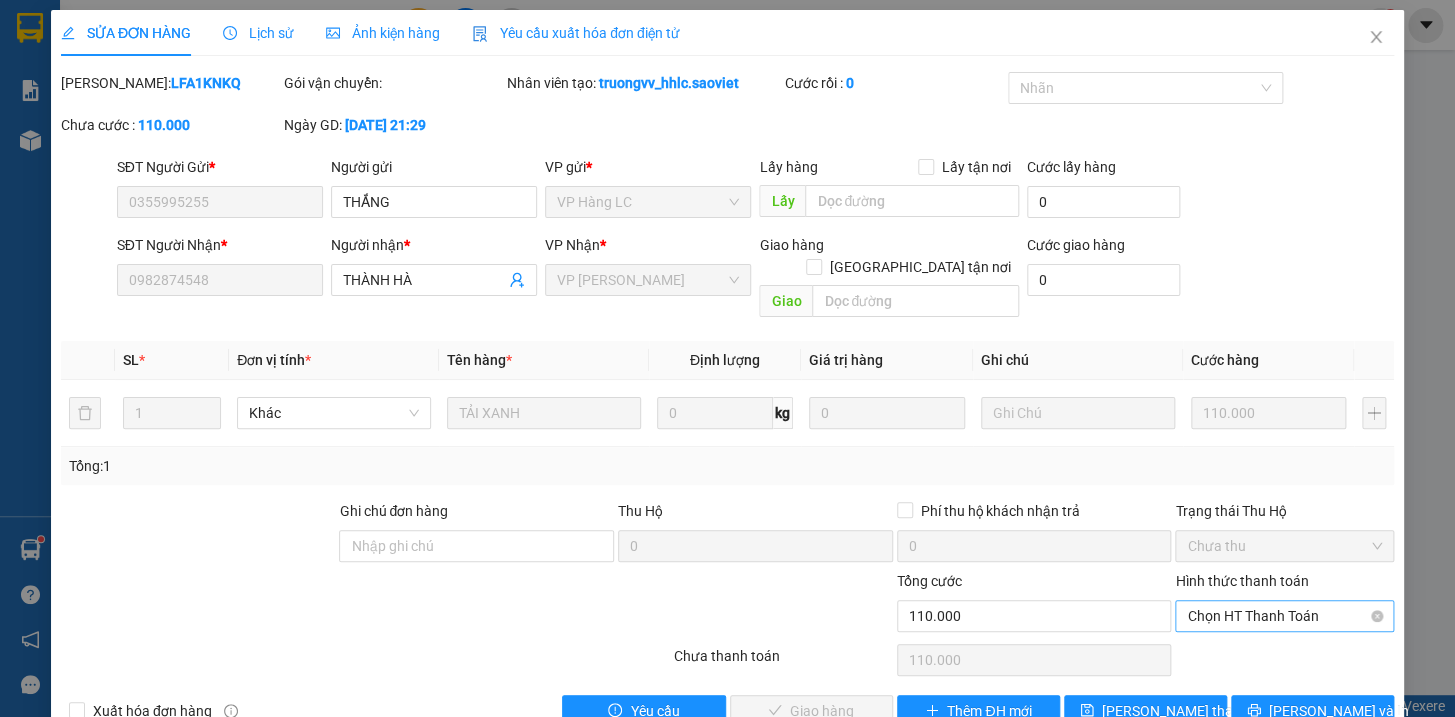 click on "Chọn HT Thanh Toán" at bounding box center [1284, 616] 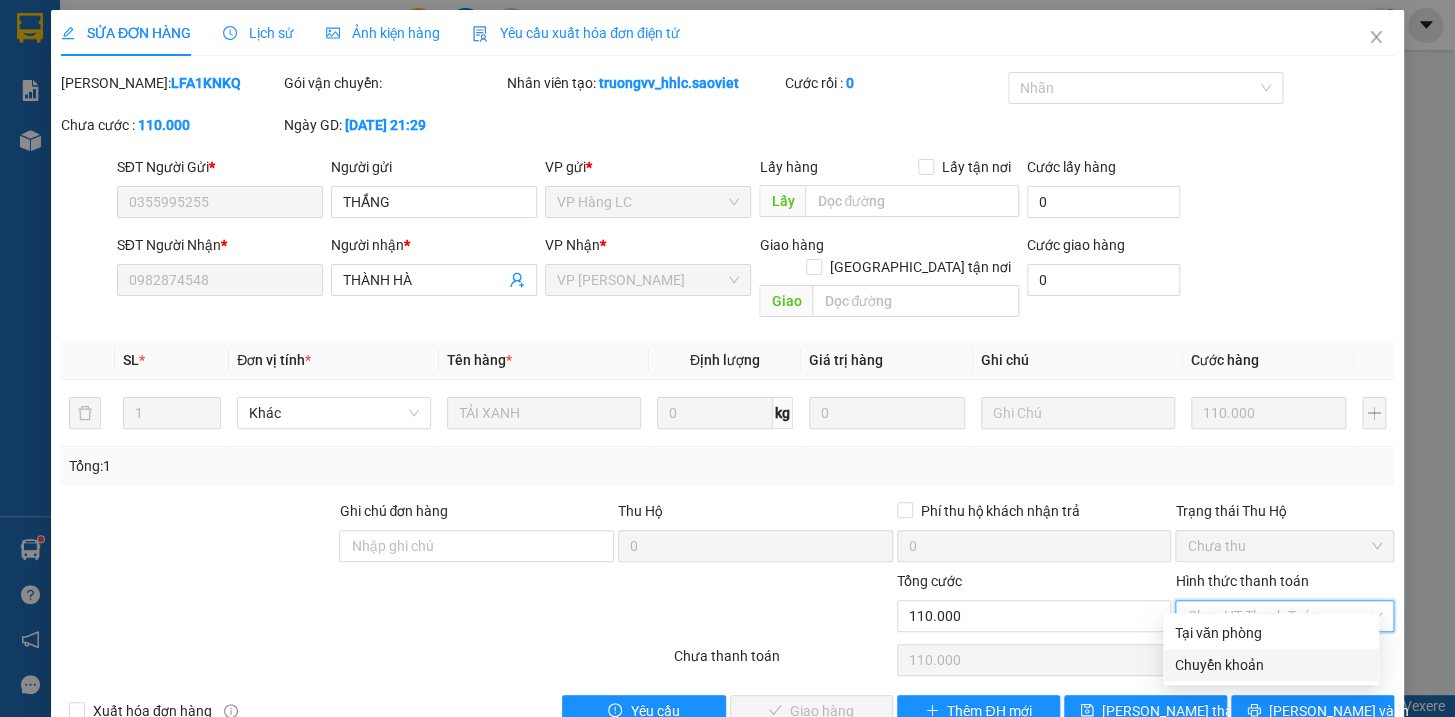 click on "Chuyển khoản" at bounding box center [1271, 665] 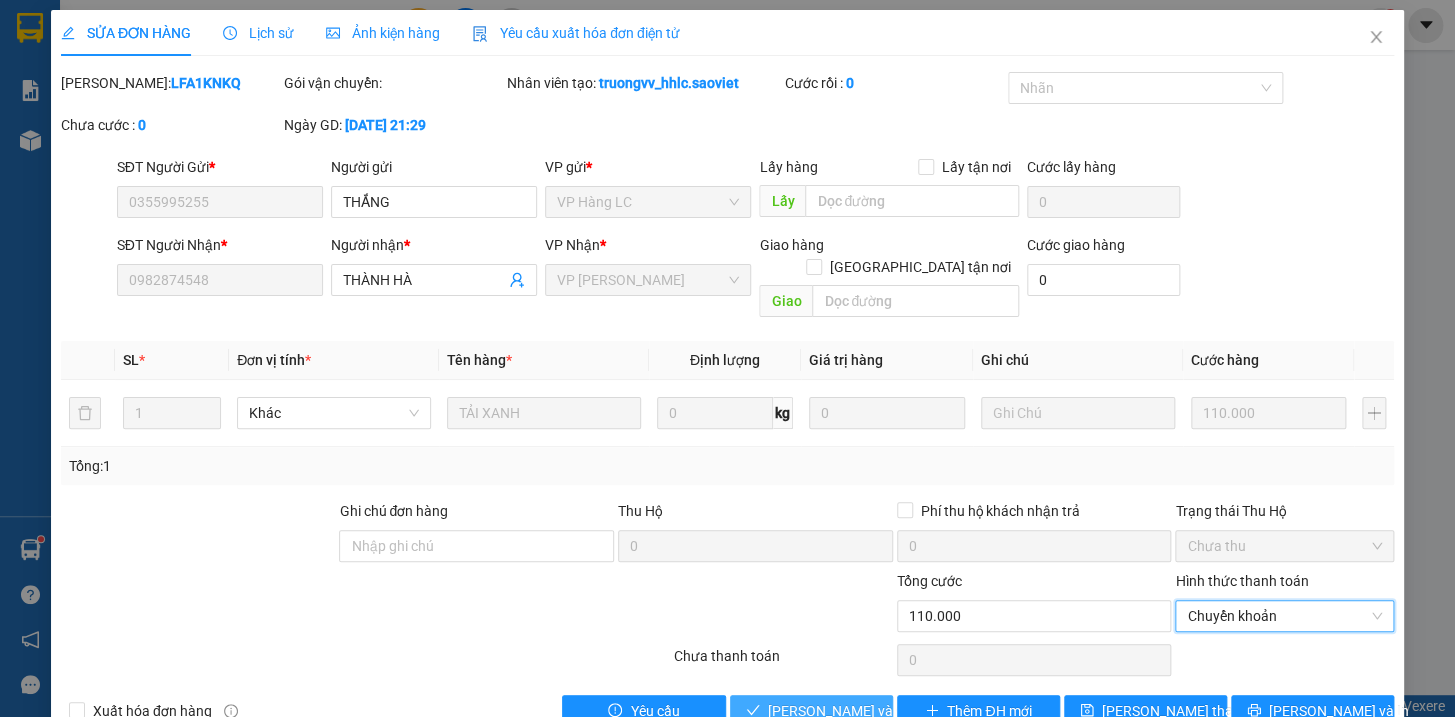 click on "[PERSON_NAME] và Giao hàng" at bounding box center (864, 711) 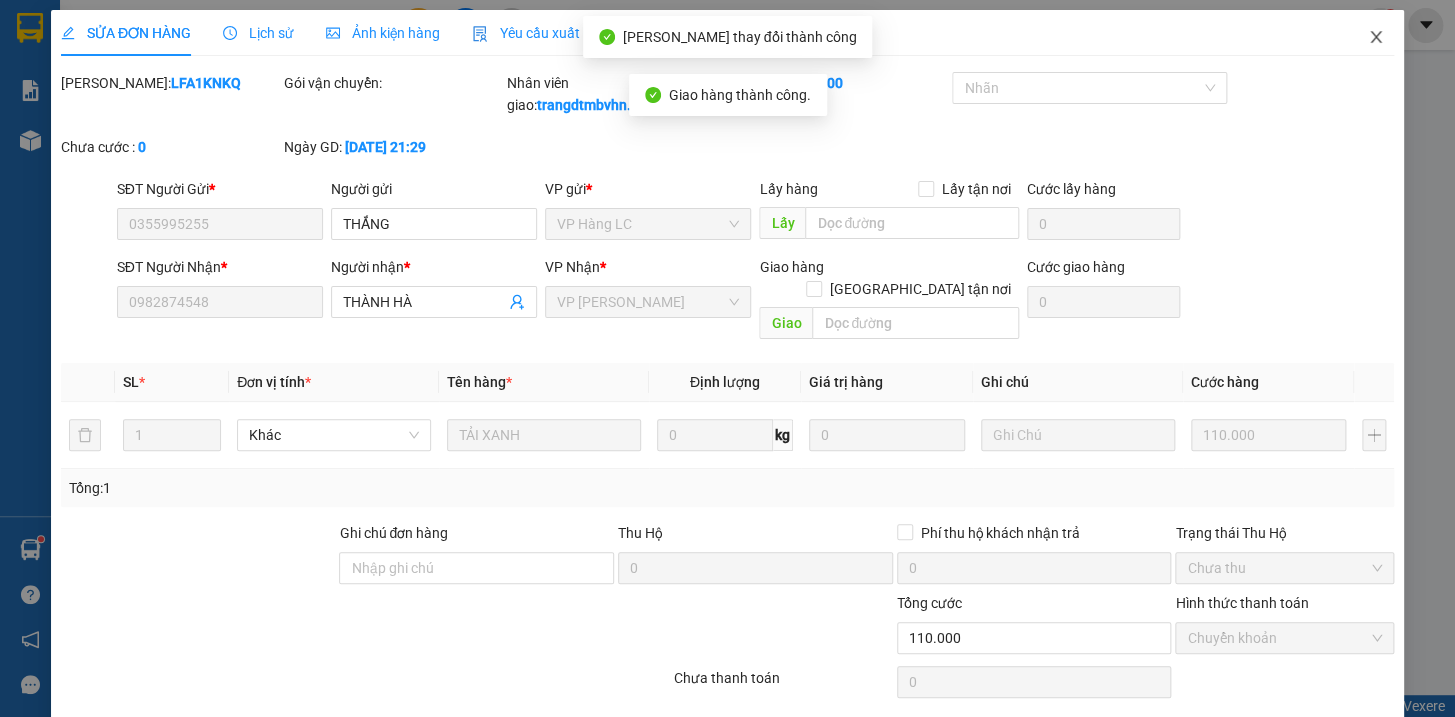 click 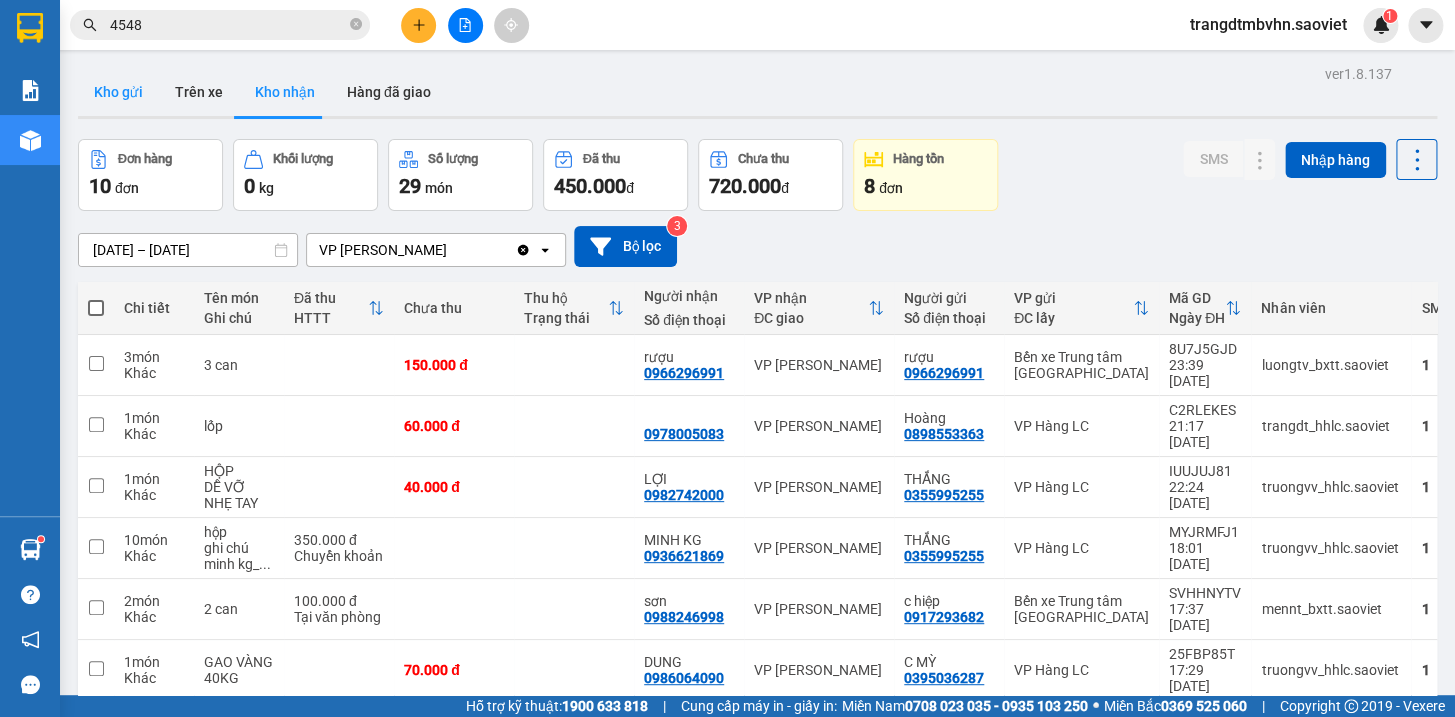 click on "Kho gửi" at bounding box center [118, 92] 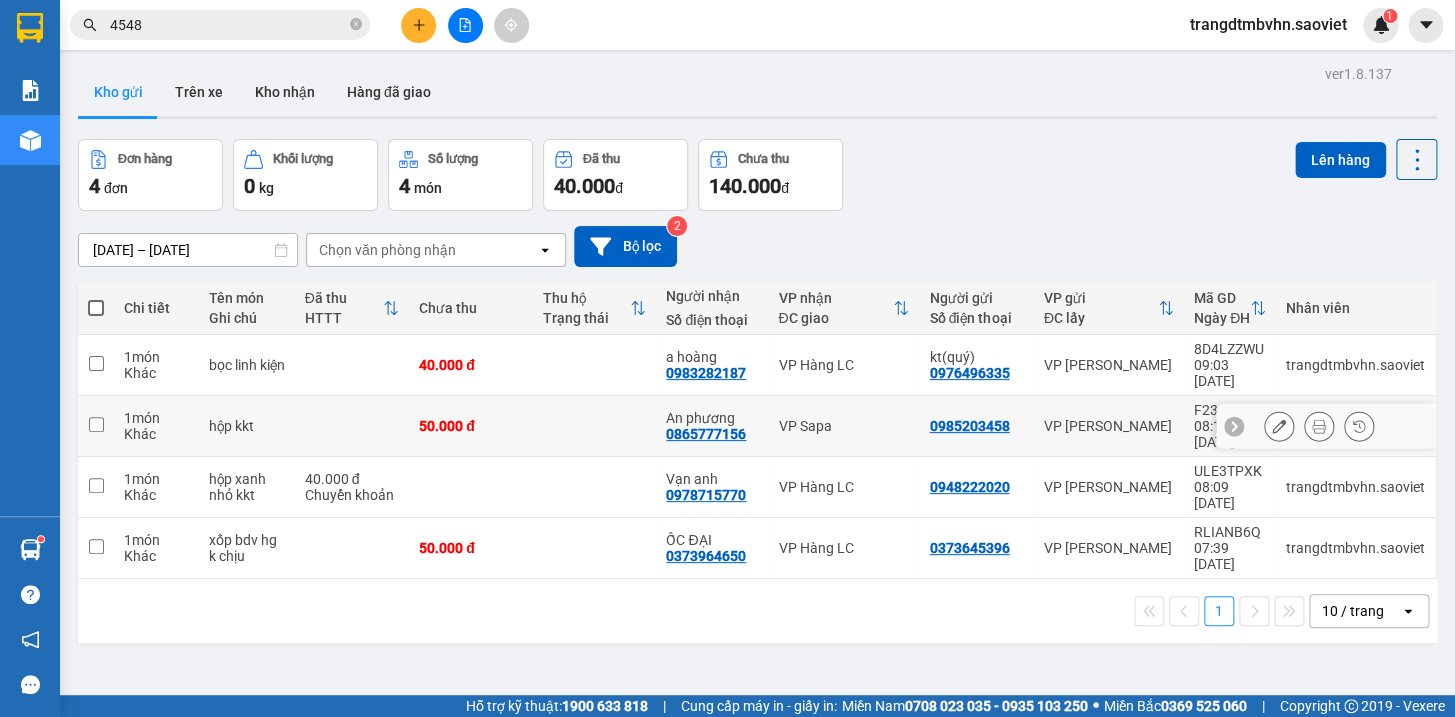 click at bounding box center [595, 426] 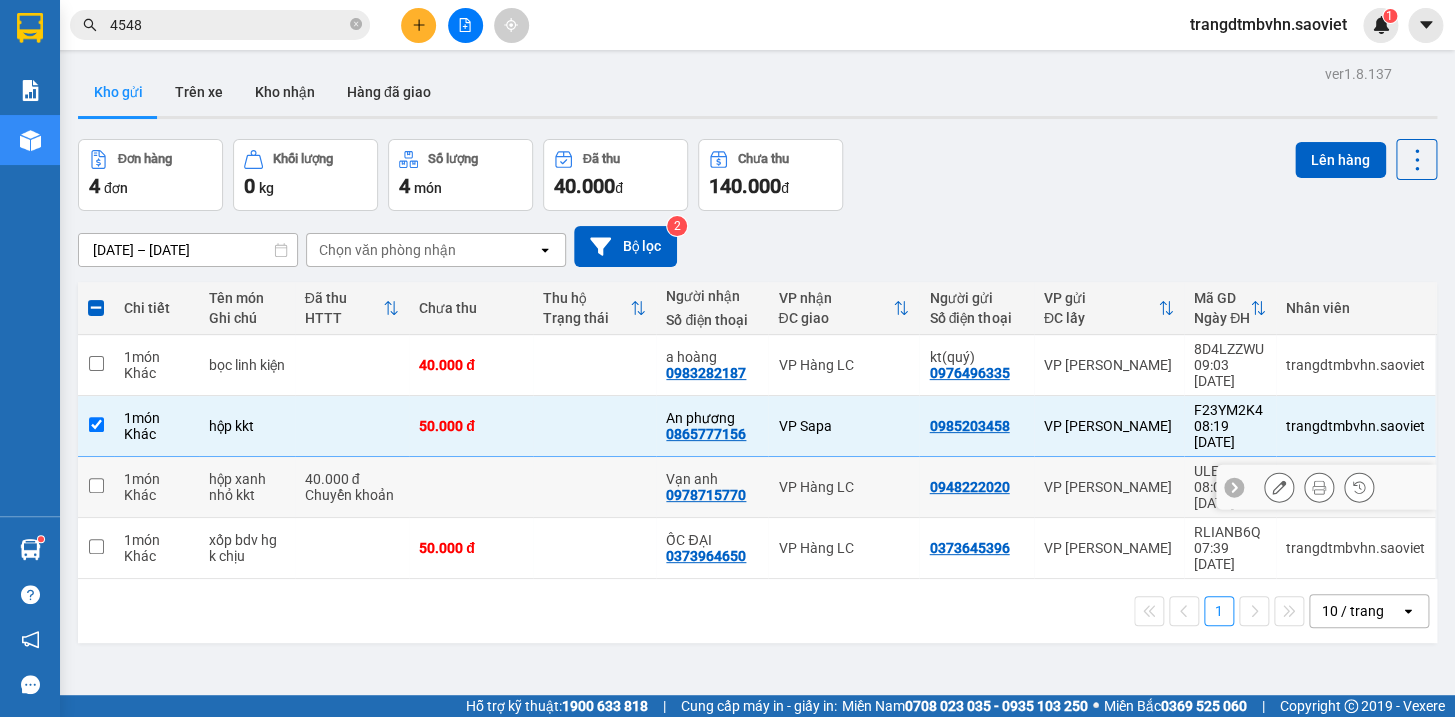 click at bounding box center [595, 487] 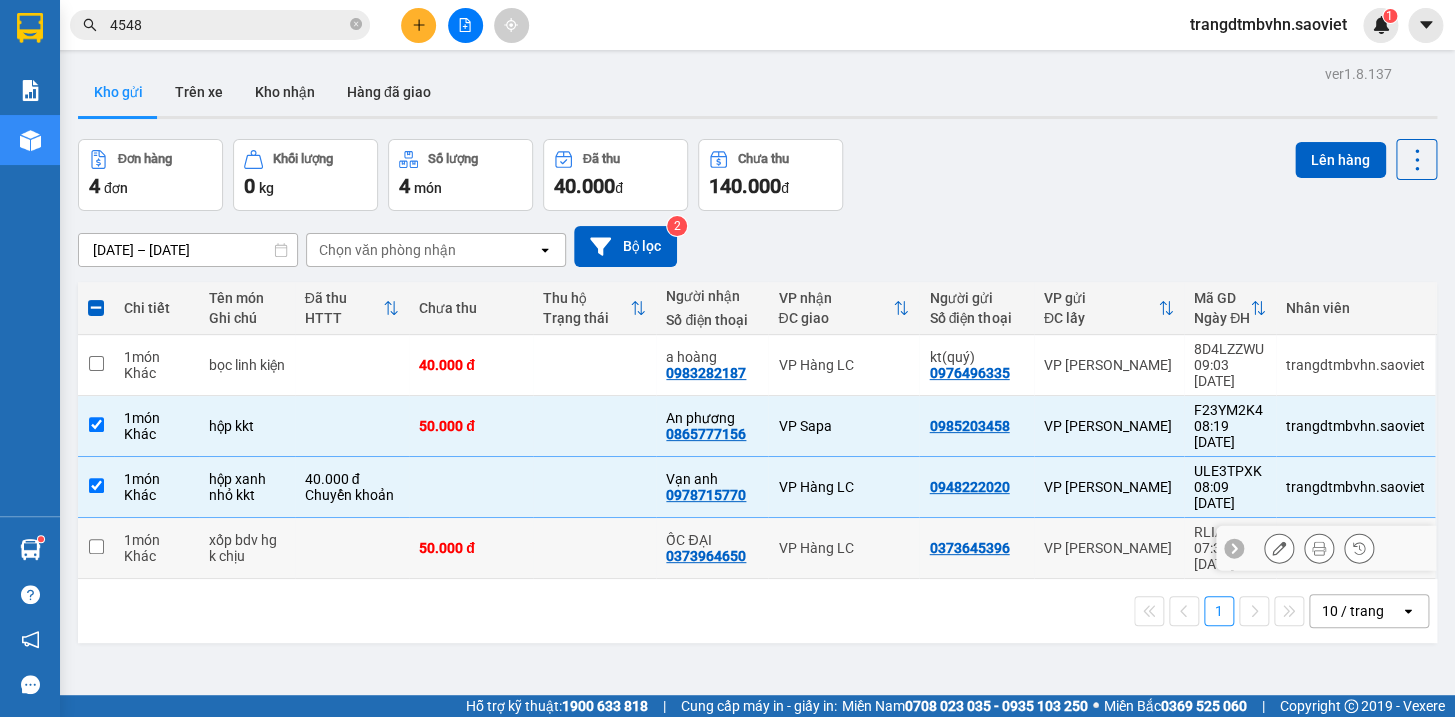 click at bounding box center [595, 548] 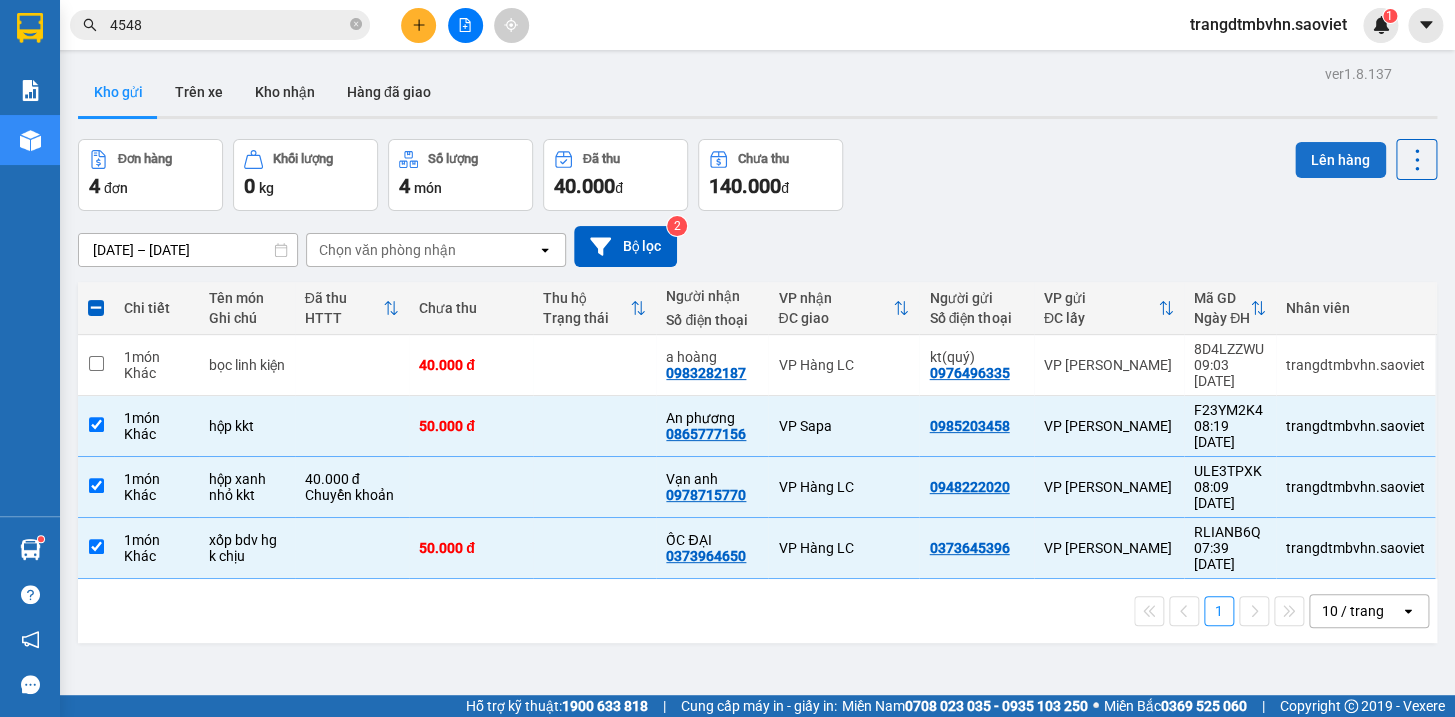 click on "Lên hàng" at bounding box center (1340, 160) 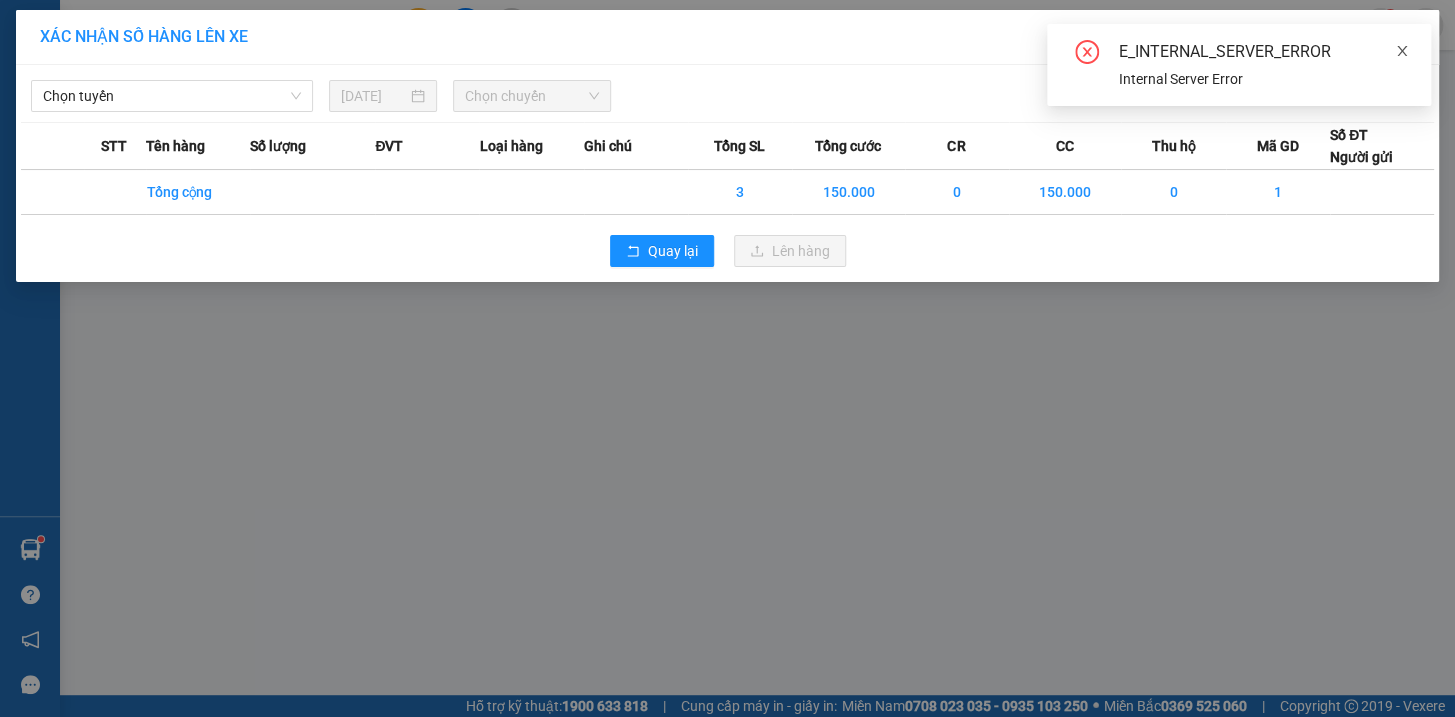 click 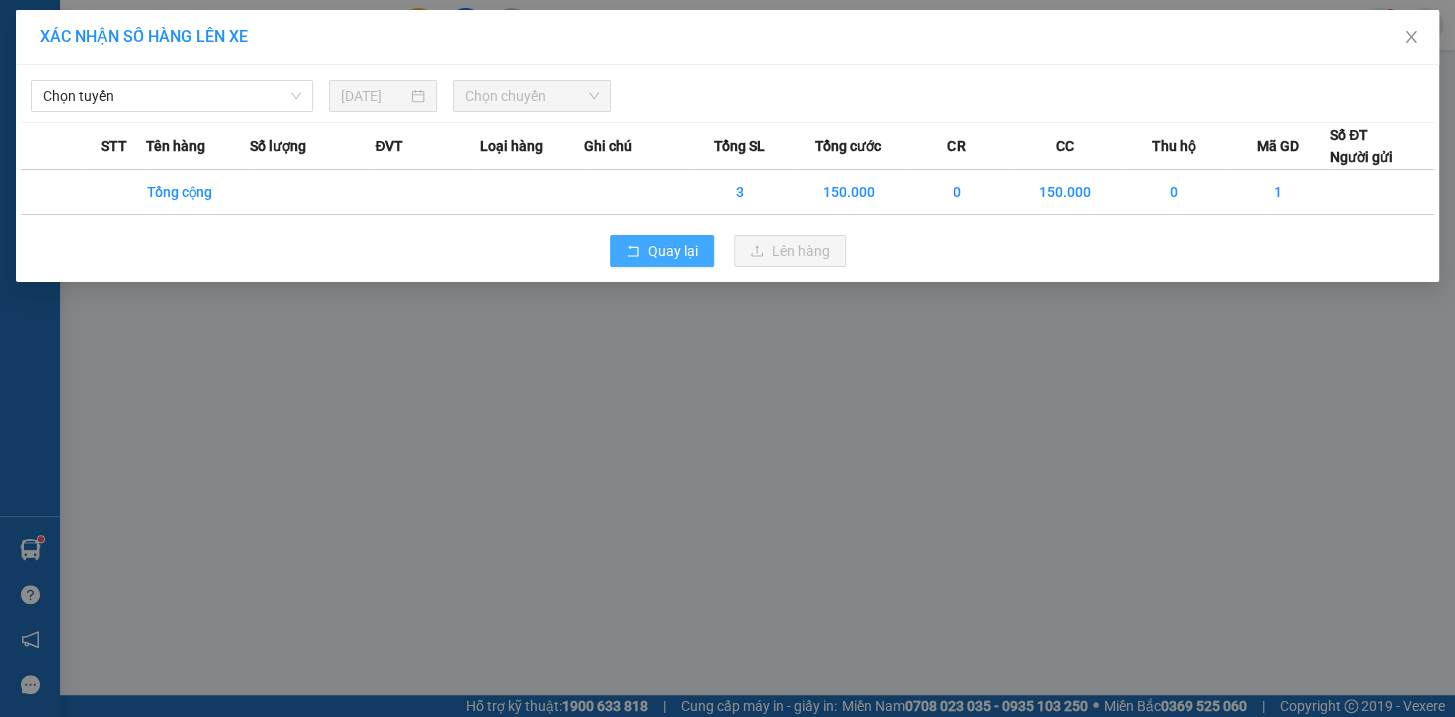 click on "Quay lại" at bounding box center (673, 251) 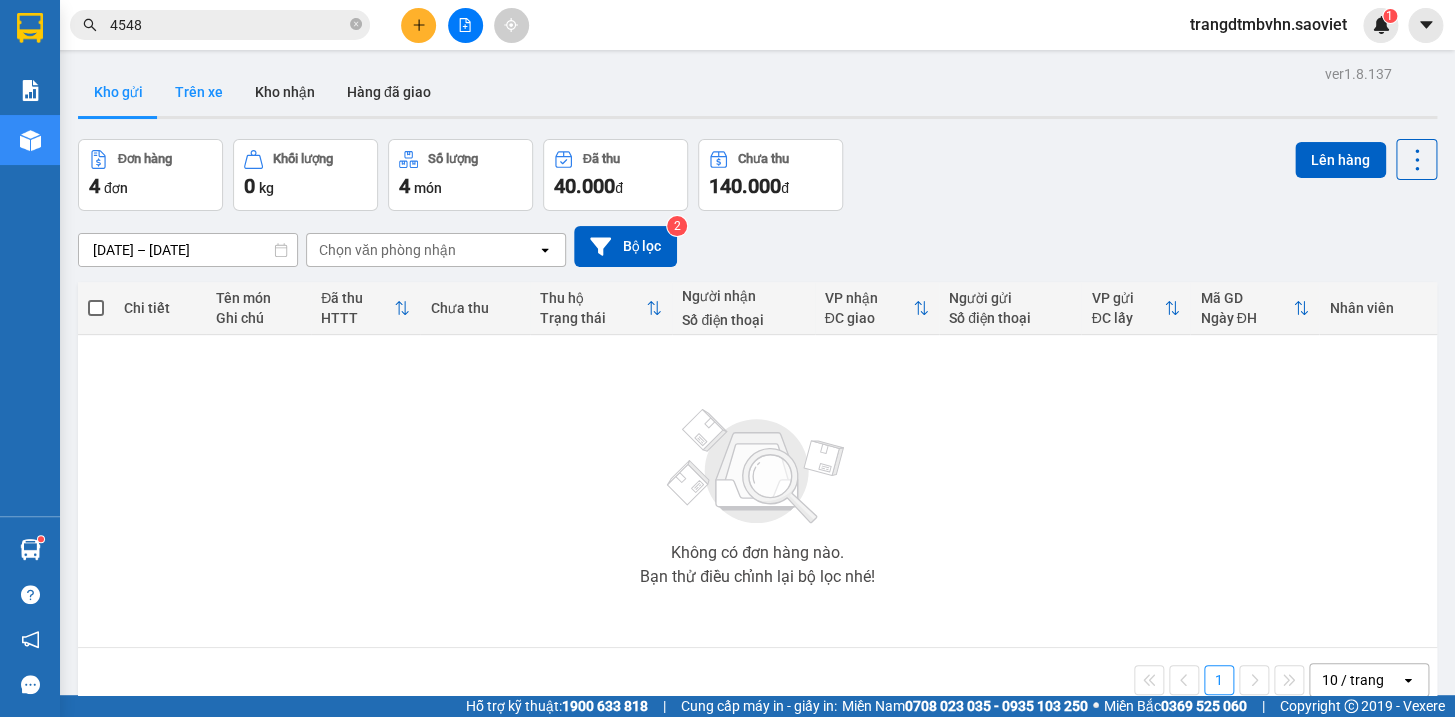 click on "Trên xe" at bounding box center [199, 92] 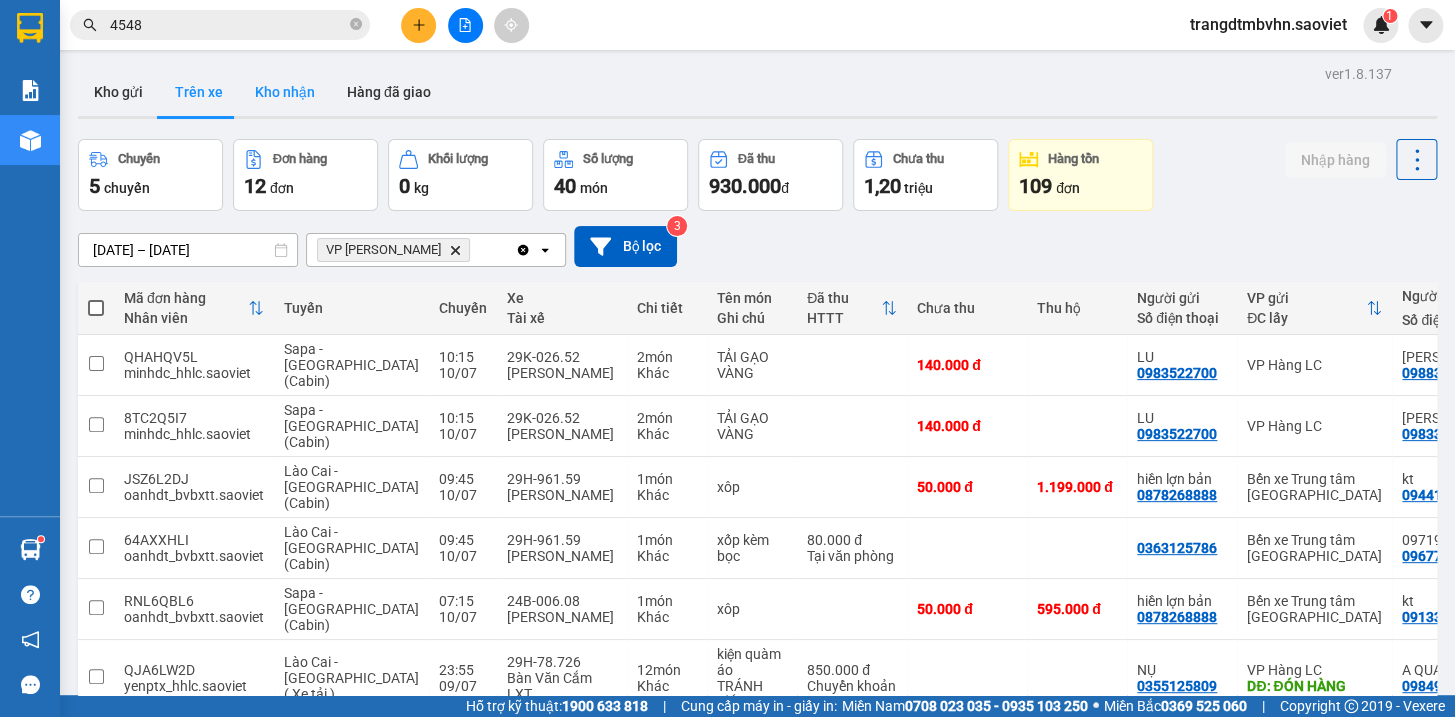 click on "Kho nhận" at bounding box center [285, 92] 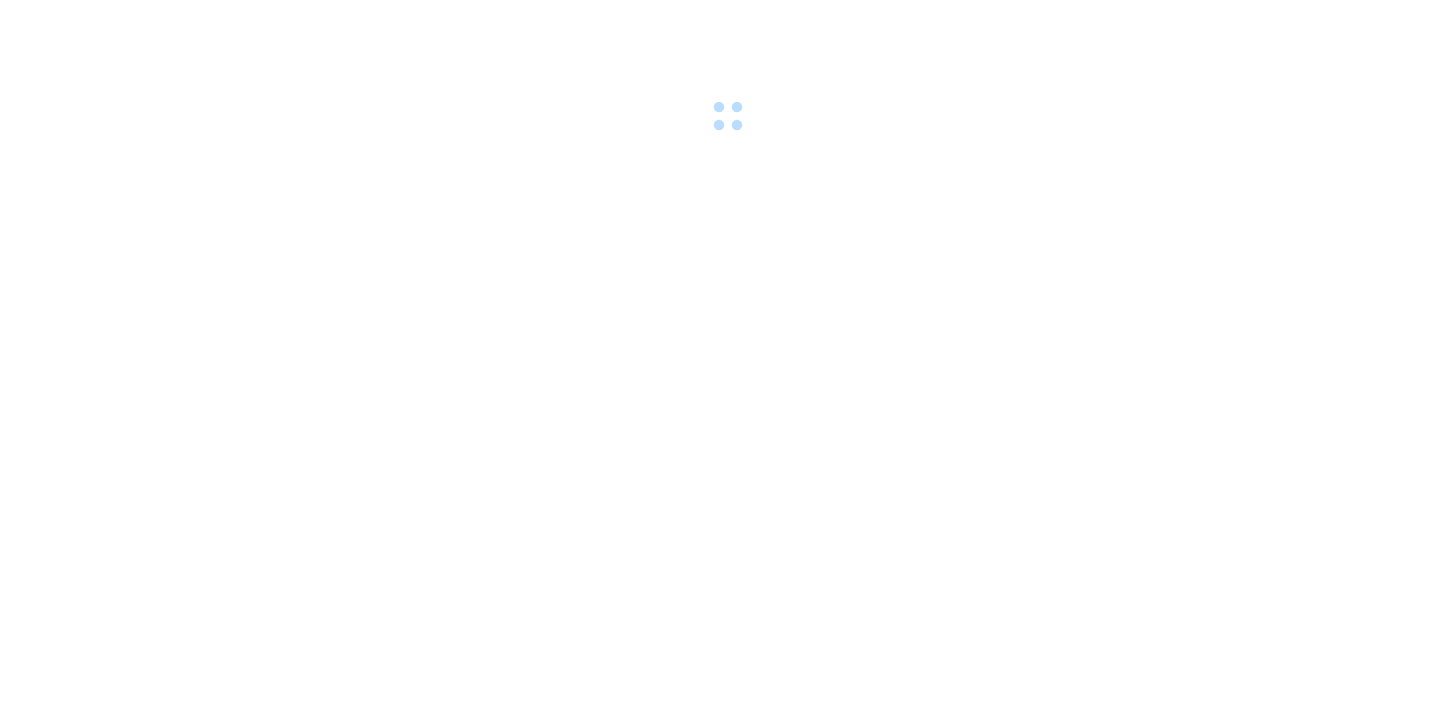 scroll, scrollTop: 0, scrollLeft: 0, axis: both 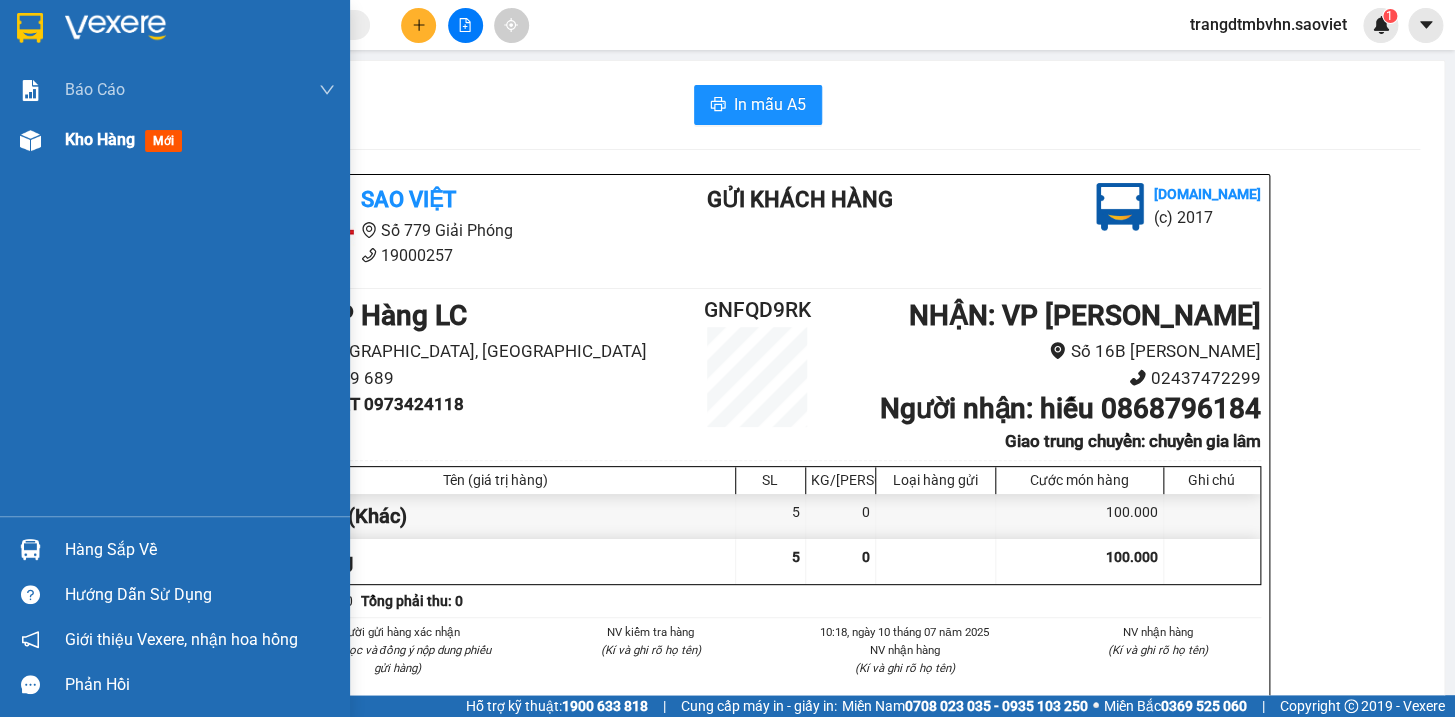 click on "Kho hàng" at bounding box center (100, 139) 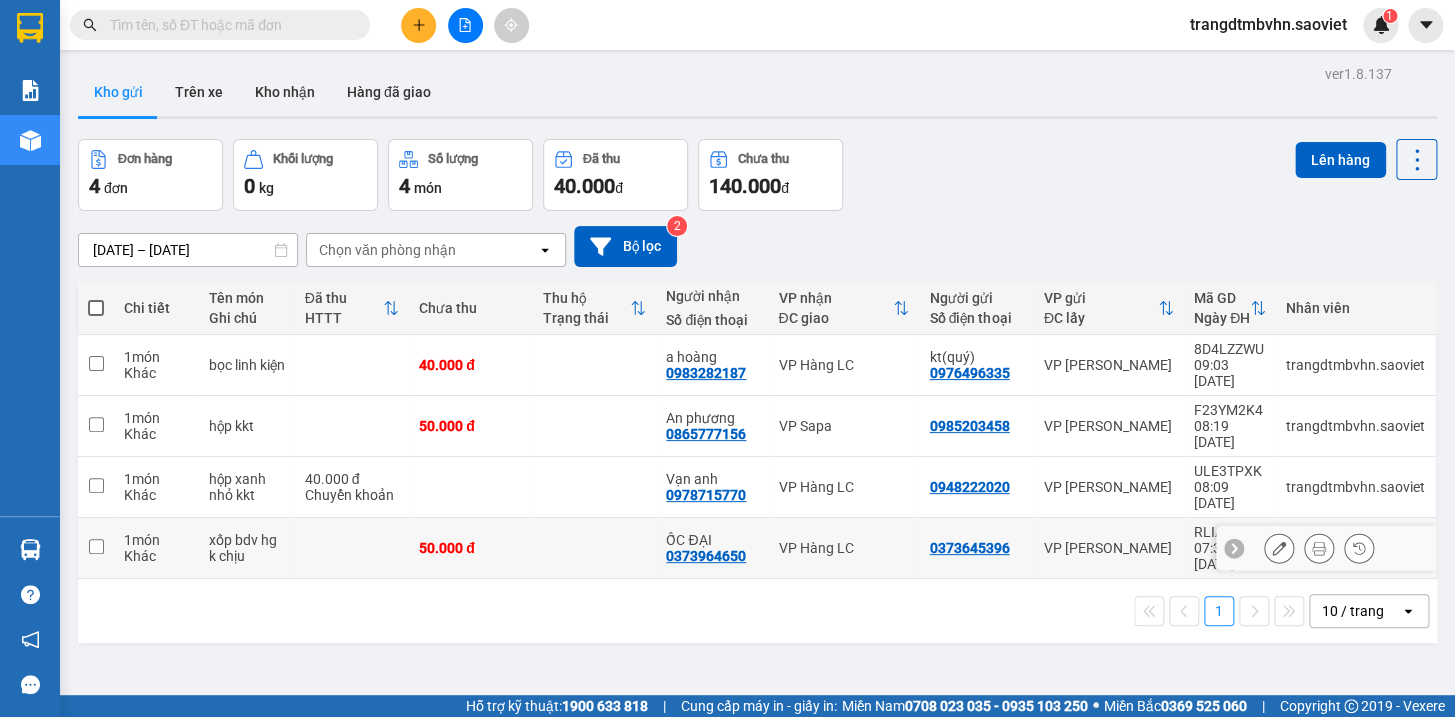 drag, startPoint x: 469, startPoint y: 484, endPoint x: 472, endPoint y: 440, distance: 44.102154 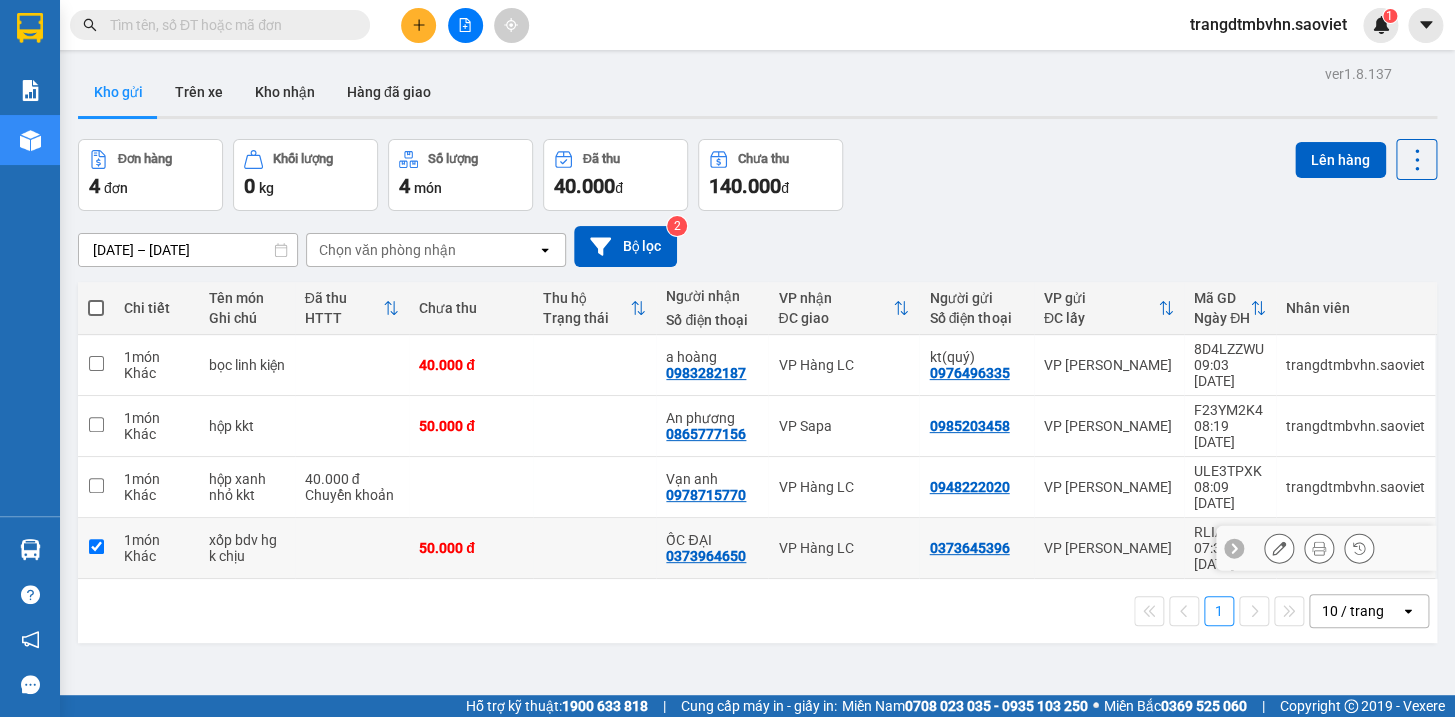 checkbox on "true" 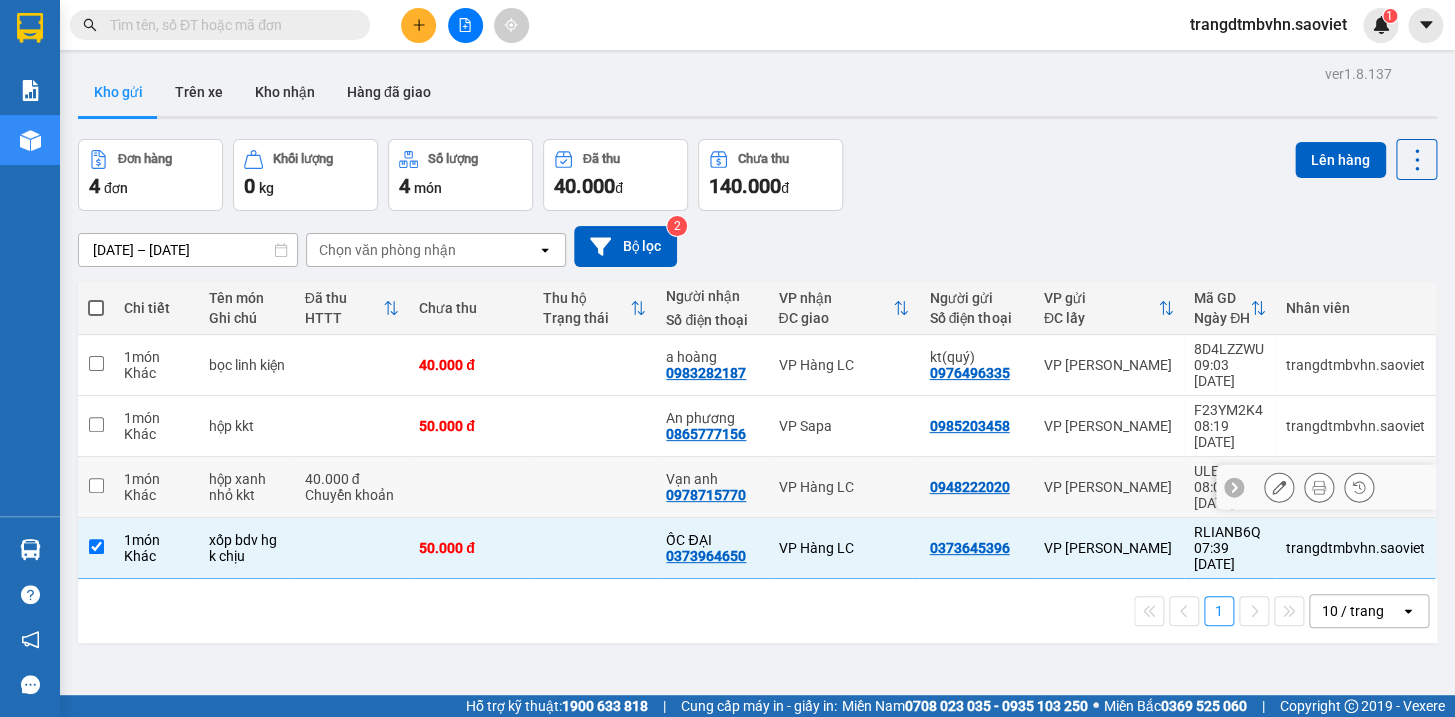 click at bounding box center (471, 487) 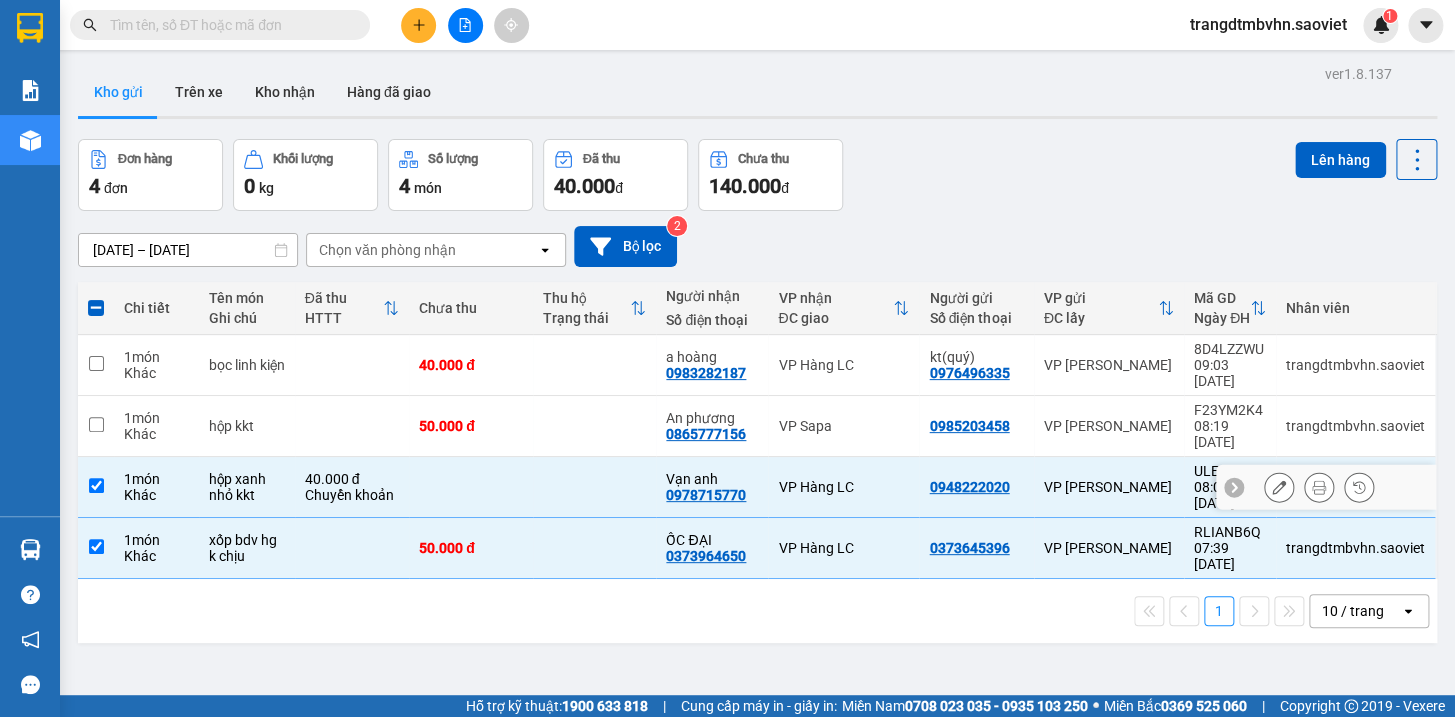 checkbox on "true" 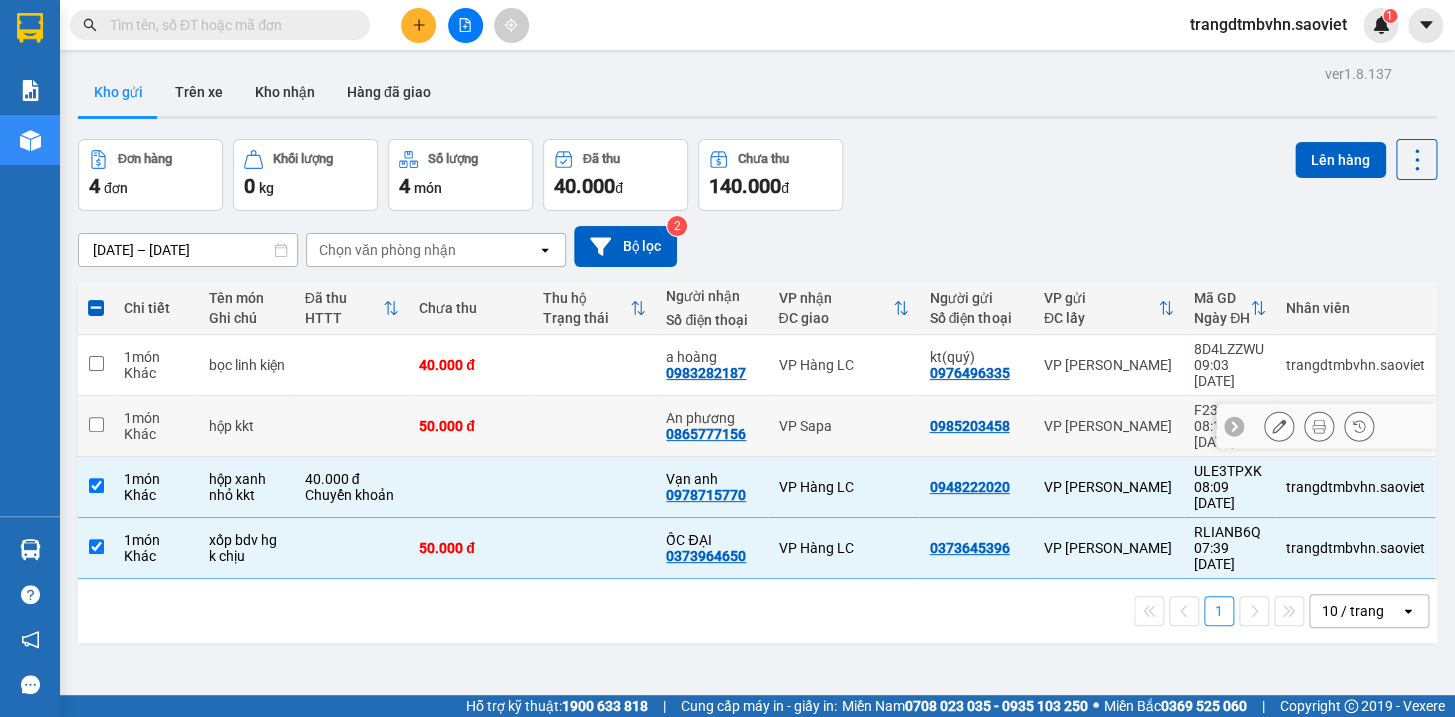 click on "50.000 đ" at bounding box center (471, 426) 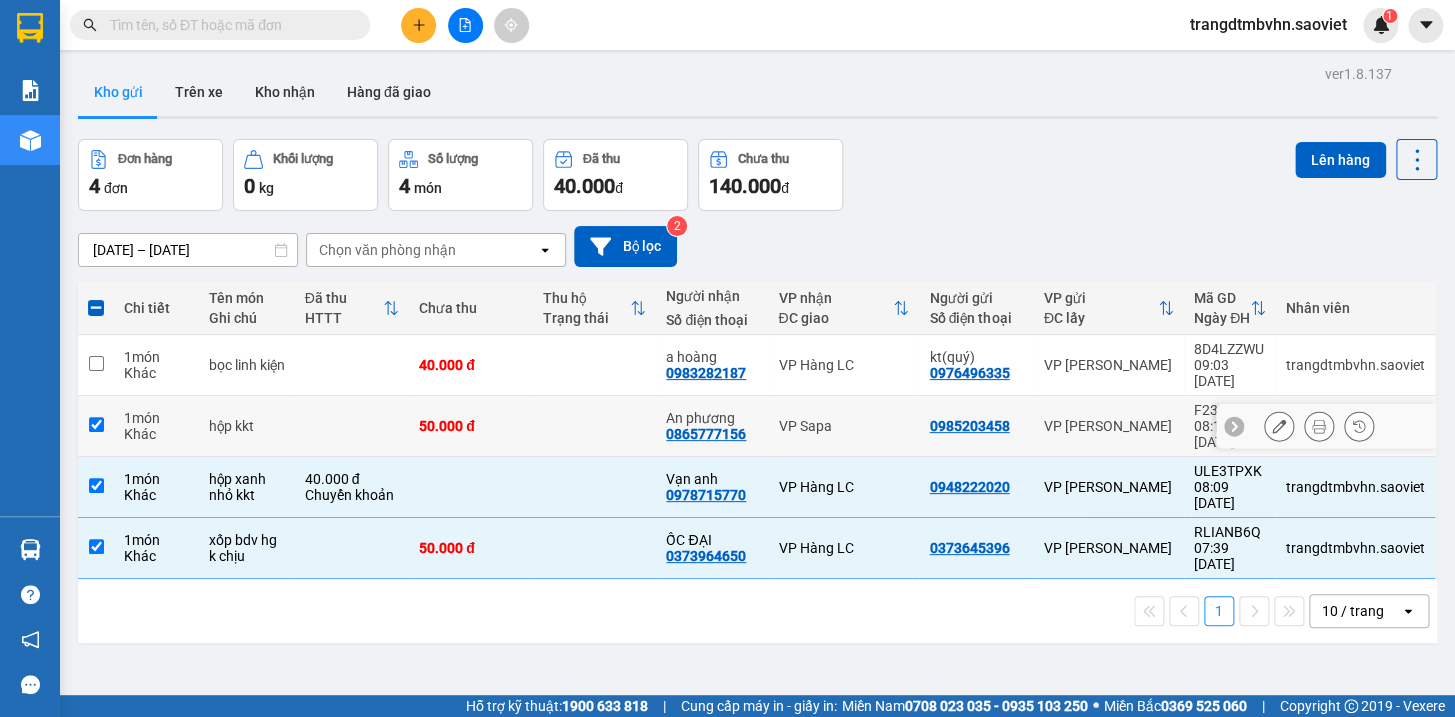 checkbox on "true" 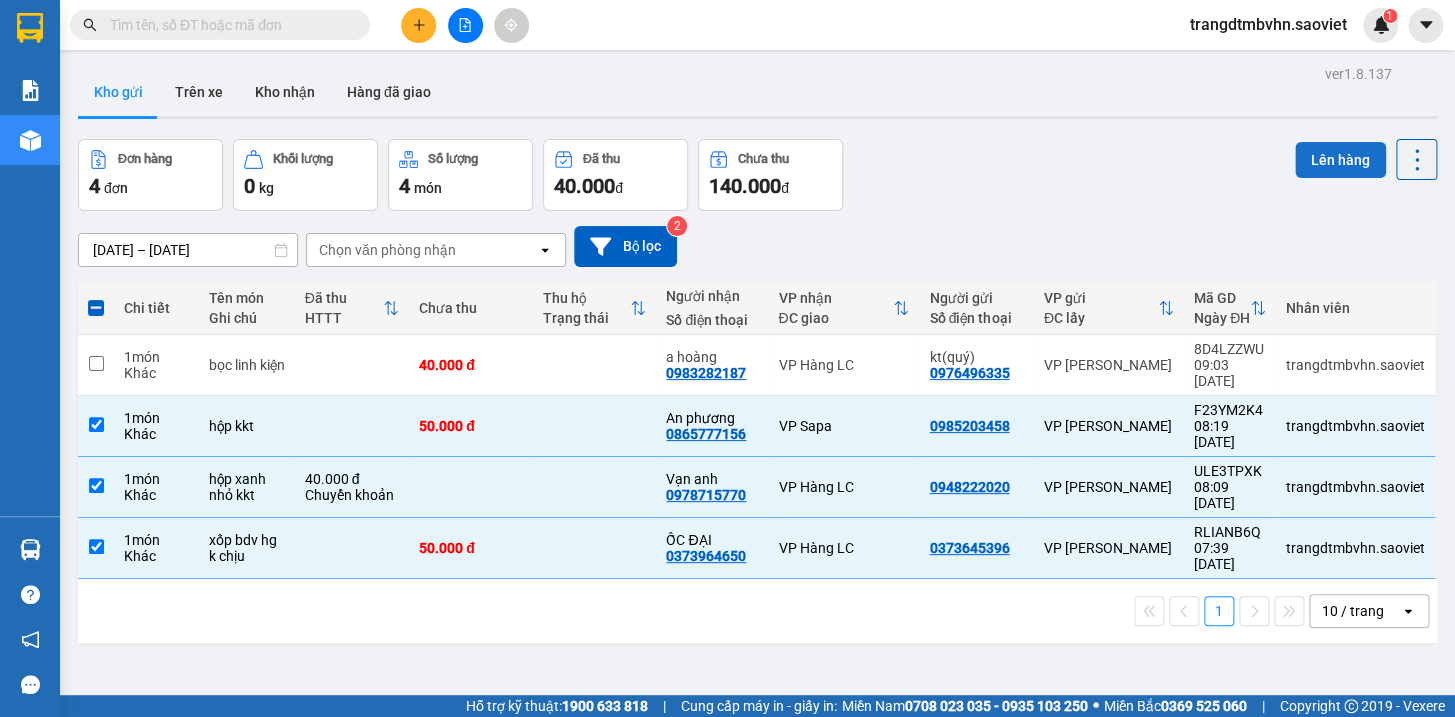 click on "Lên hàng" at bounding box center (1340, 160) 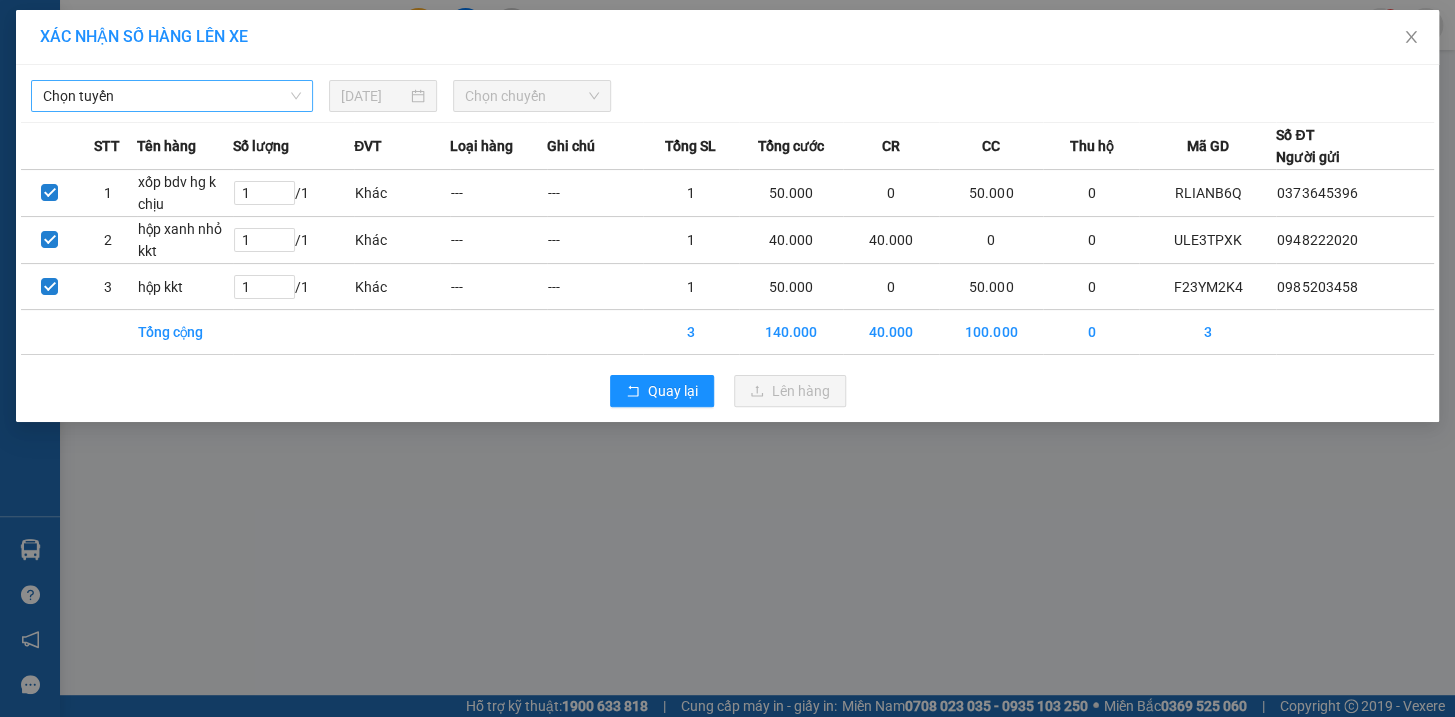 click on "Chọn tuyến" at bounding box center (172, 96) 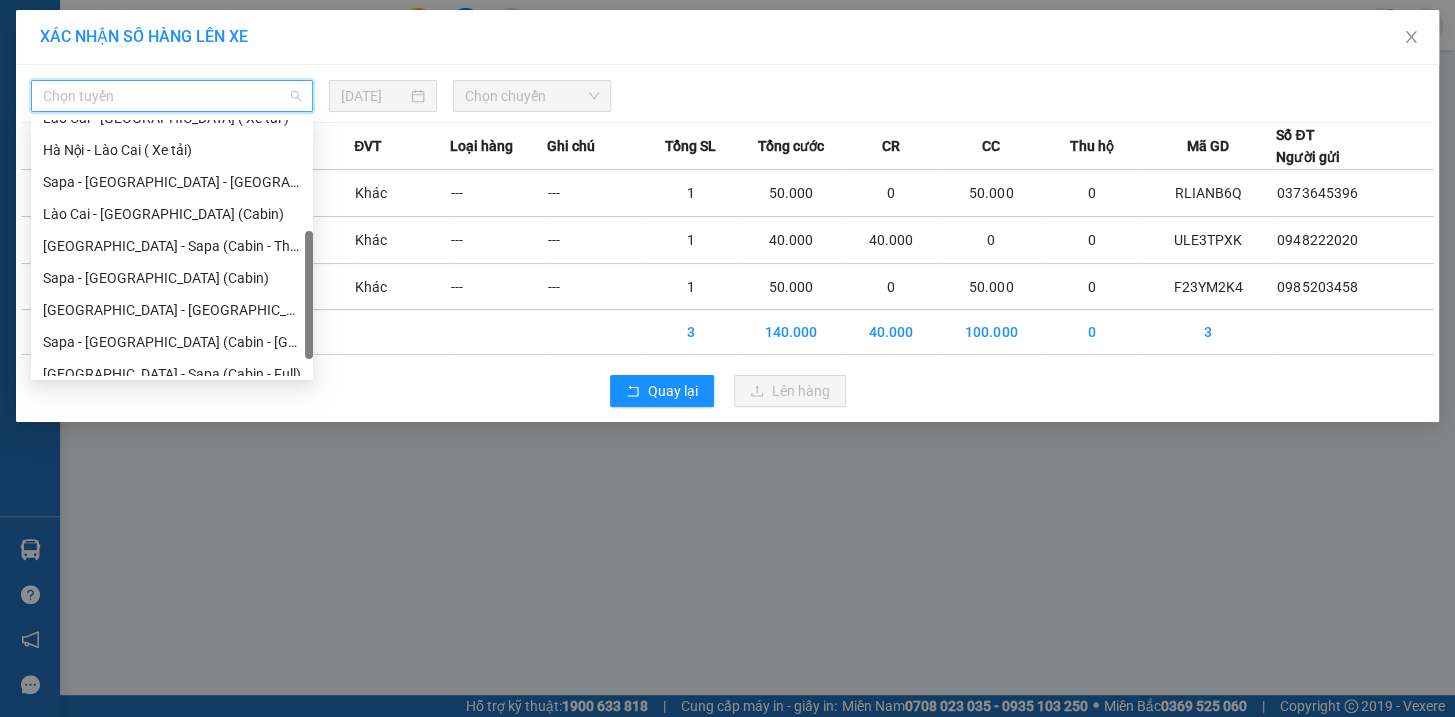 scroll, scrollTop: 160, scrollLeft: 0, axis: vertical 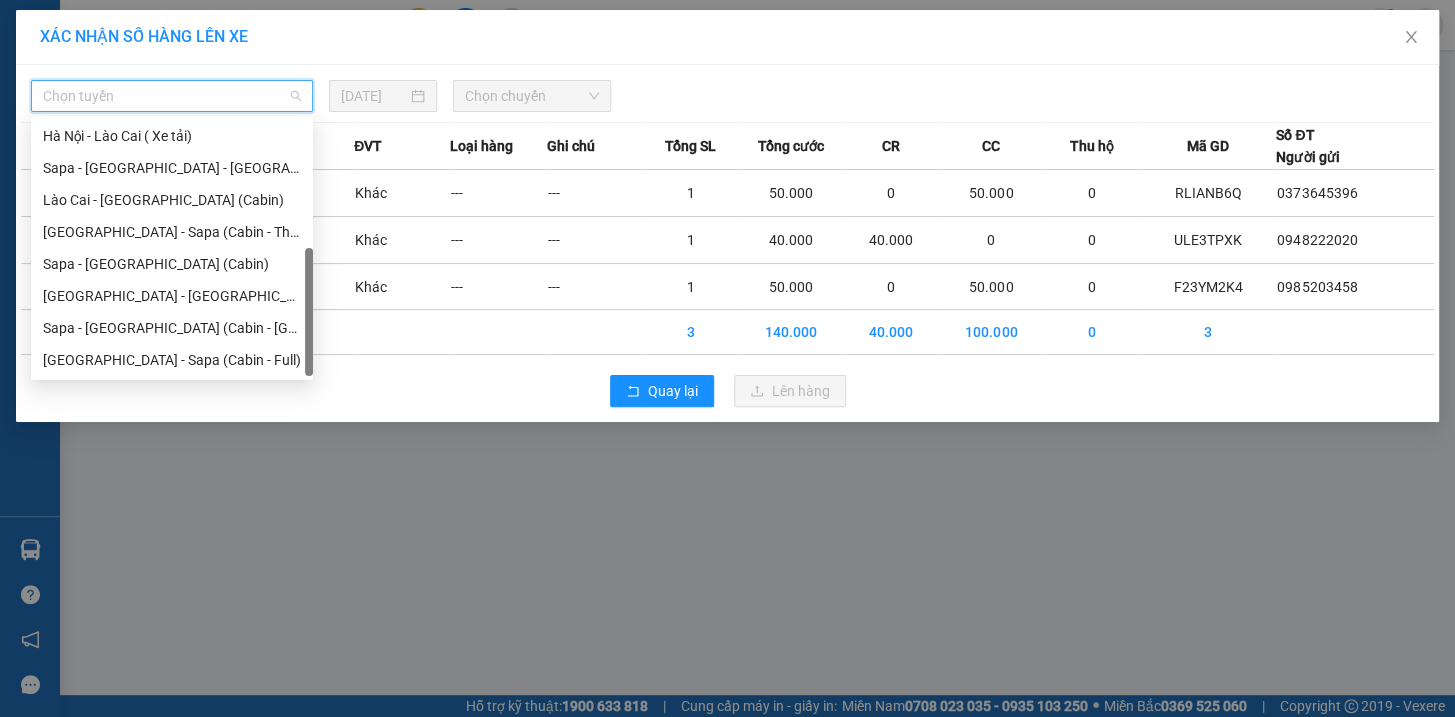 drag, startPoint x: 306, startPoint y: 235, endPoint x: 301, endPoint y: 370, distance: 135.09256 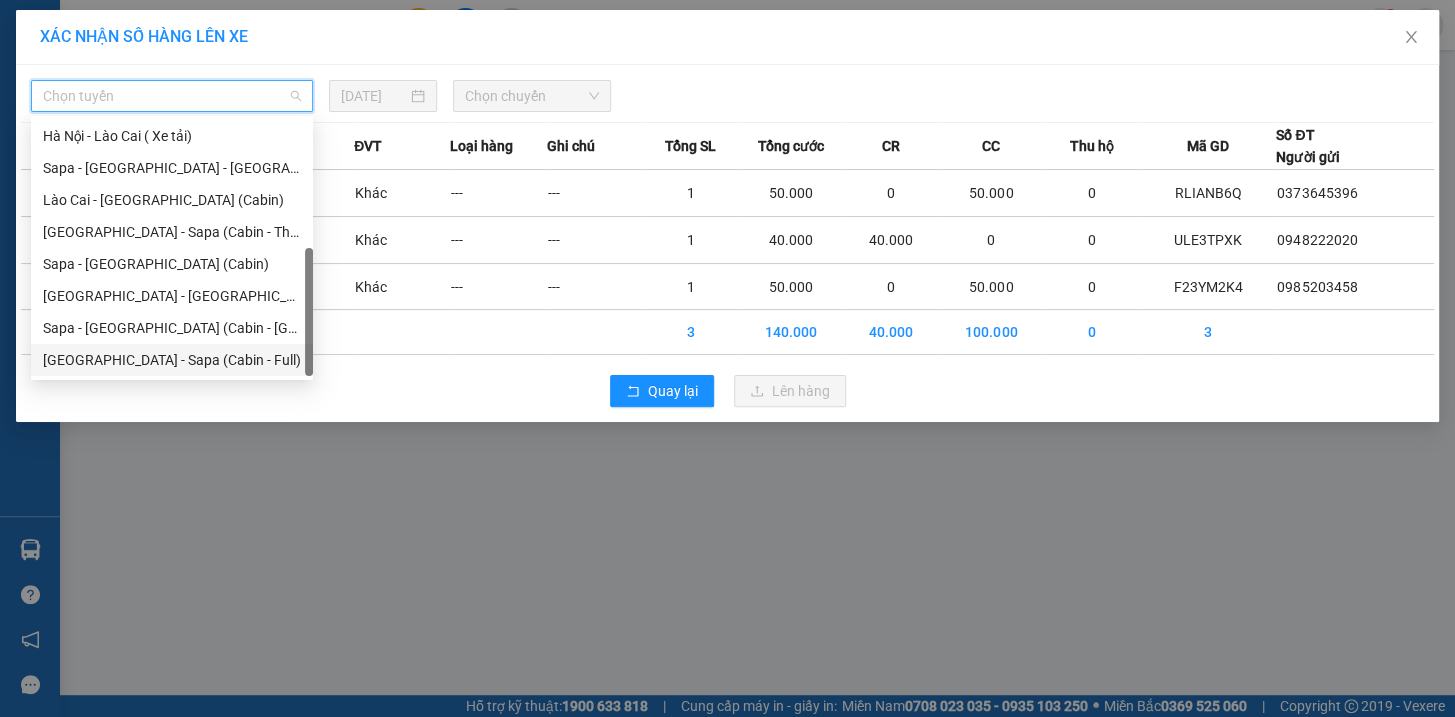 click on "Hà Nội - Sapa (Cabin - Full)" at bounding box center (172, 360) 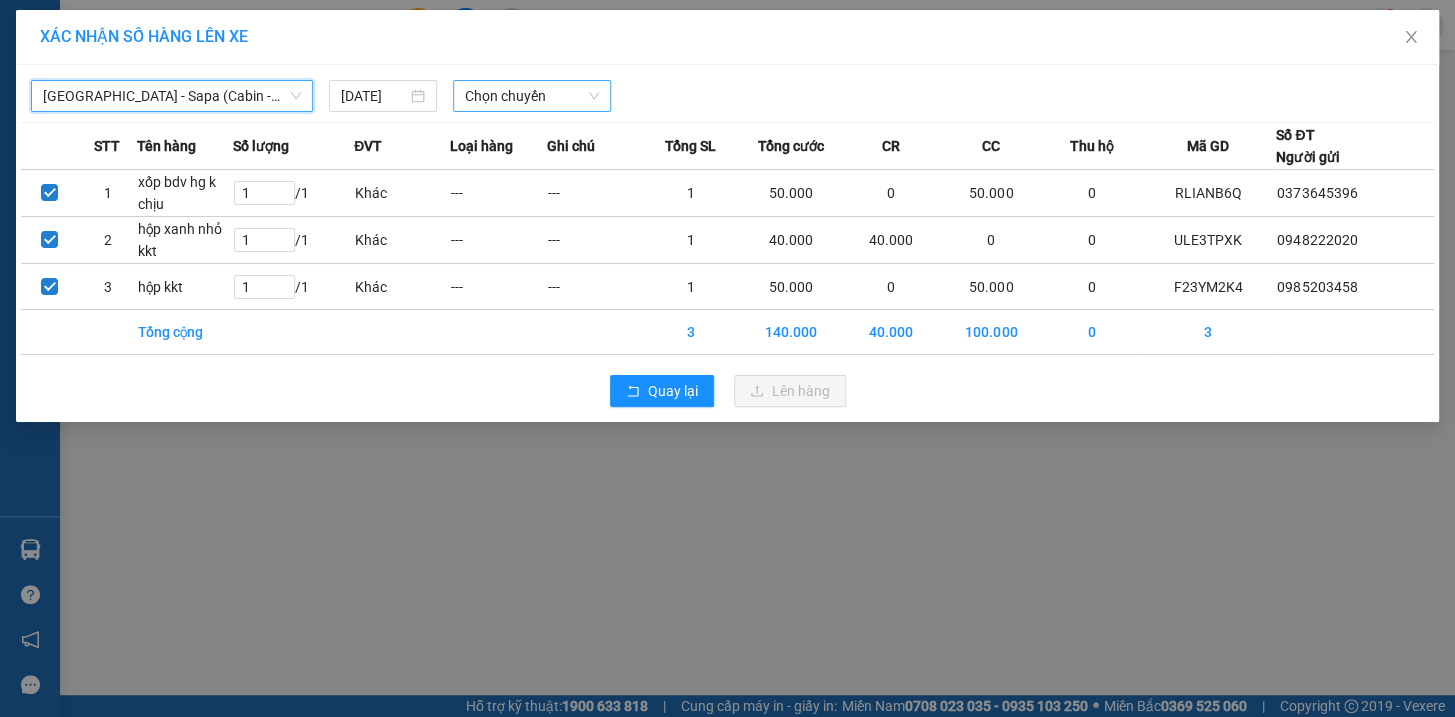 click on "Chọn chuyến" at bounding box center [532, 96] 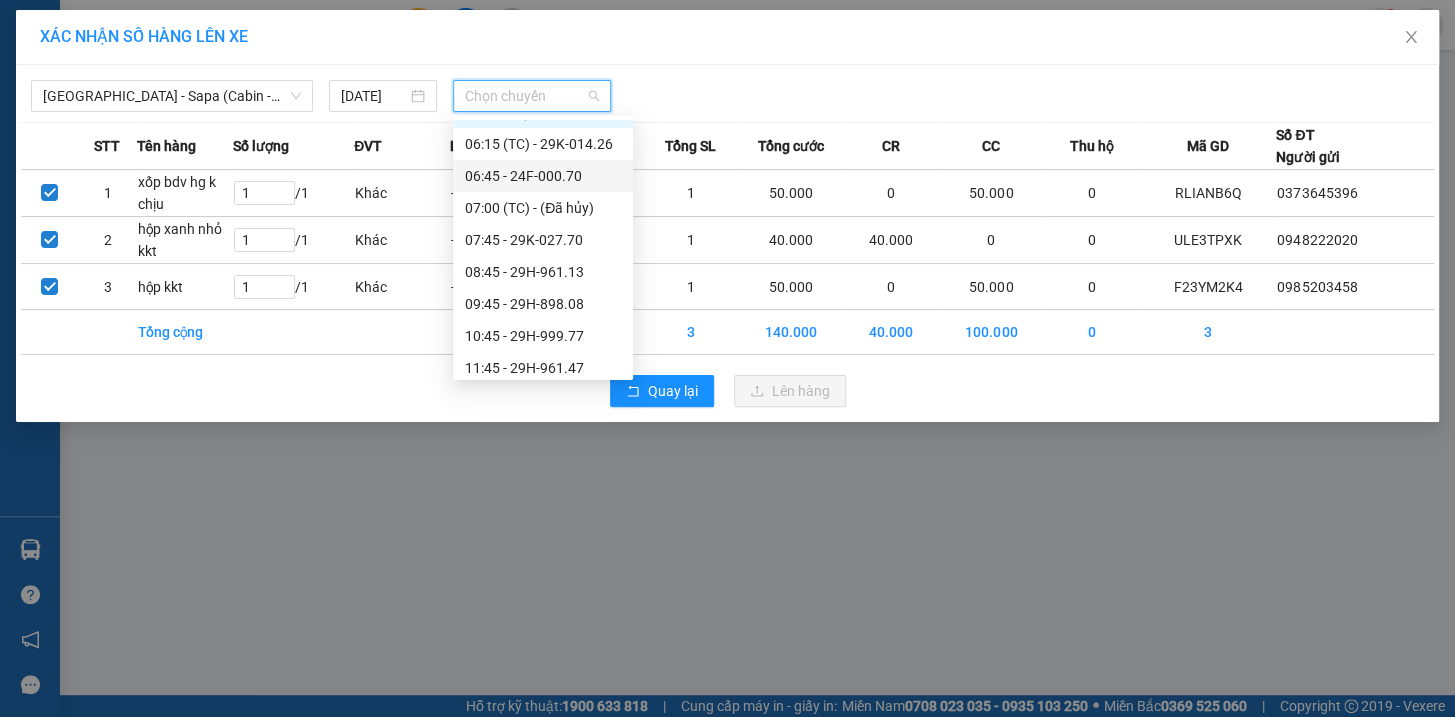 scroll, scrollTop: 30, scrollLeft: 0, axis: vertical 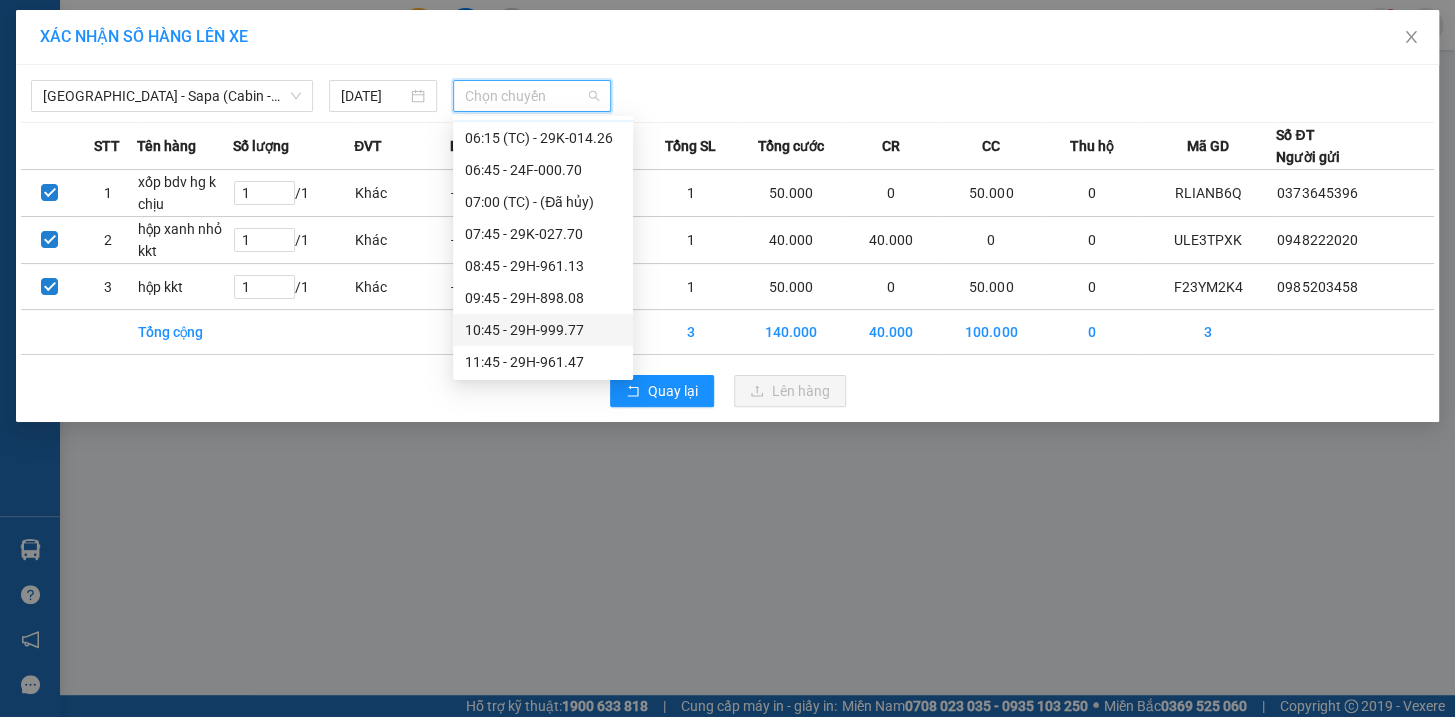 click on "10:45     - 29H-999.77" at bounding box center [543, 330] 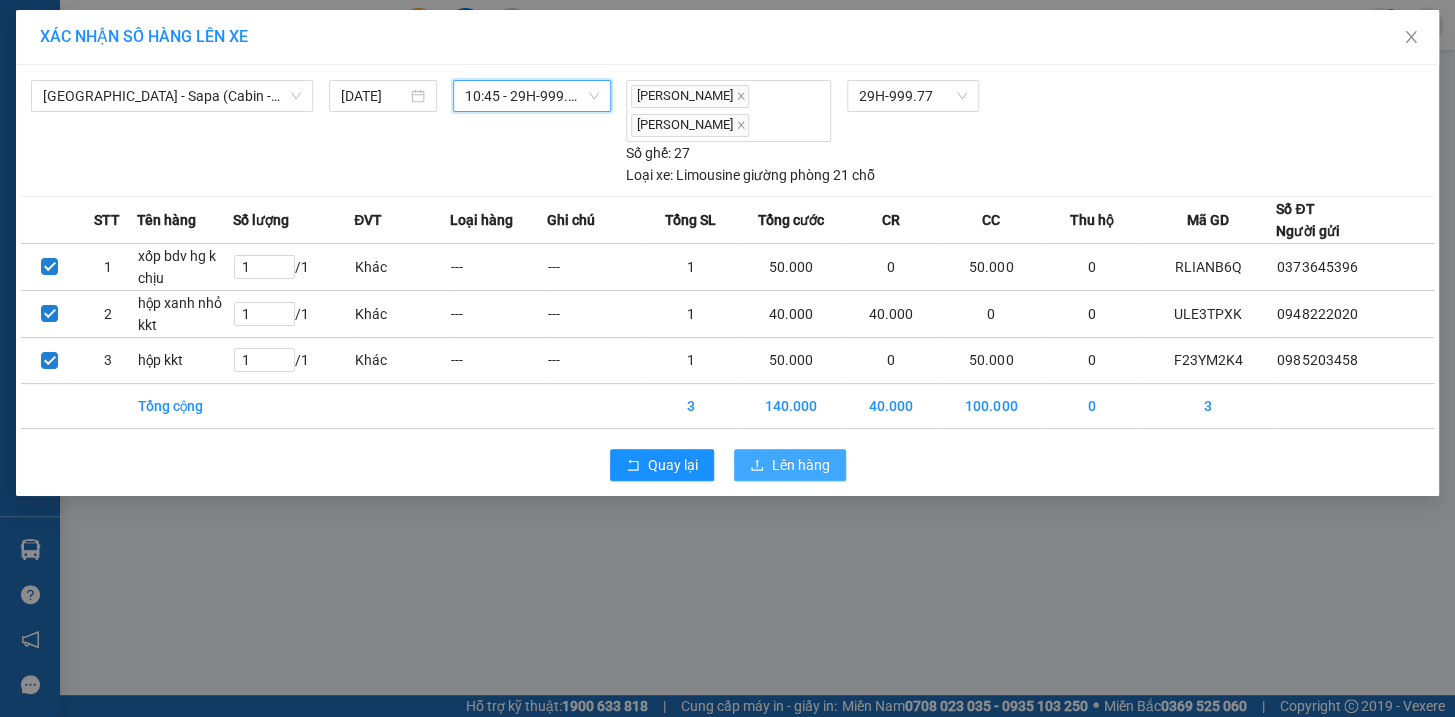 click on "Lên hàng" at bounding box center [801, 465] 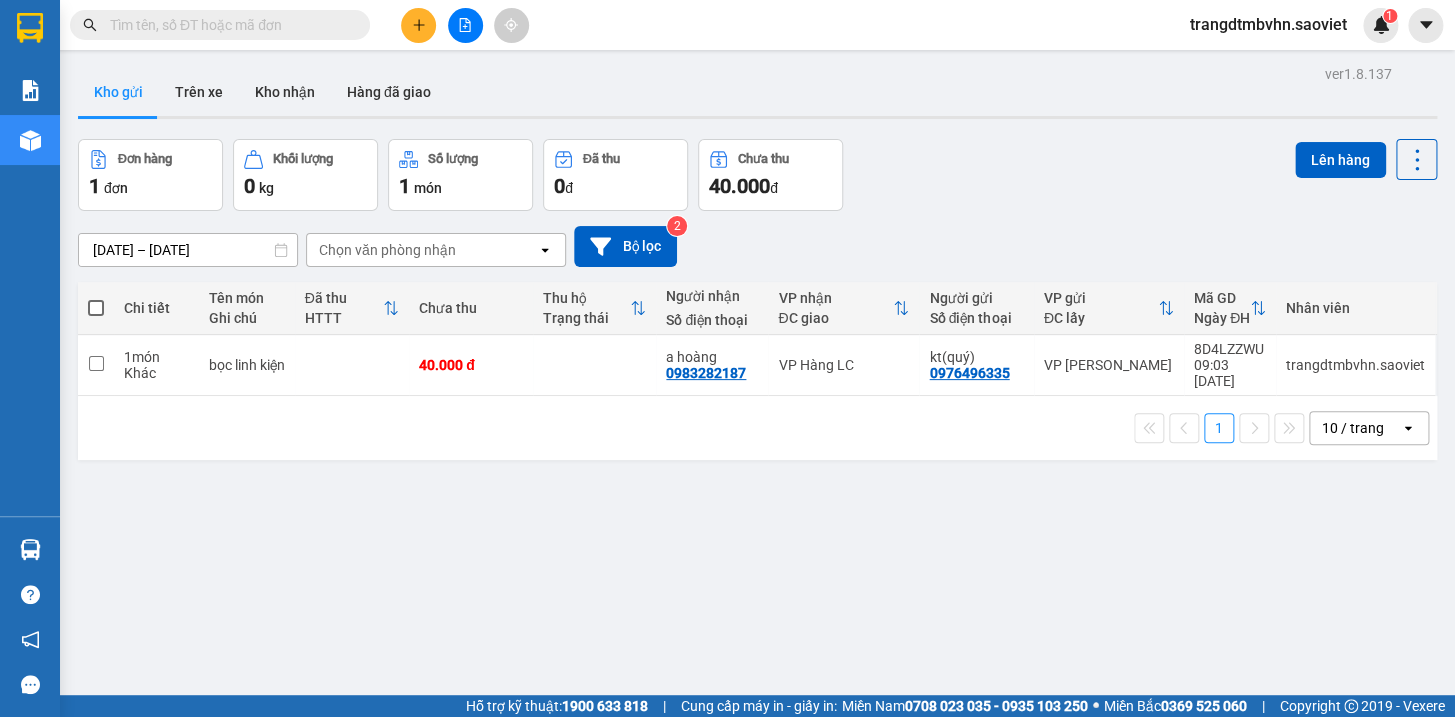 click at bounding box center [228, 25] 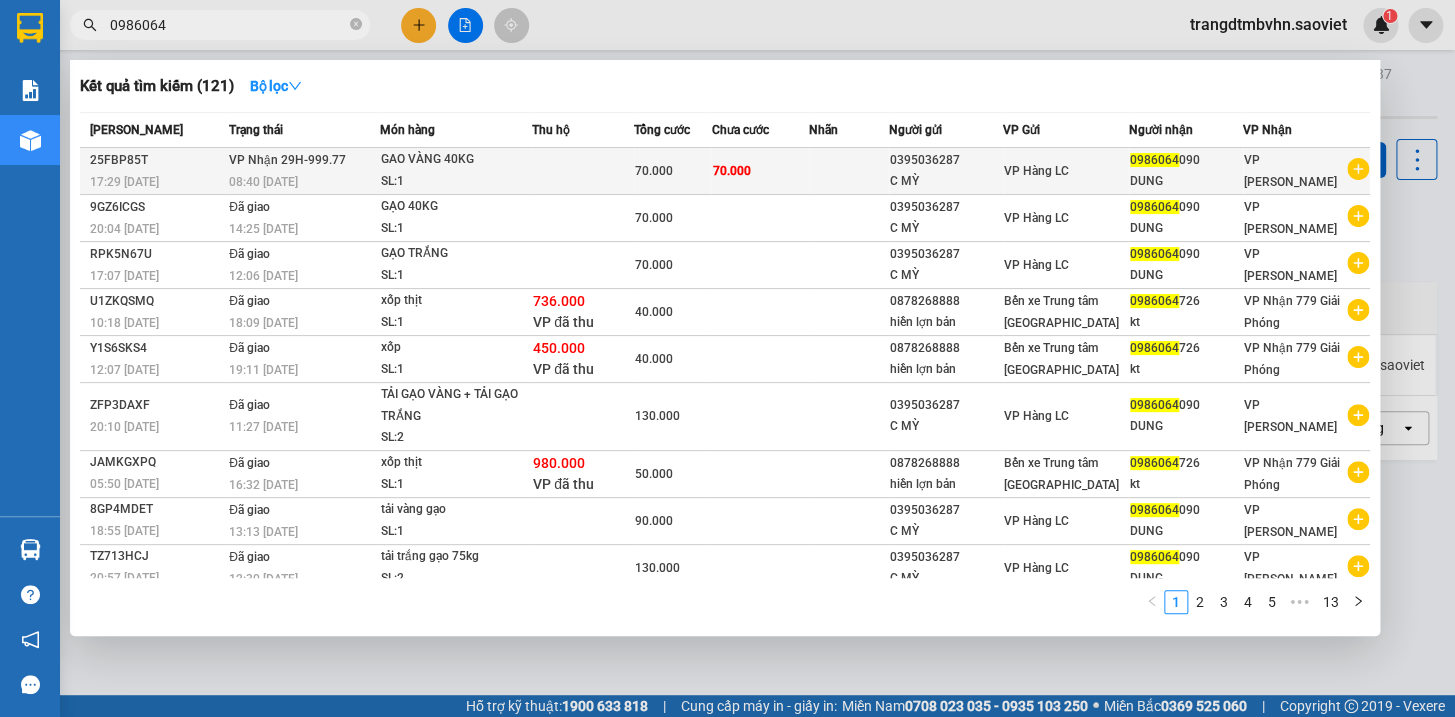 type on "0986064" 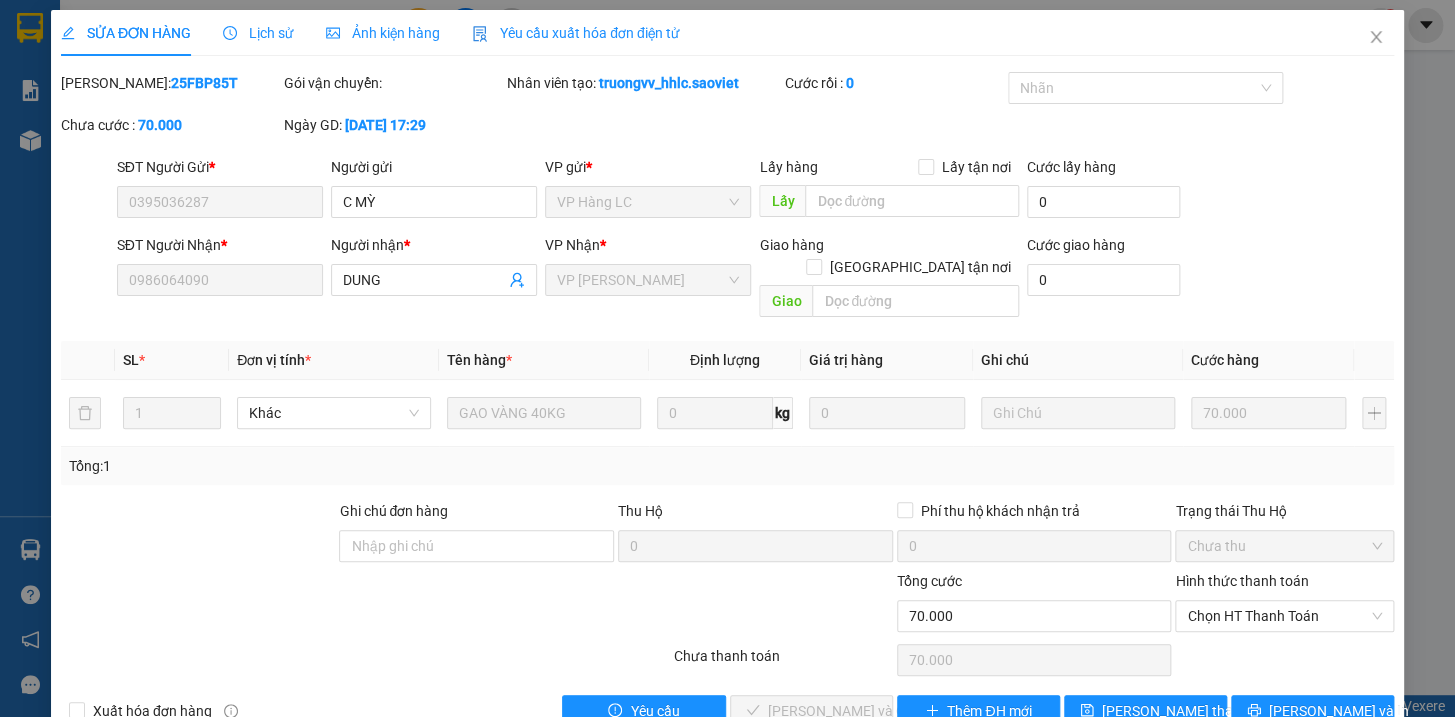 type on "0395036287" 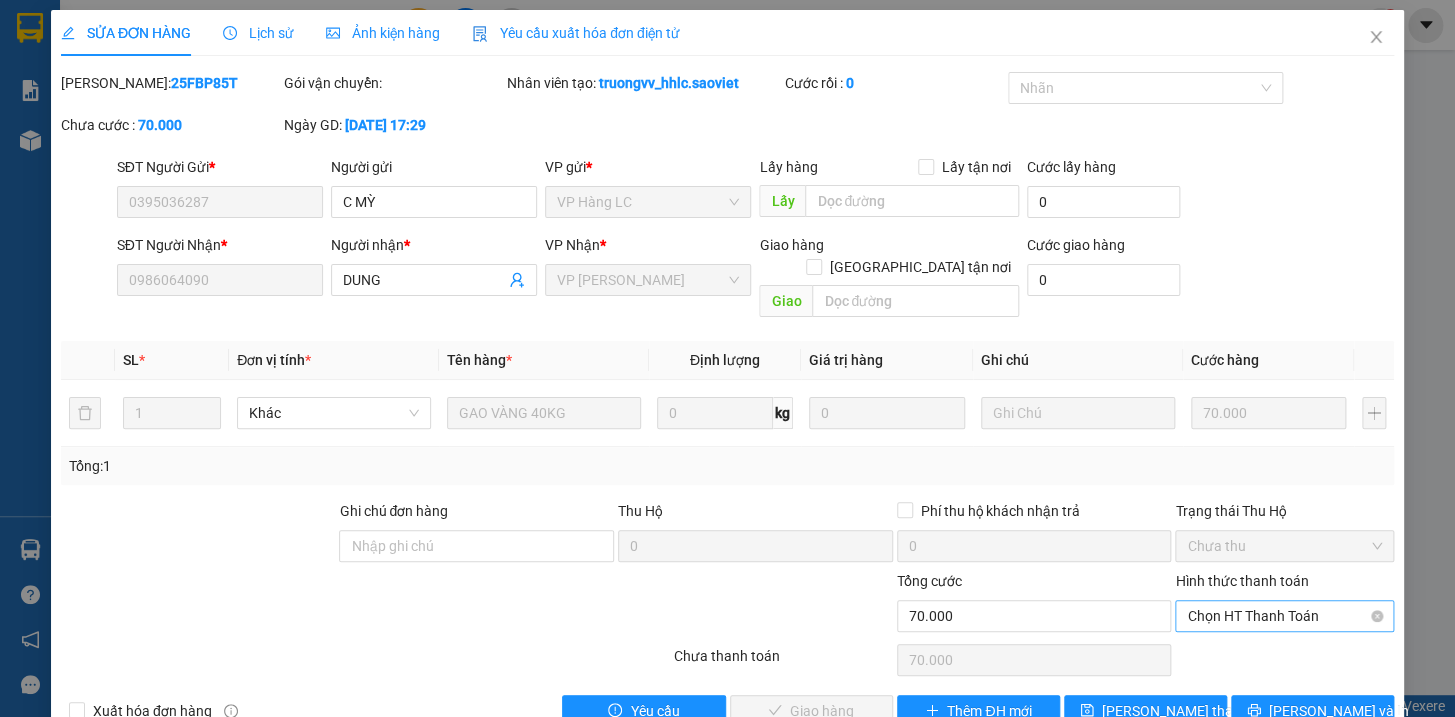 click on "Chọn HT Thanh Toán" at bounding box center [1284, 616] 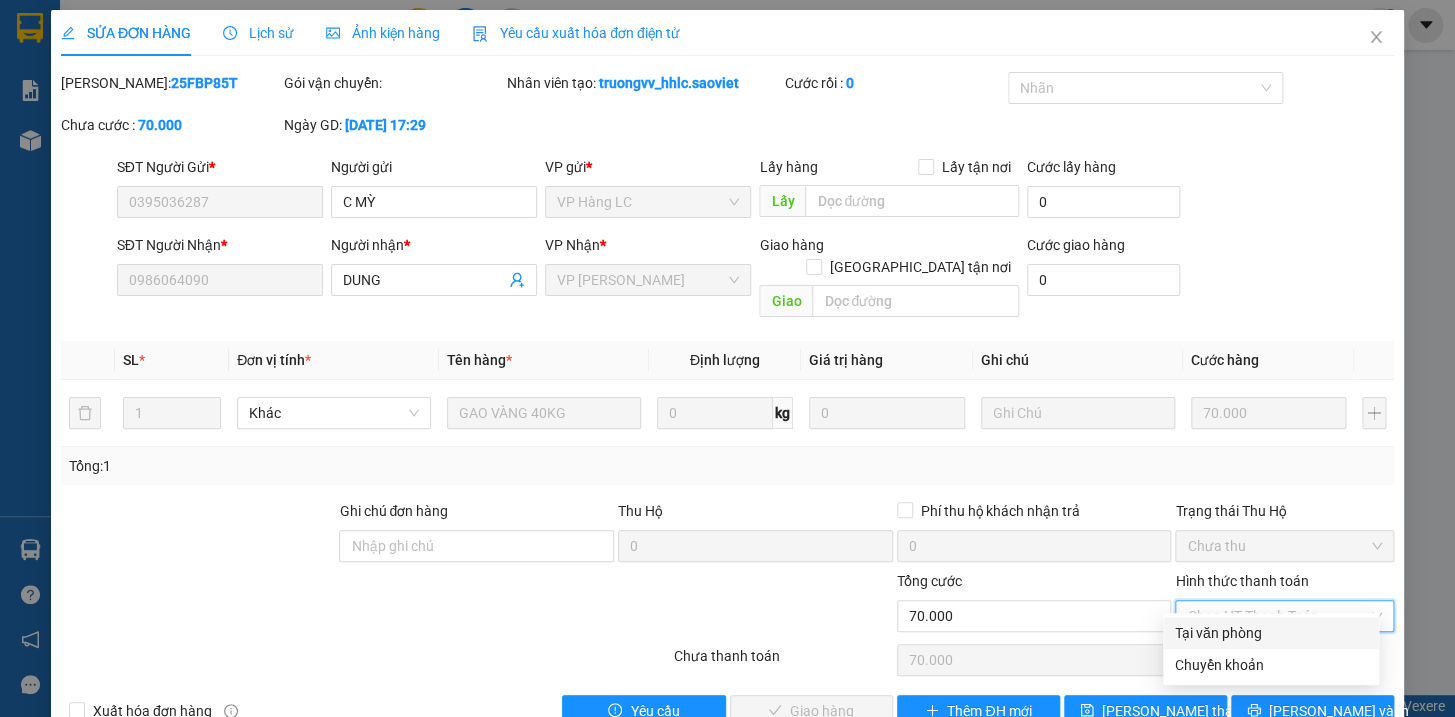 click on "Tại văn phòng" at bounding box center [1271, 633] 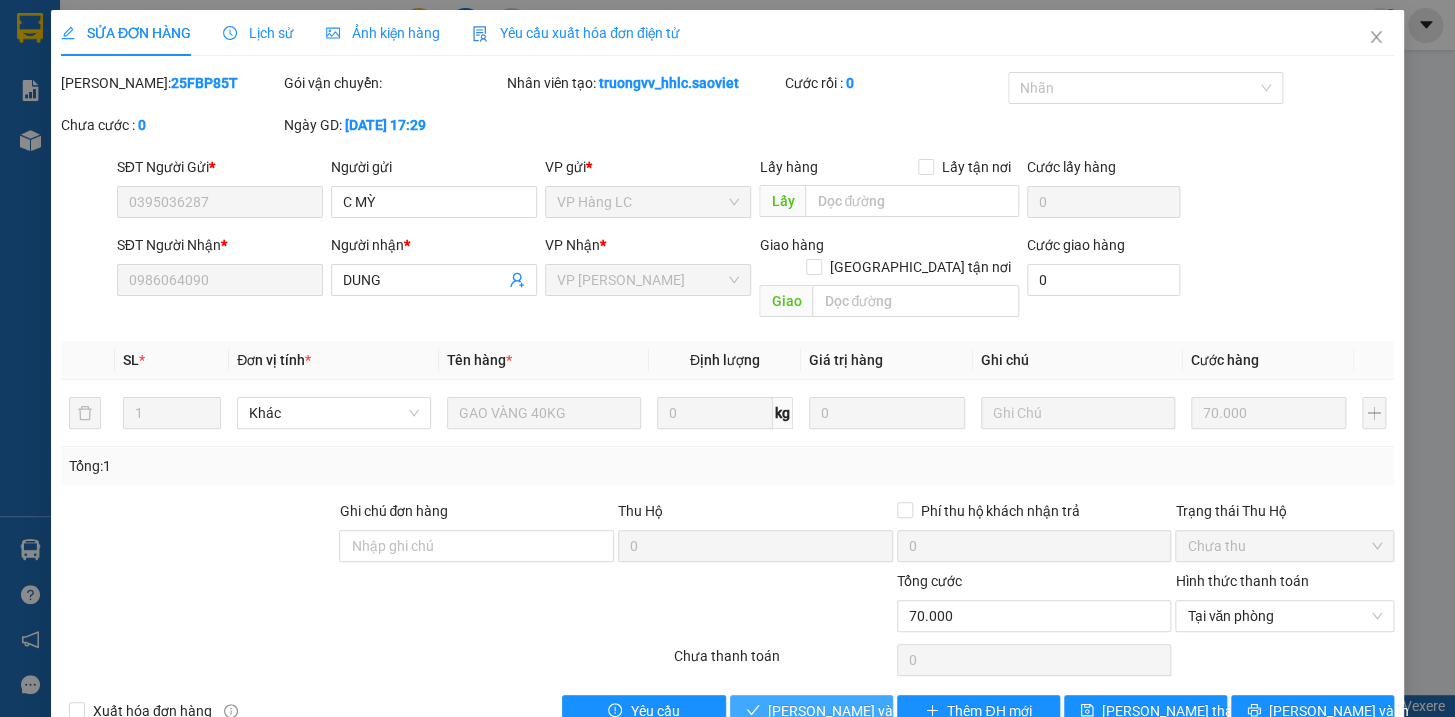 click on "[PERSON_NAME] và Giao hàng" at bounding box center [864, 711] 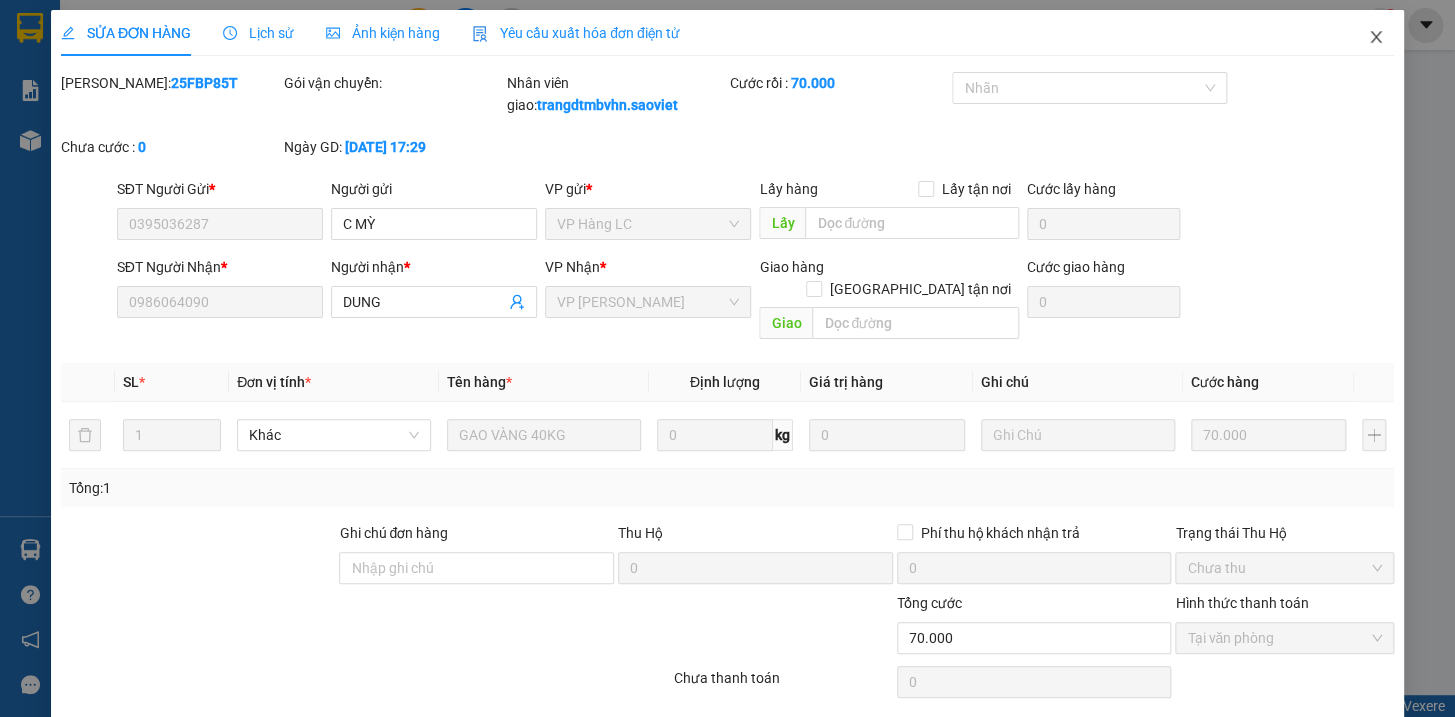 click 